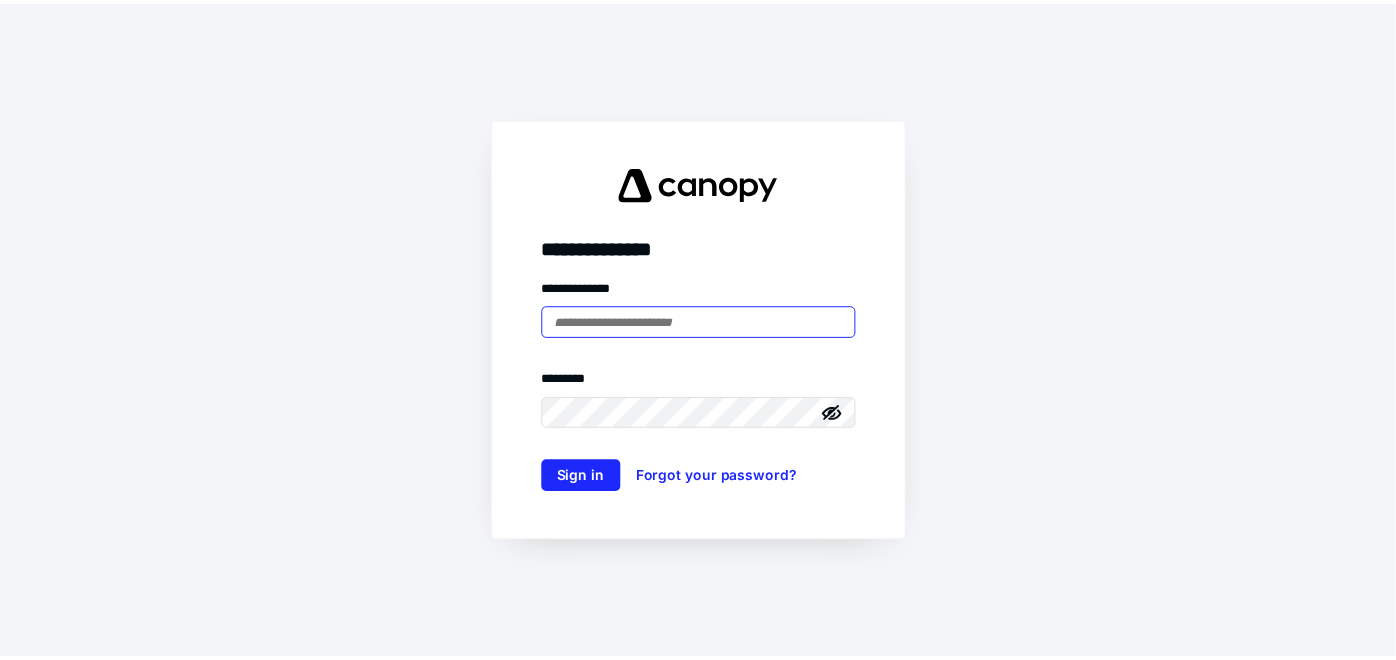 scroll, scrollTop: 0, scrollLeft: 0, axis: both 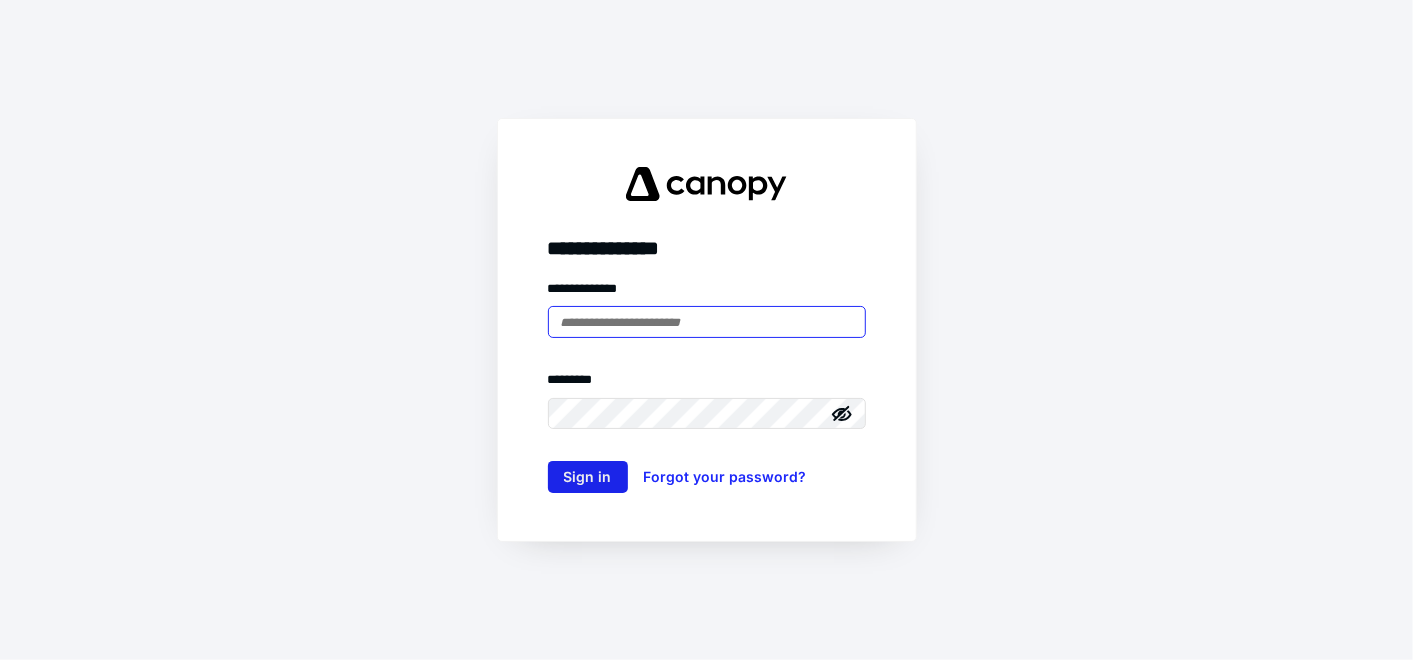 type on "**********" 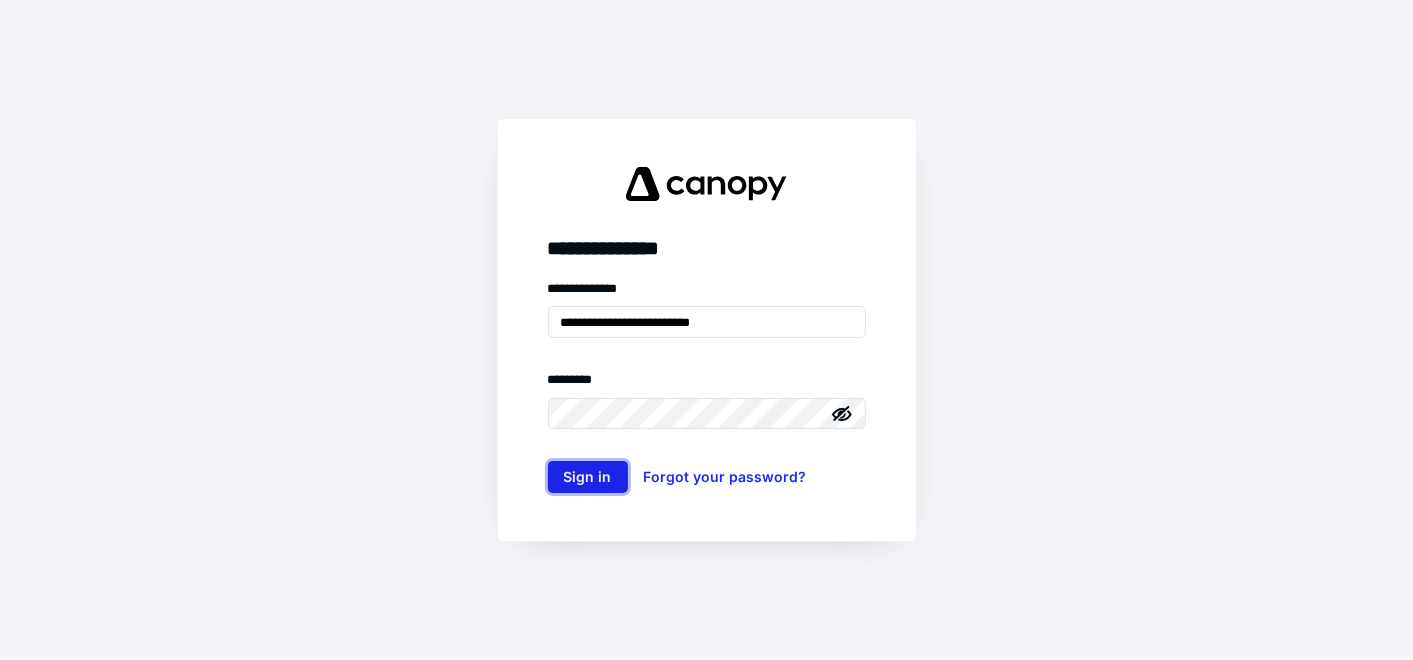 click on "Sign in" at bounding box center (588, 477) 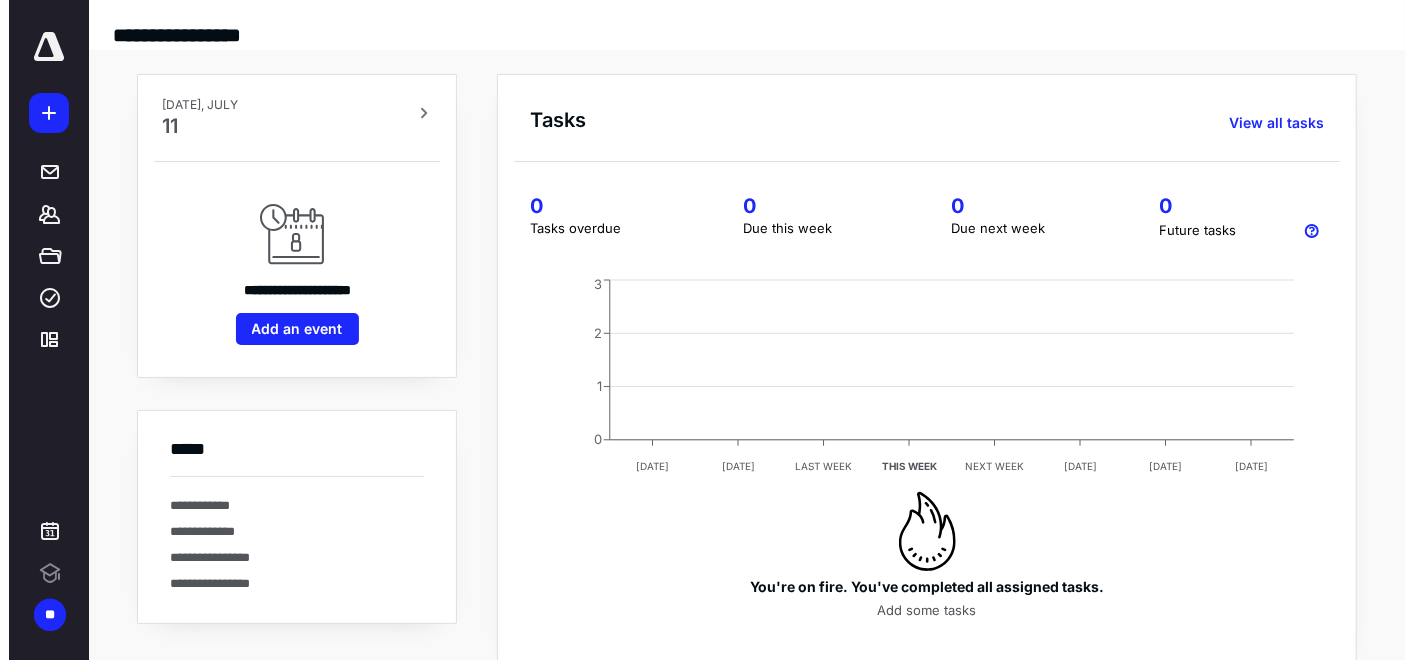 scroll, scrollTop: 0, scrollLeft: 0, axis: both 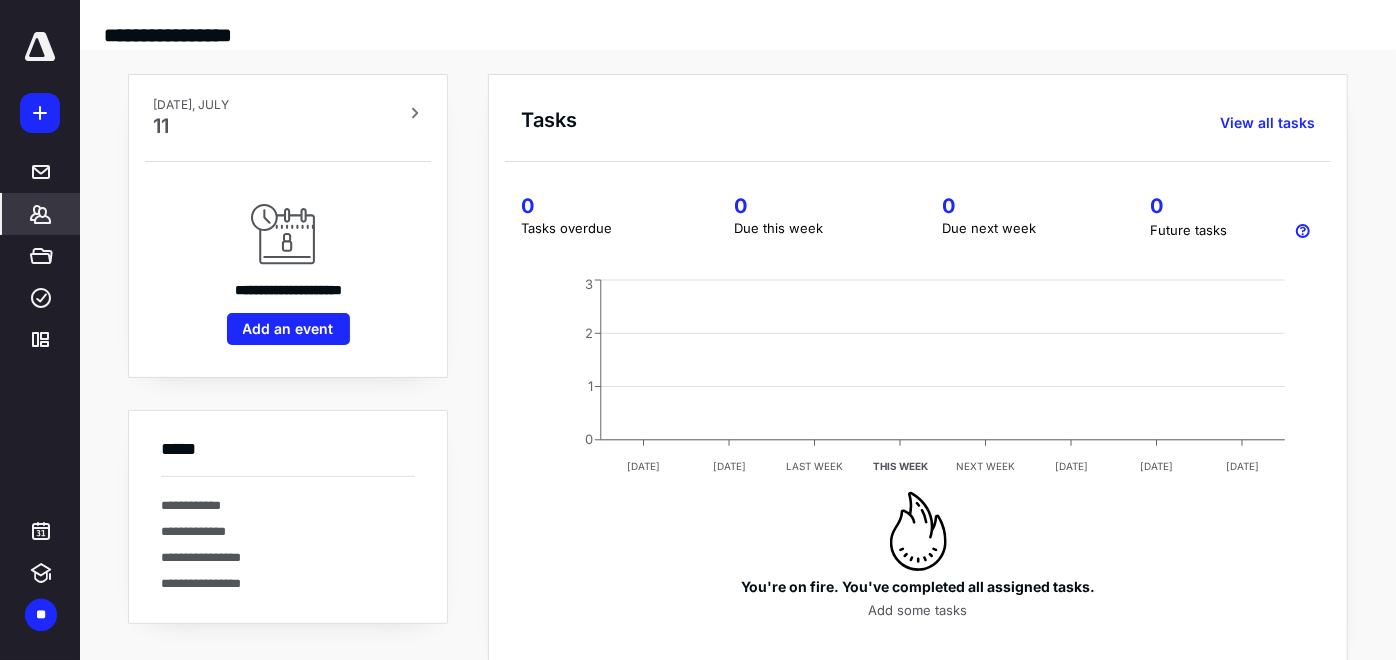 click 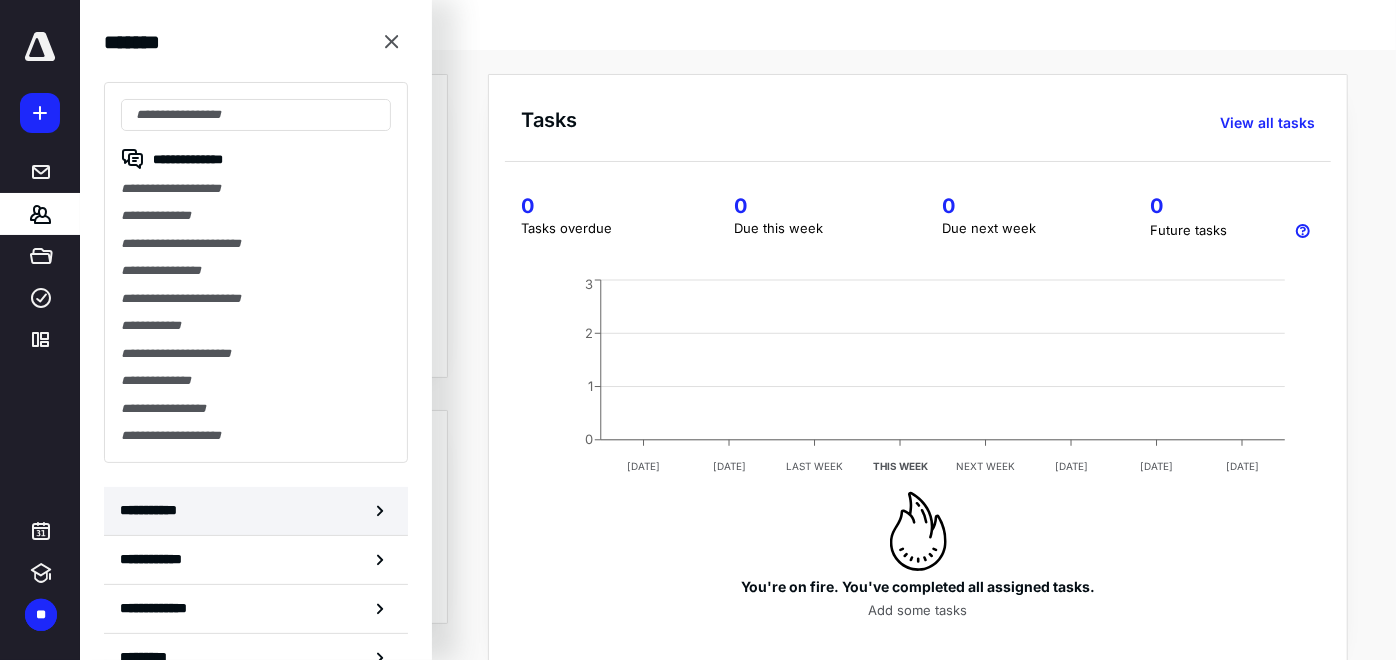 click on "**********" at bounding box center [153, 510] 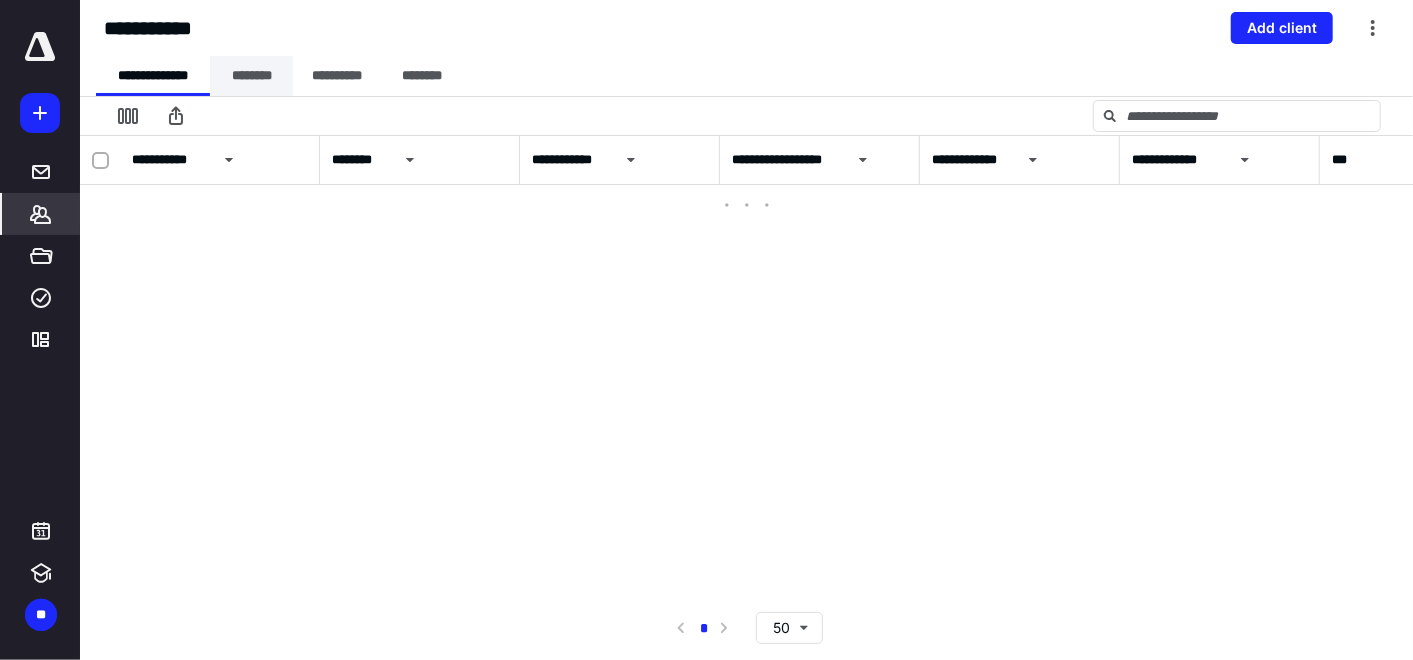 click on "********" at bounding box center [251, 76] 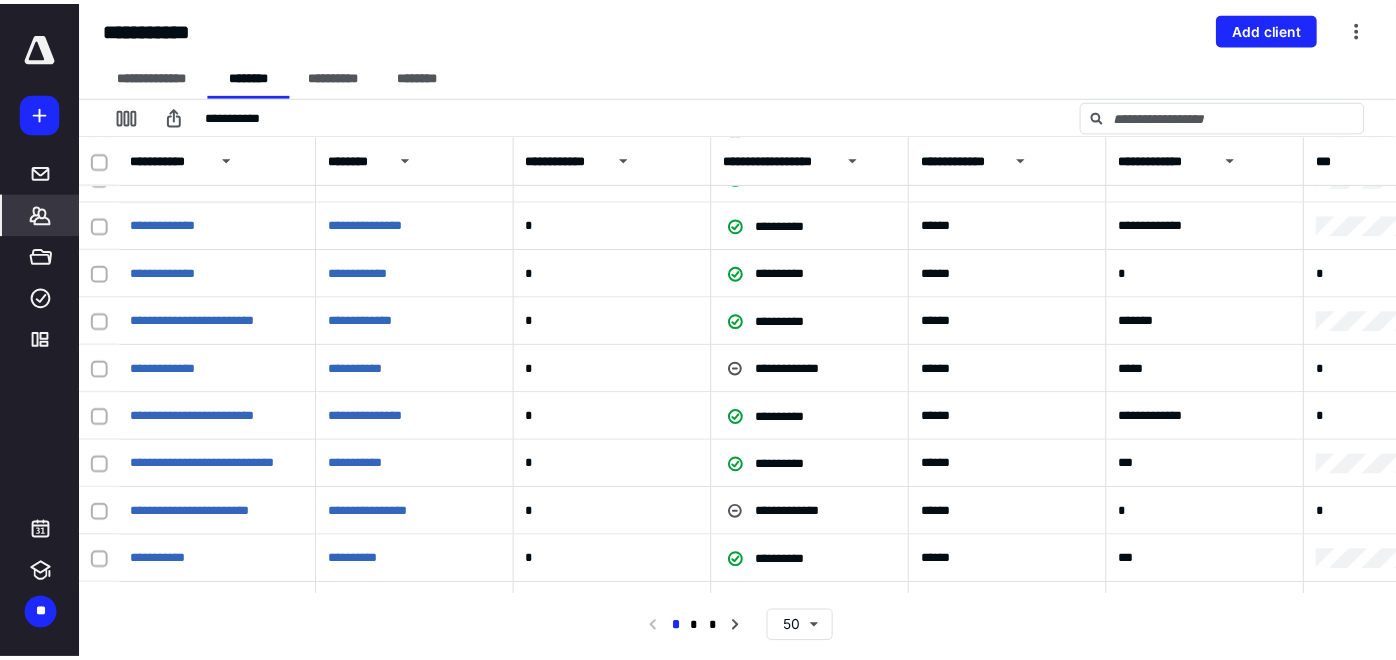 scroll, scrollTop: 1111, scrollLeft: 0, axis: vertical 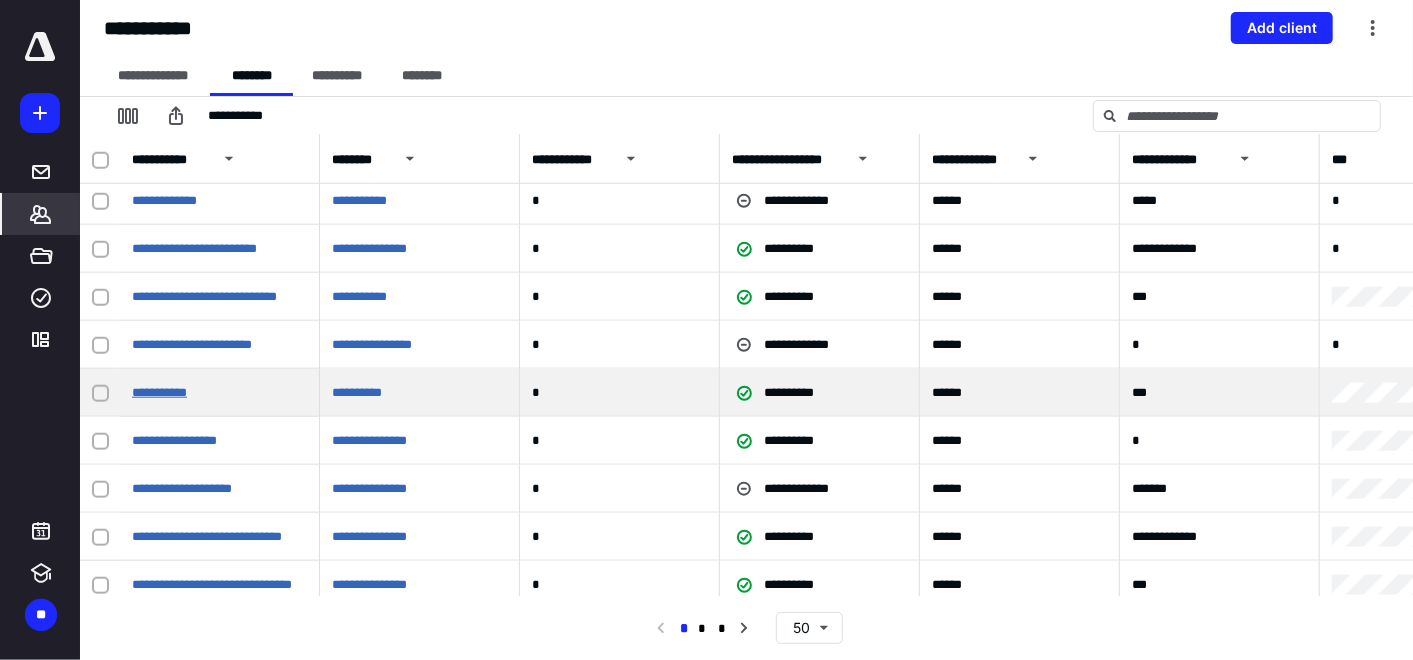 click on "**********" at bounding box center [159, 392] 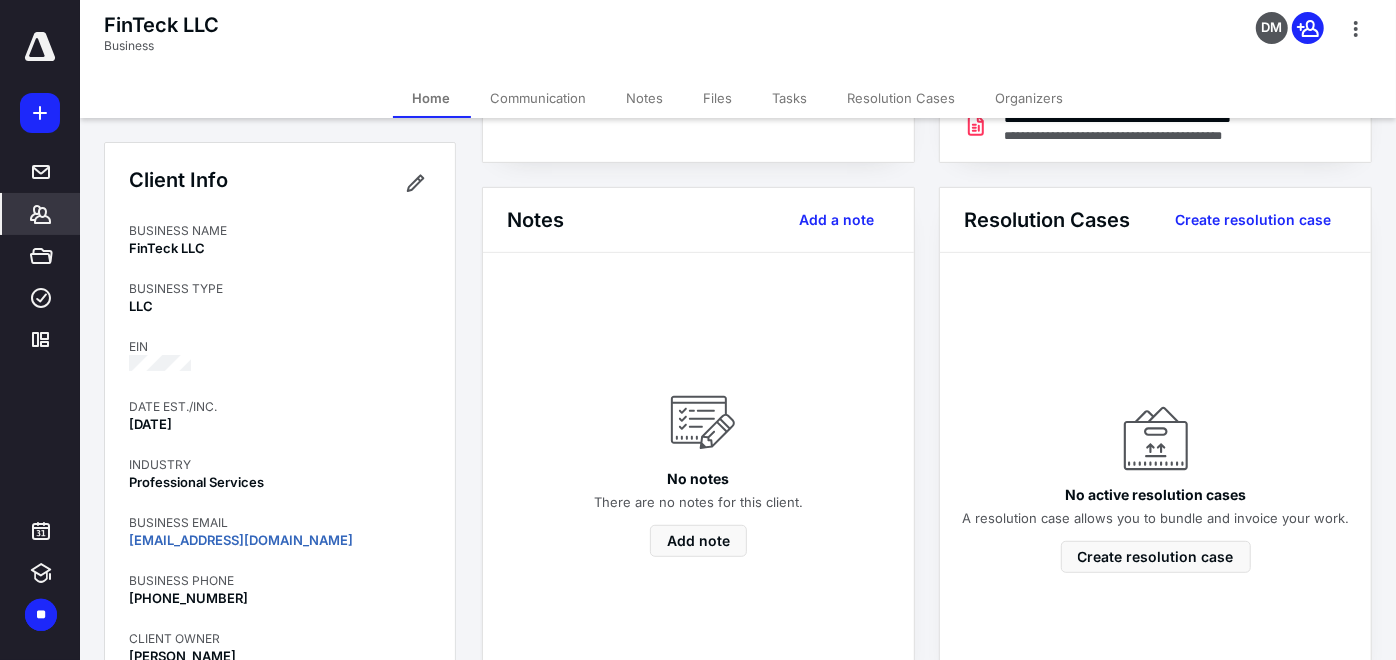 scroll, scrollTop: 333, scrollLeft: 0, axis: vertical 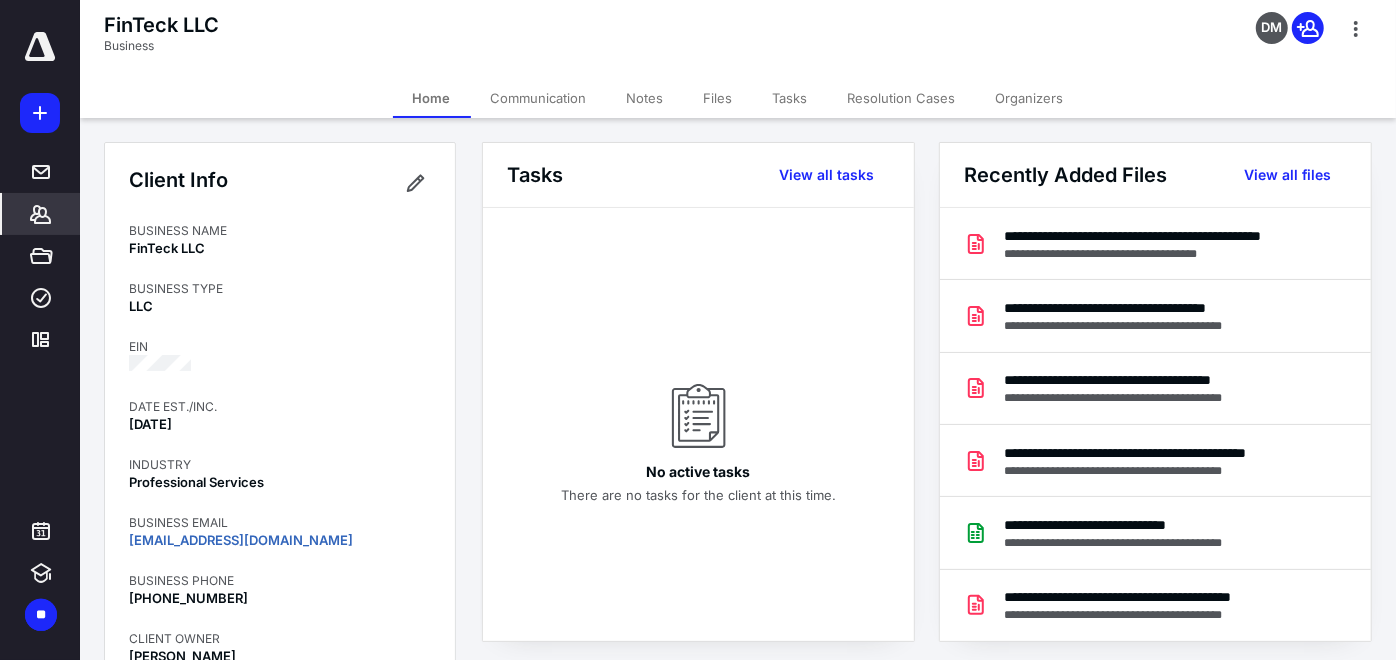 click on "Files" at bounding box center (718, 98) 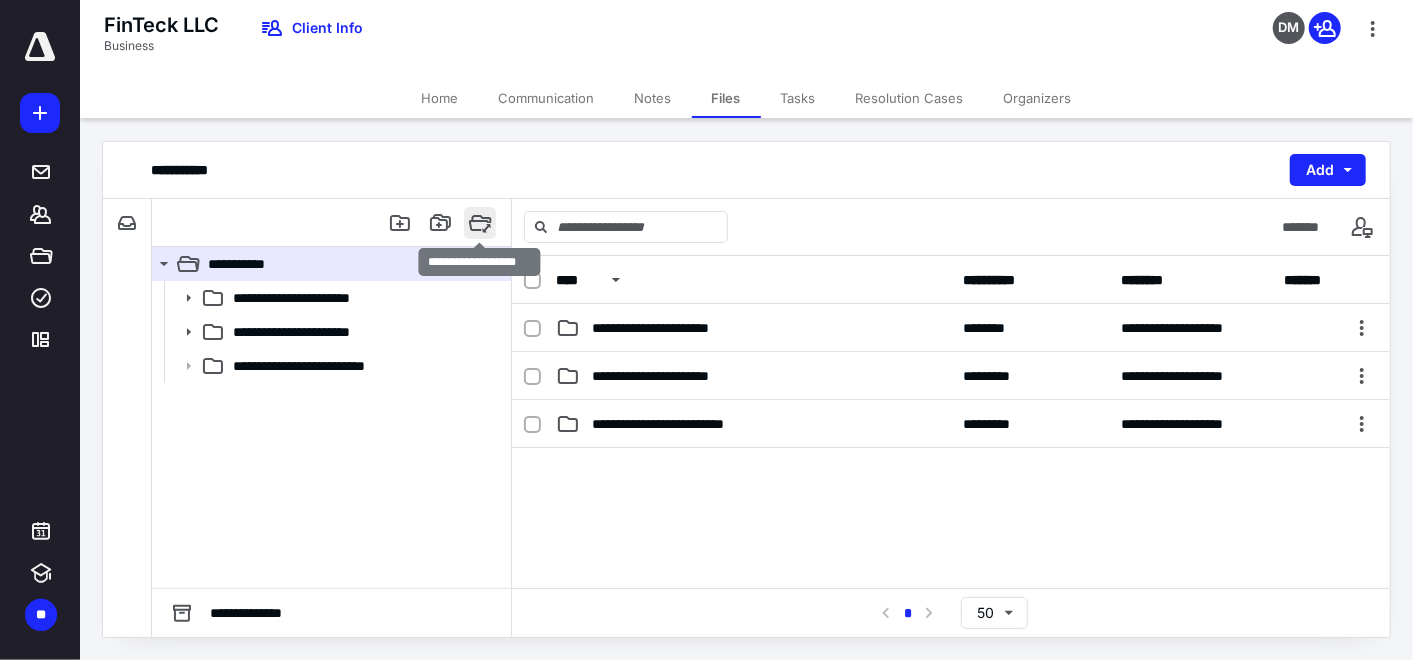 click at bounding box center (480, 223) 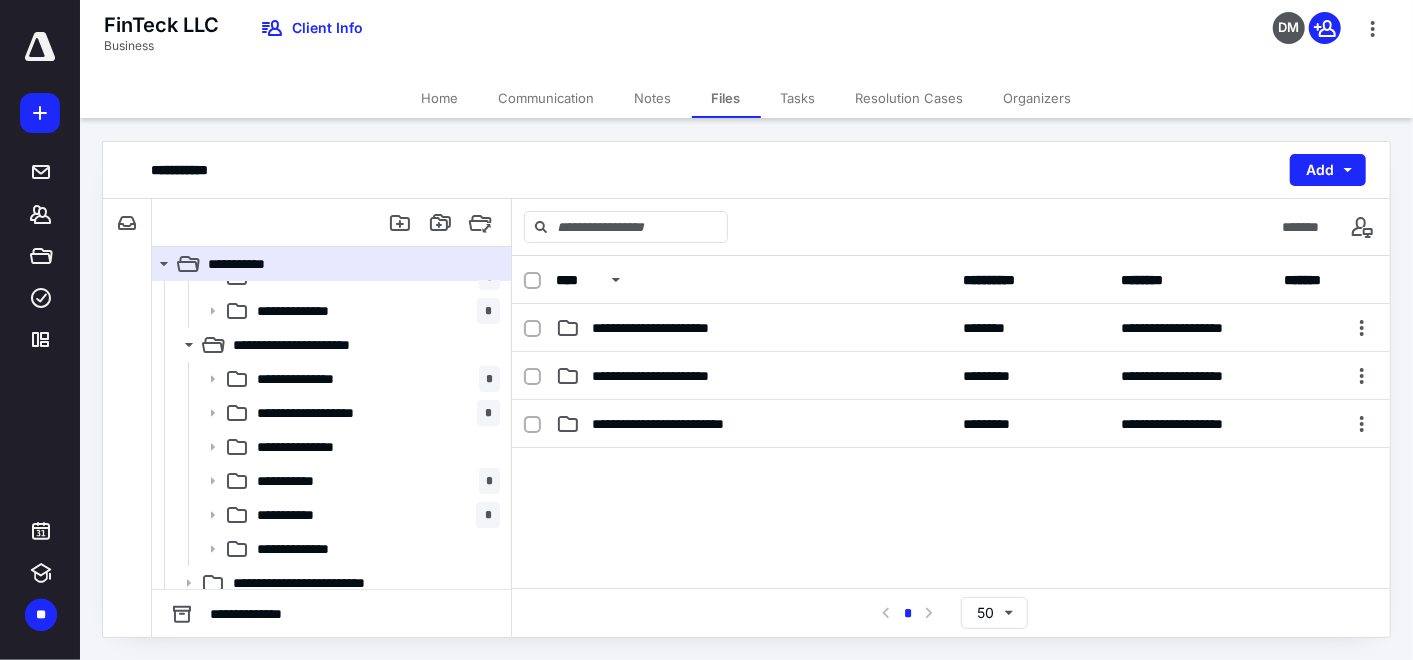 scroll, scrollTop: 201, scrollLeft: 0, axis: vertical 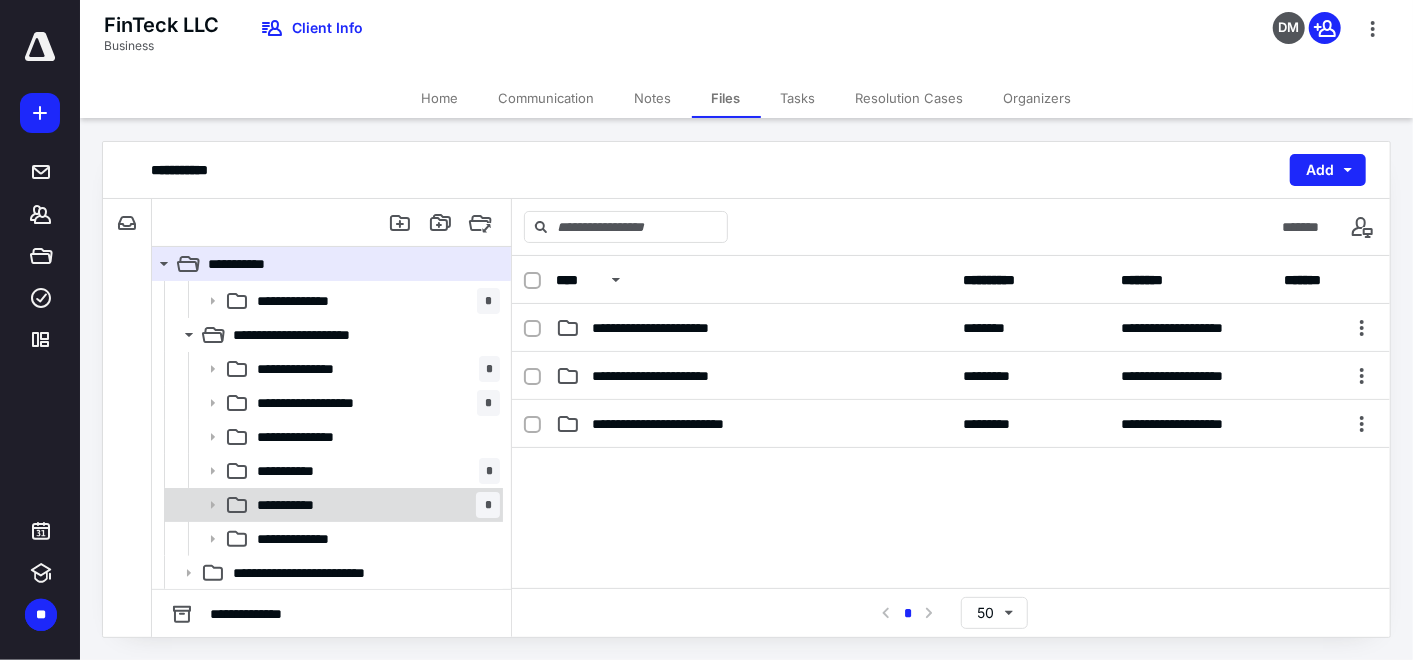 click on "**********" at bounding box center (374, 505) 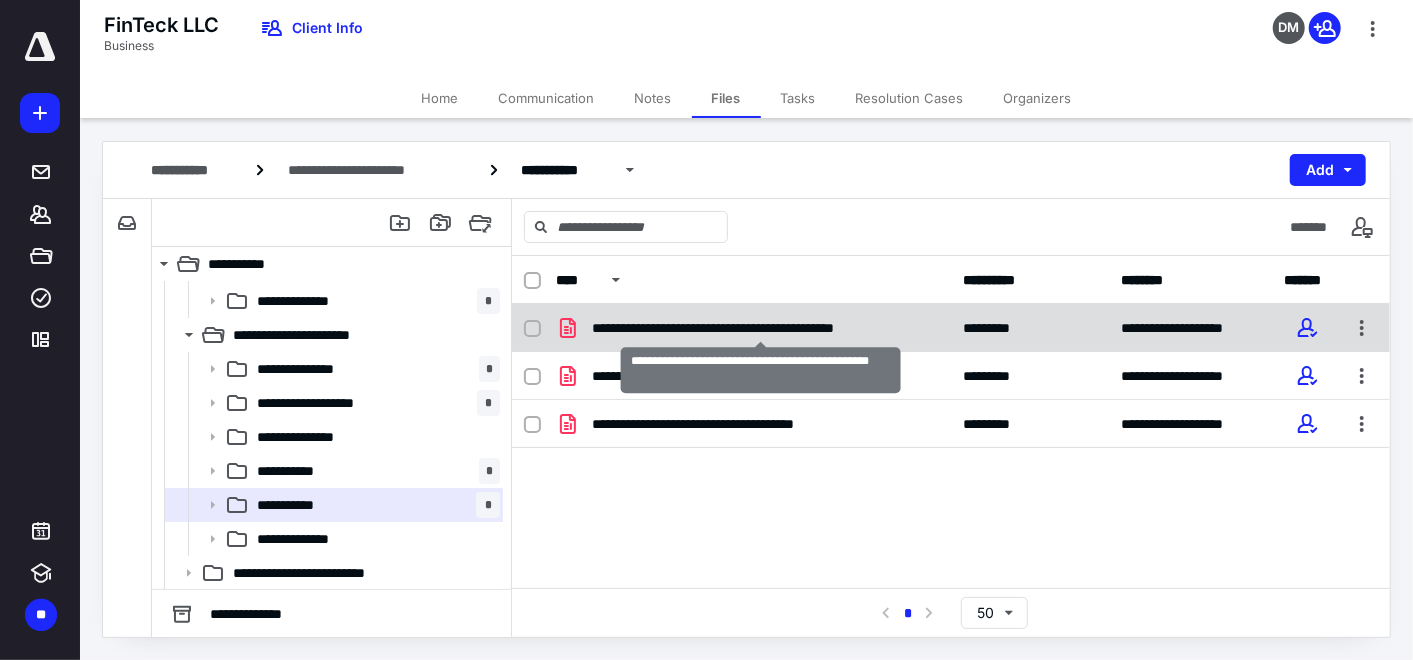 click on "**********" at bounding box center [761, 328] 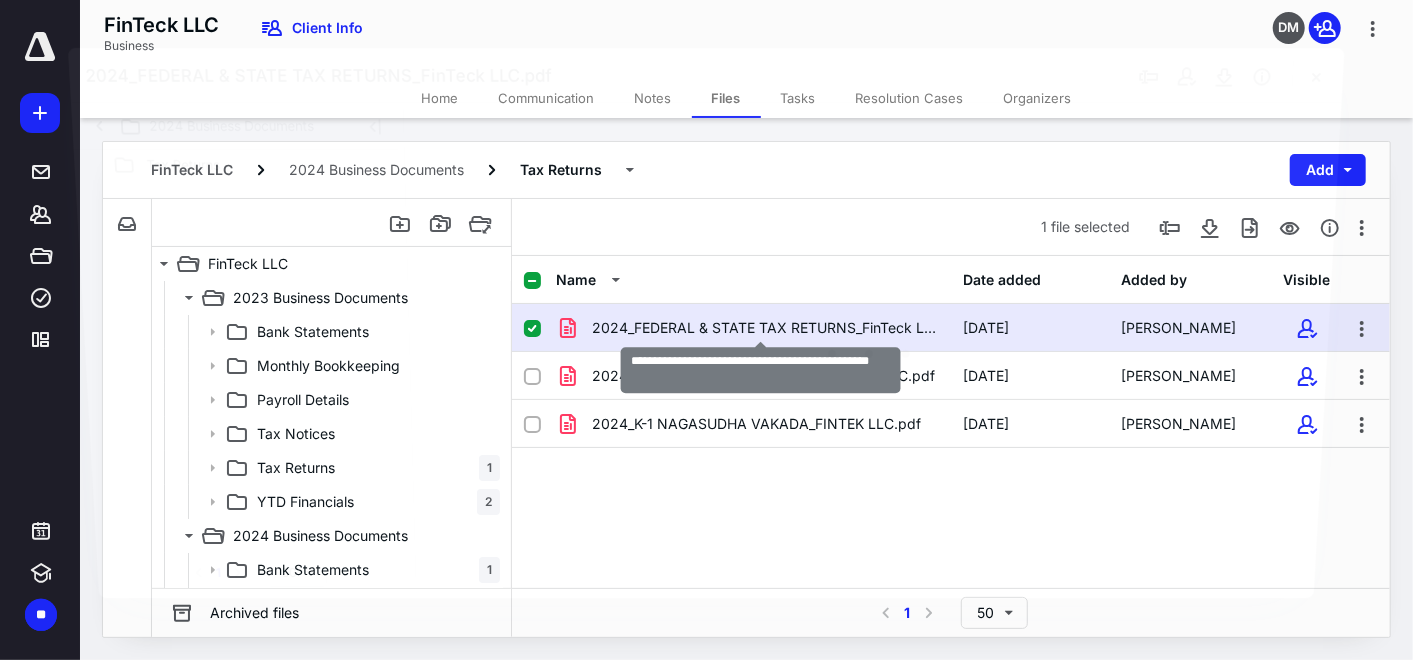 scroll, scrollTop: 201, scrollLeft: 0, axis: vertical 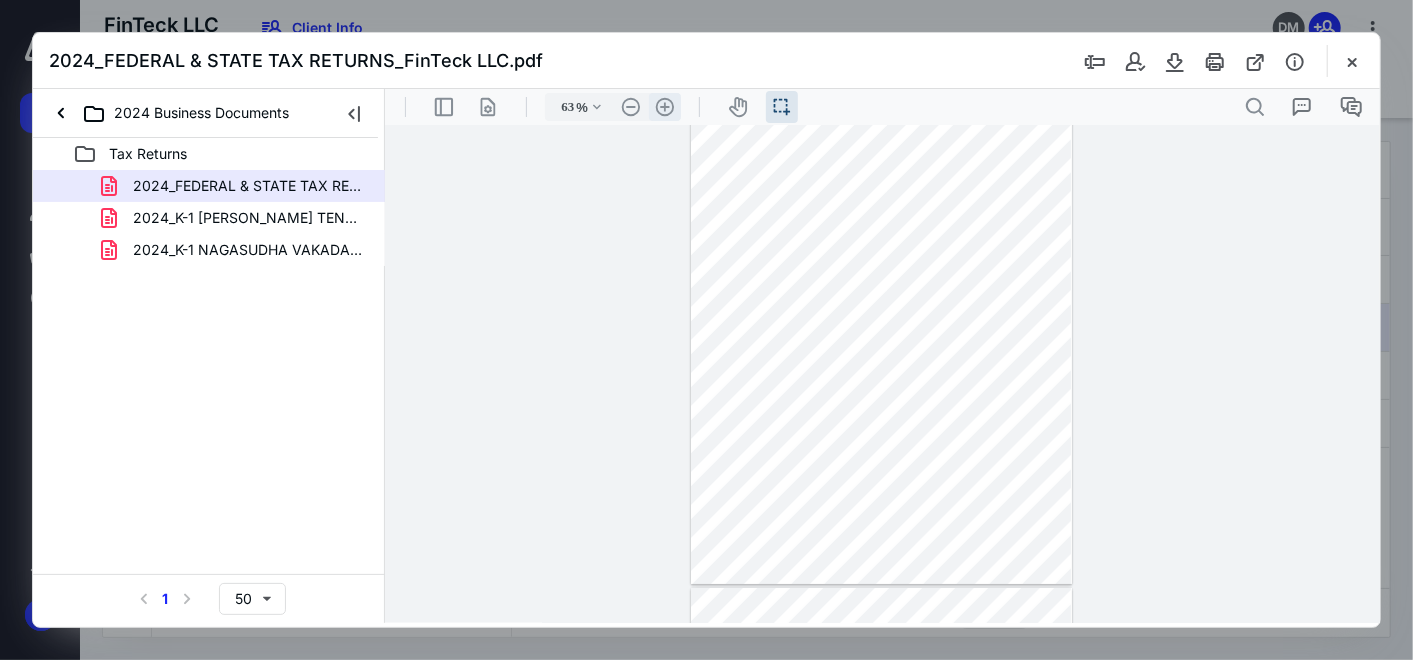 click on ".cls-1{fill:#abb0c4;} icon - header - zoom - in - line" at bounding box center (664, 106) 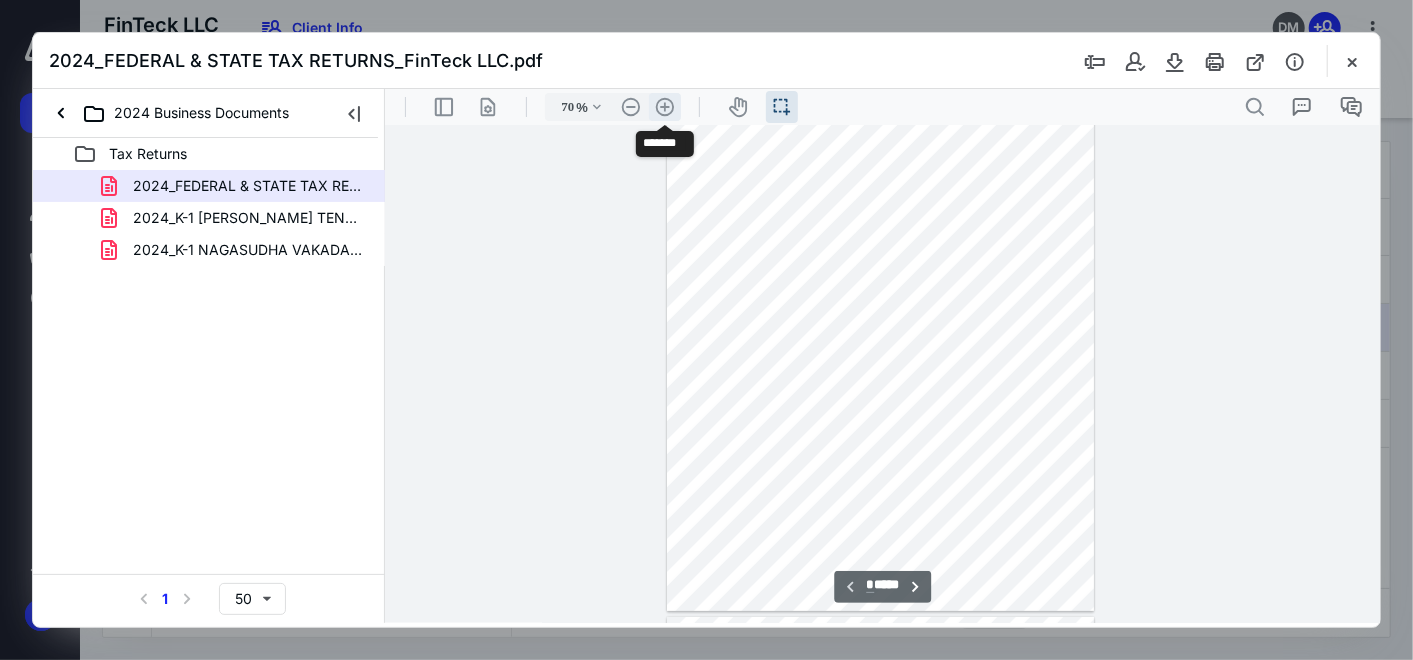 click on ".cls-1{fill:#abb0c4;} icon - header - zoom - in - line" at bounding box center (664, 106) 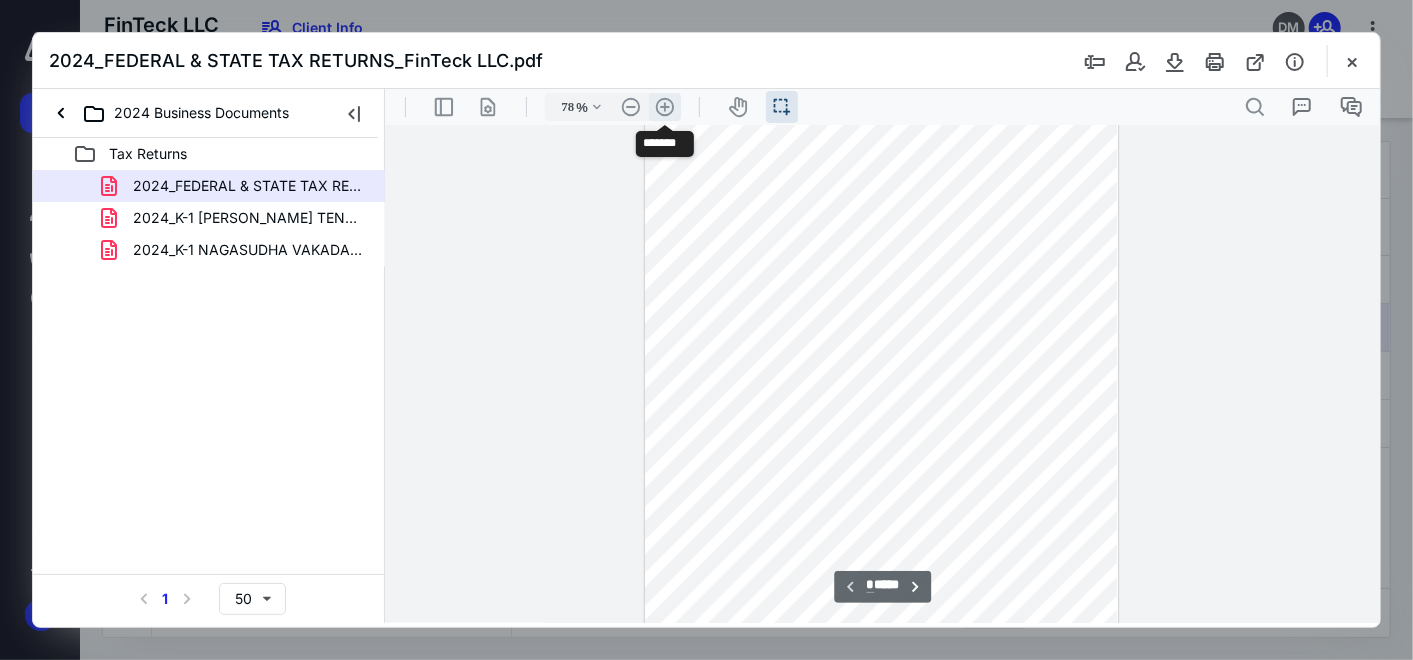 click on ".cls-1{fill:#abb0c4;} icon - header - zoom - in - line" at bounding box center [664, 106] 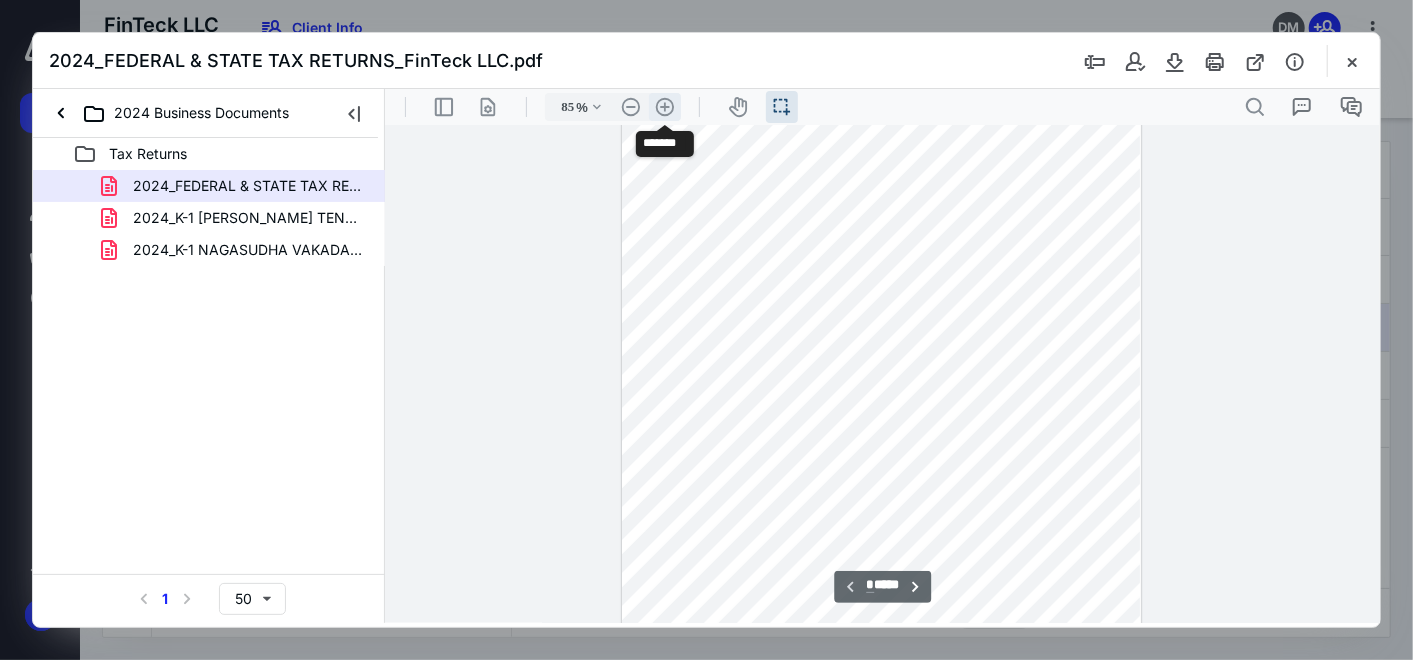 scroll, scrollTop: 135, scrollLeft: 0, axis: vertical 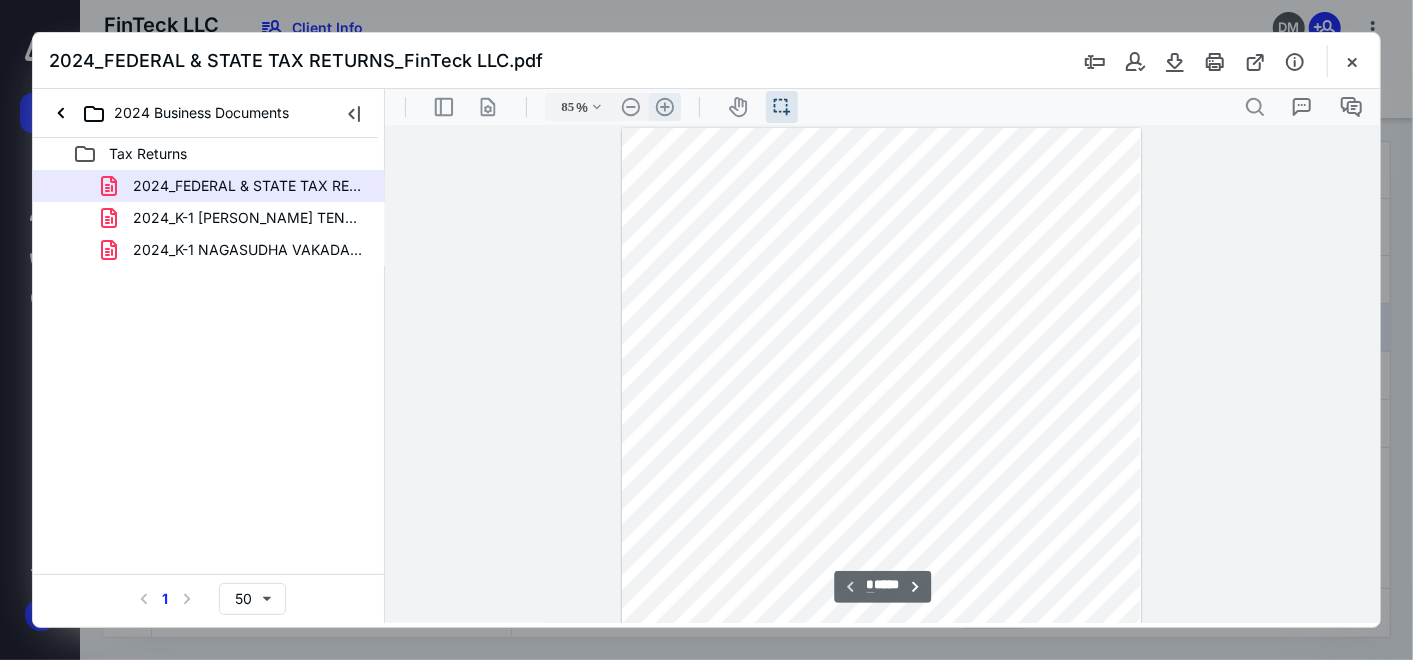 click on ".cls-1{fill:#abb0c4;} icon - header - zoom - in - line" at bounding box center (664, 106) 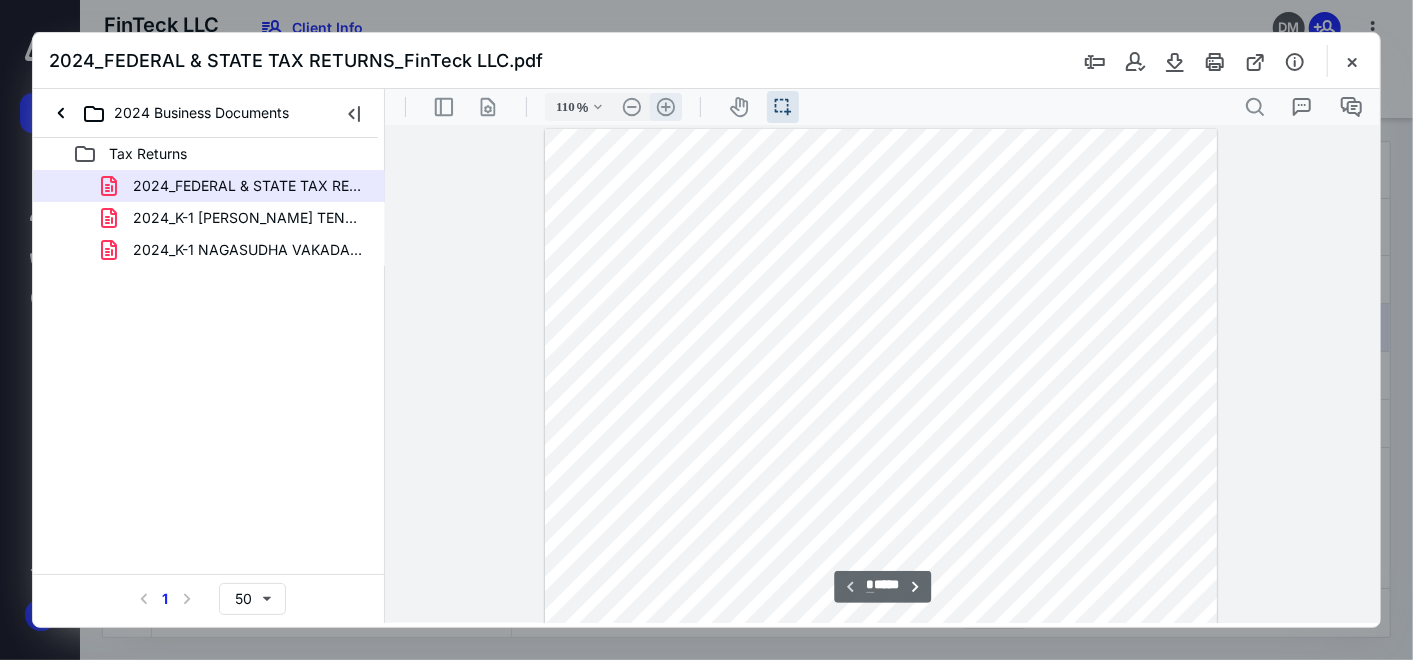 scroll, scrollTop: 68, scrollLeft: 0, axis: vertical 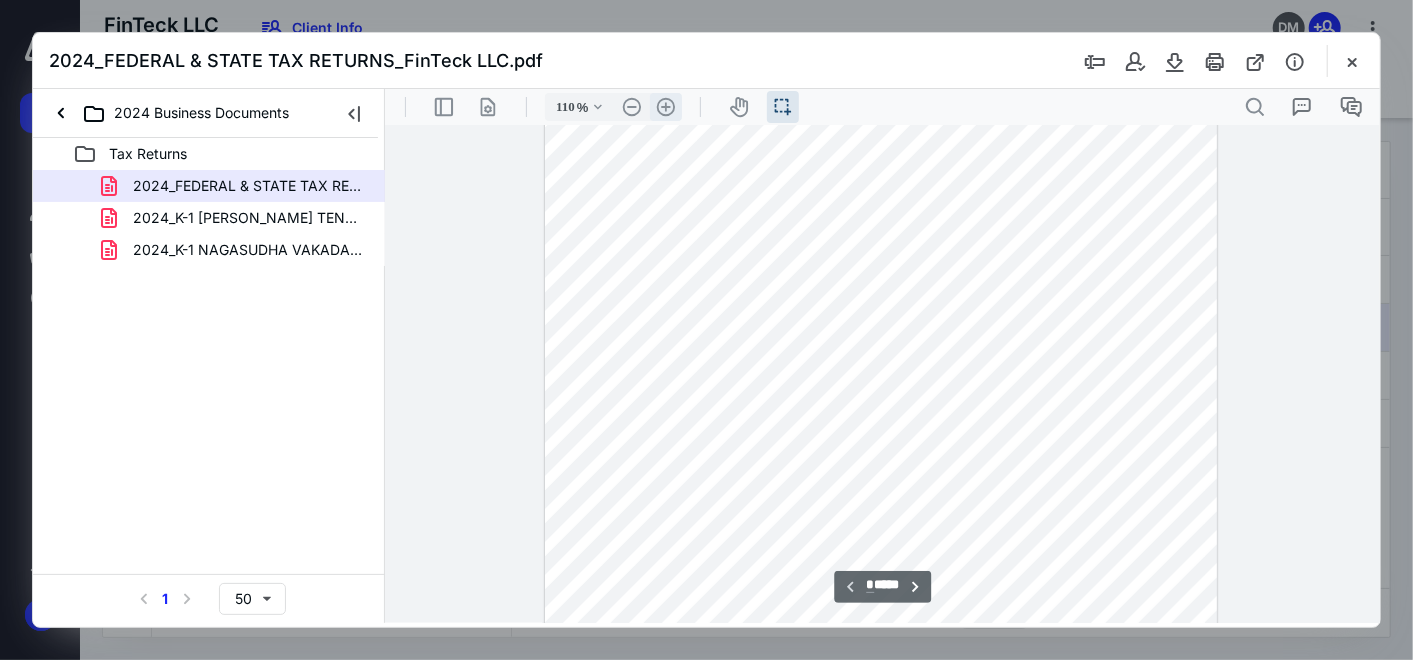click on ".cls-1{fill:#abb0c4;} icon - header - zoom - in - line" at bounding box center [665, 106] 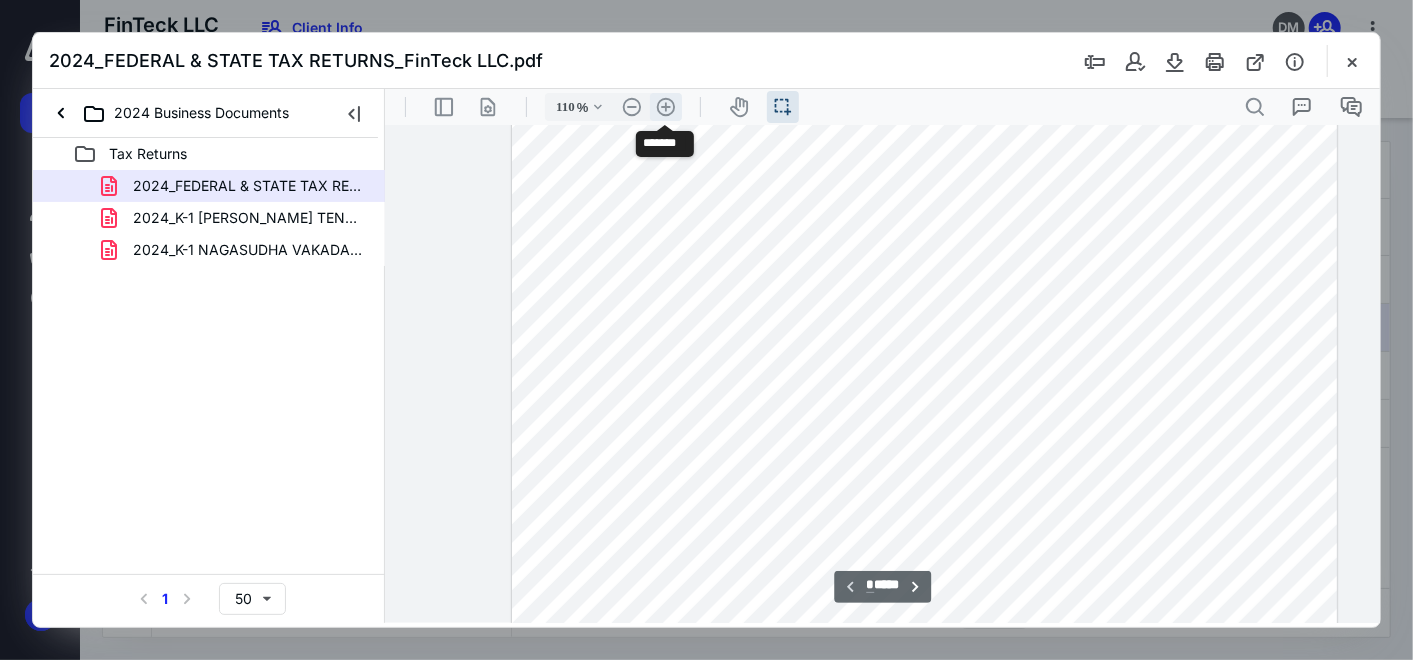 type on "135" 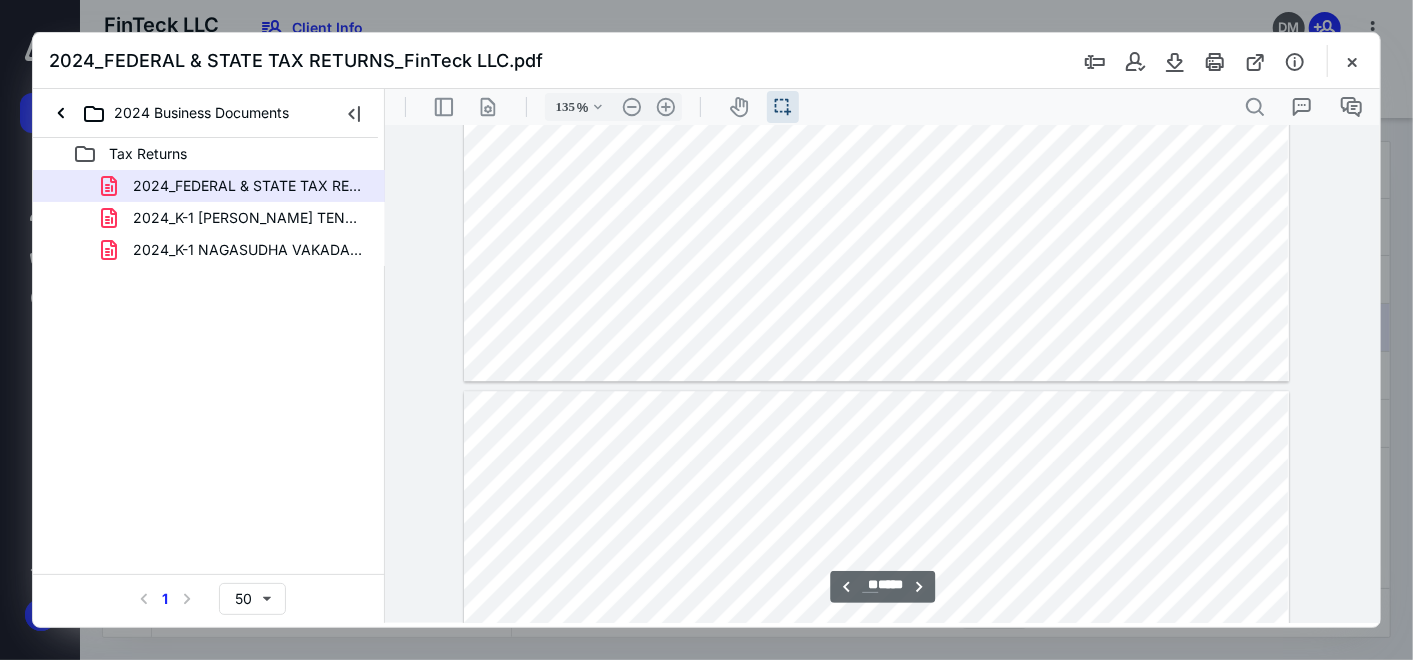 scroll, scrollTop: 15777, scrollLeft: 48, axis: both 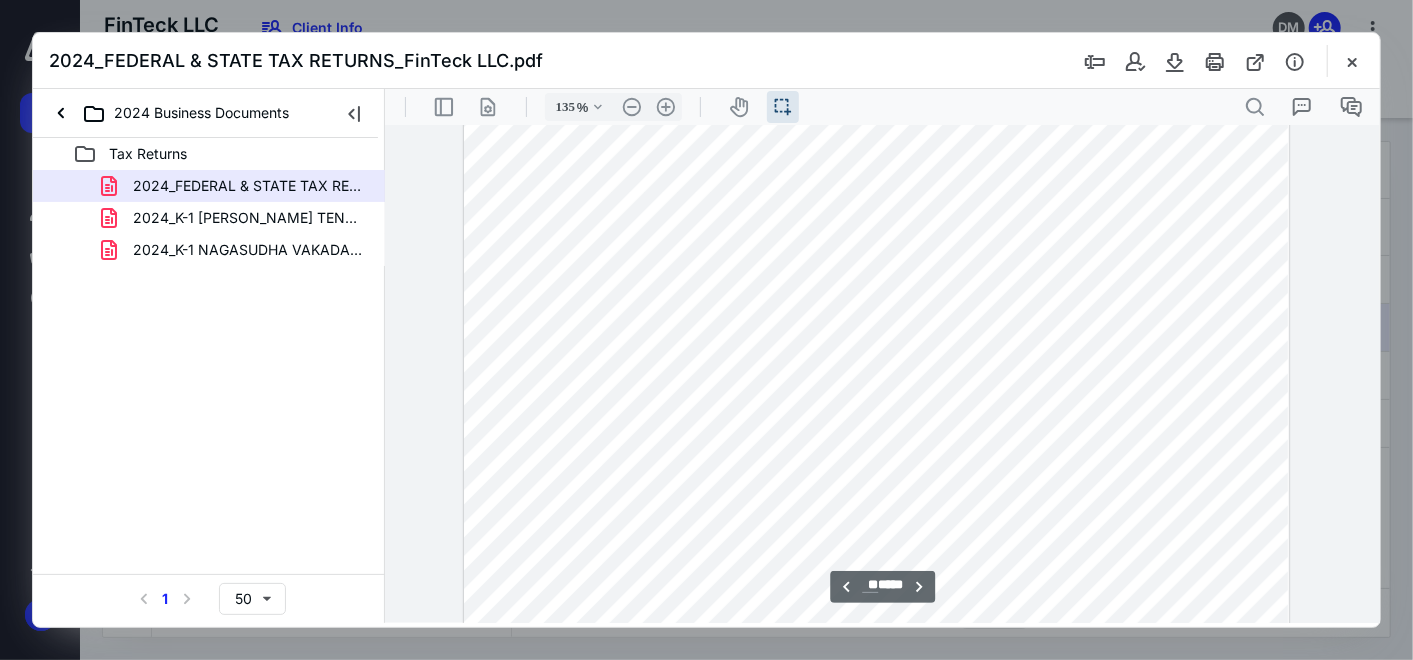 type on "**" 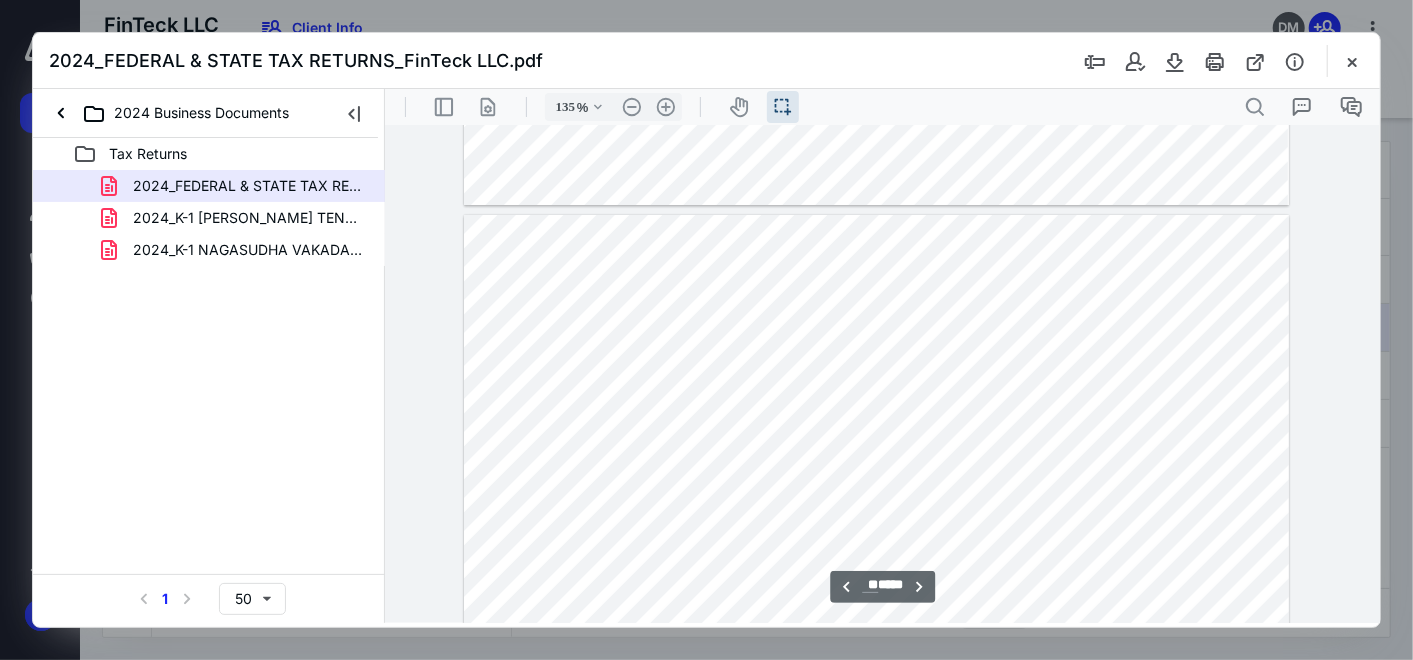 scroll, scrollTop: 17000, scrollLeft: 48, axis: both 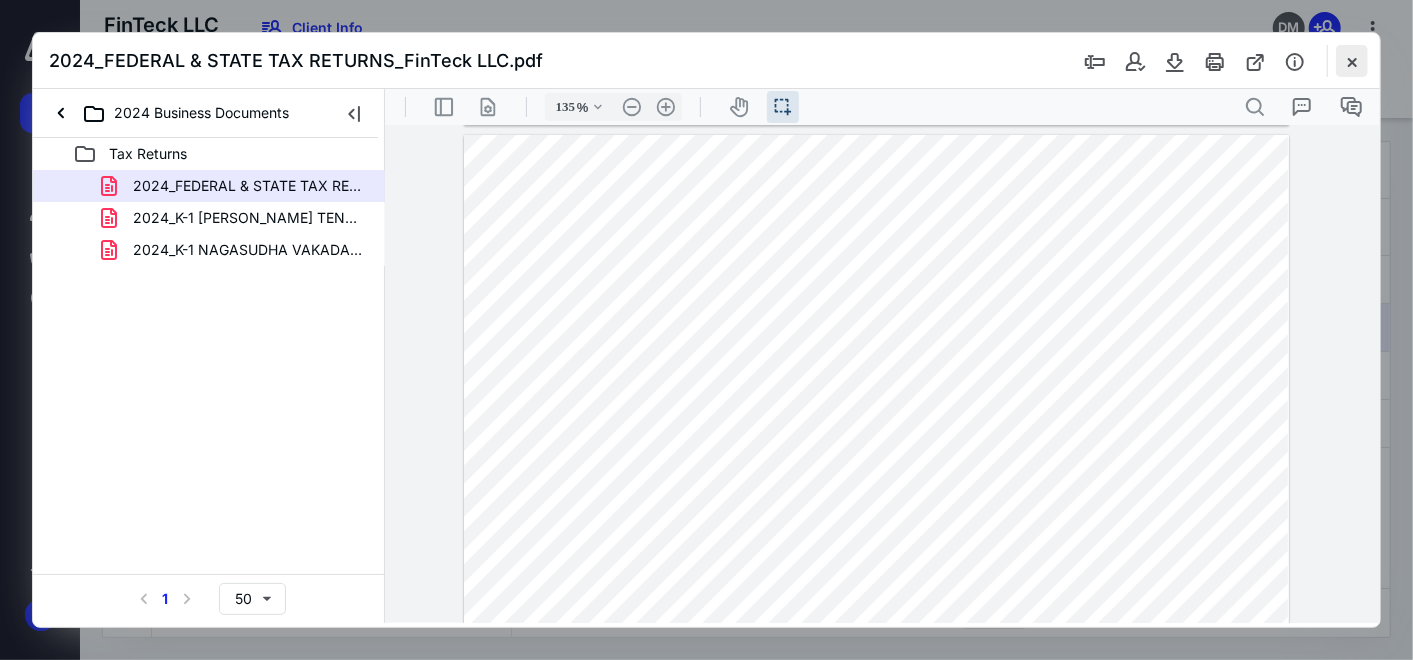 click at bounding box center (1352, 61) 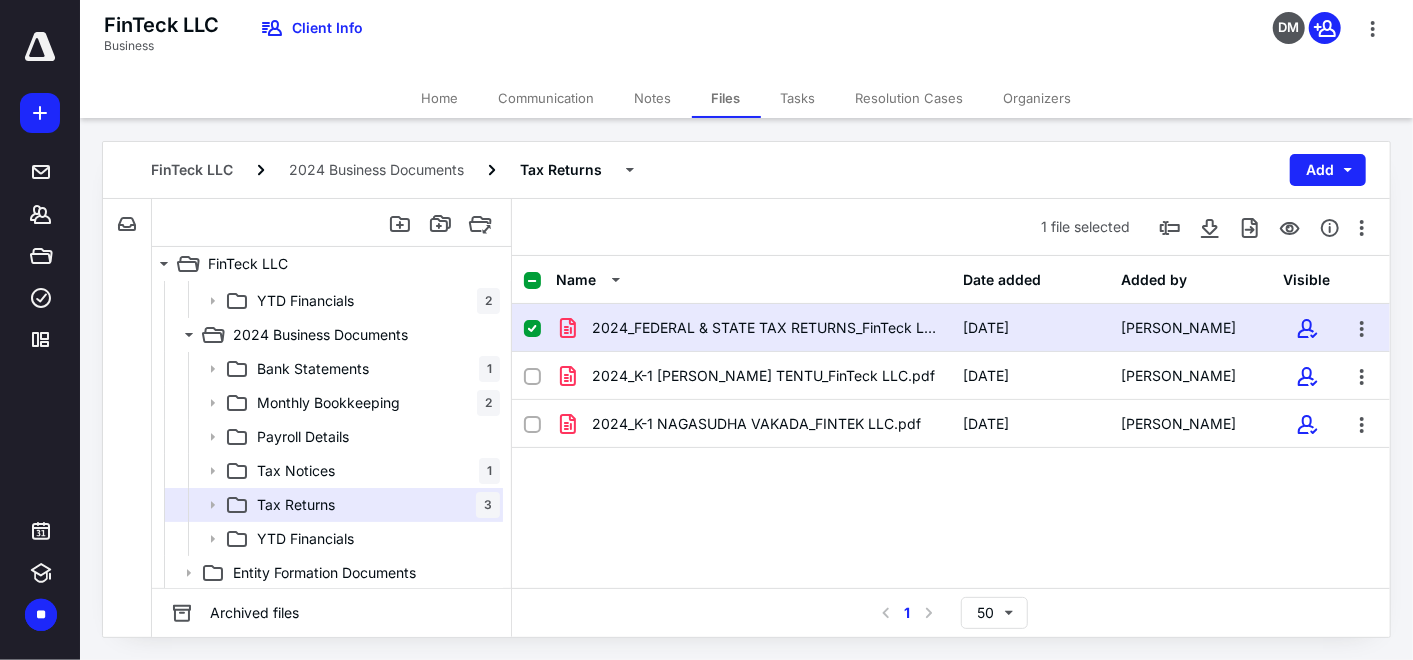 click on "Home" at bounding box center (440, 98) 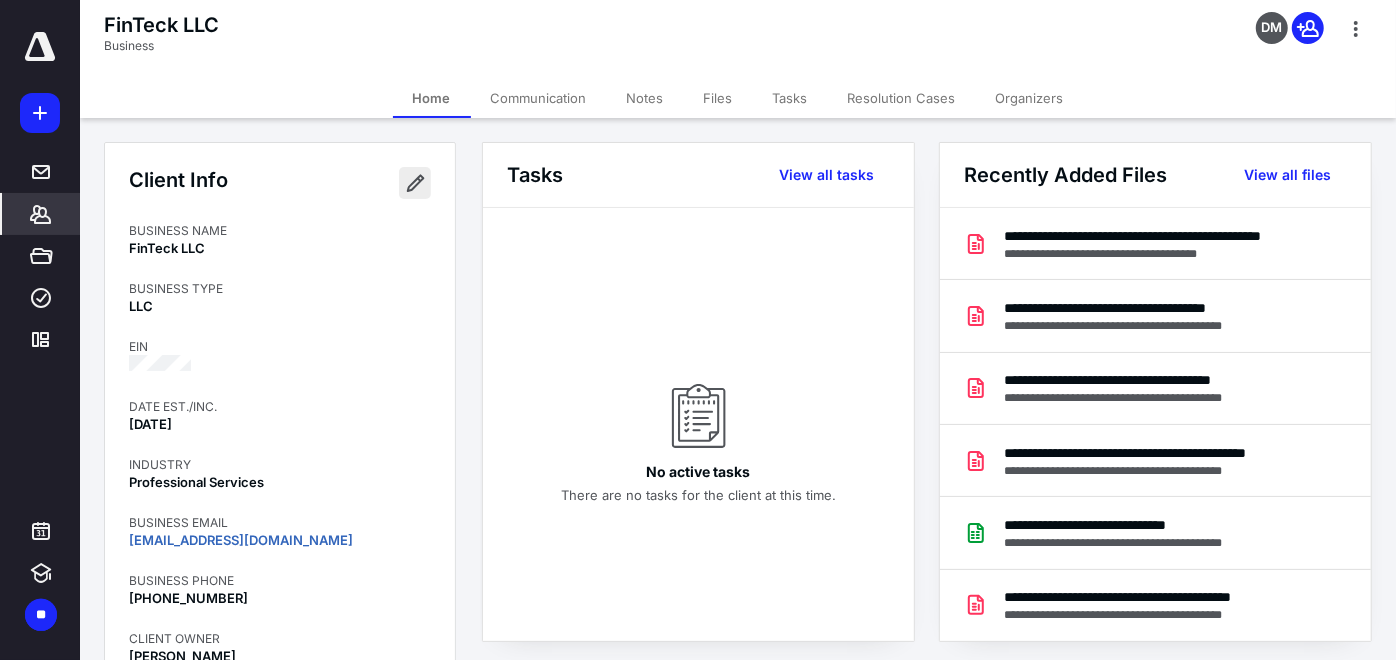 click at bounding box center [415, 183] 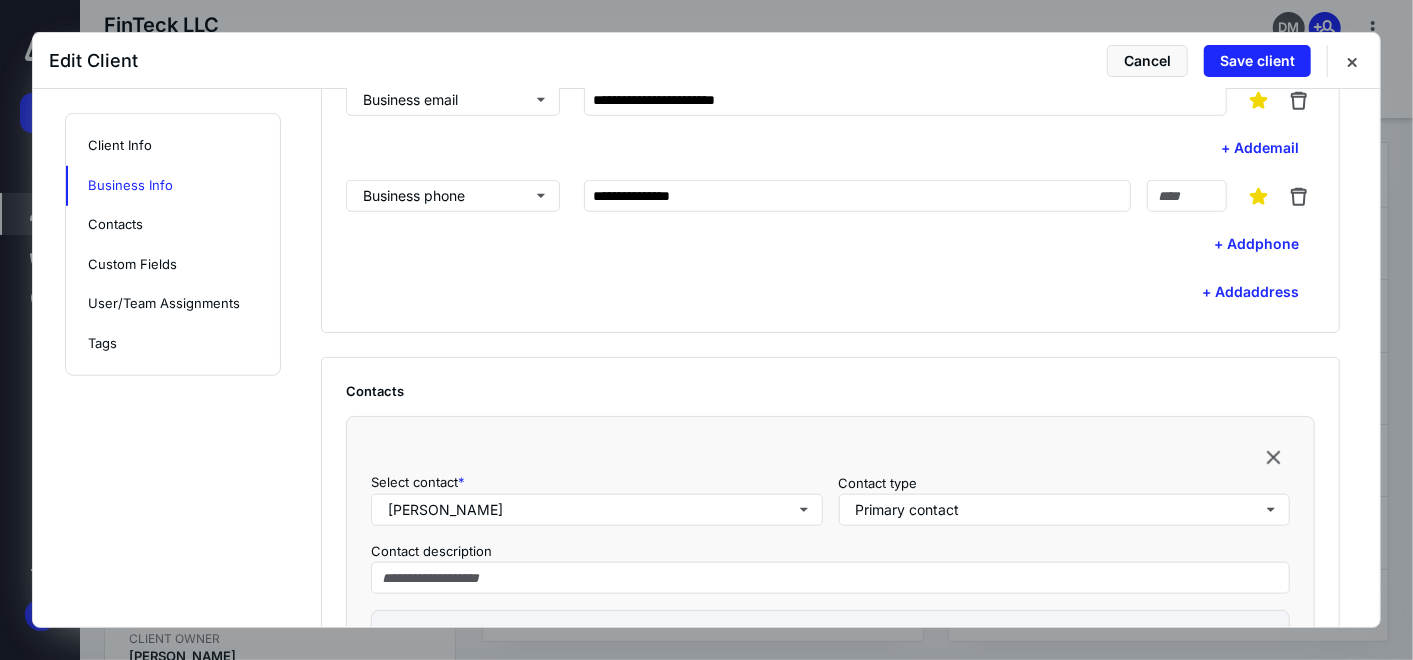 scroll, scrollTop: 666, scrollLeft: 0, axis: vertical 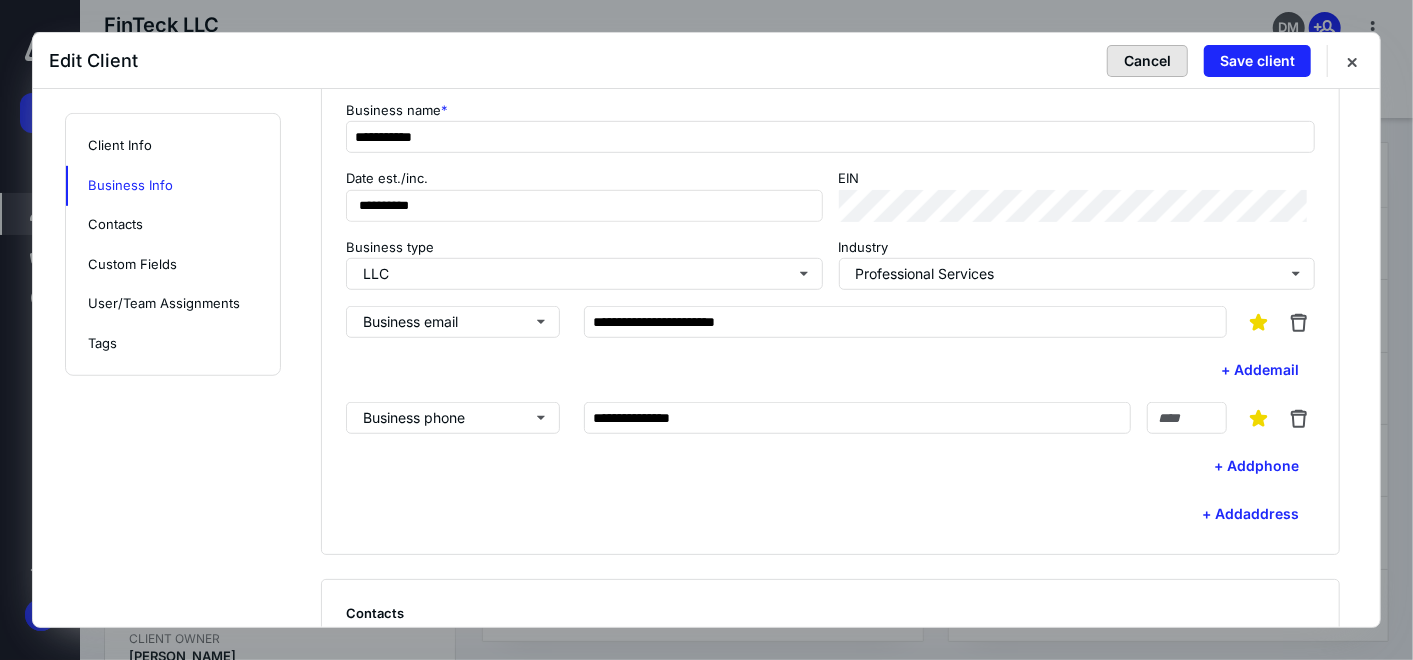 click on "Cancel" at bounding box center [1147, 61] 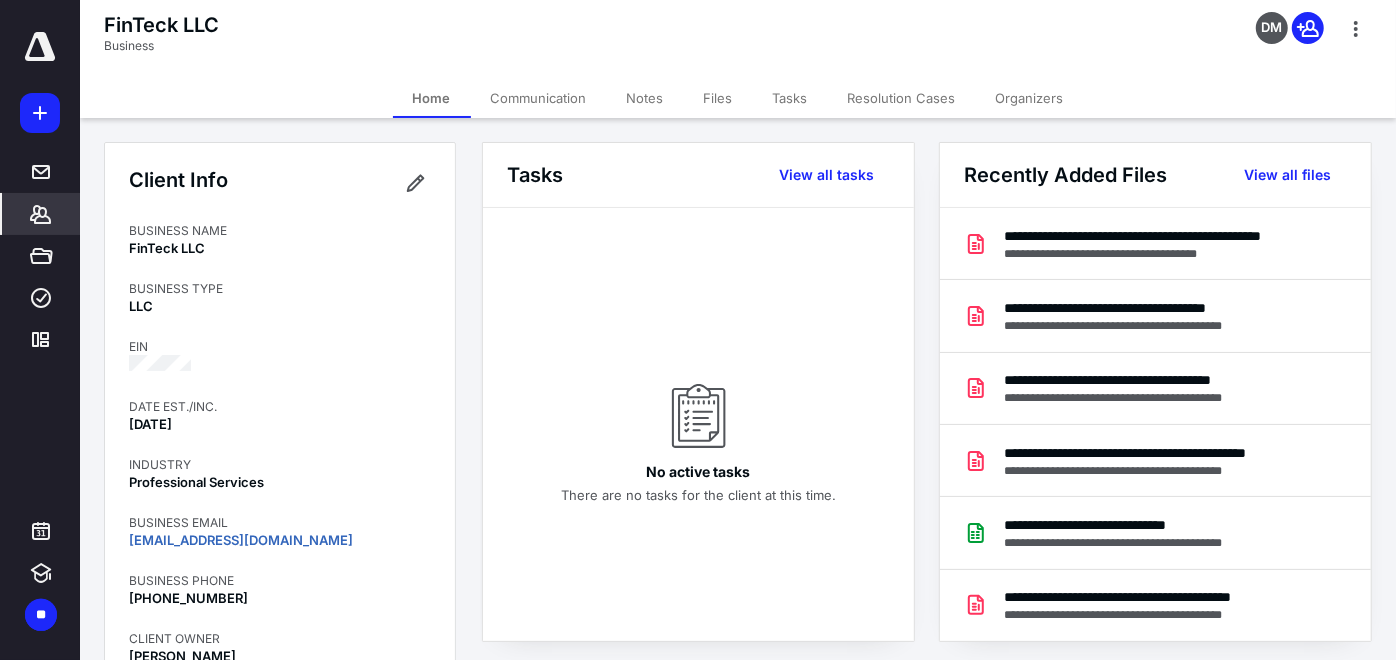click on "Files" at bounding box center [718, 98] 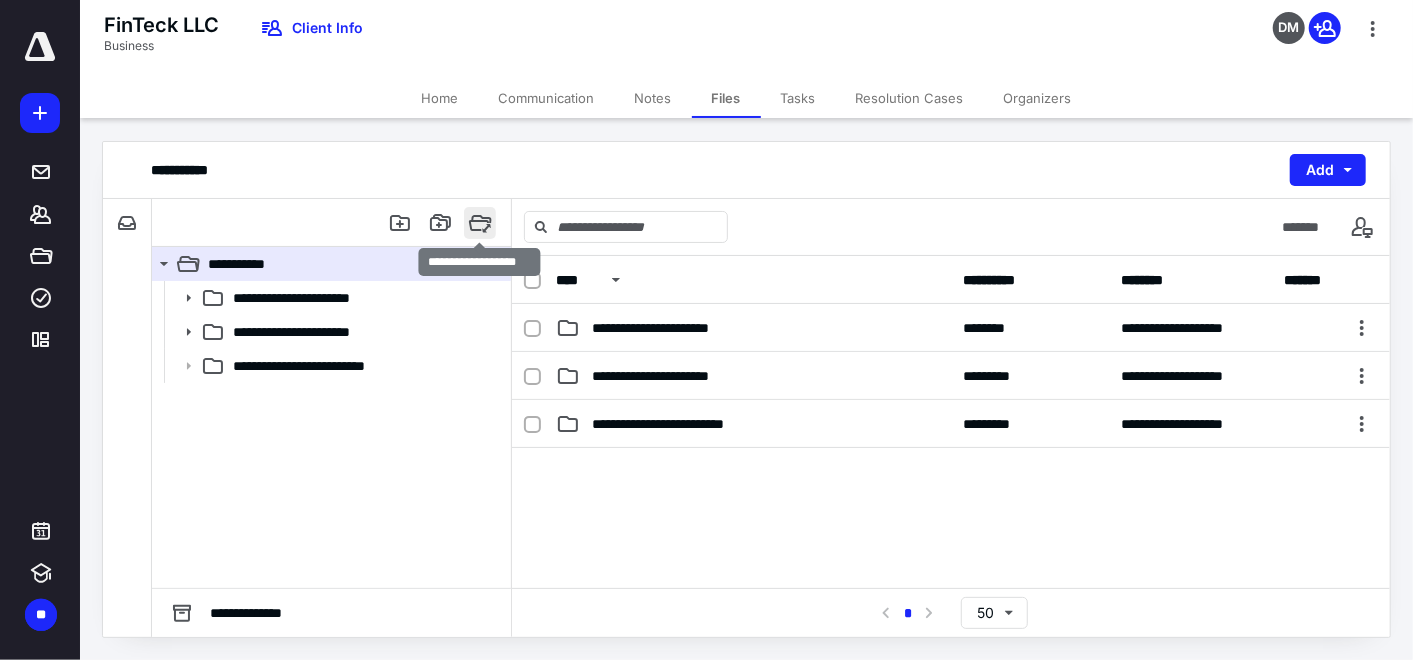 click at bounding box center [480, 223] 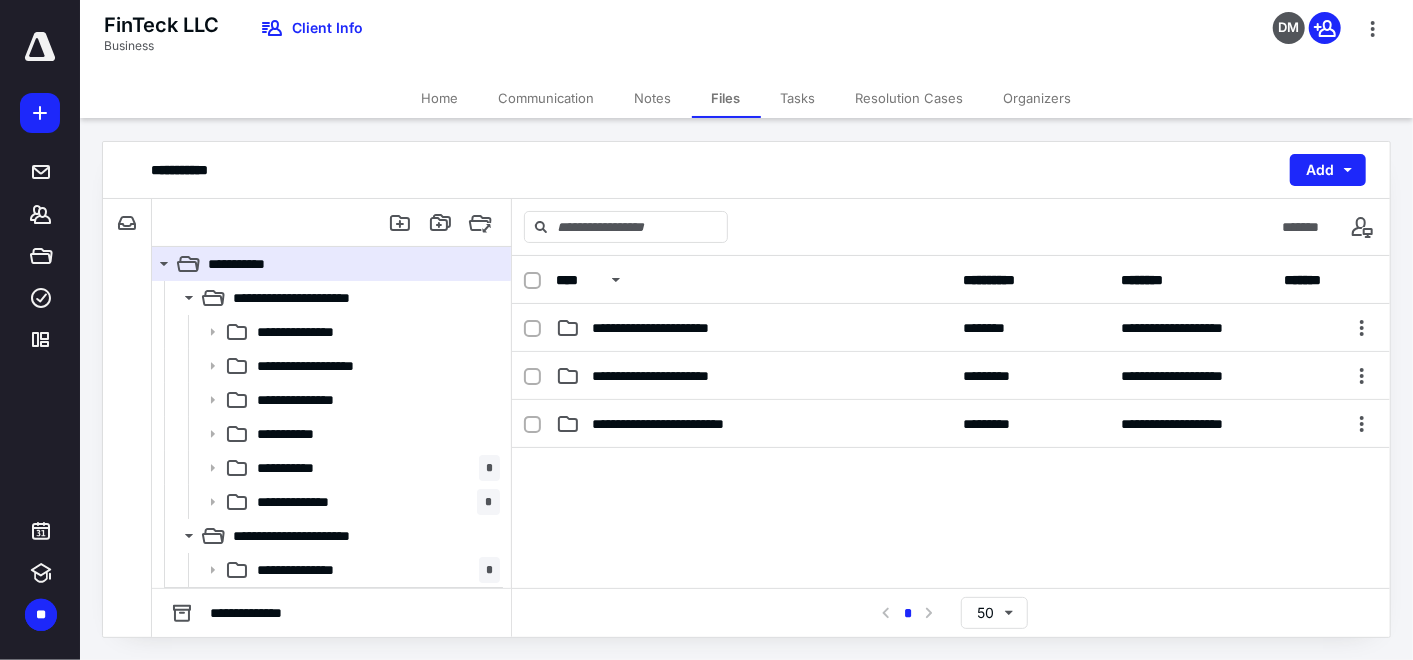 scroll, scrollTop: 201, scrollLeft: 0, axis: vertical 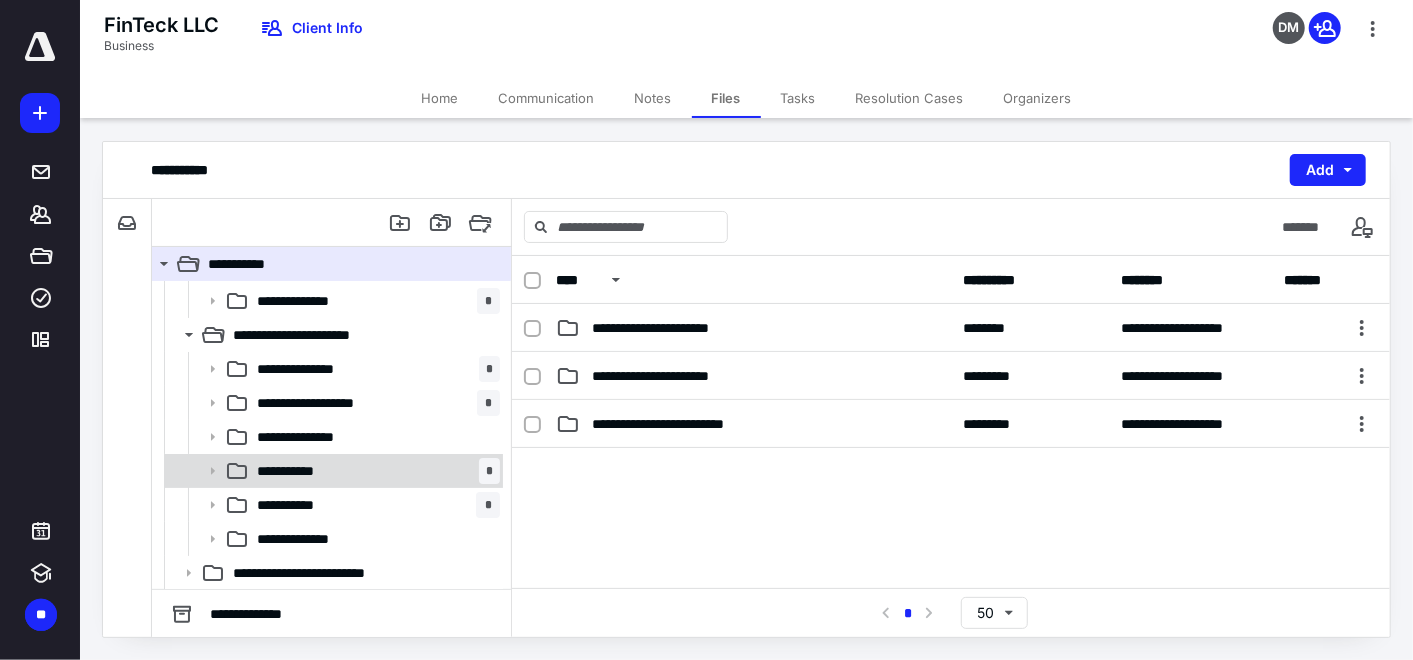 click on "**********" at bounding box center (374, 471) 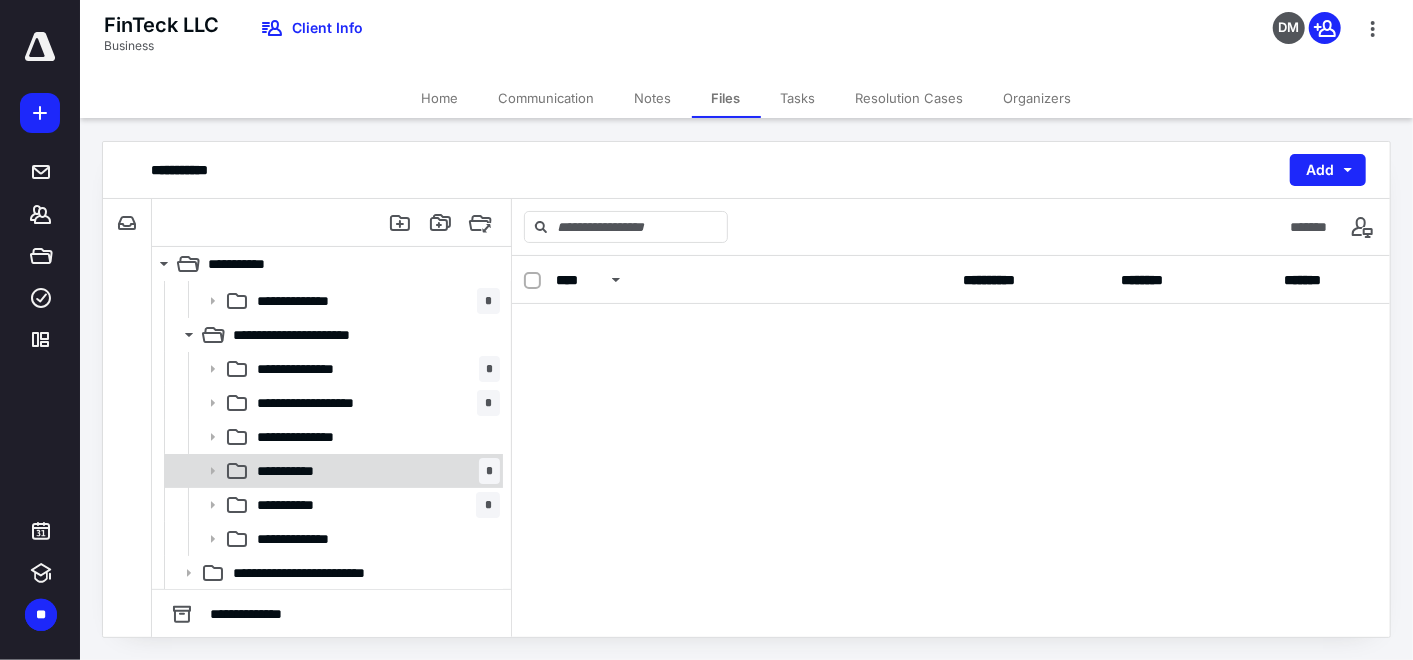 click on "**********" at bounding box center (374, 471) 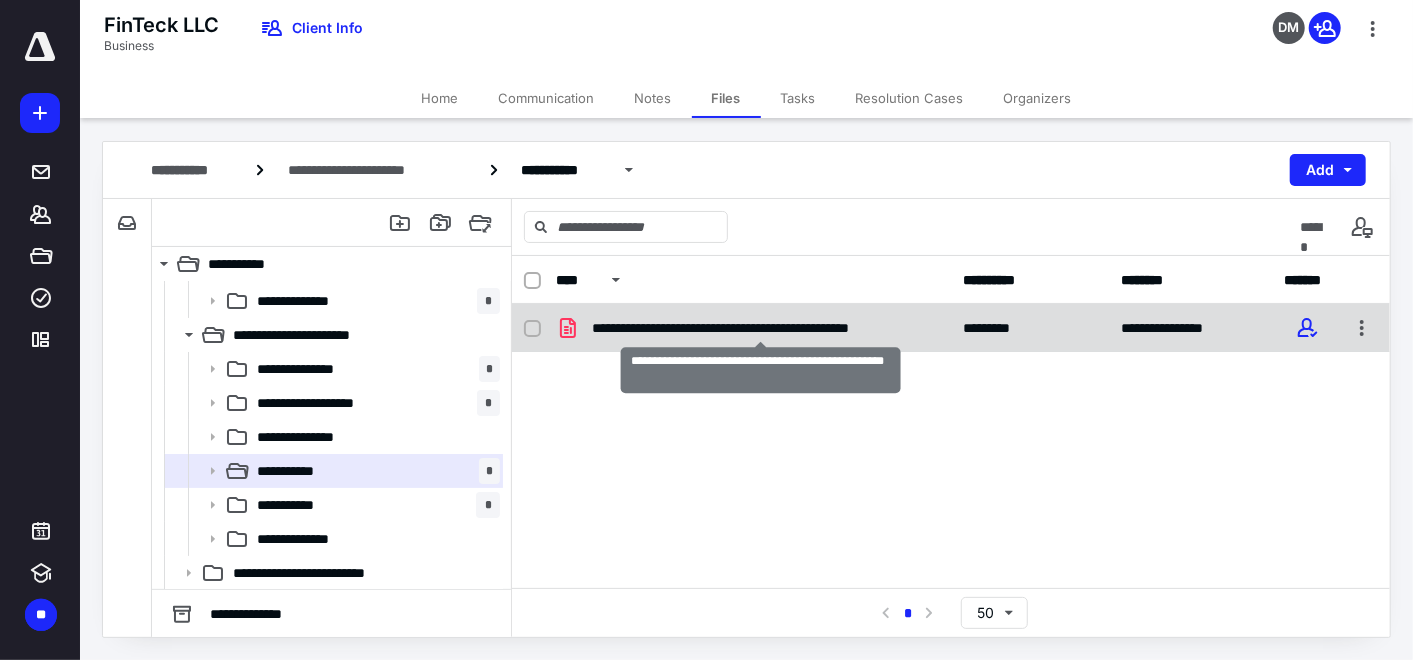 click on "**********" at bounding box center [761, 328] 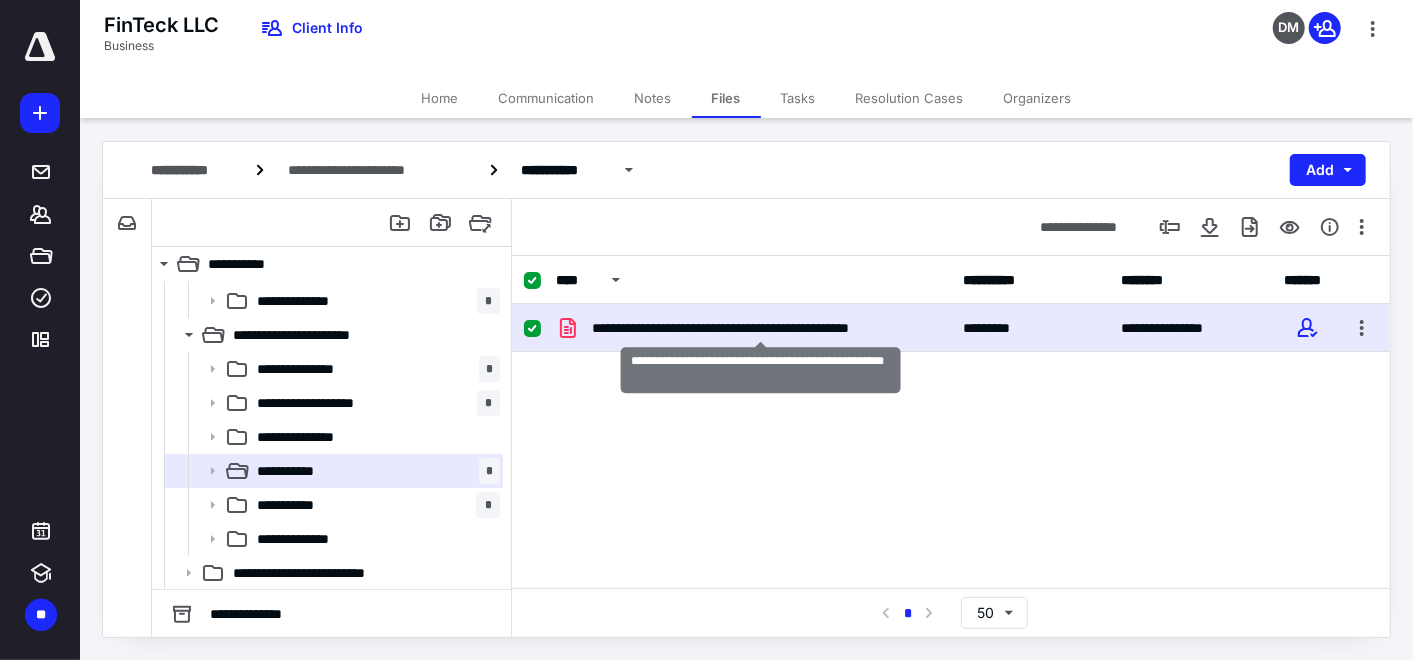 click on "**********" at bounding box center [761, 328] 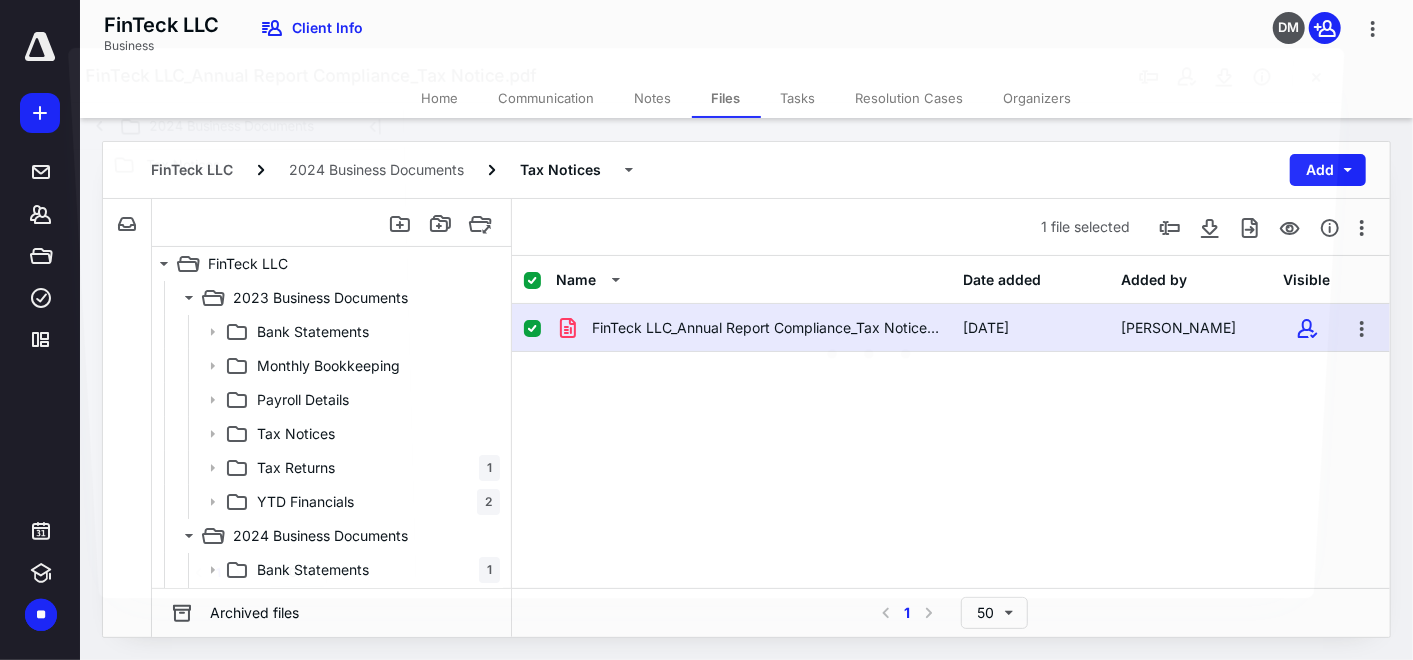 scroll, scrollTop: 201, scrollLeft: 0, axis: vertical 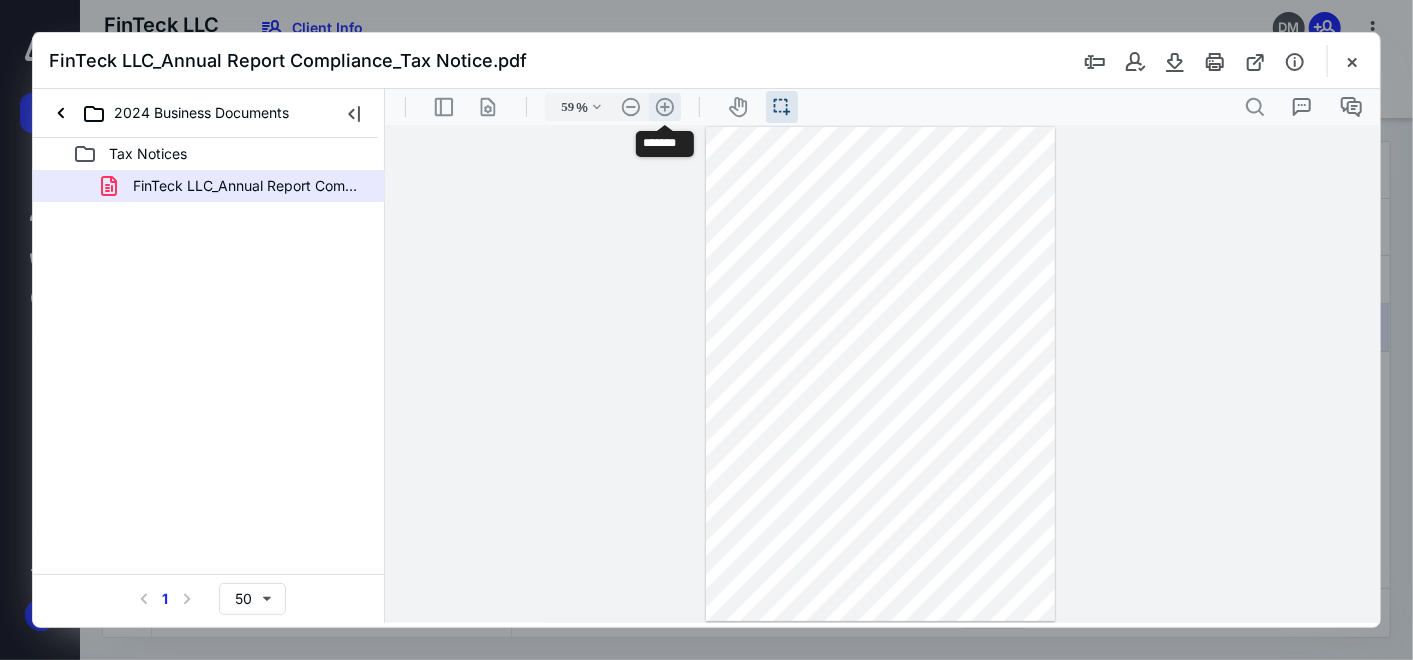 click on ".cls-1{fill:#abb0c4;} icon - header - zoom - in - line" at bounding box center (664, 106) 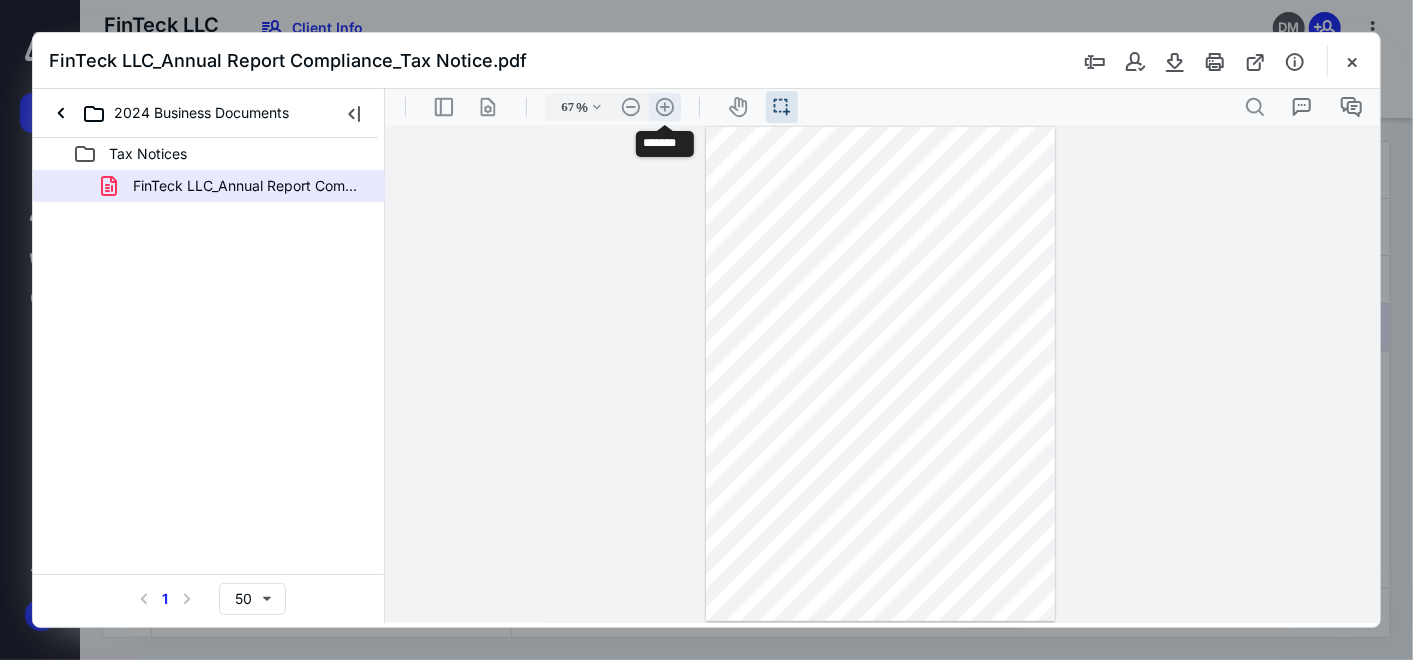 click on ".cls-1{fill:#abb0c4;} icon - header - zoom - in - line" at bounding box center [664, 106] 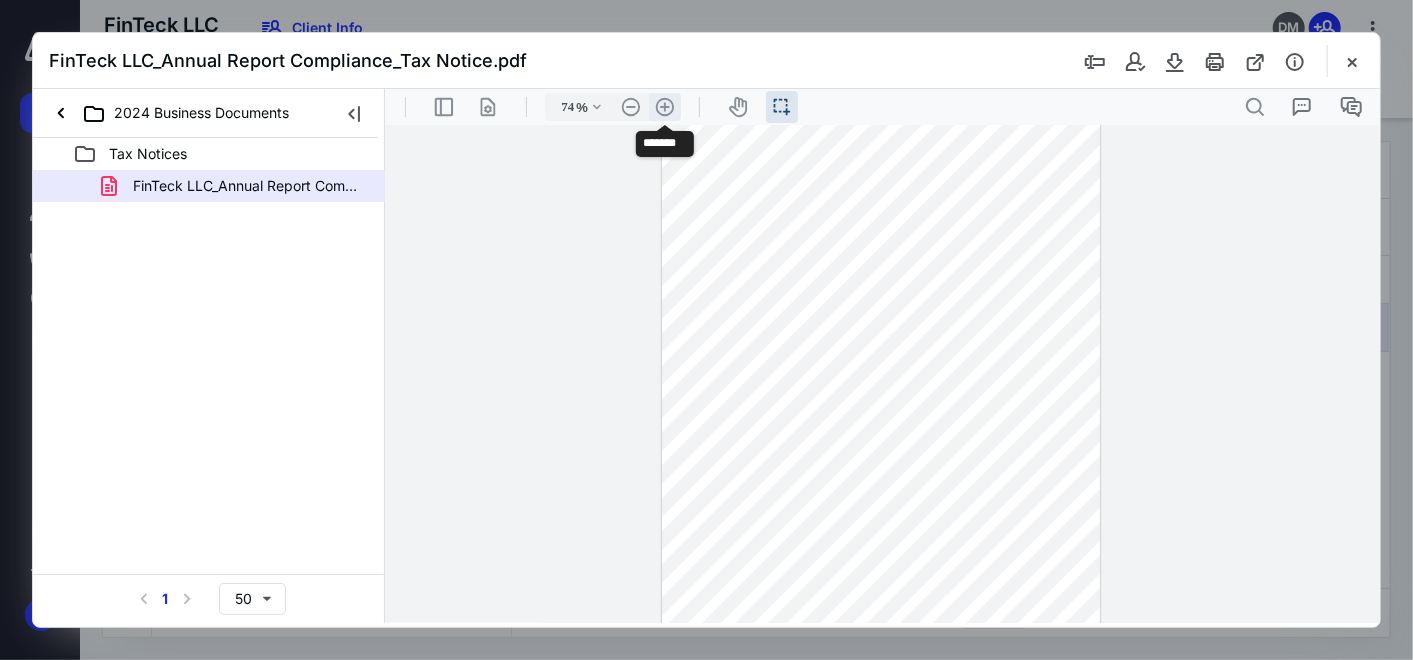 click on ".cls-1{fill:#abb0c4;} icon - header - zoom - in - line" at bounding box center [664, 106] 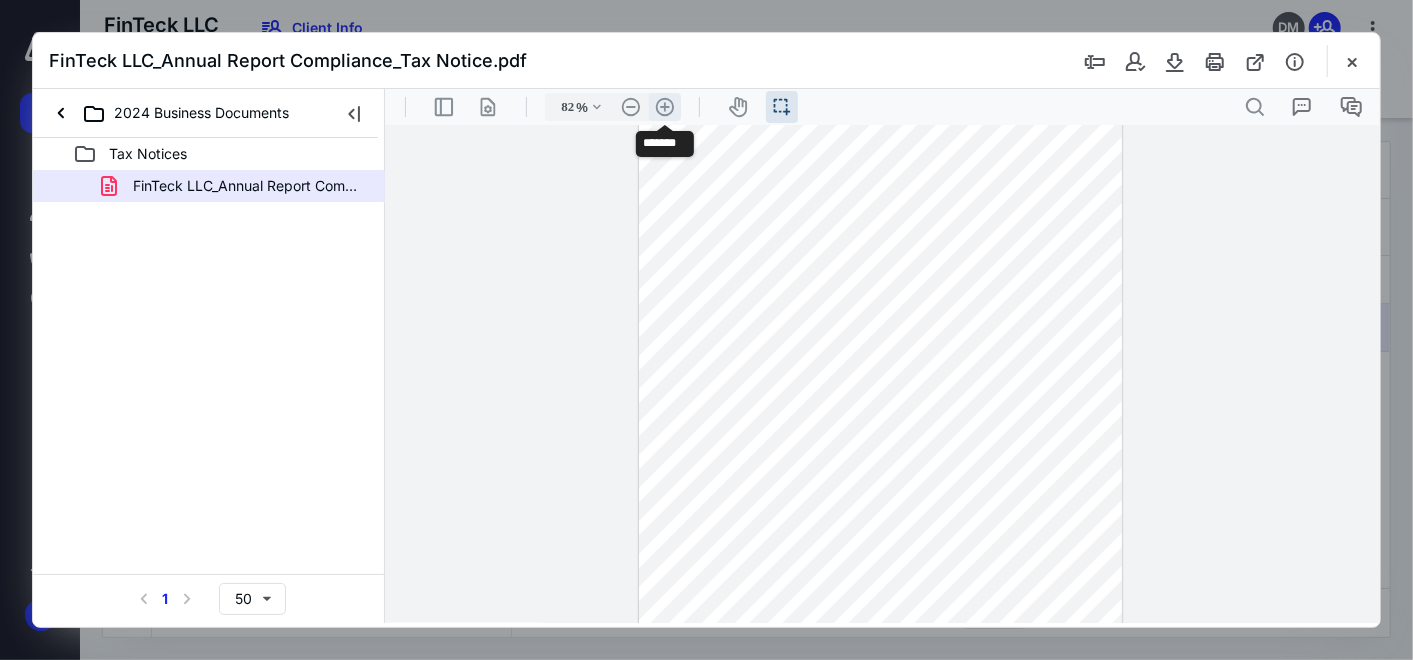 click on ".cls-1{fill:#abb0c4;} icon - header - zoom - in - line" at bounding box center (664, 106) 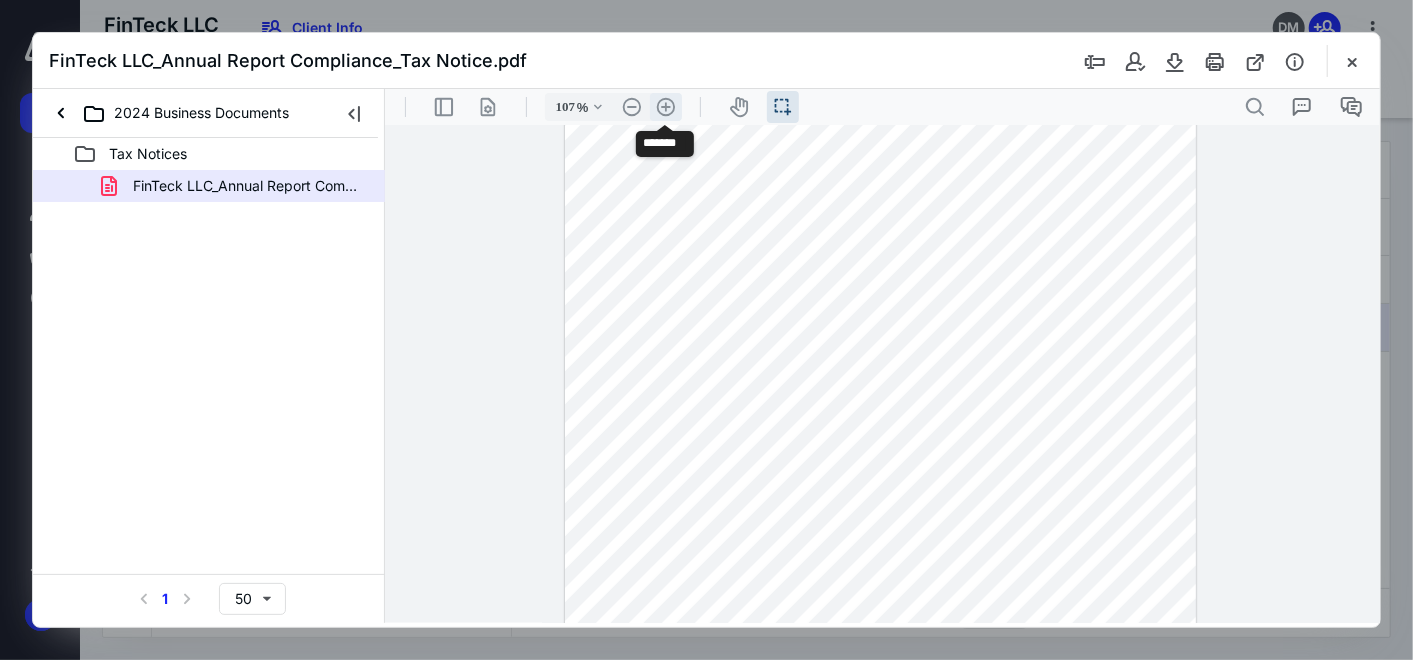 scroll, scrollTop: 187, scrollLeft: 0, axis: vertical 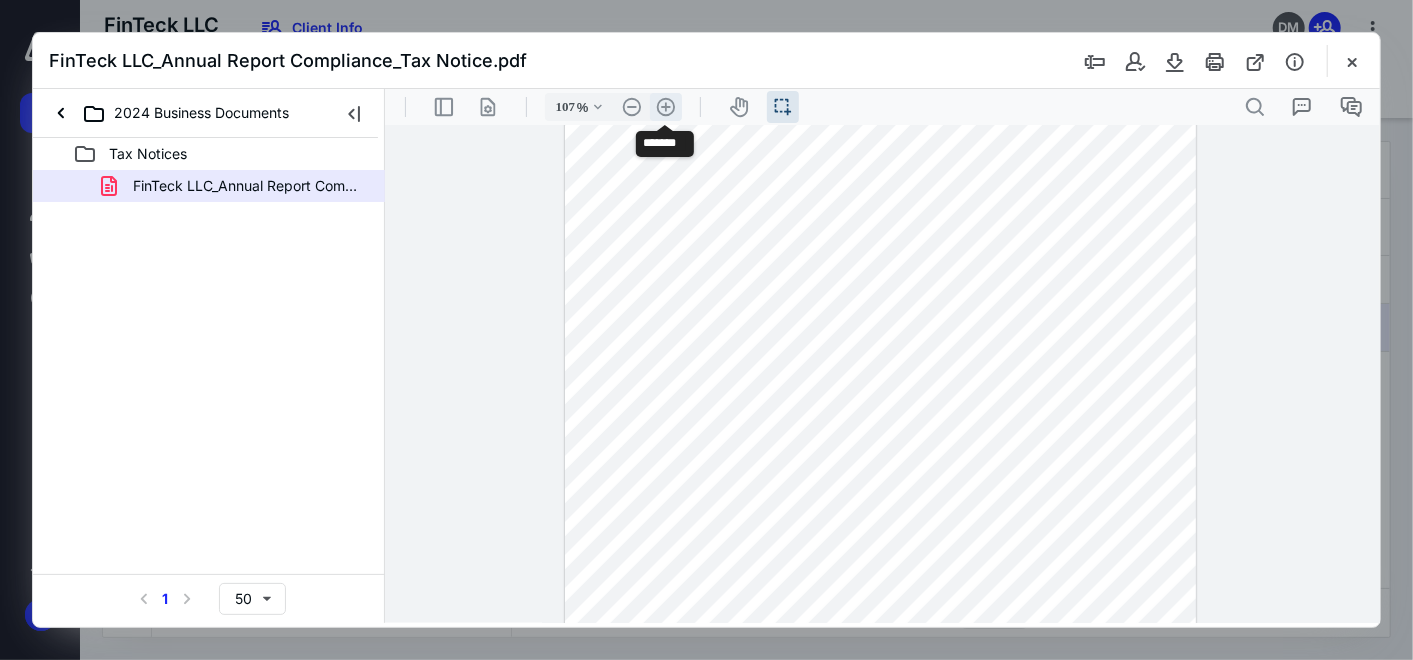 click on ".cls-1{fill:#abb0c4;} icon - header - zoom - in - line" at bounding box center (665, 106) 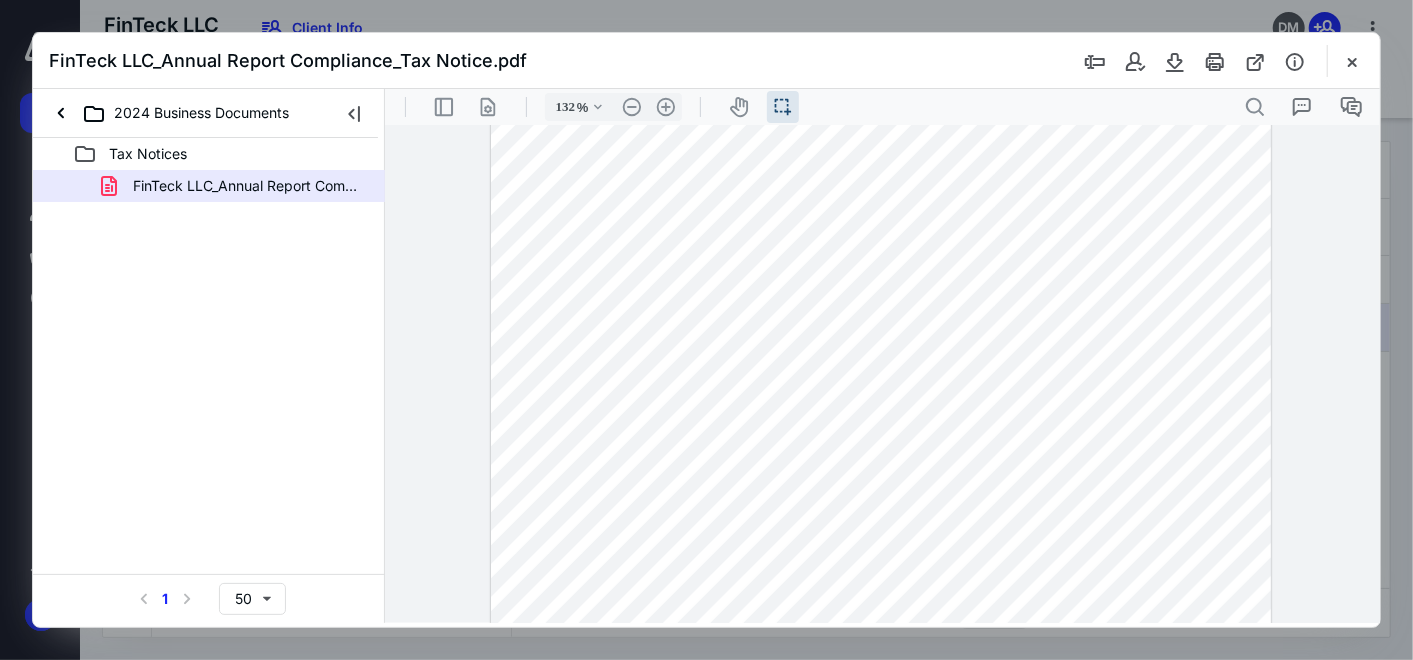 scroll, scrollTop: 59, scrollLeft: 0, axis: vertical 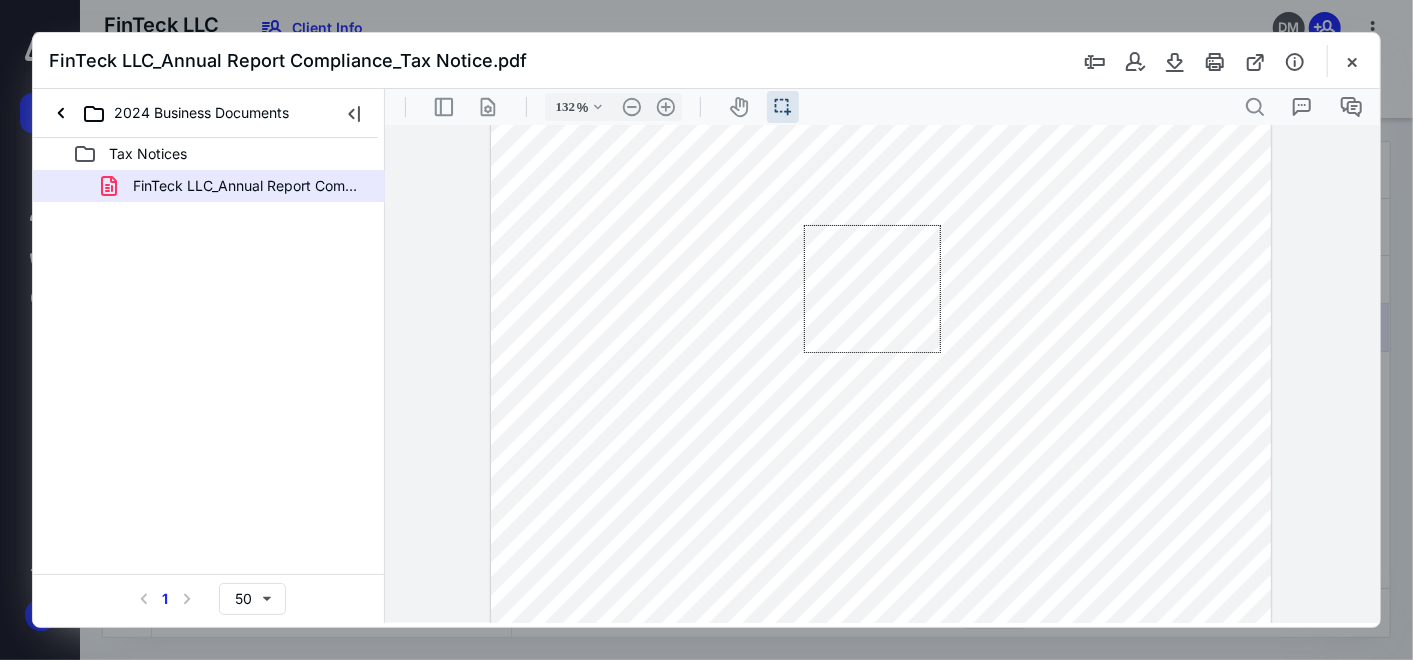drag, startPoint x: 803, startPoint y: 224, endPoint x: 940, endPoint y: 352, distance: 187.49133 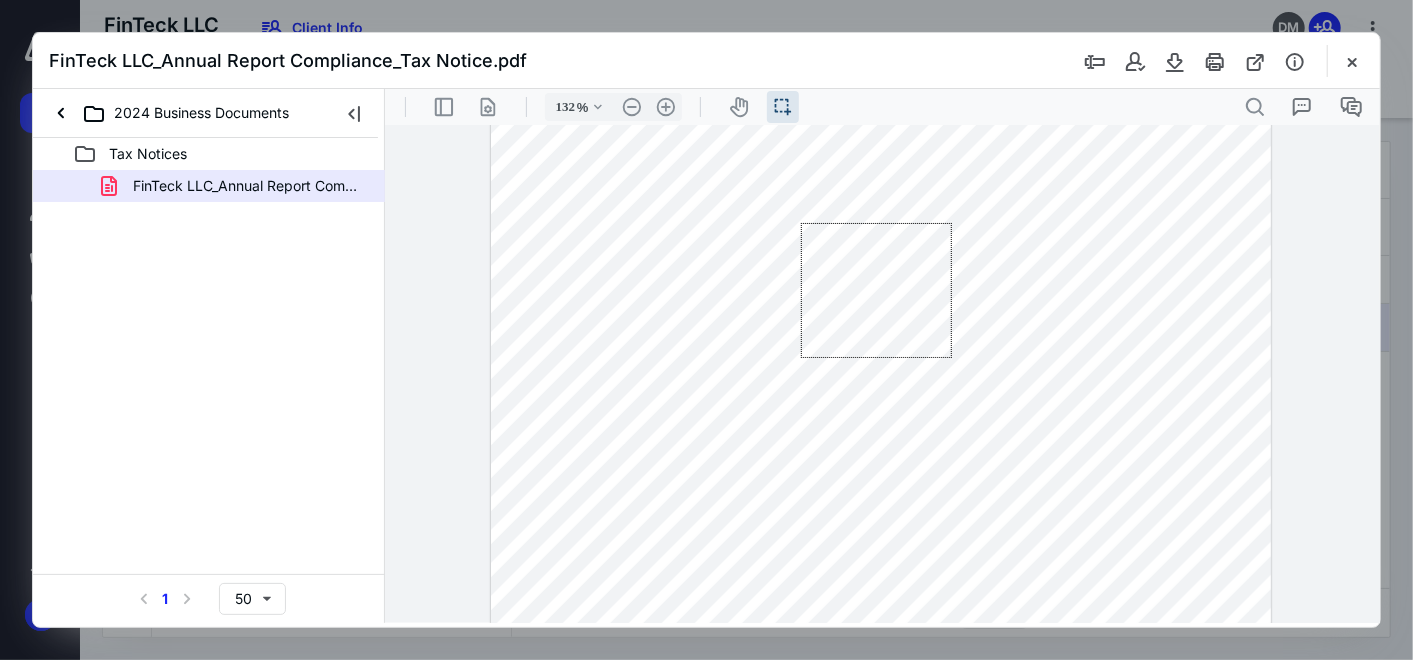 drag, startPoint x: 800, startPoint y: 222, endPoint x: 951, endPoint y: 357, distance: 202.54877 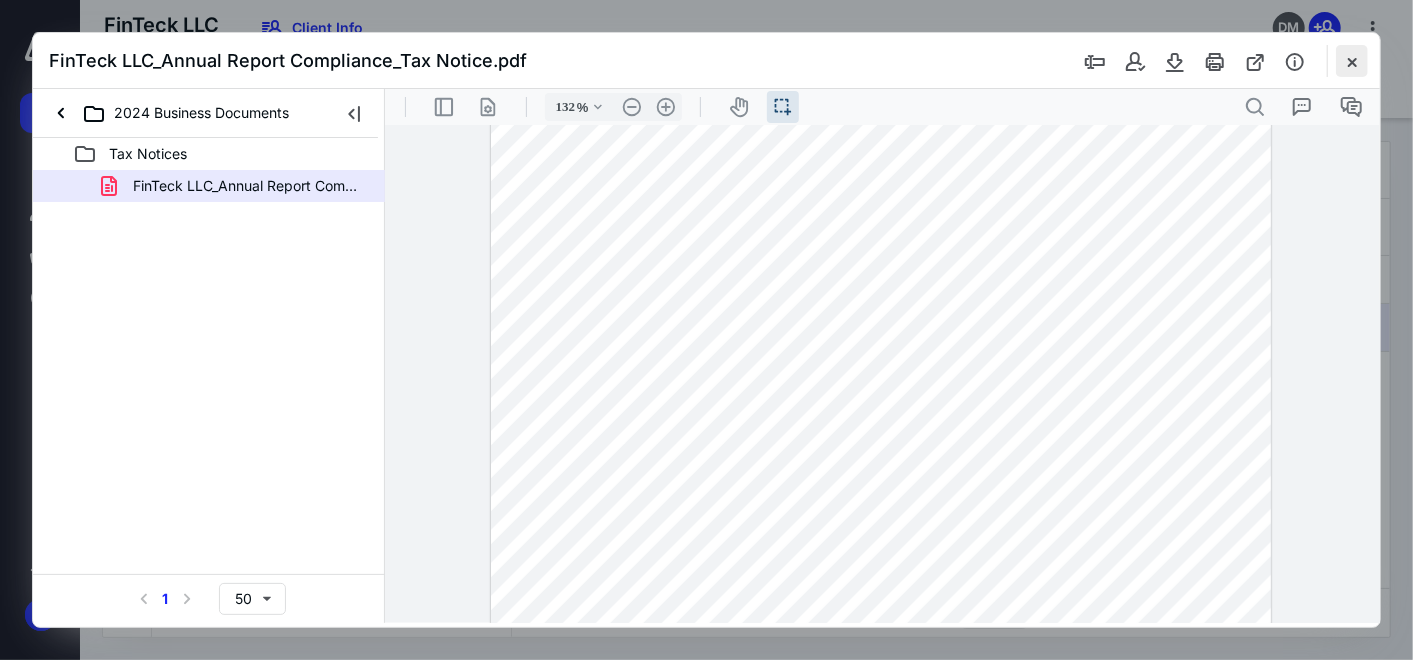 click at bounding box center (1352, 61) 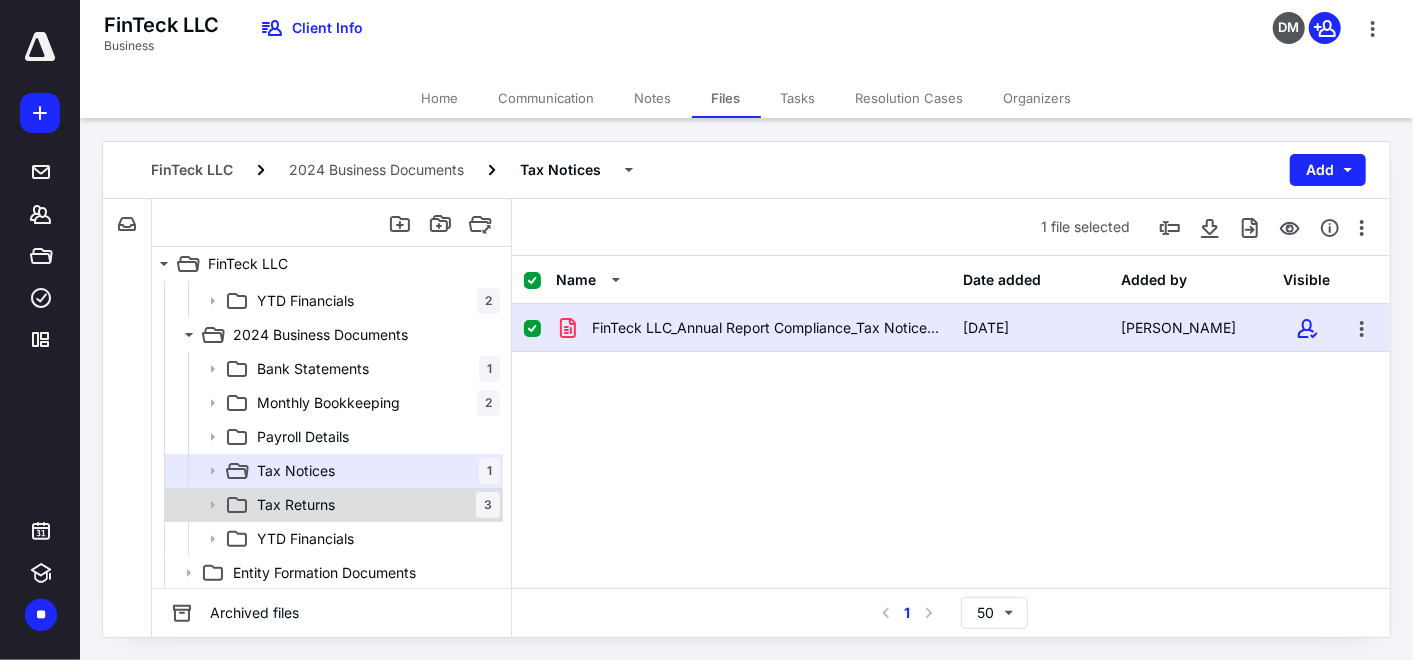 click on "Tax Returns" at bounding box center [296, 505] 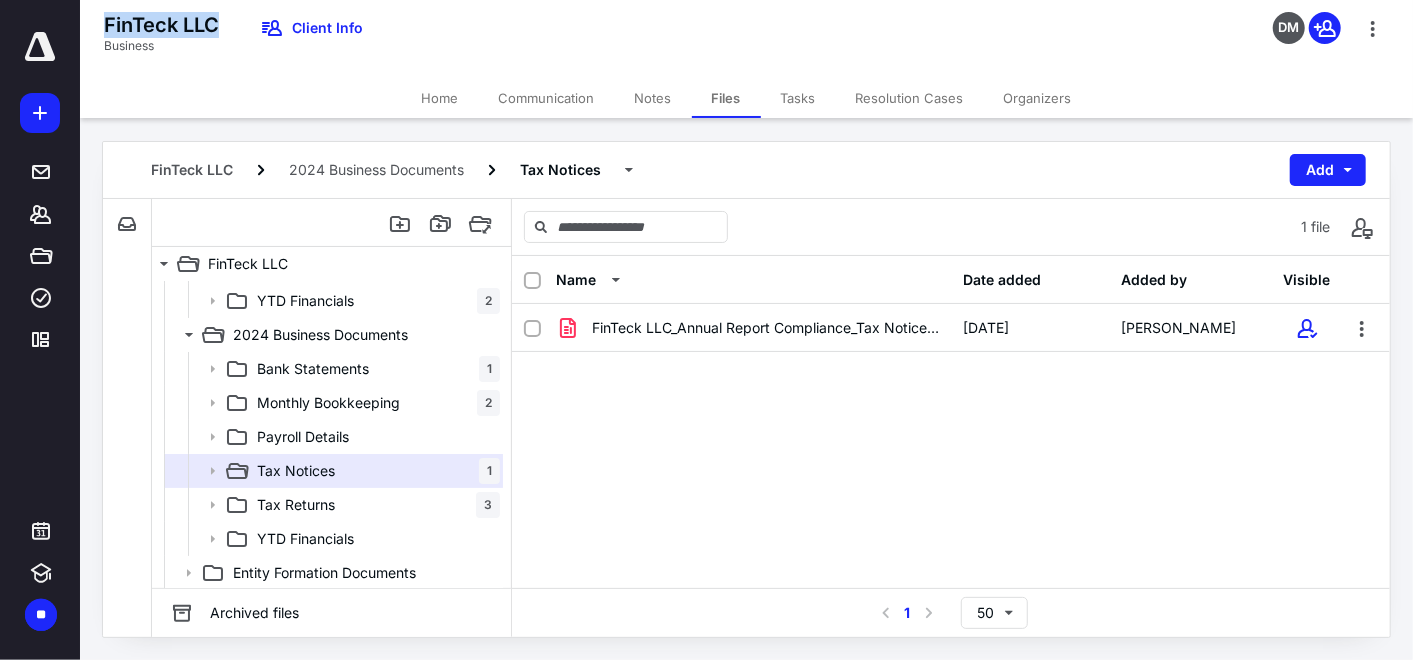 drag, startPoint x: 220, startPoint y: 24, endPoint x: 106, endPoint y: 25, distance: 114.00439 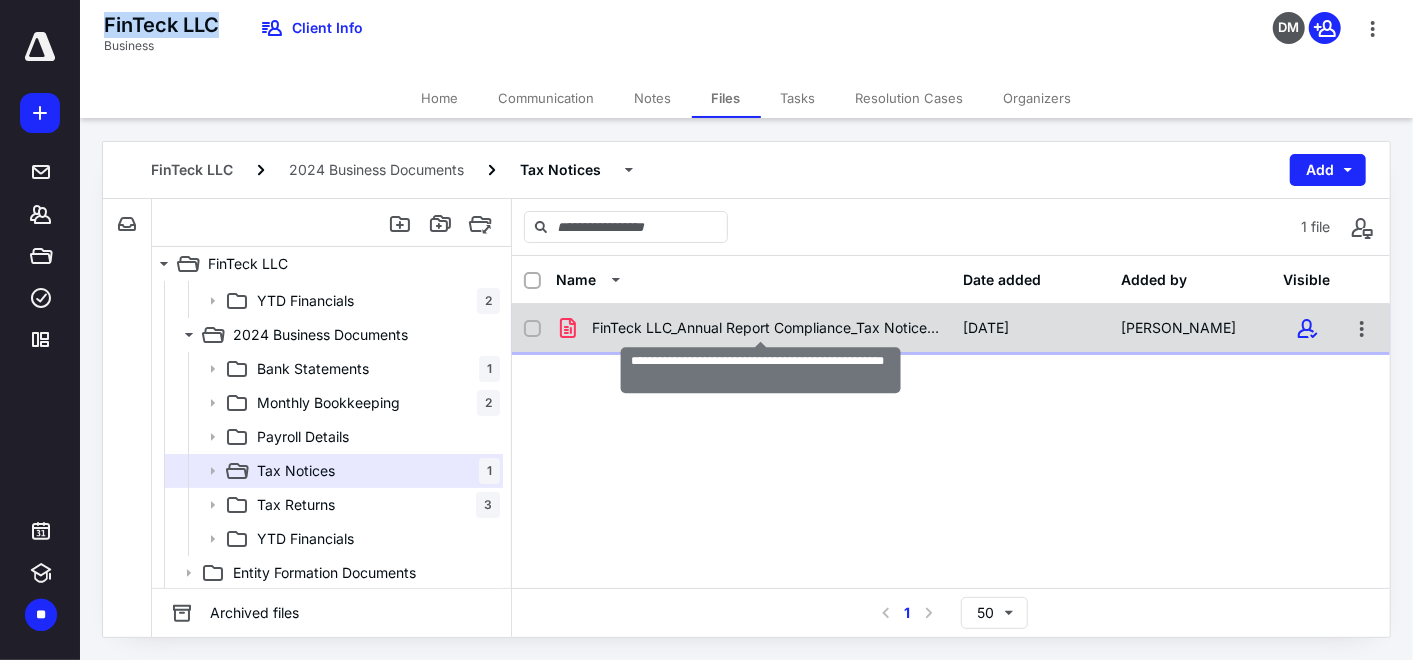 click on "FinTeck LLC_Annual Report Compliance_Tax Notice.pdf" at bounding box center [765, 328] 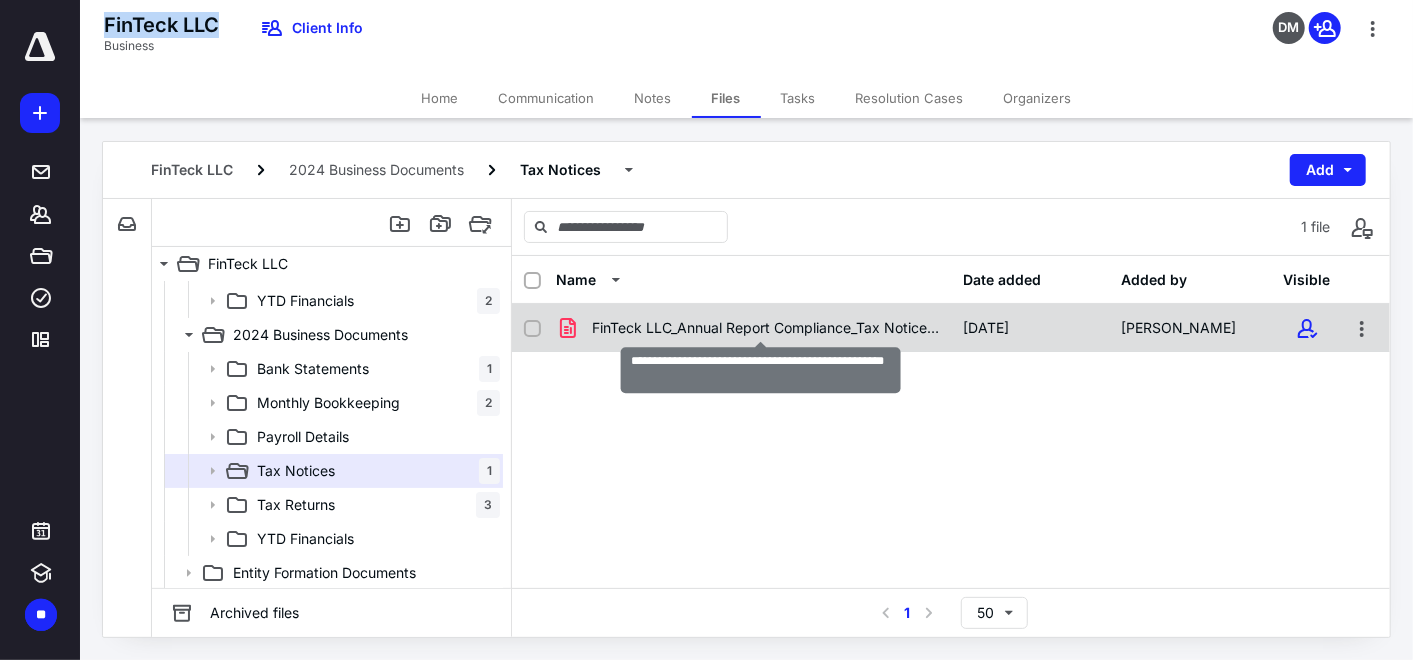 checkbox on "true" 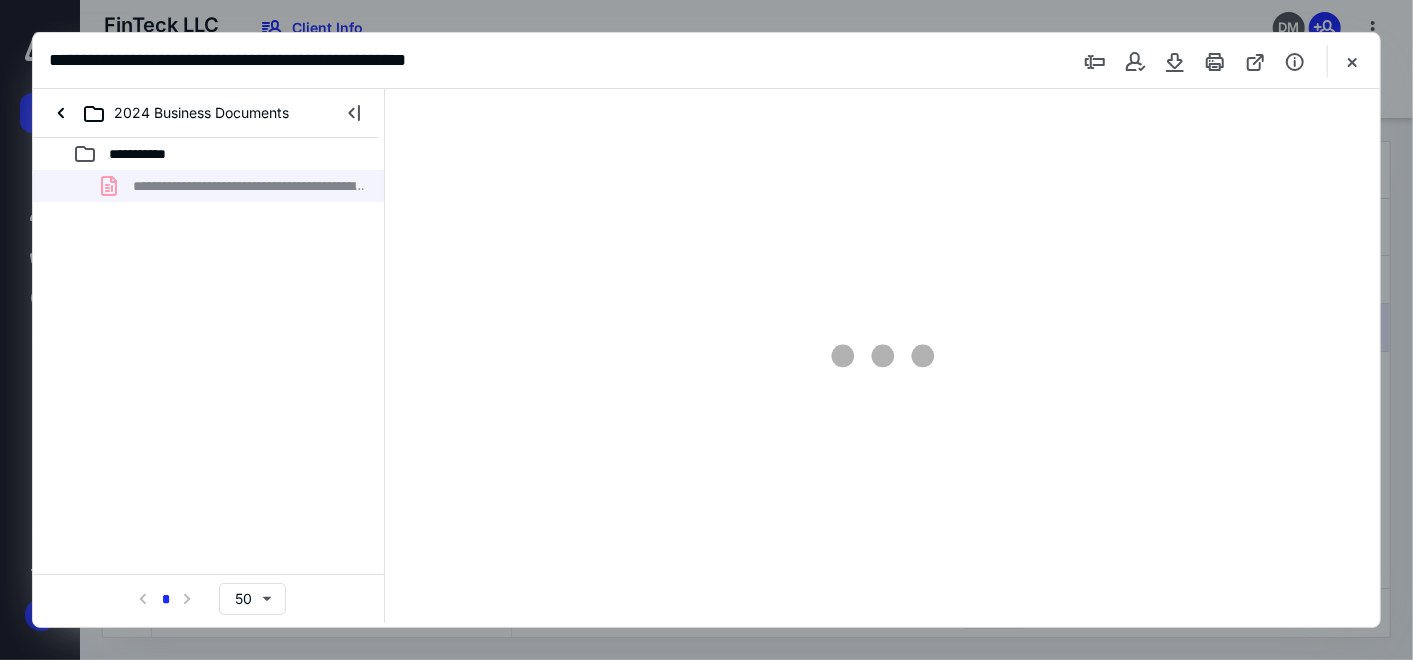 scroll, scrollTop: 0, scrollLeft: 0, axis: both 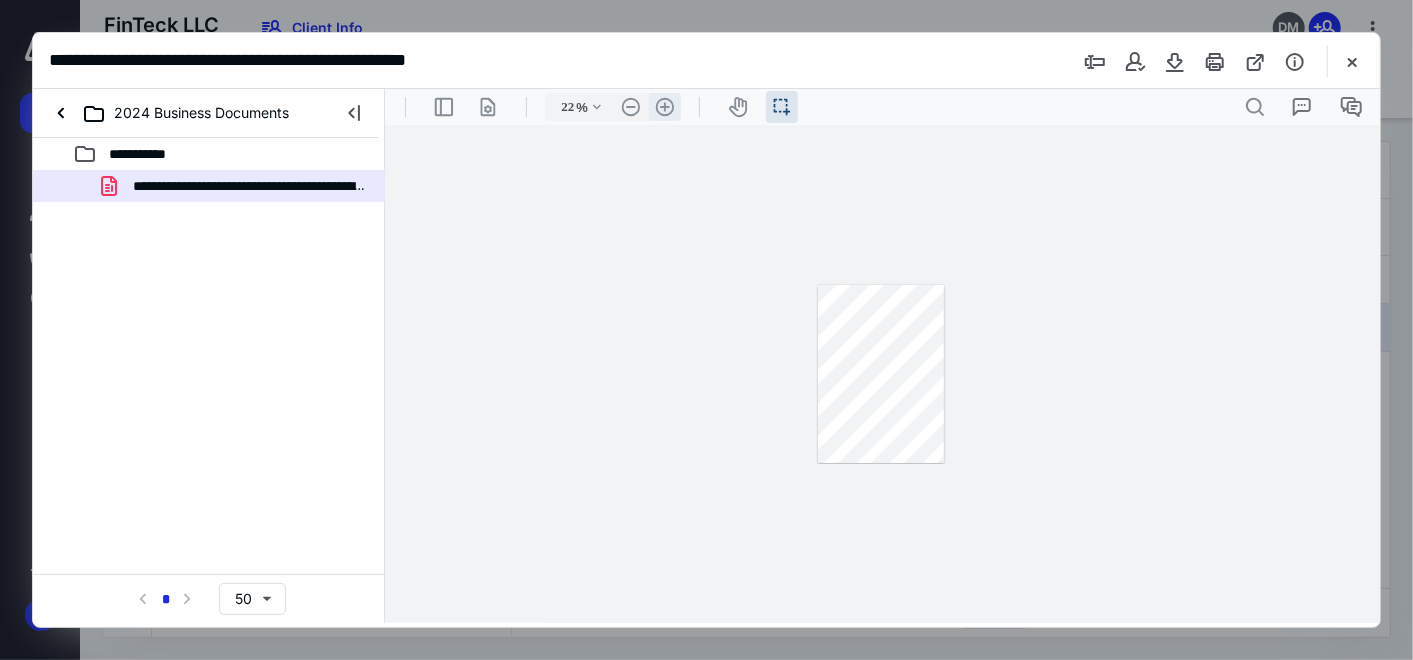 click on ".cls-1{fill:#abb0c4;} icon - header - zoom - in - line" at bounding box center [664, 106] 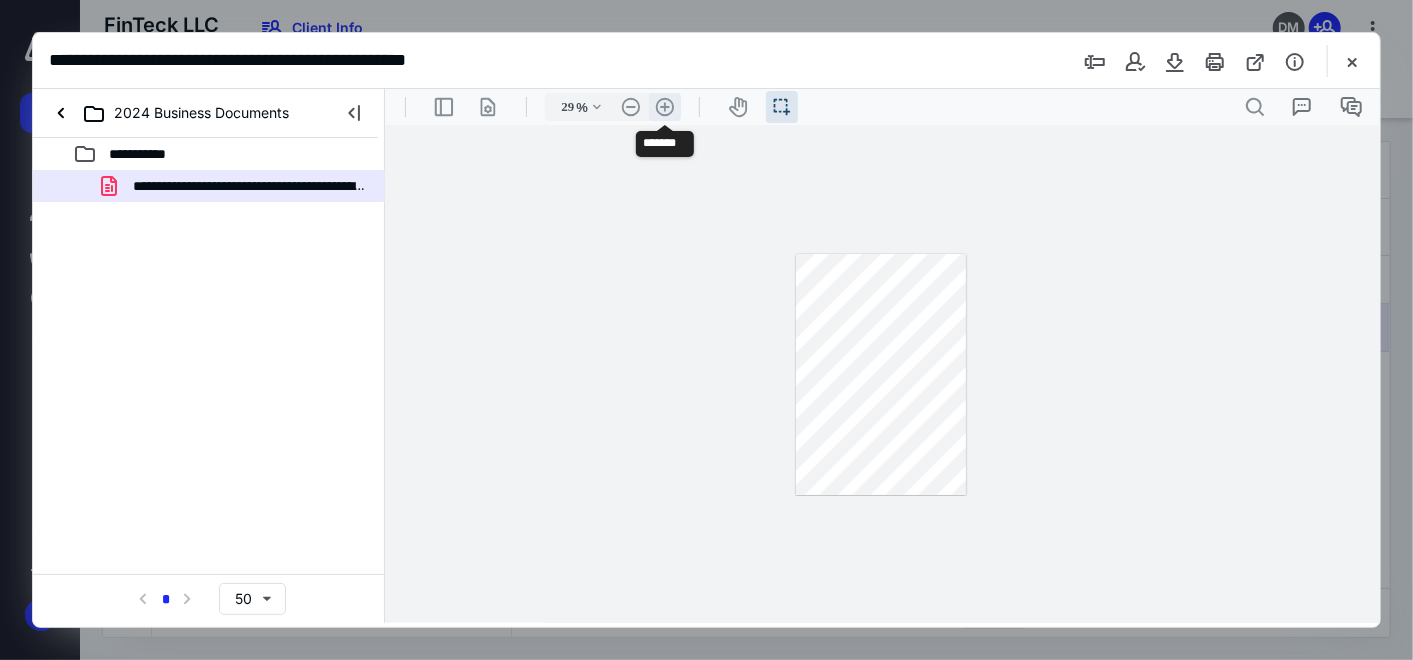 click on ".cls-1{fill:#abb0c4;} icon - header - zoom - in - line" at bounding box center (664, 106) 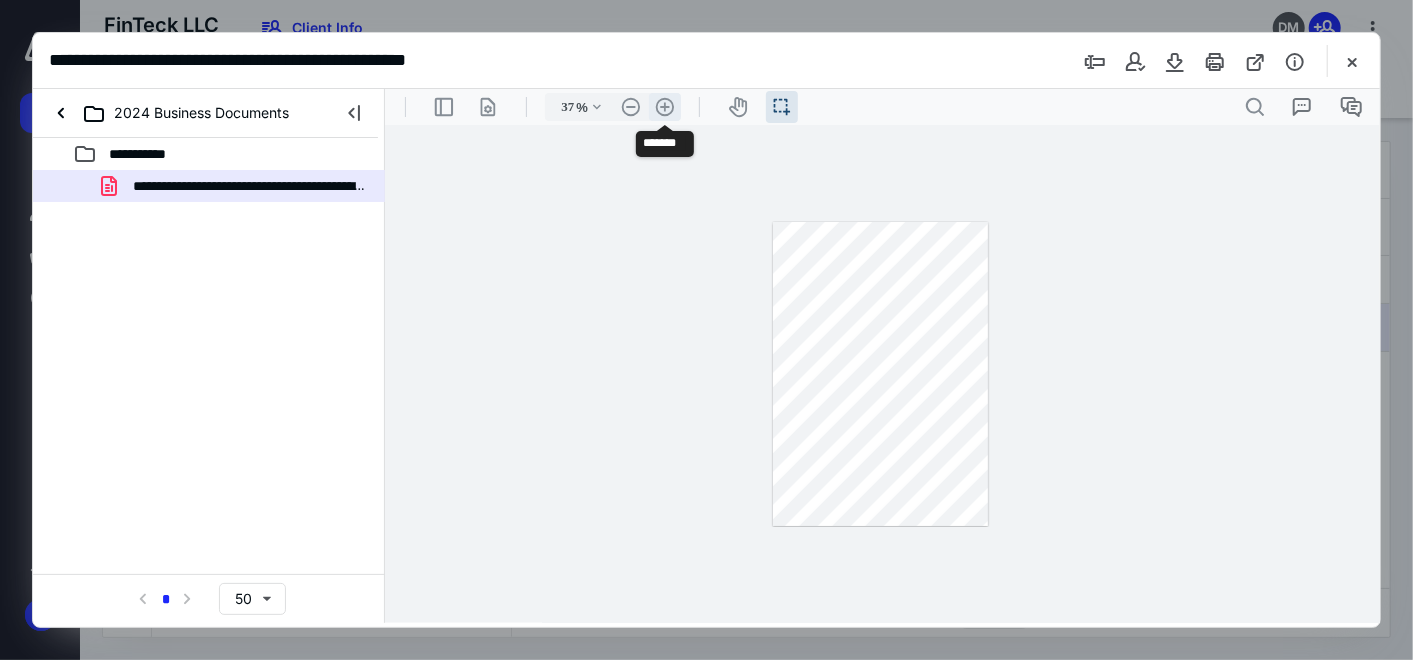 click on ".cls-1{fill:#abb0c4;} icon - header - zoom - in - line" at bounding box center (664, 106) 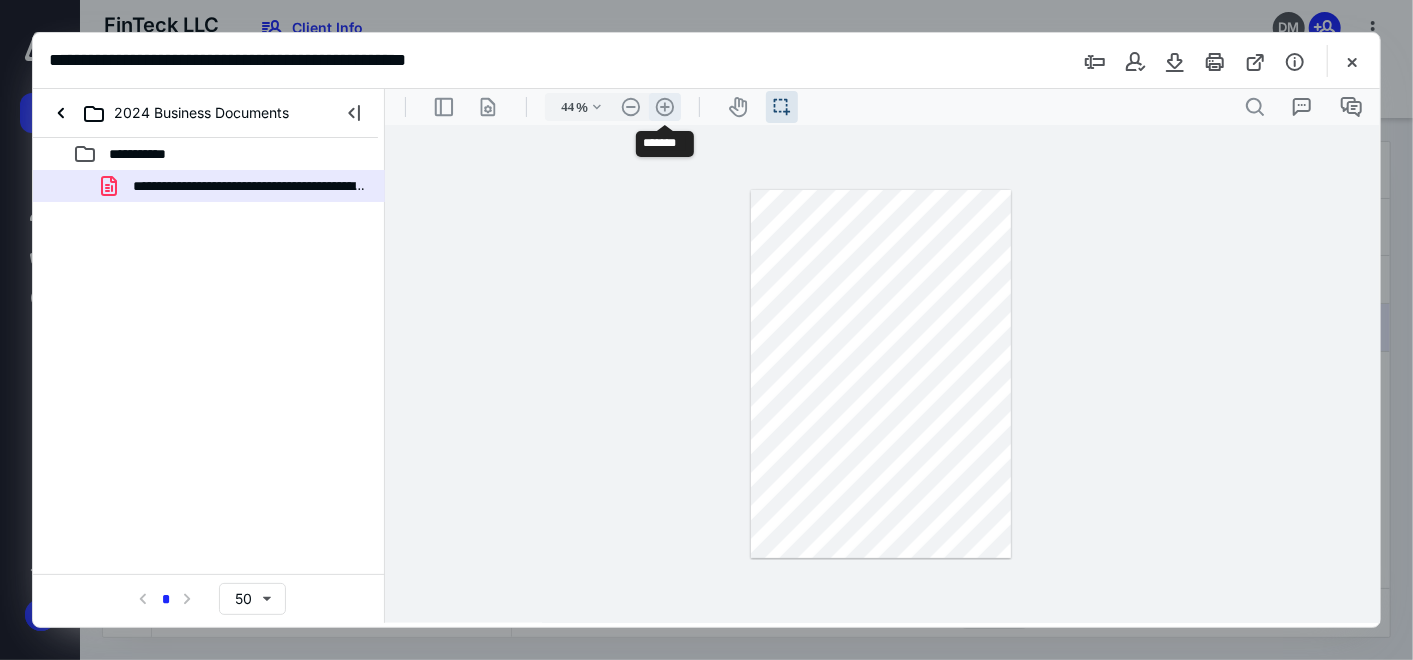 click on ".cls-1{fill:#abb0c4;} icon - header - zoom - in - line" at bounding box center (664, 106) 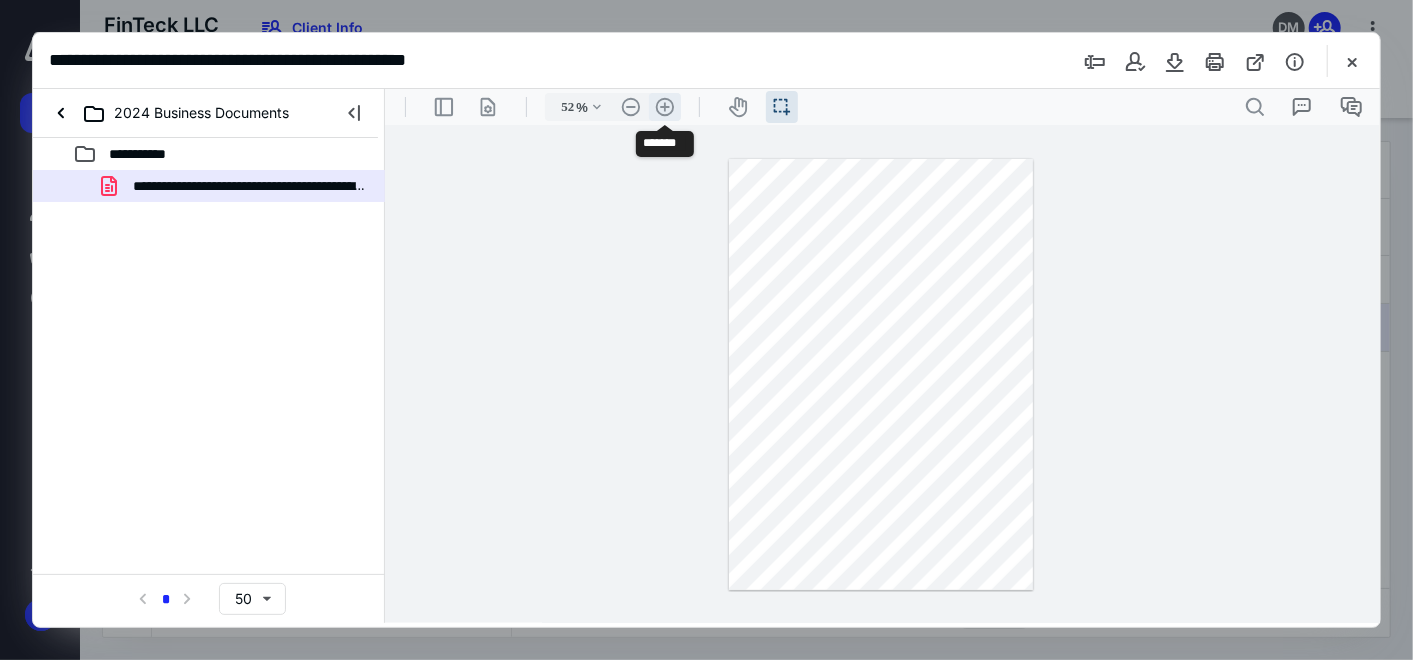 click on ".cls-1{fill:#abb0c4;} icon - header - zoom - in - line" at bounding box center [664, 106] 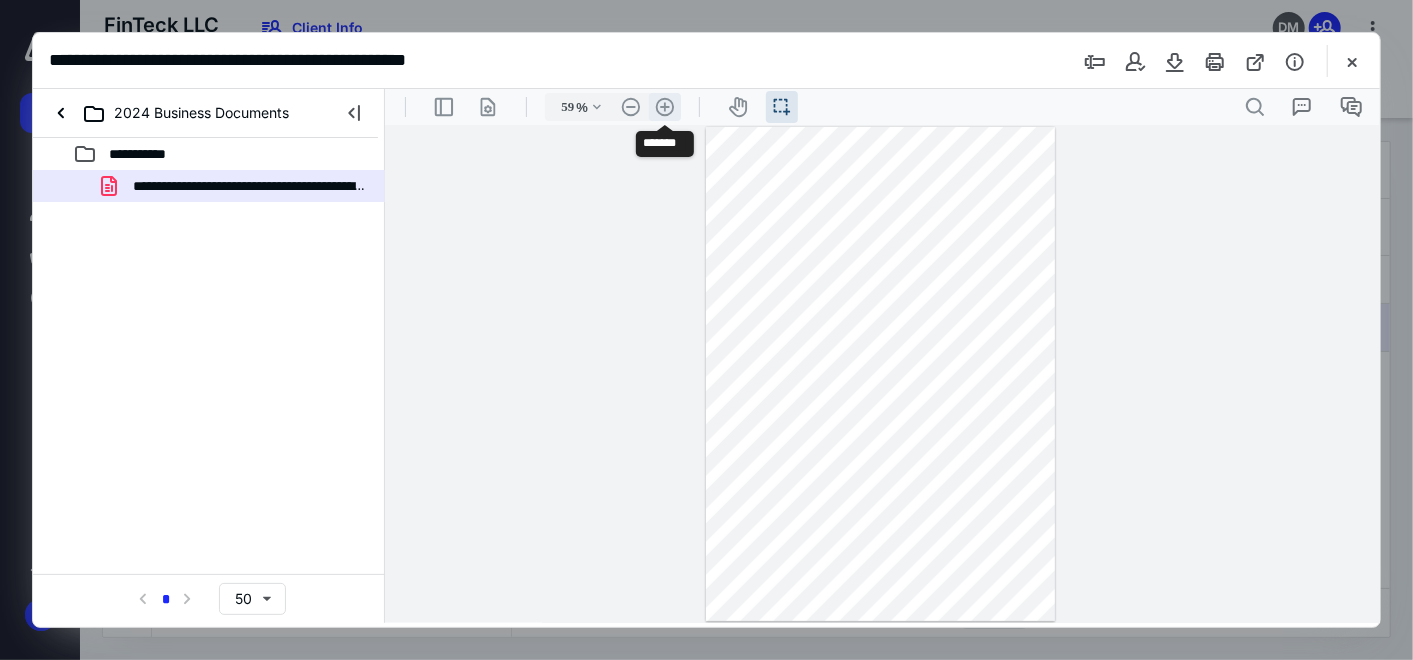 click on ".cls-1{fill:#abb0c4;} icon - header - zoom - in - line" at bounding box center (664, 106) 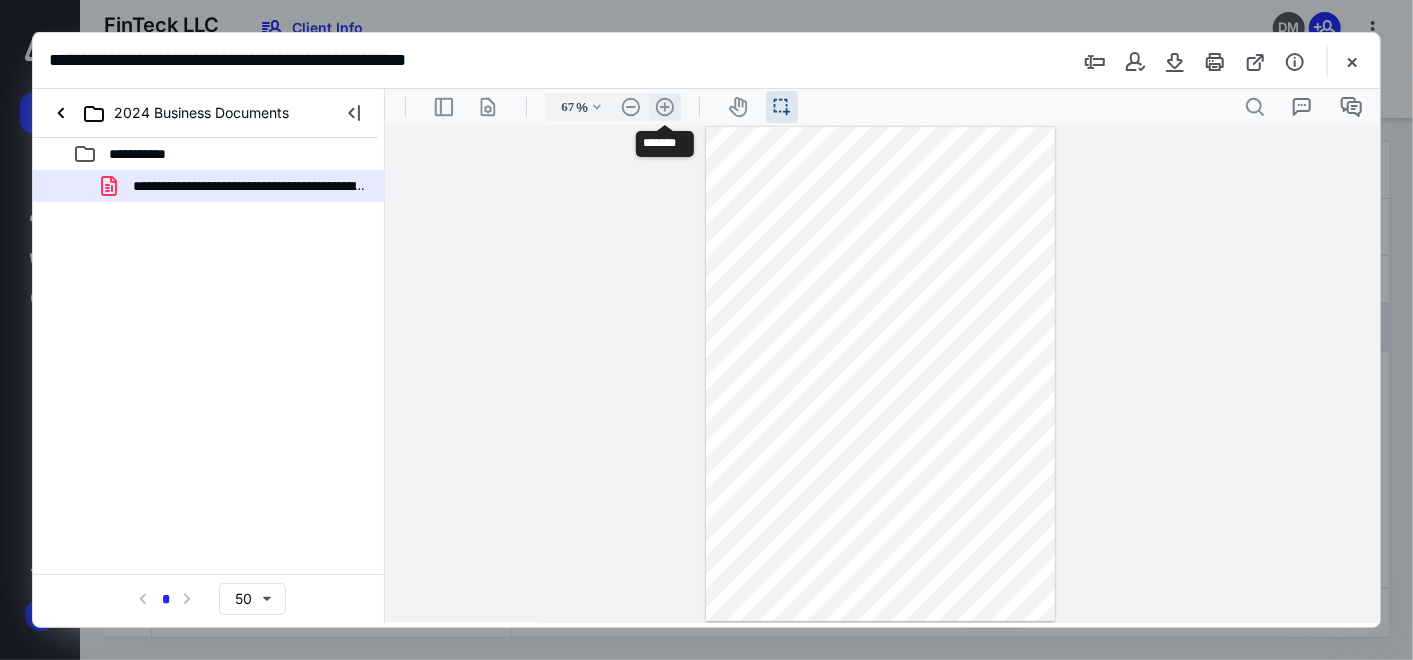 click on ".cls-1{fill:#abb0c4;} icon - header - zoom - in - line" at bounding box center (664, 106) 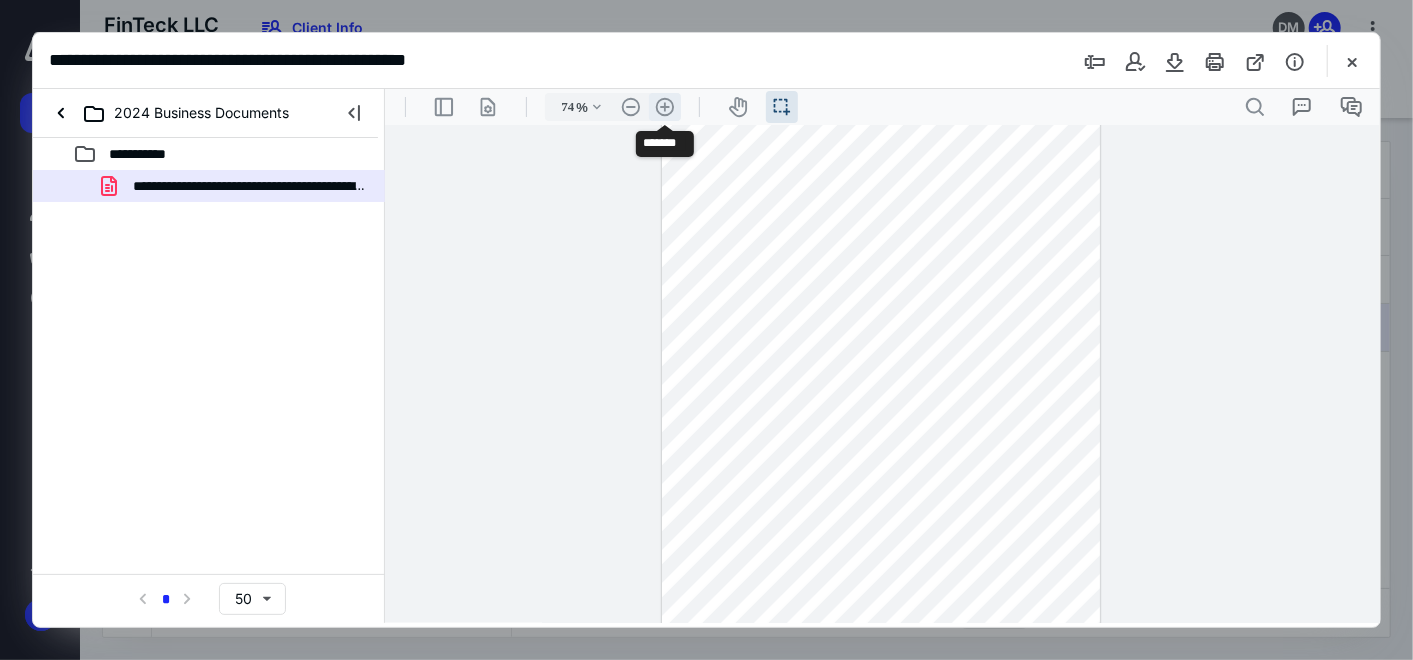 click on ".cls-1{fill:#abb0c4;} icon - header - zoom - in - line" at bounding box center (664, 106) 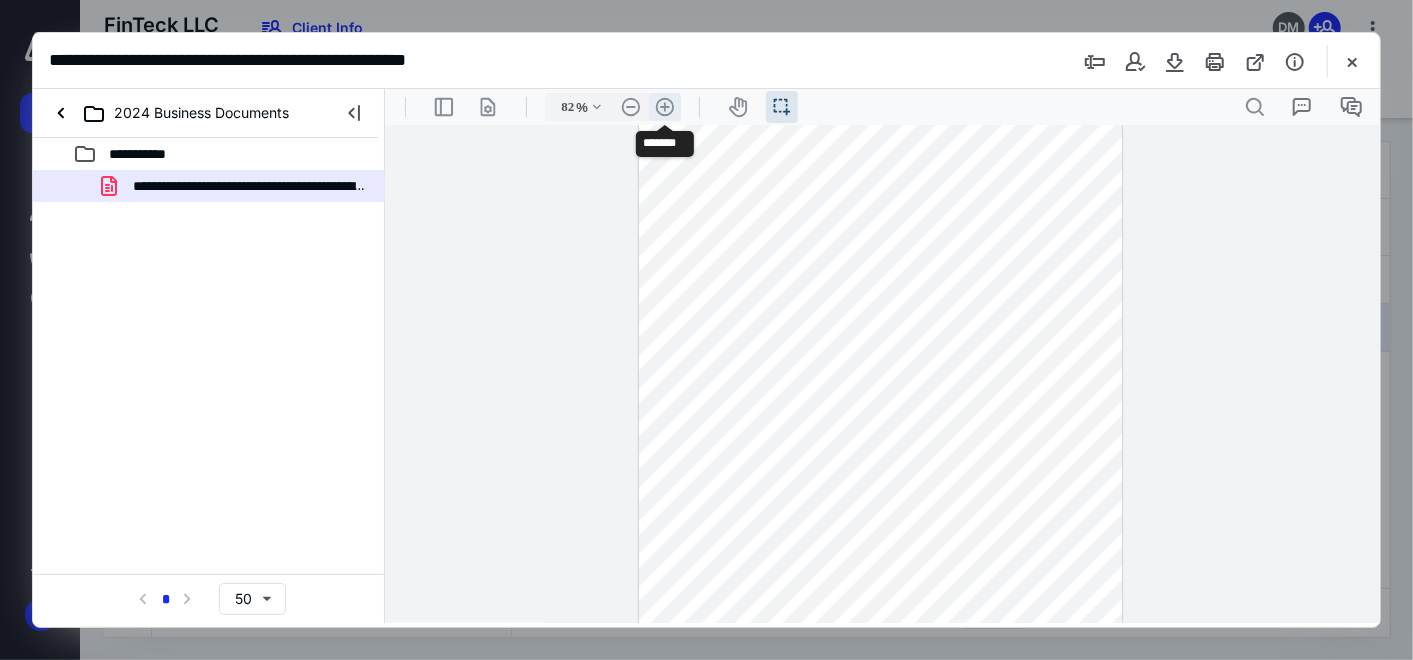 click on ".cls-1{fill:#abb0c4;} icon - header - zoom - in - line" at bounding box center [664, 106] 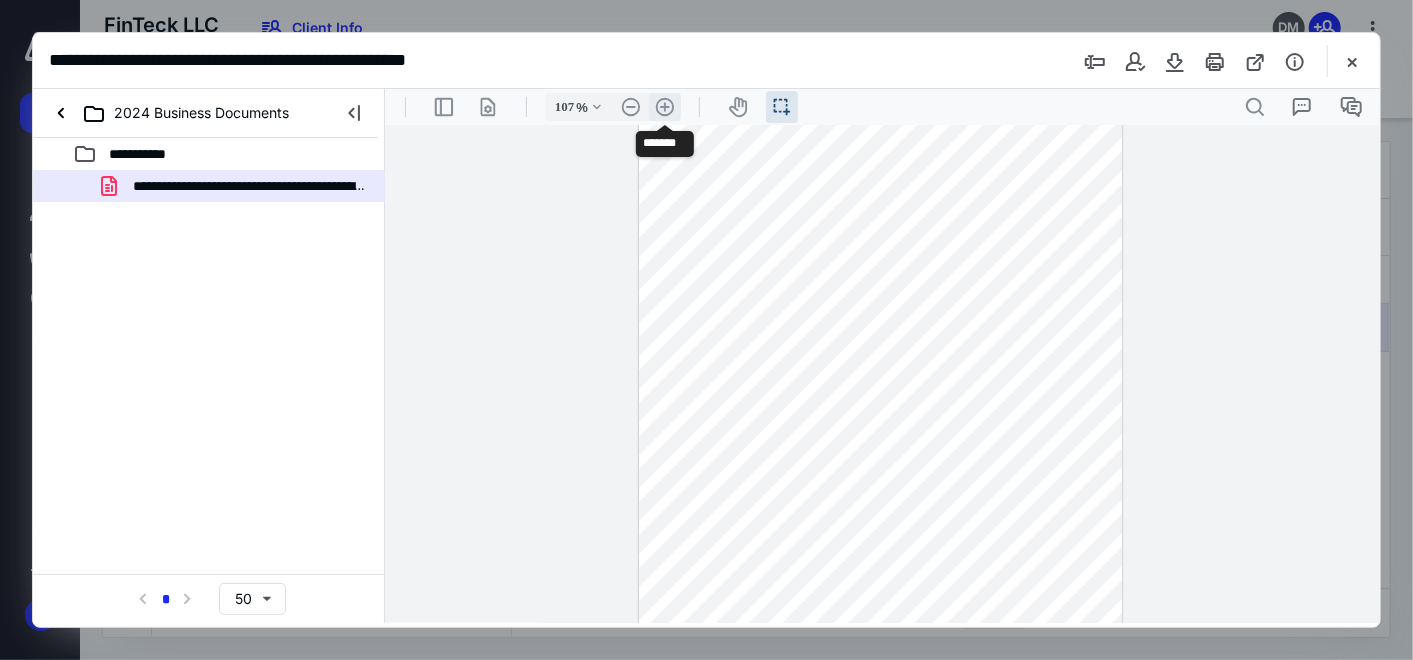 click on ".cls-1{fill:#abb0c4;} icon - header - zoom - in - line" at bounding box center (664, 106) 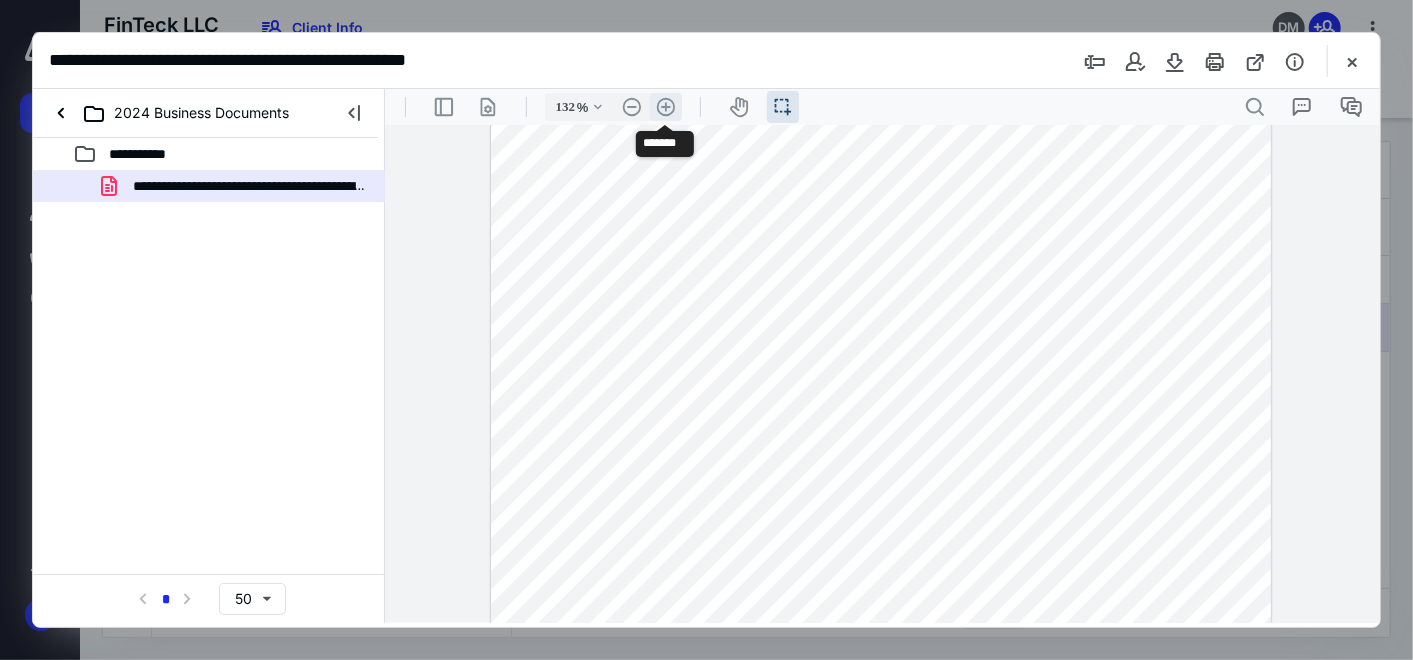 click on ".cls-1{fill:#abb0c4;} icon - header - zoom - in - line" at bounding box center [665, 106] 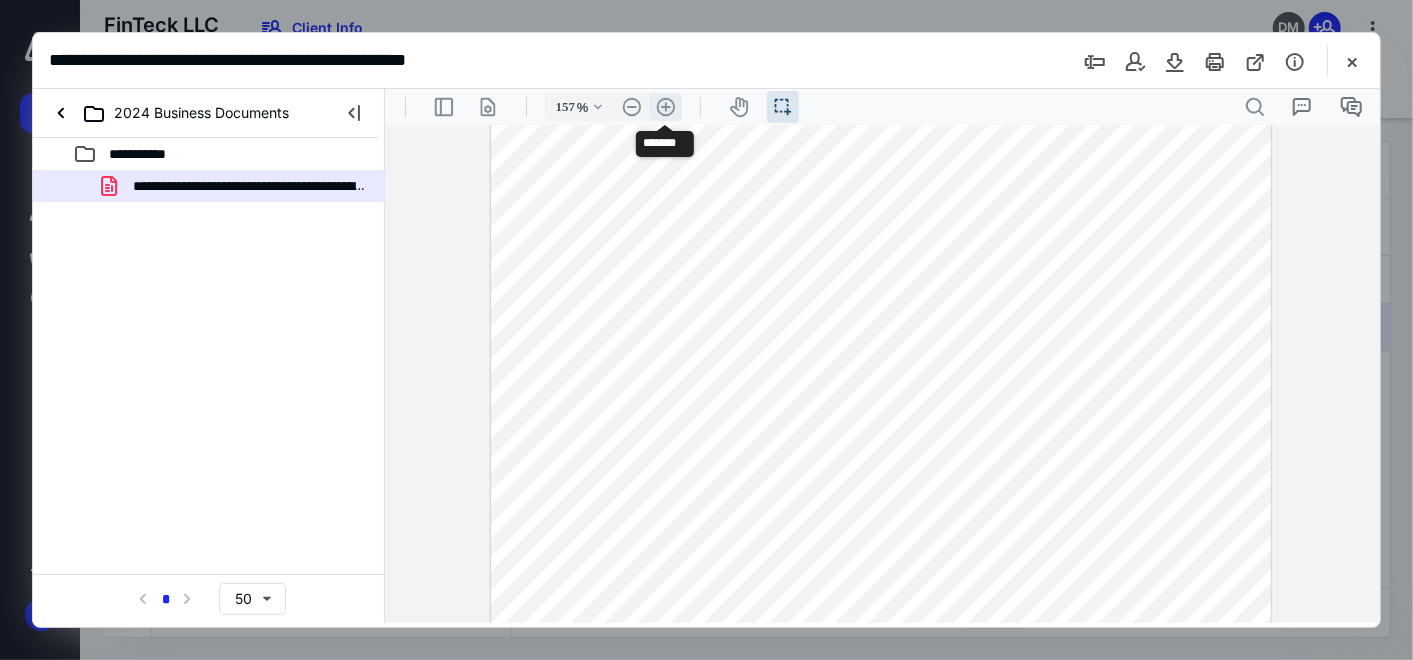 scroll, scrollTop: 384, scrollLeft: 0, axis: vertical 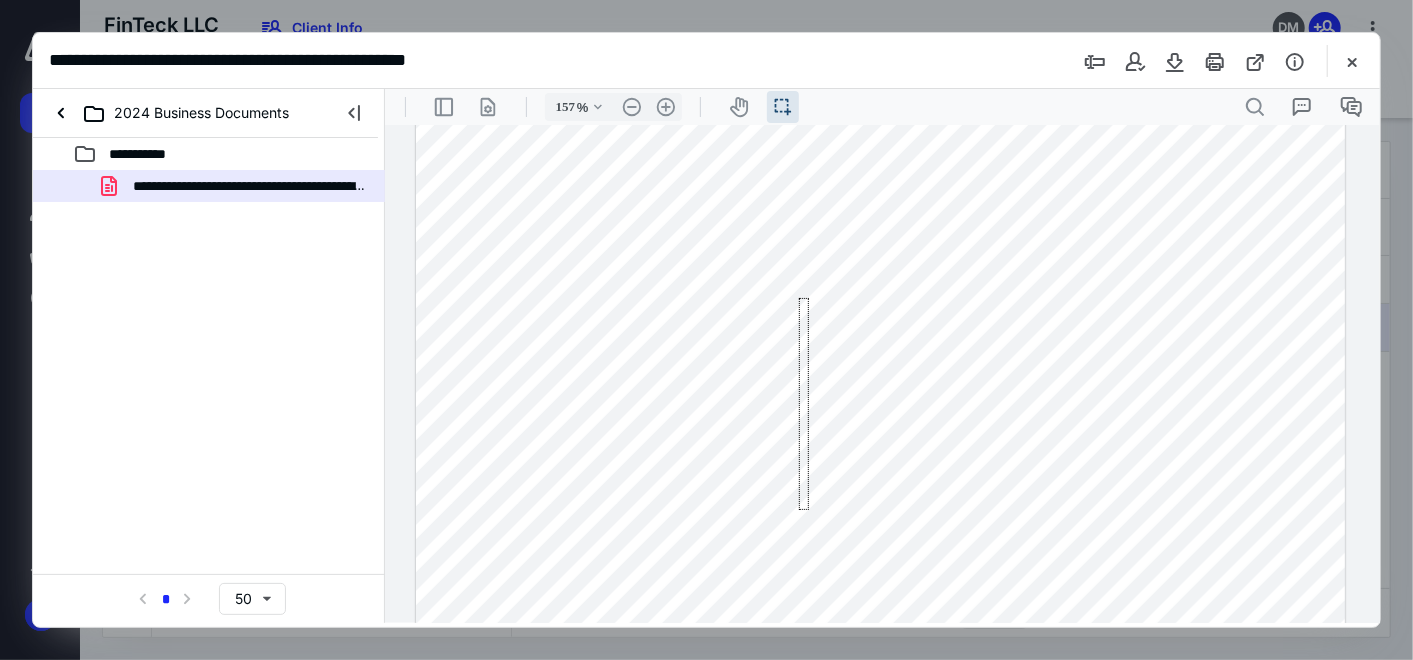 drag, startPoint x: 808, startPoint y: 297, endPoint x: 798, endPoint y: 545, distance: 248.20154 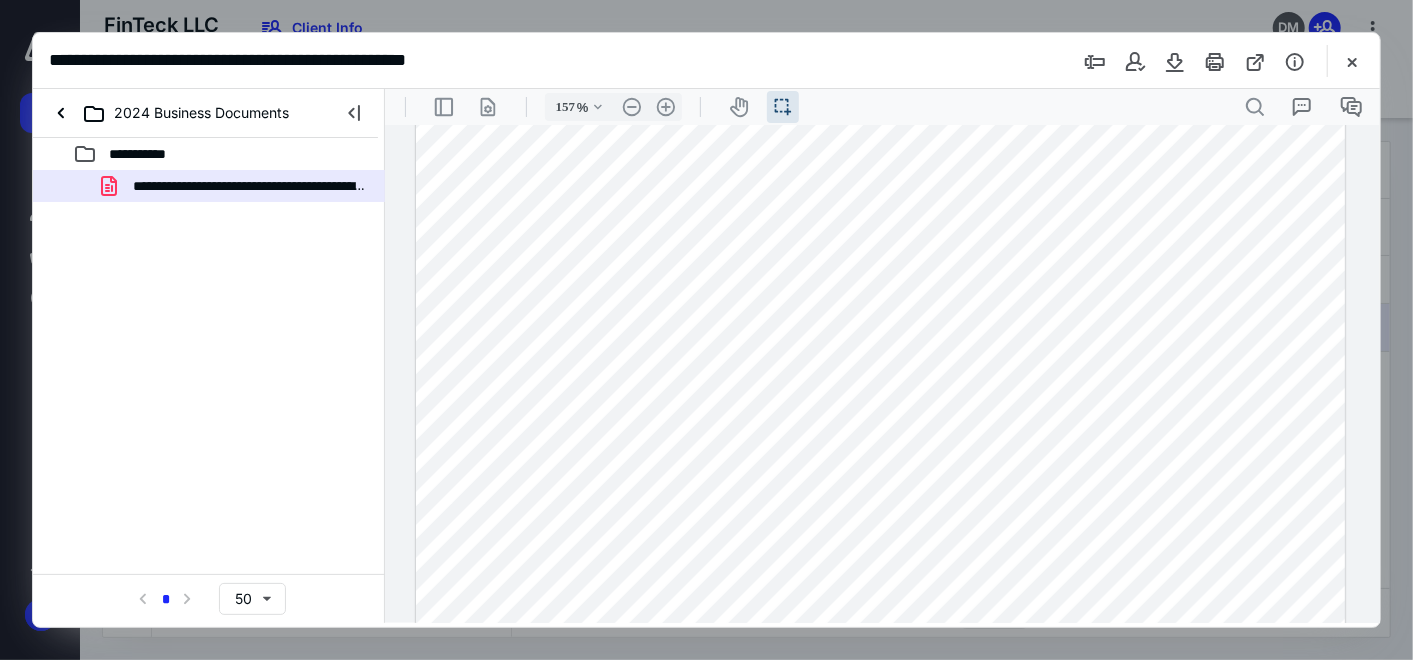 drag, startPoint x: 919, startPoint y: 262, endPoint x: 918, endPoint y: 408, distance: 146.00342 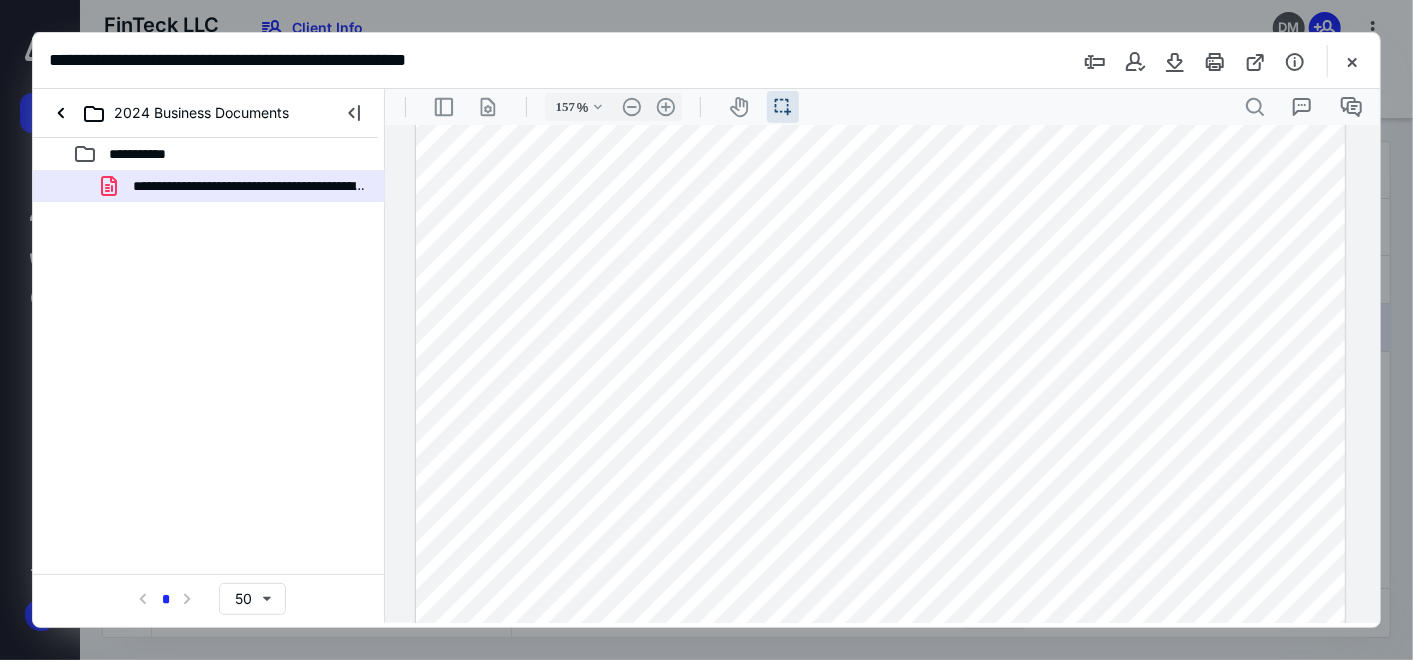 scroll, scrollTop: 129, scrollLeft: 0, axis: vertical 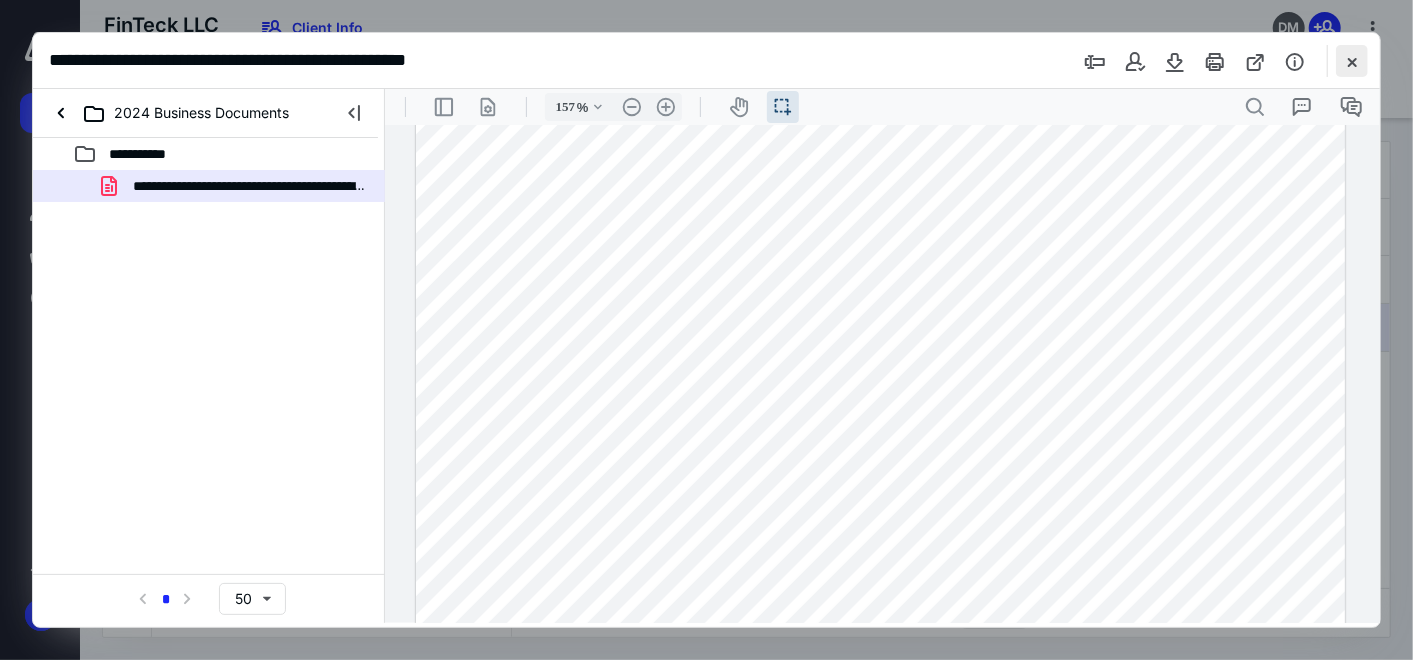 click at bounding box center [1352, 61] 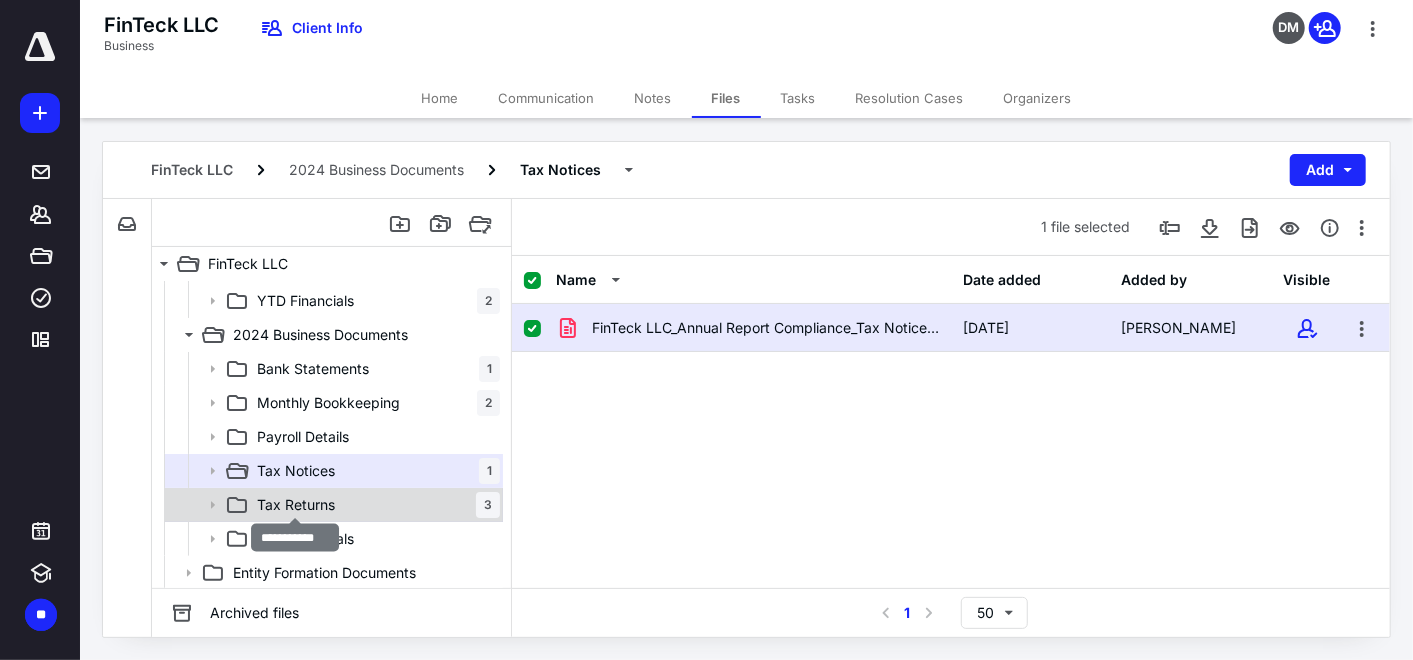 click on "Tax Returns" at bounding box center [296, 505] 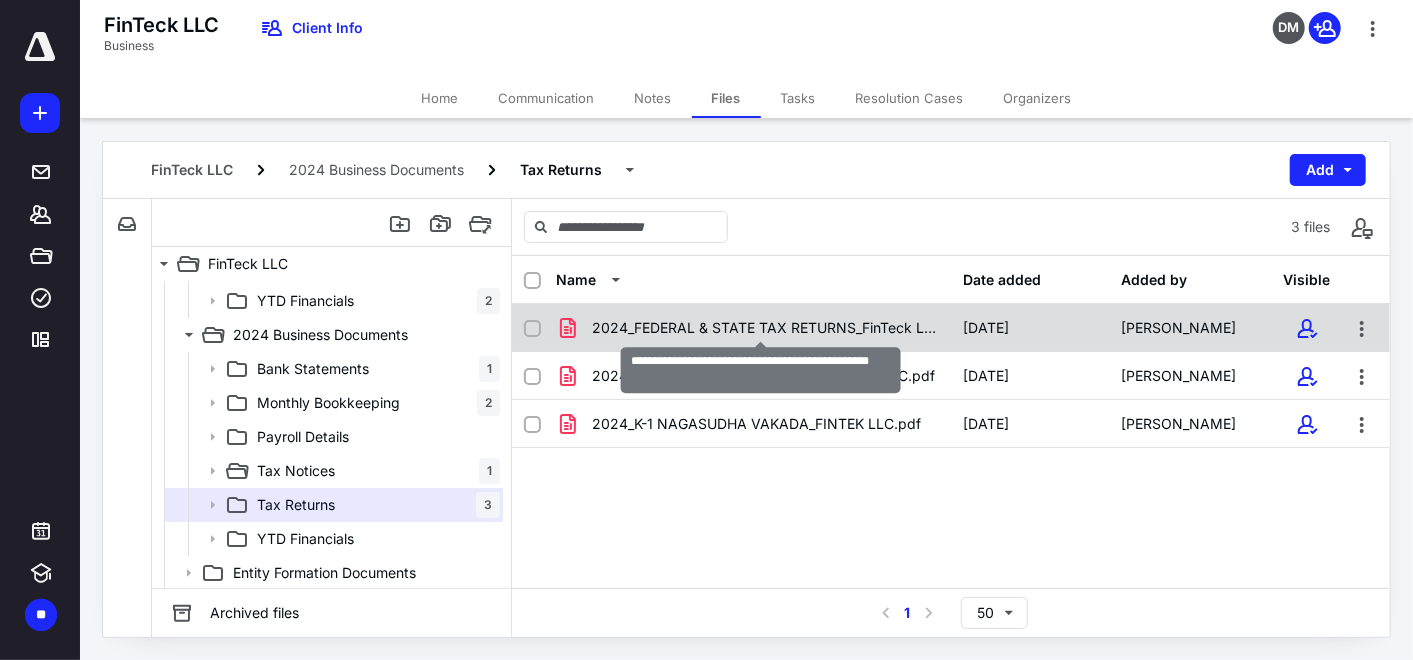 click on "2024_FEDERAL & STATE TAX RETURNS_FinTeck LLC.pdf" at bounding box center (765, 328) 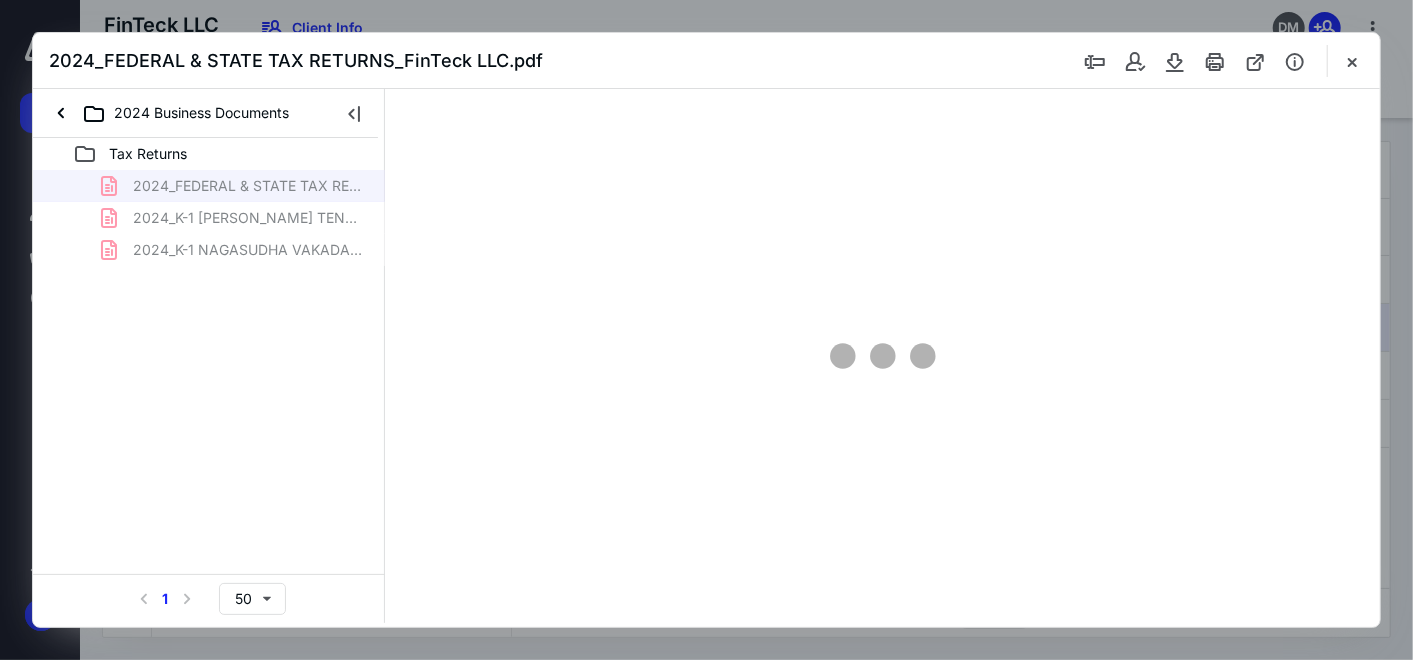 scroll, scrollTop: 0, scrollLeft: 0, axis: both 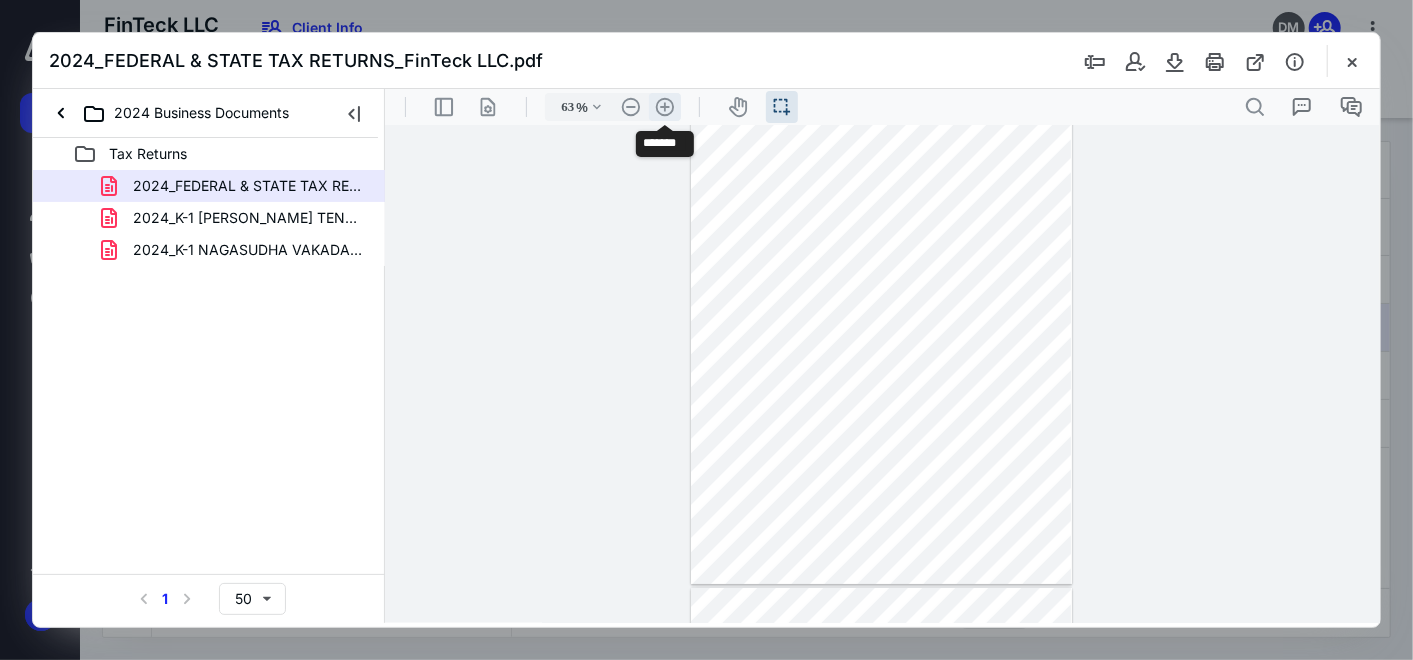 click on ".cls-1{fill:#abb0c4;} icon - header - zoom - in - line" at bounding box center (664, 106) 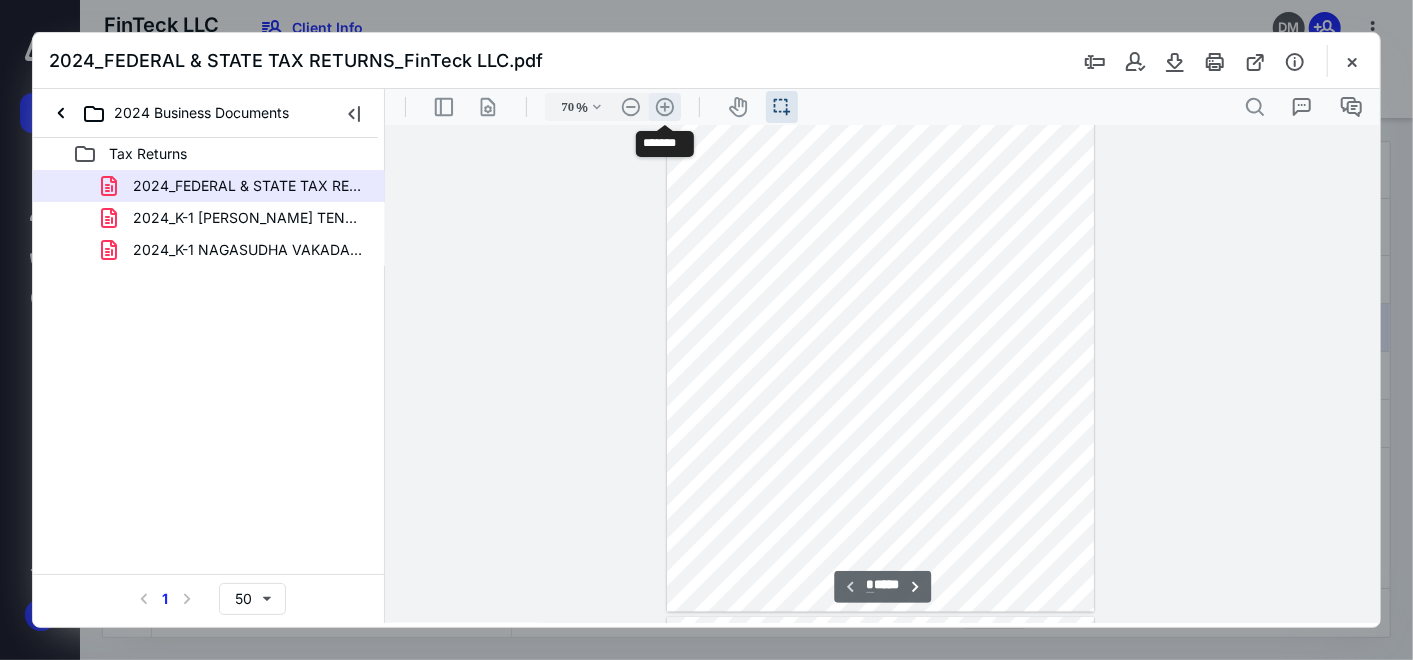 click on ".cls-1{fill:#abb0c4;} icon - header - zoom - in - line" at bounding box center (664, 106) 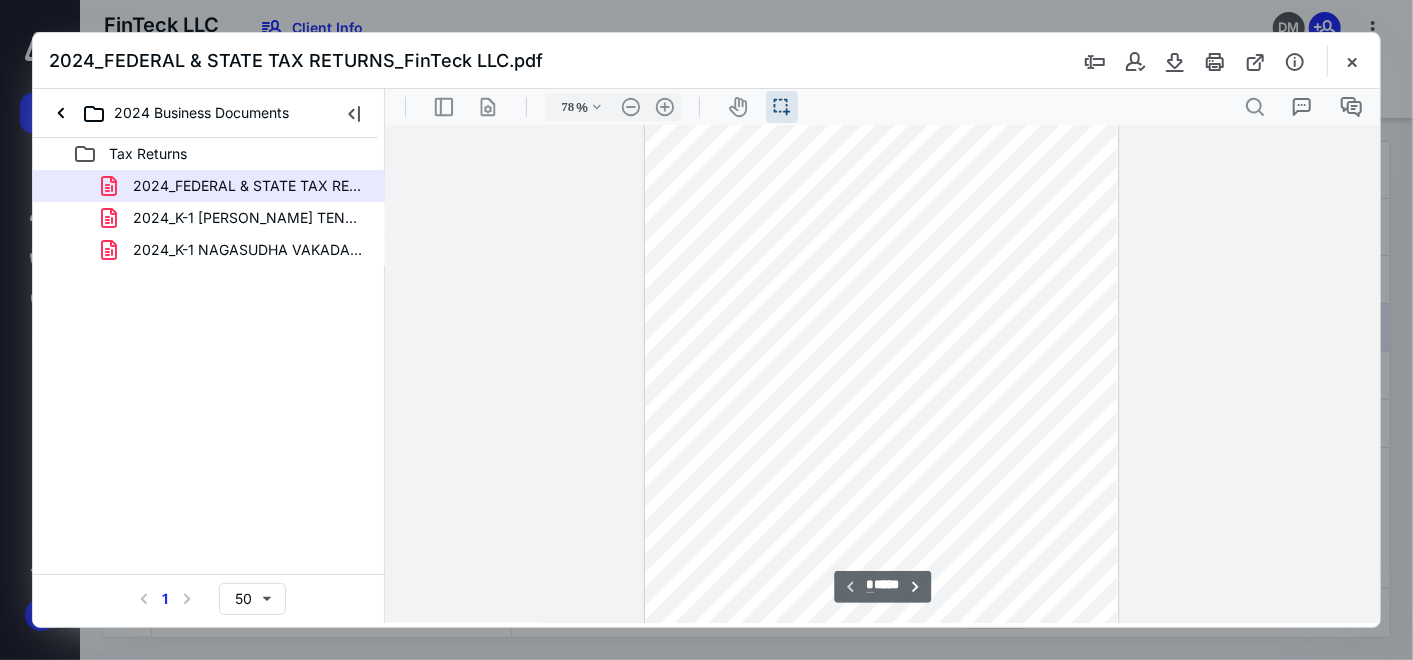 scroll, scrollTop: 0, scrollLeft: 0, axis: both 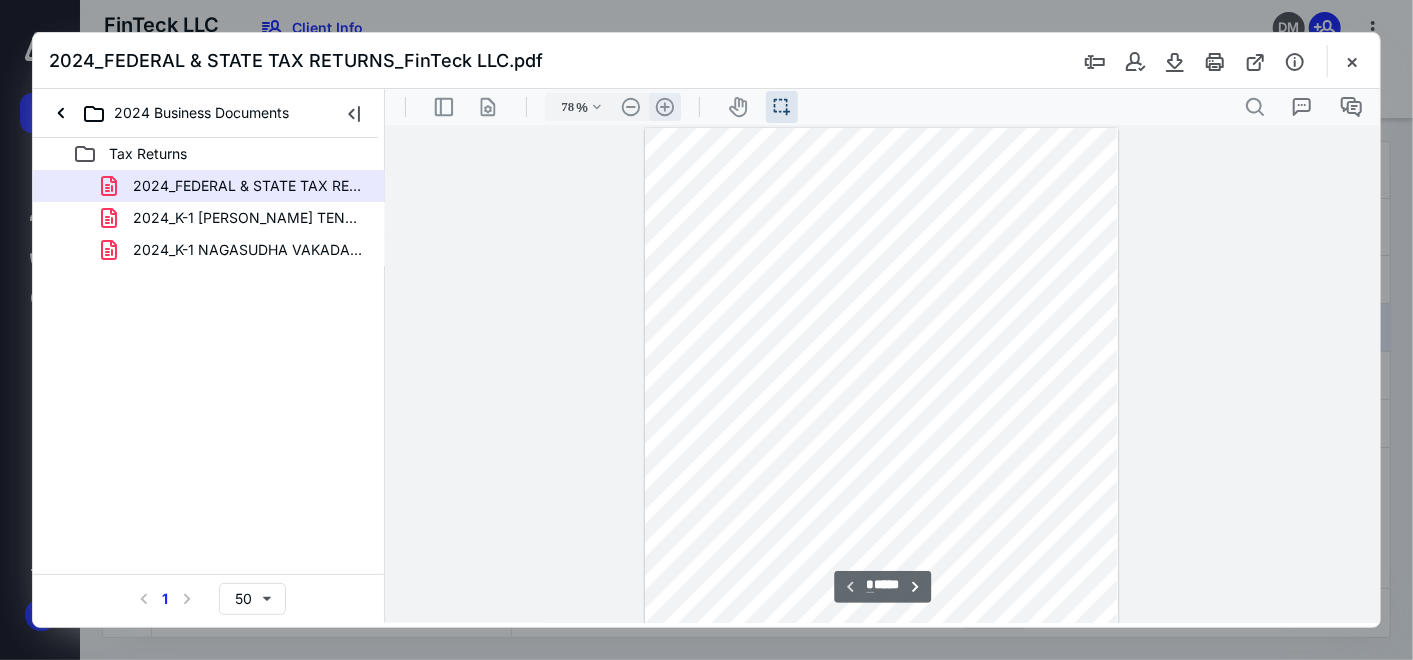 click on ".cls-1{fill:#abb0c4;} icon - header - zoom - in - line" at bounding box center [664, 106] 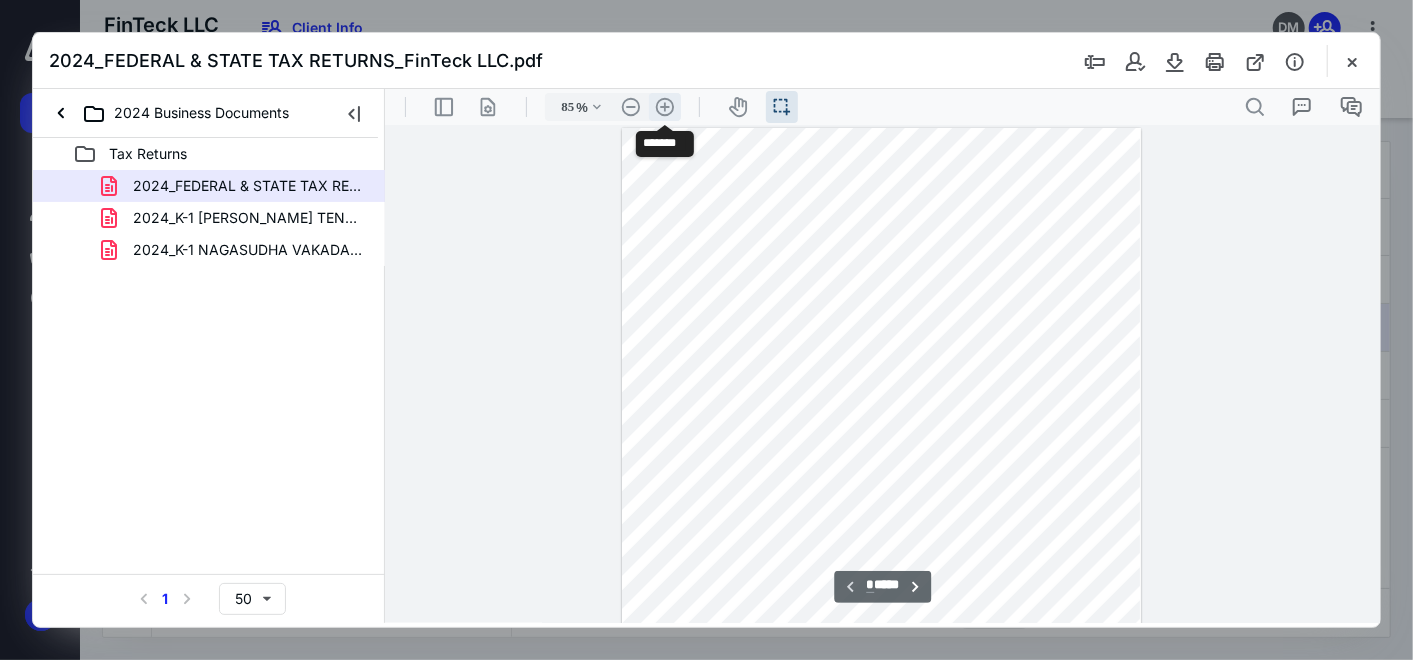 scroll, scrollTop: 22, scrollLeft: 0, axis: vertical 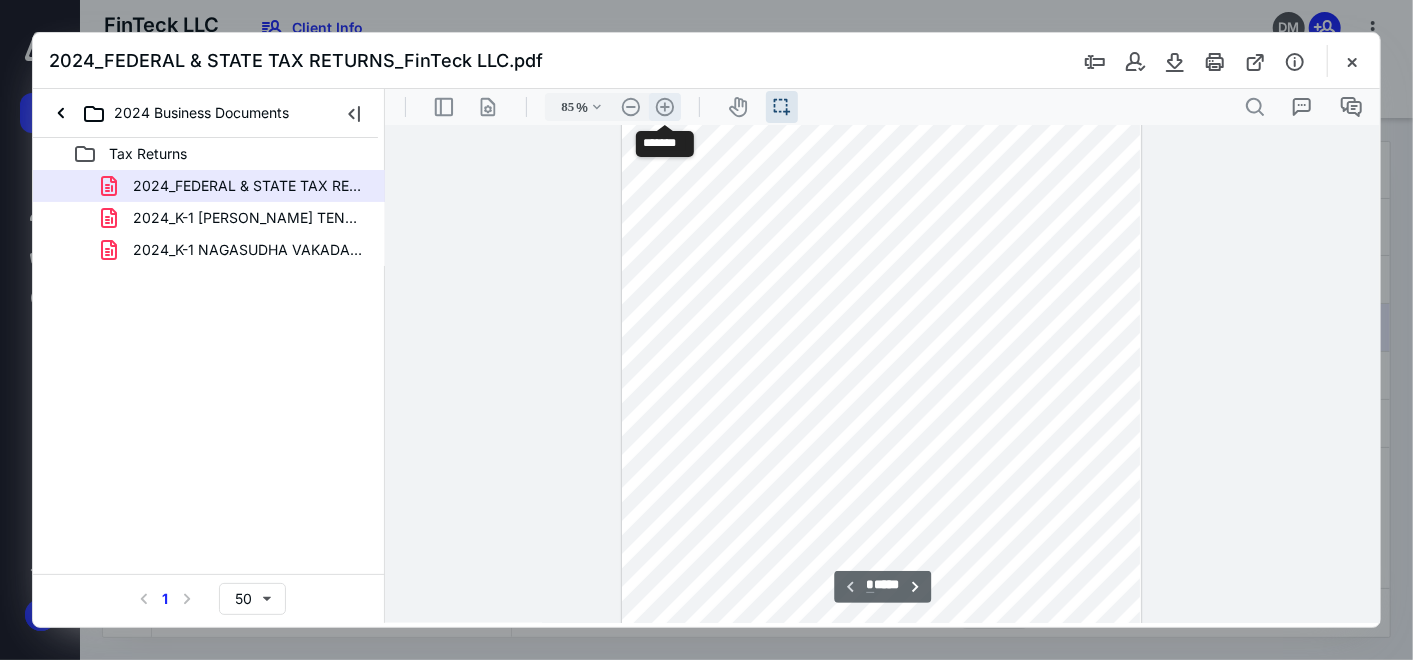 click on ".cls-1{fill:#abb0c4;} icon - header - zoom - in - line" at bounding box center [664, 106] 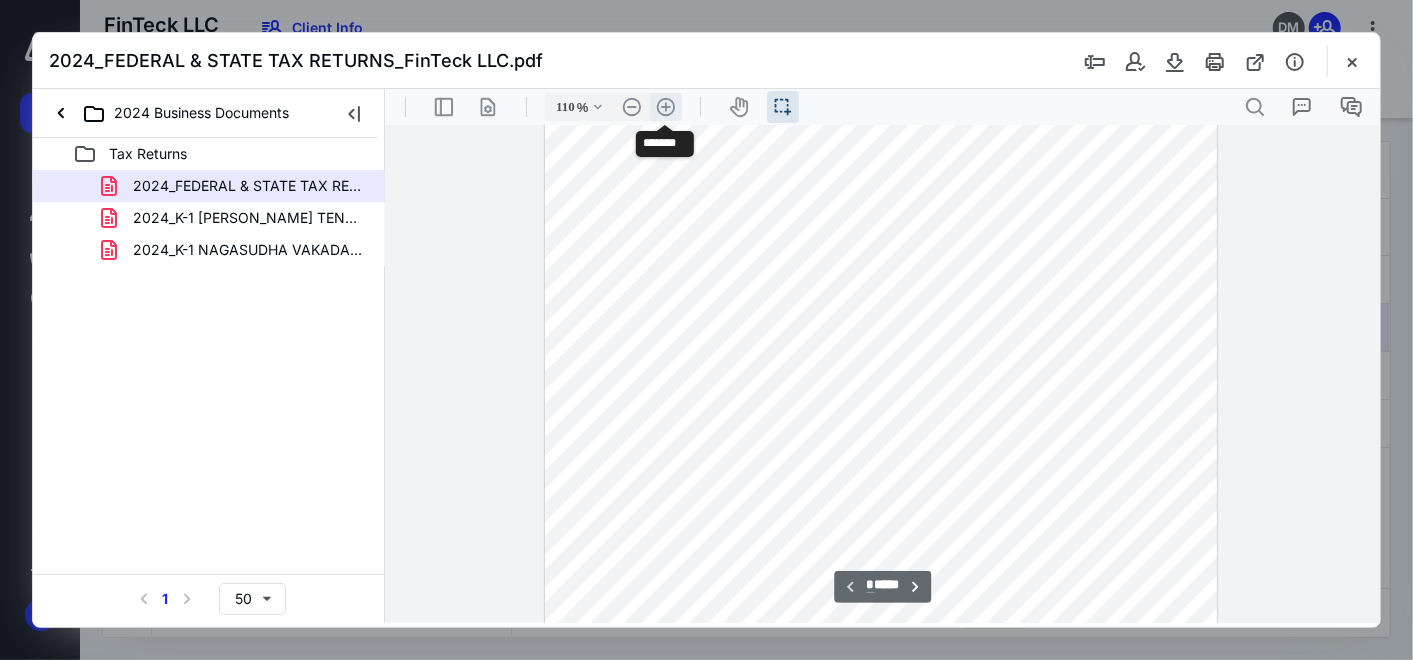 click on ".cls-1{fill:#abb0c4;} icon - header - zoom - in - line" at bounding box center [665, 106] 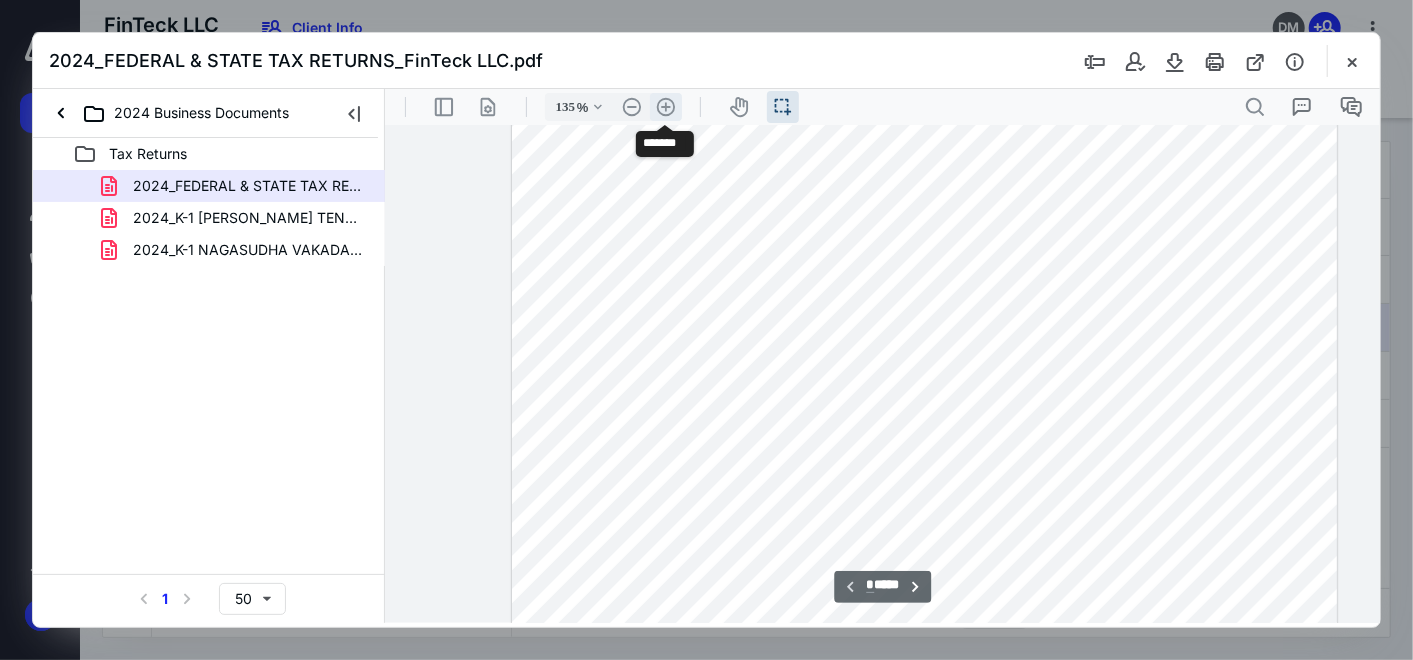 scroll, scrollTop: 171, scrollLeft: 48, axis: both 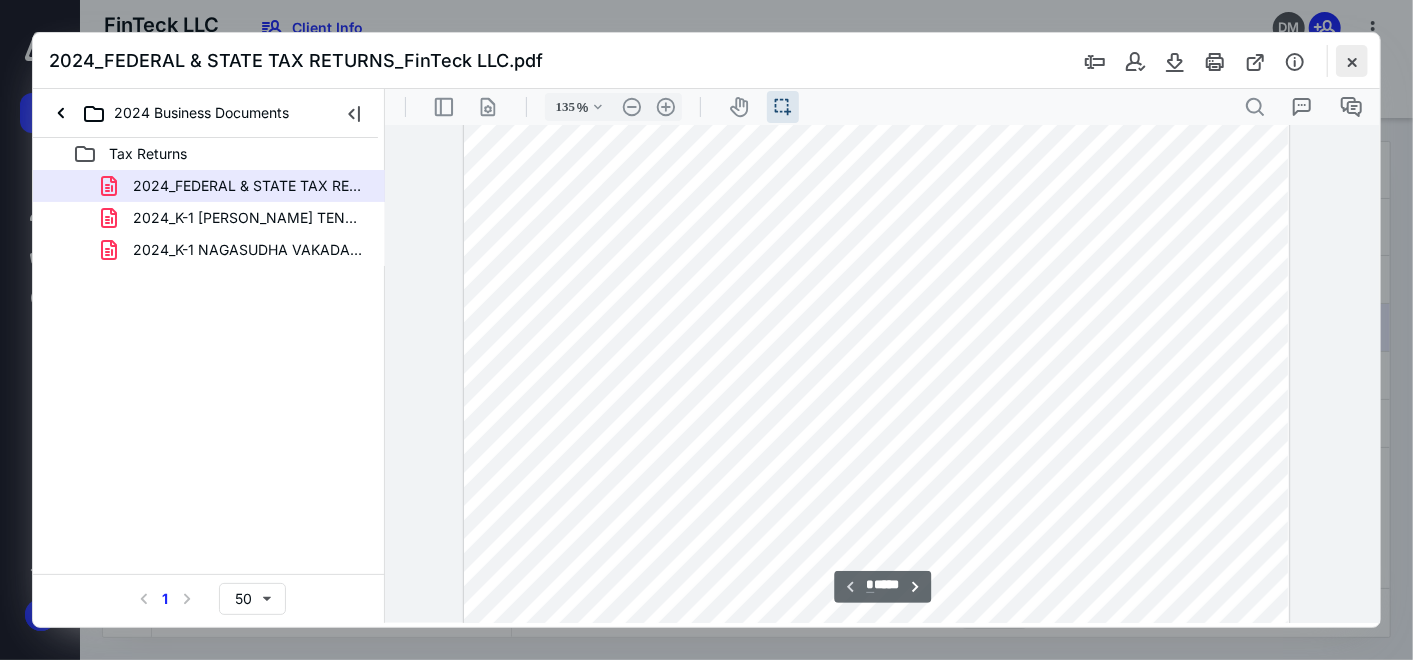 click at bounding box center [1352, 61] 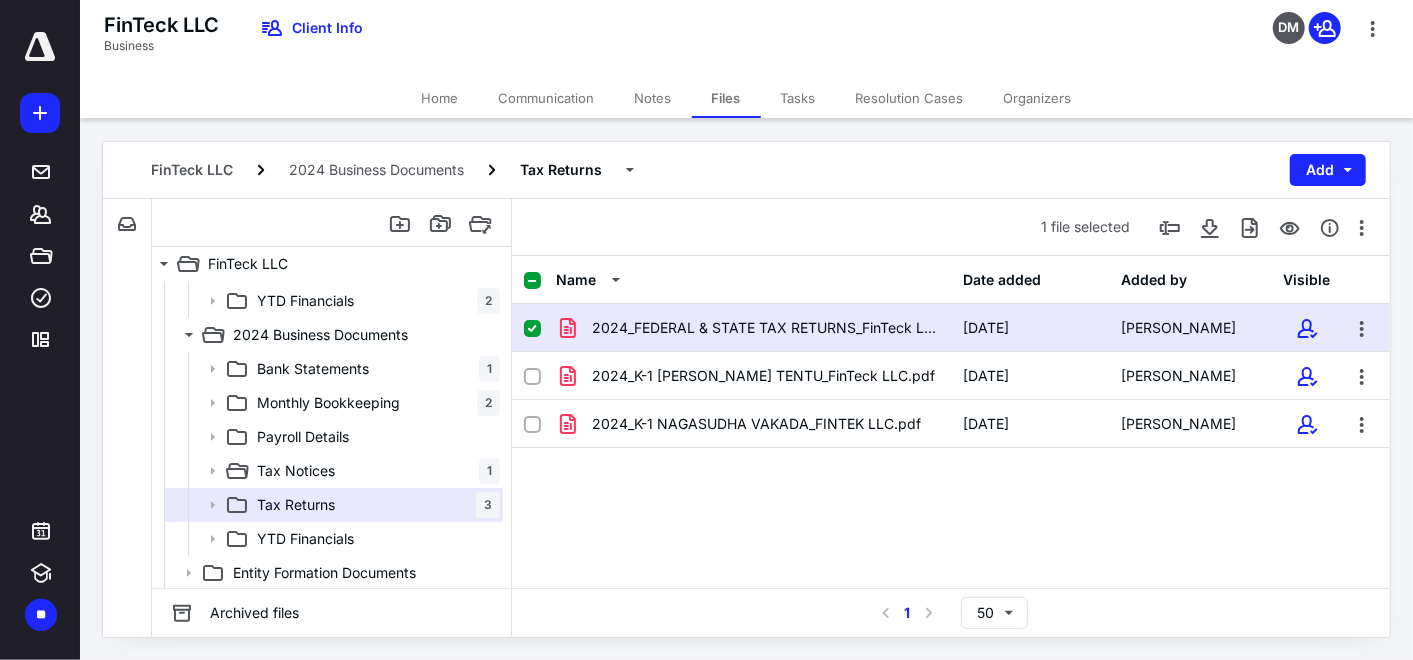 click on "Home" at bounding box center (440, 98) 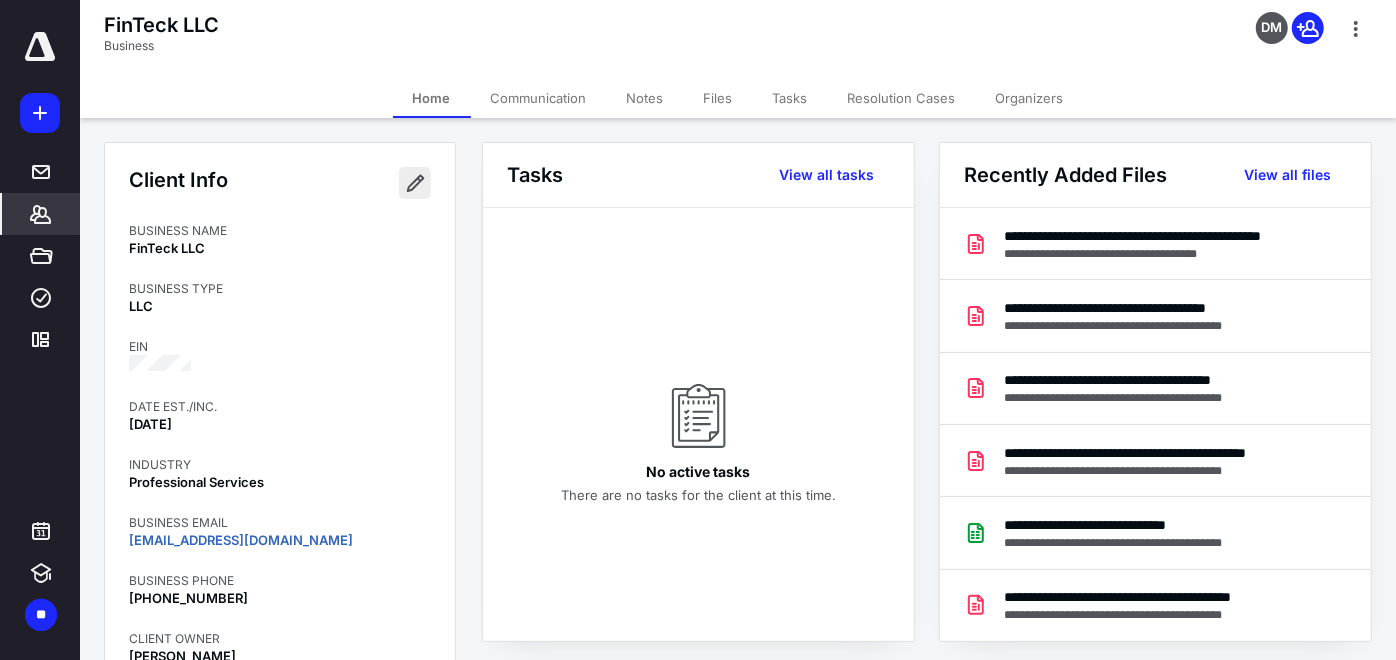 click at bounding box center (415, 183) 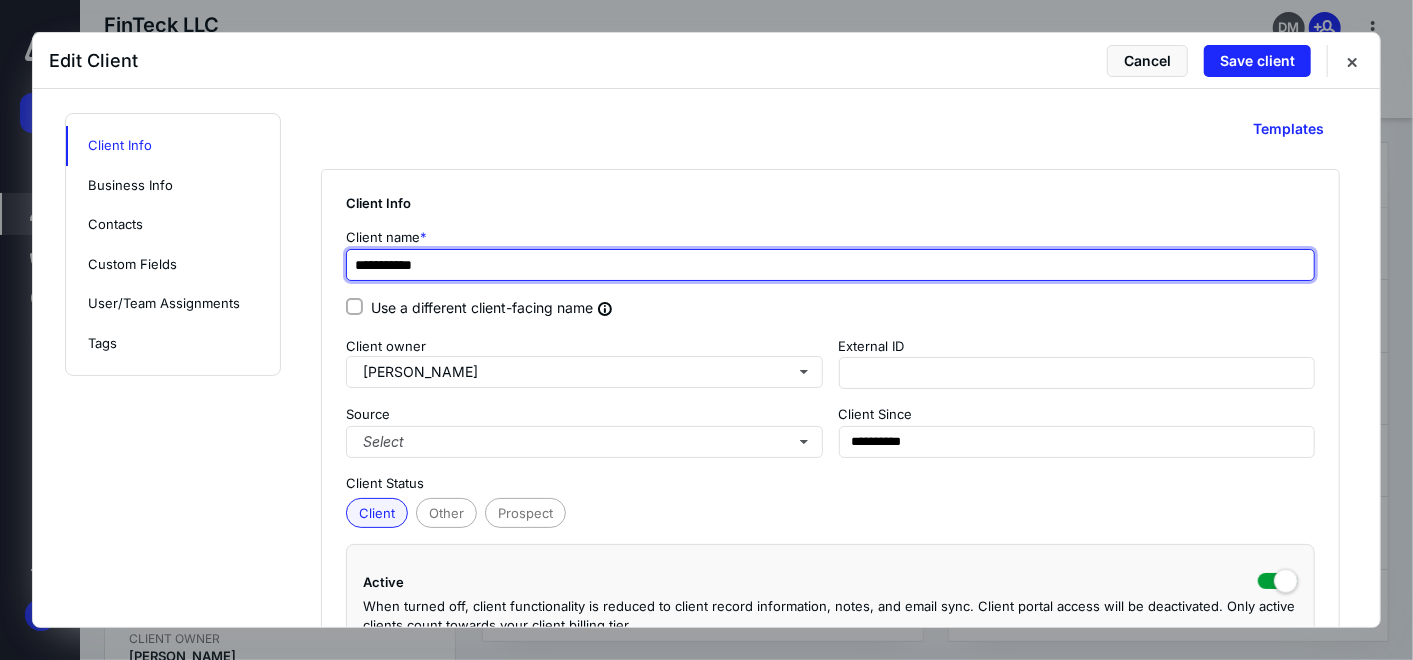 click on "**********" at bounding box center (830, 265) 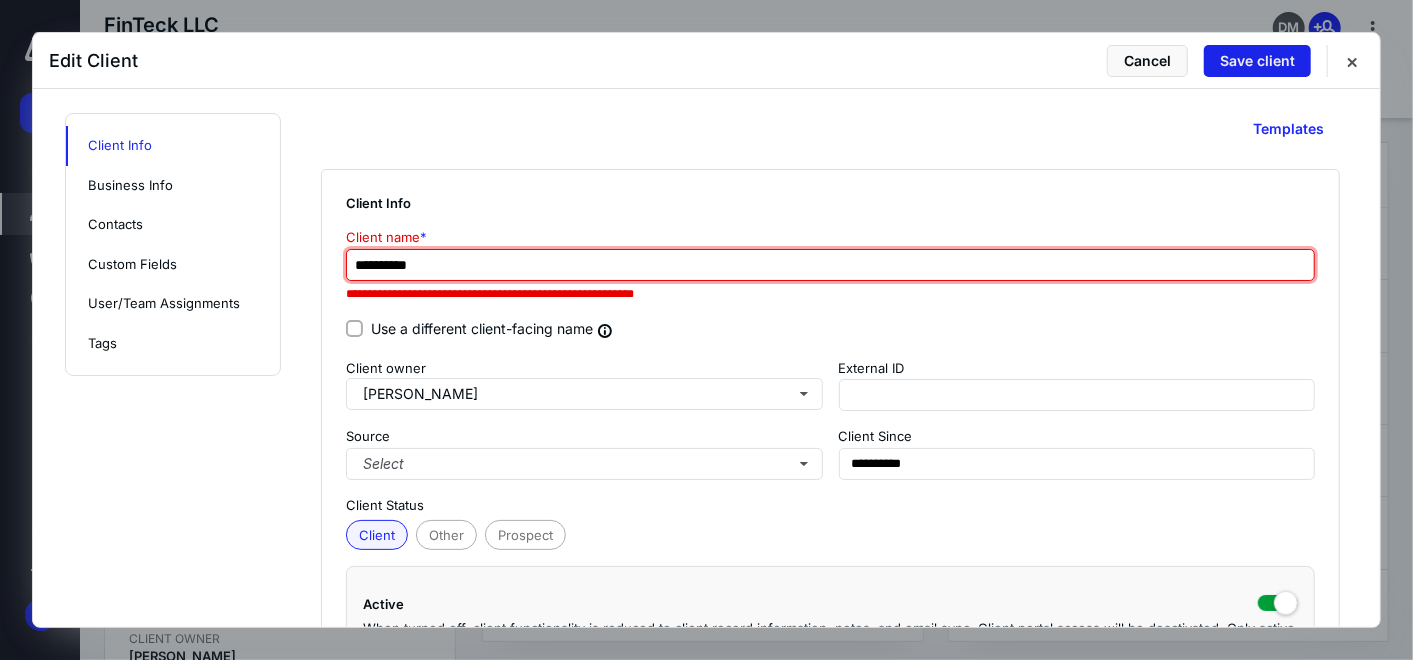 type on "**********" 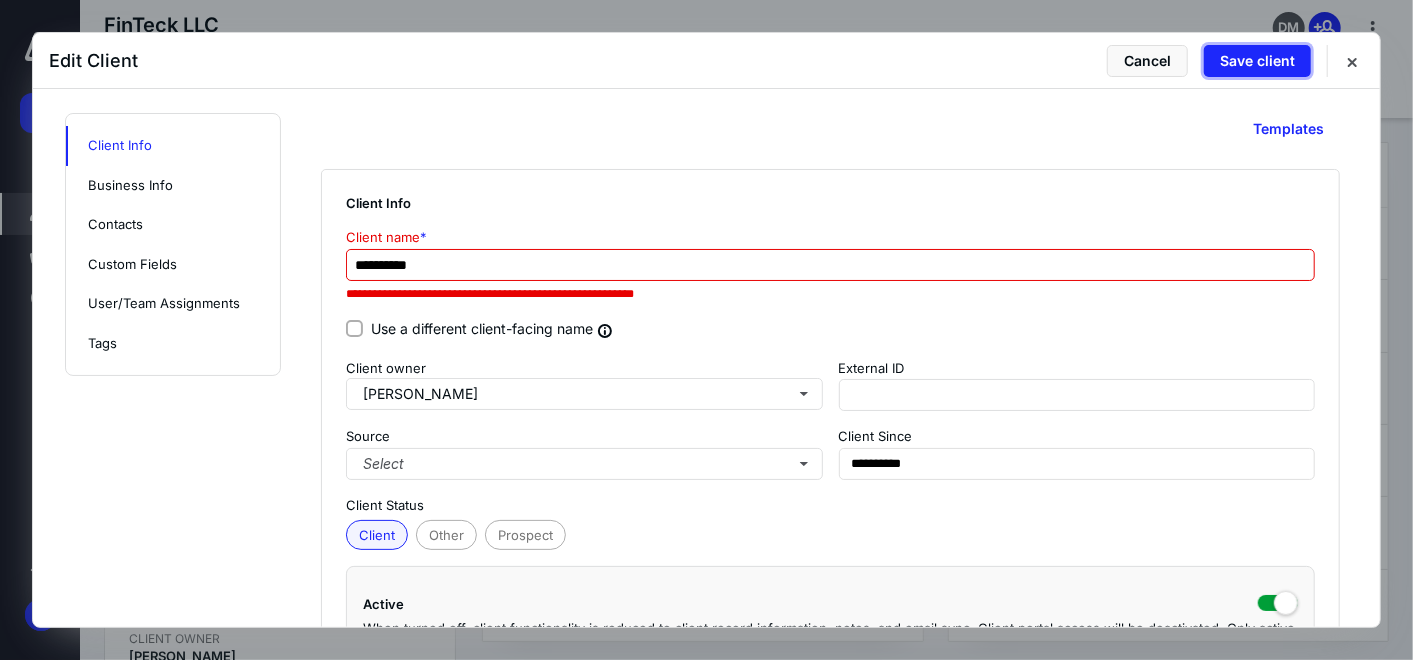 drag, startPoint x: 1243, startPoint y: 67, endPoint x: 1187, endPoint y: 140, distance: 92.00543 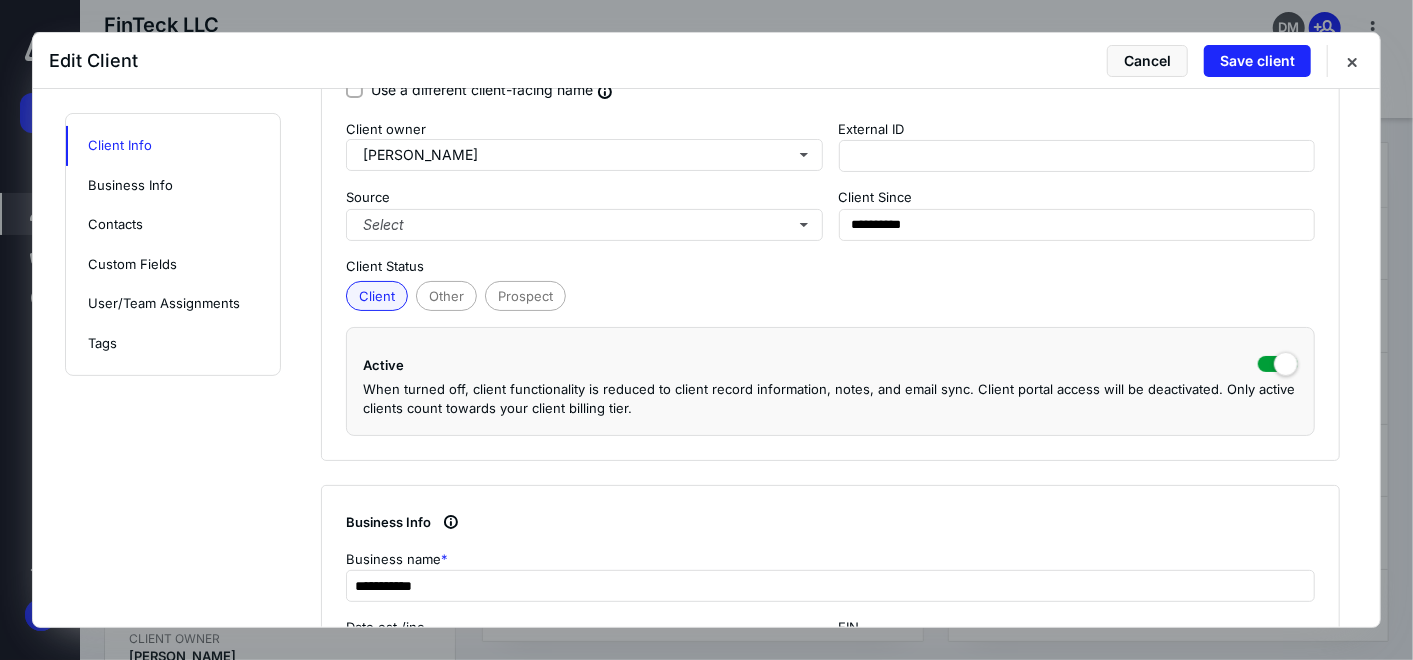 scroll, scrollTop: 333, scrollLeft: 0, axis: vertical 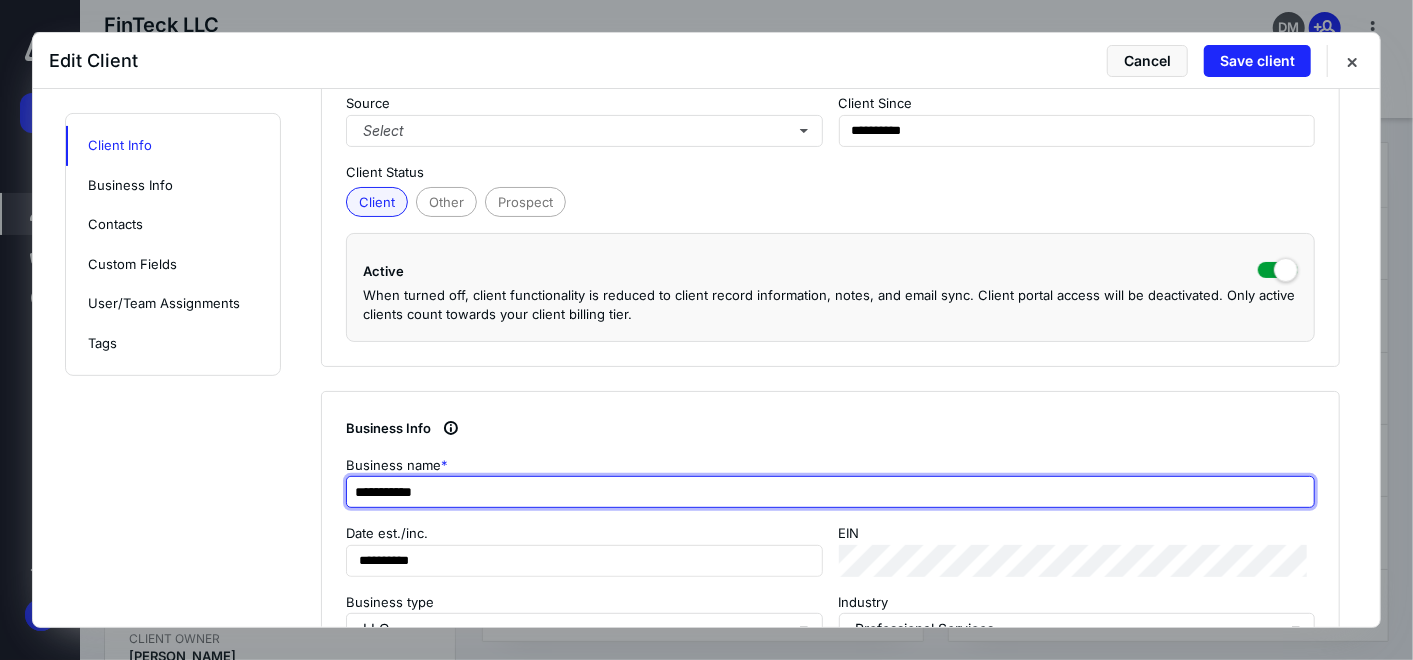 click on "**********" at bounding box center (830, 492) 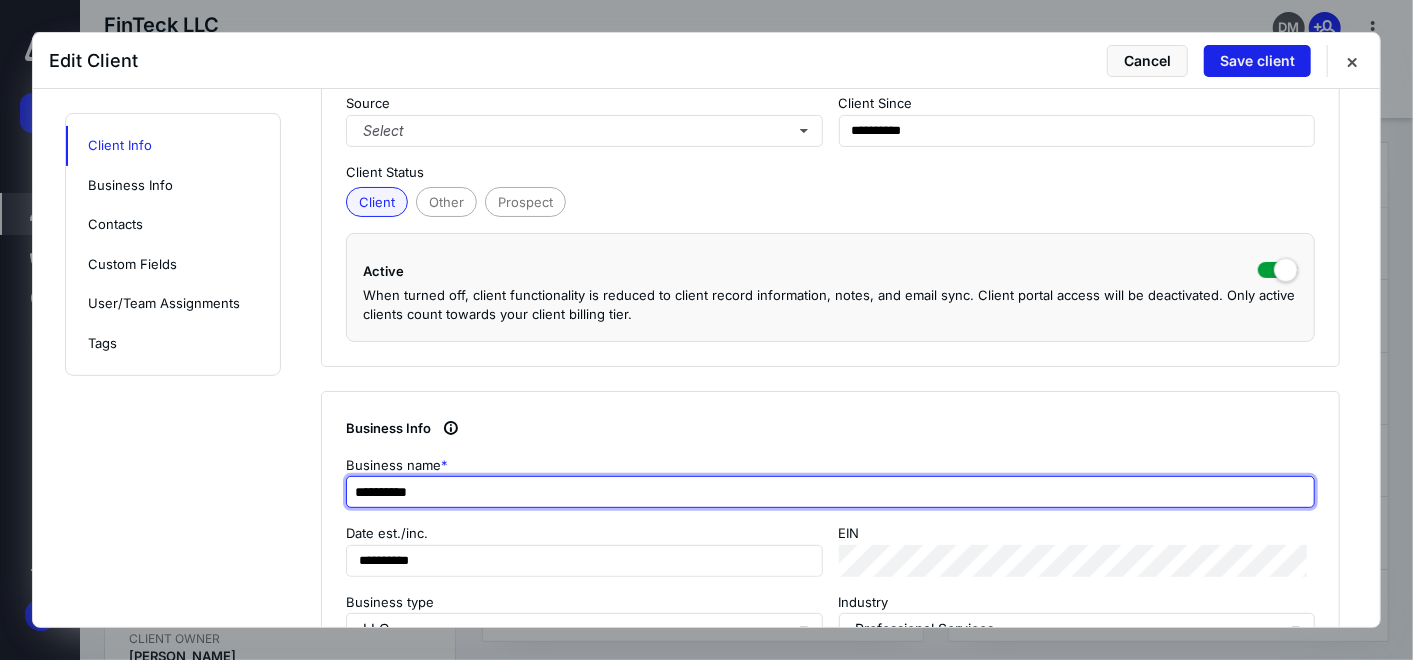 type on "**********" 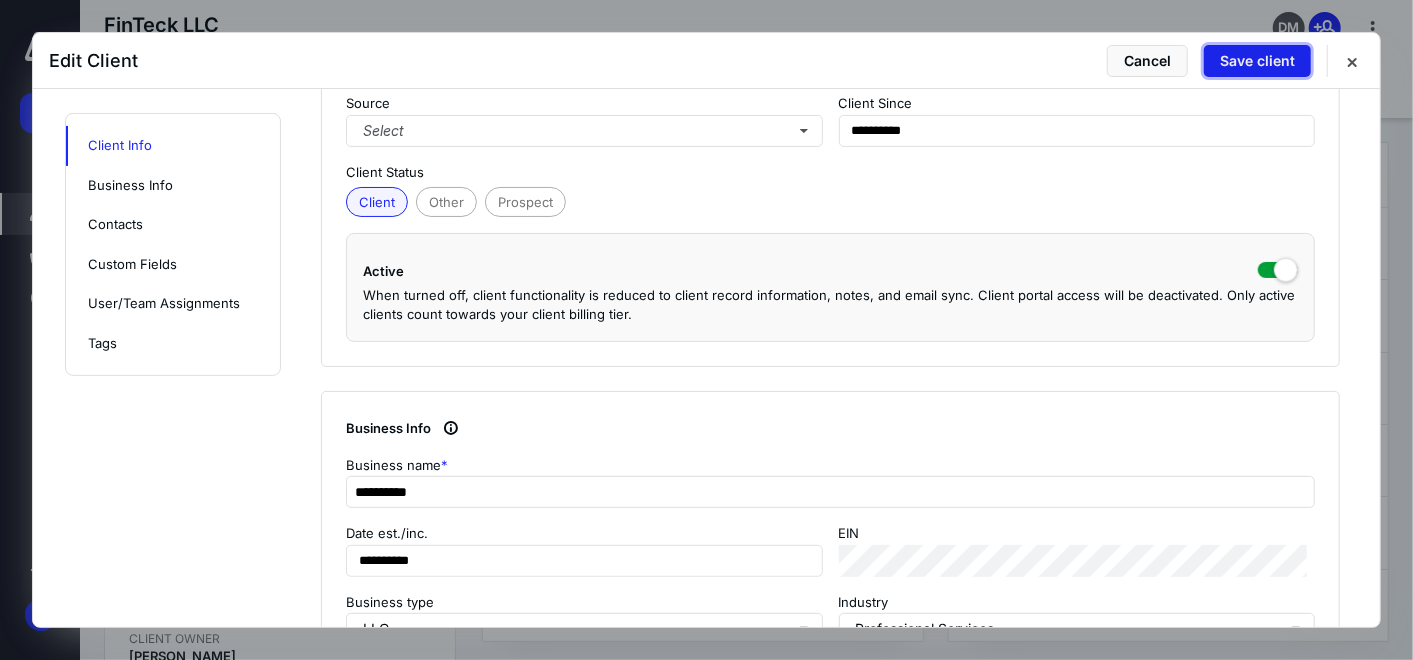 click on "Save client" at bounding box center [1257, 61] 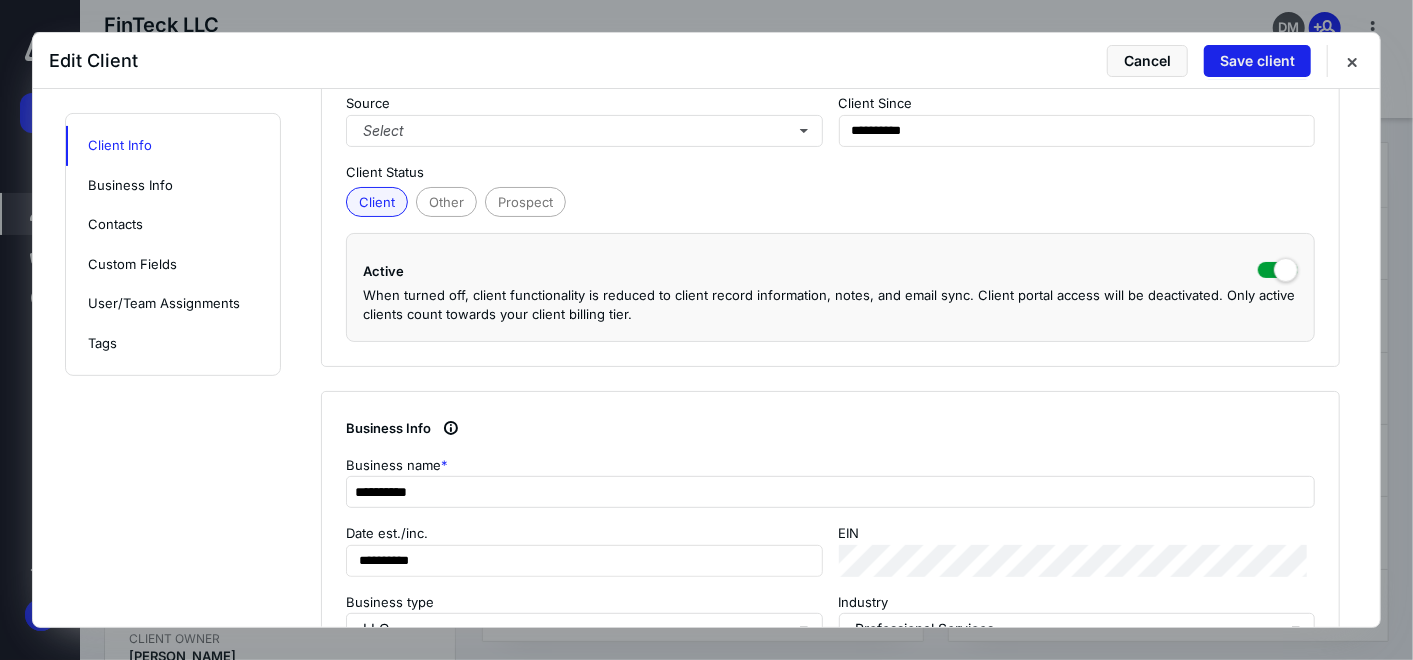 scroll, scrollTop: 0, scrollLeft: 0, axis: both 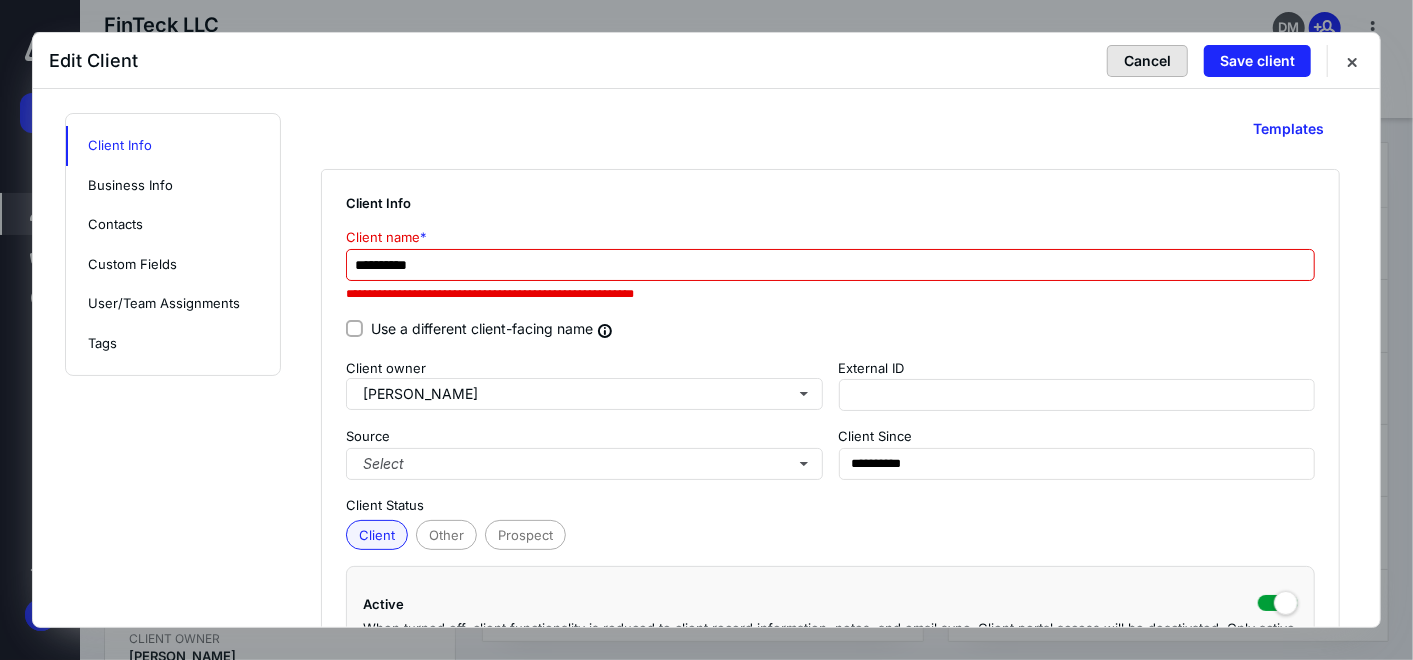 click on "Cancel" at bounding box center (1147, 61) 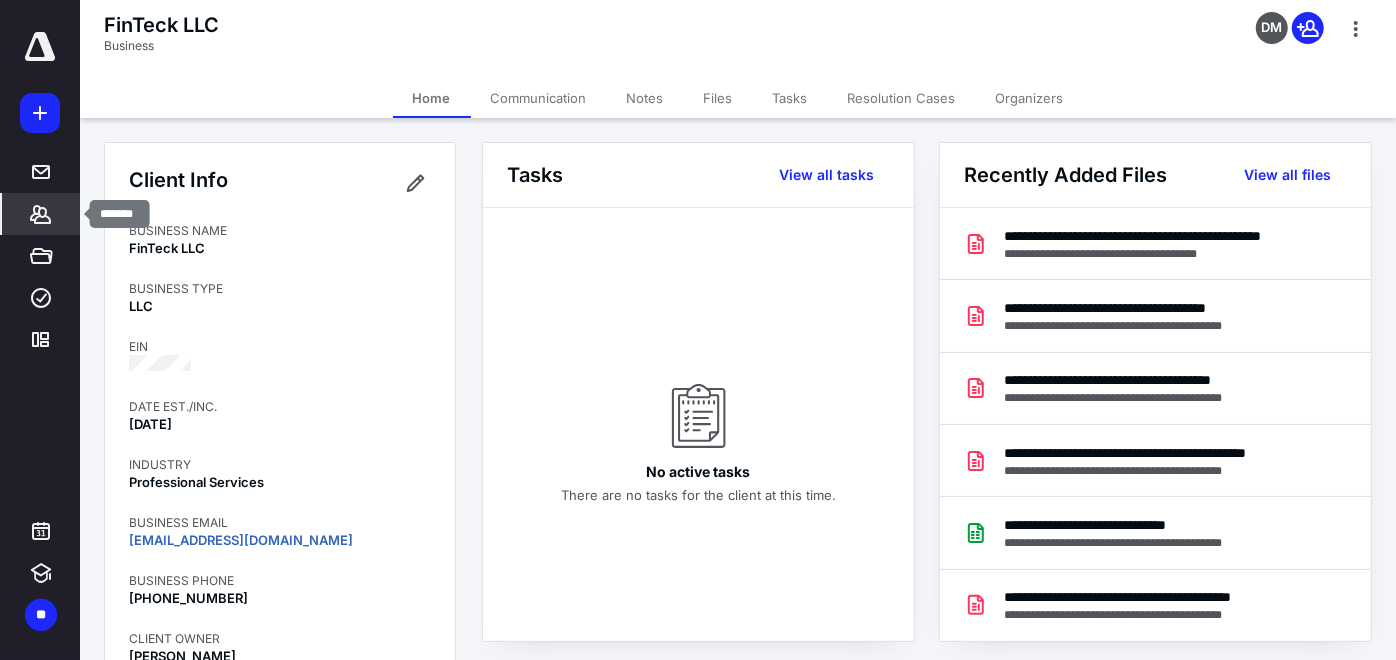 click 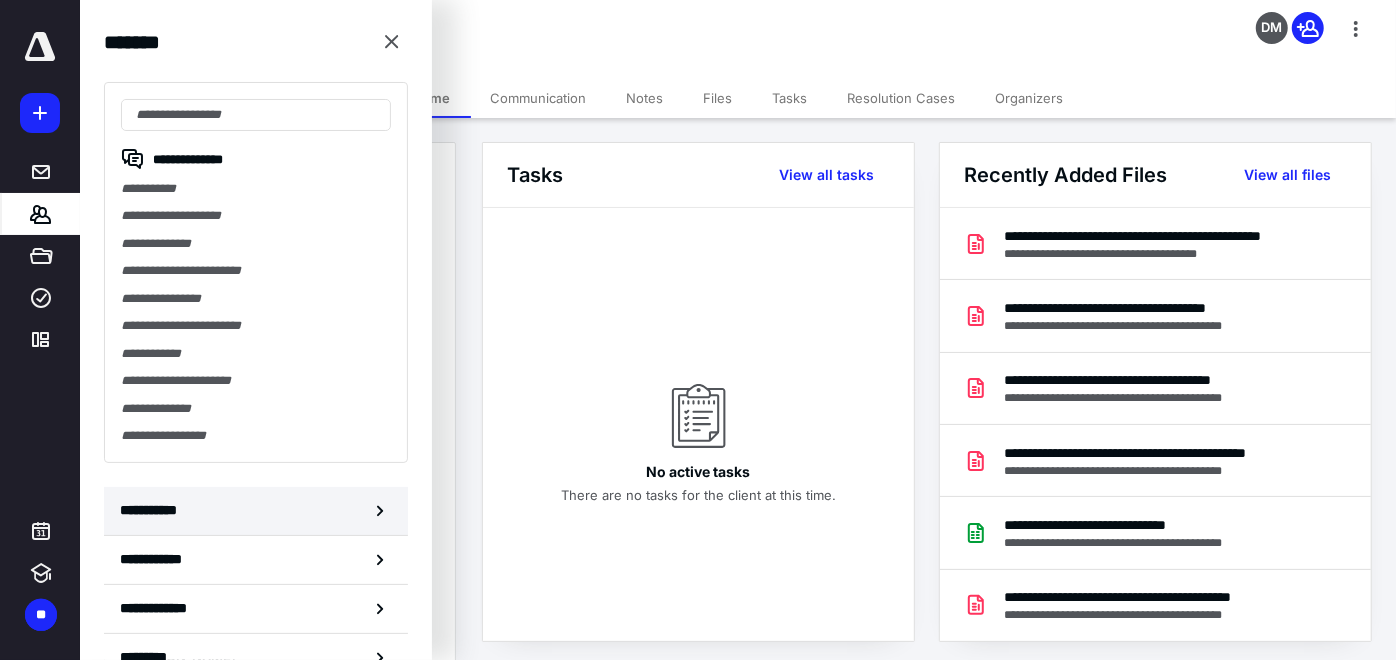 click on "**********" at bounding box center [153, 510] 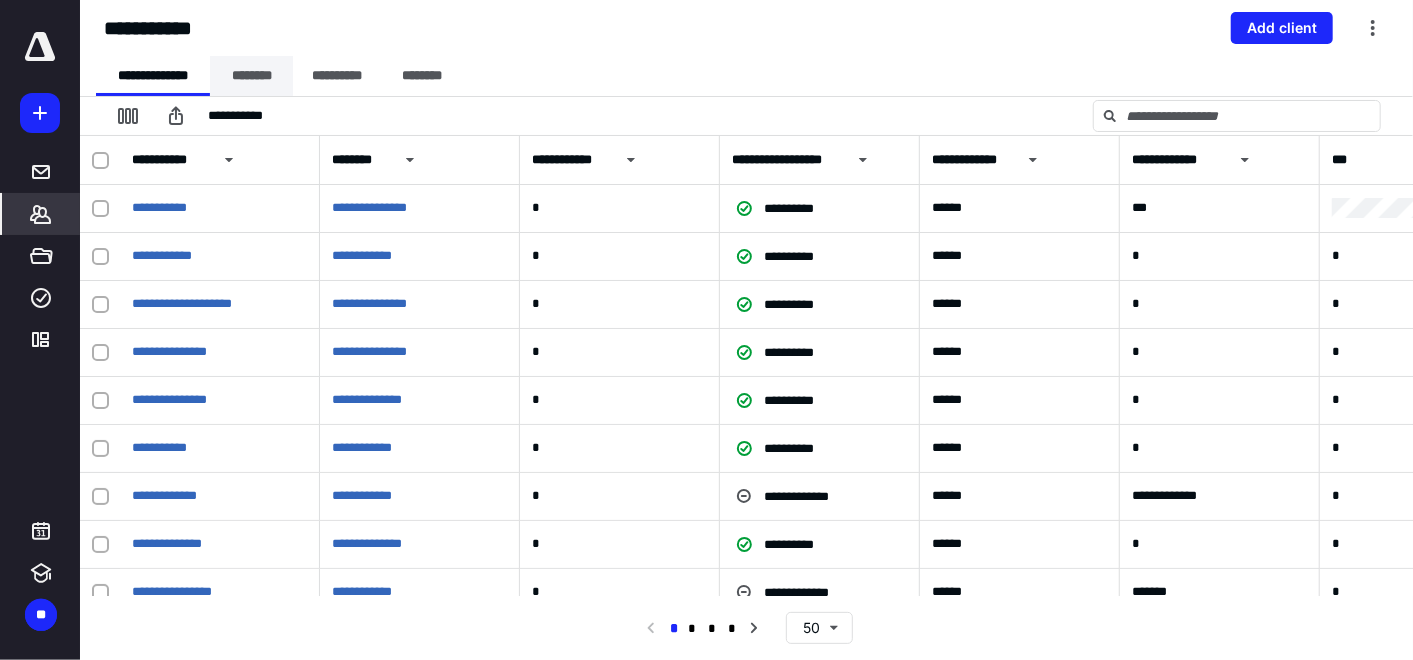 click on "********" at bounding box center [251, 76] 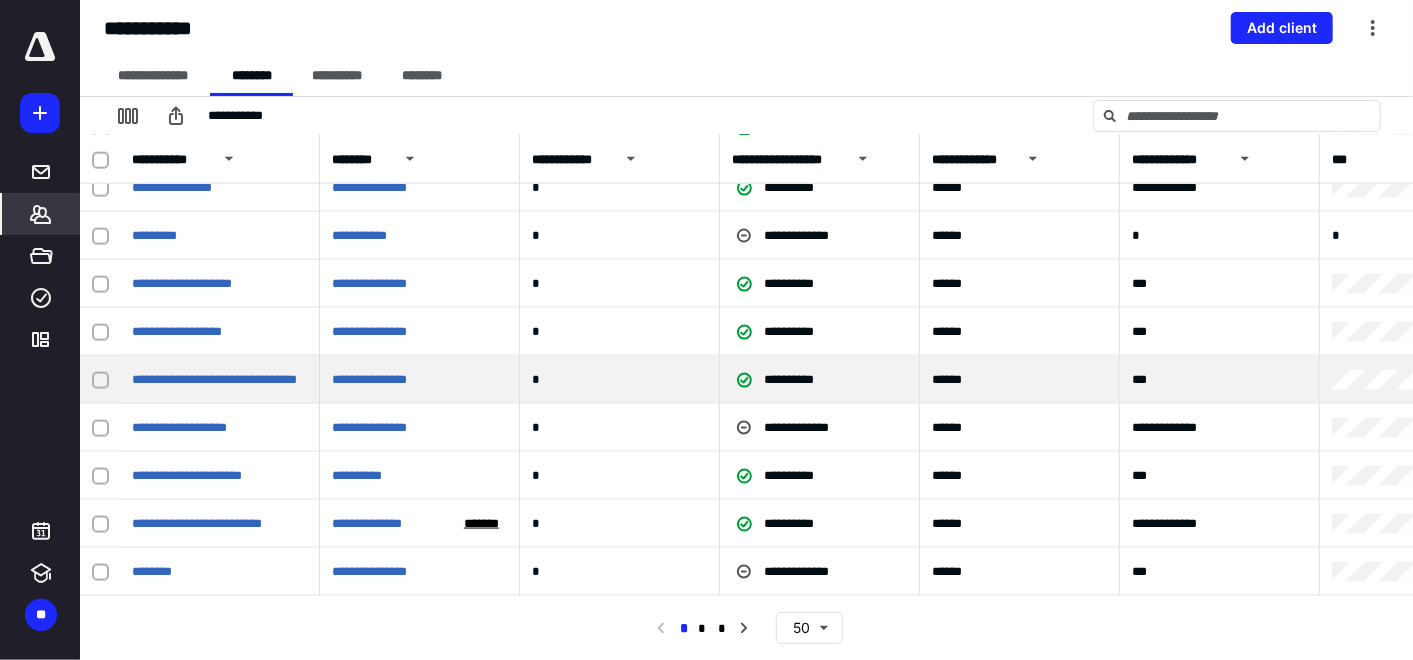scroll, scrollTop: 1222, scrollLeft: 0, axis: vertical 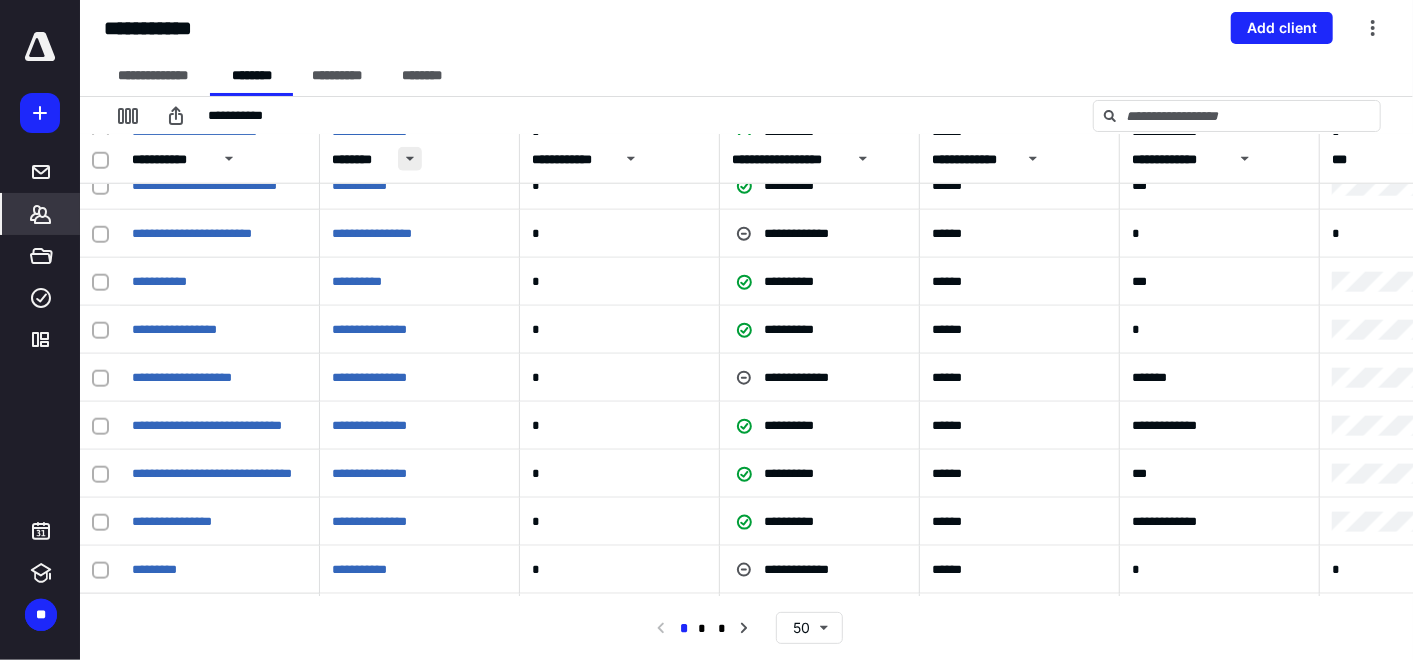 click at bounding box center (410, 159) 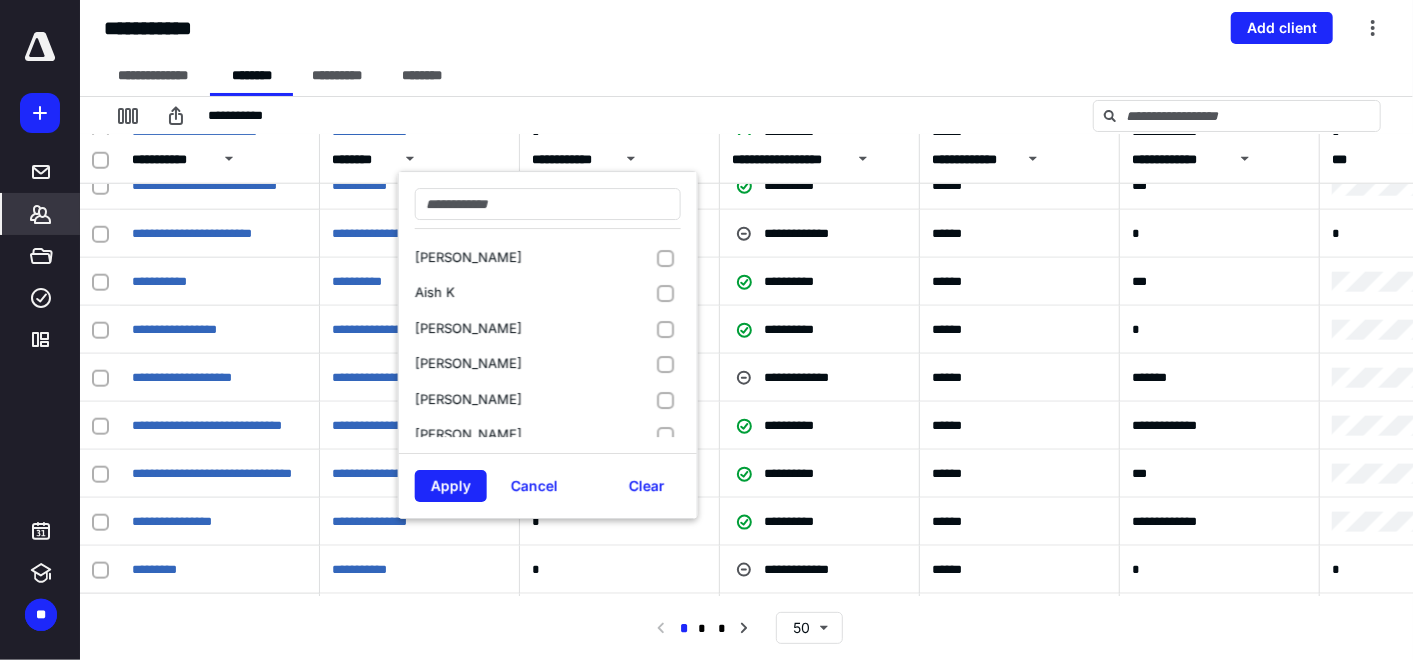 scroll, scrollTop: 262, scrollLeft: 0, axis: vertical 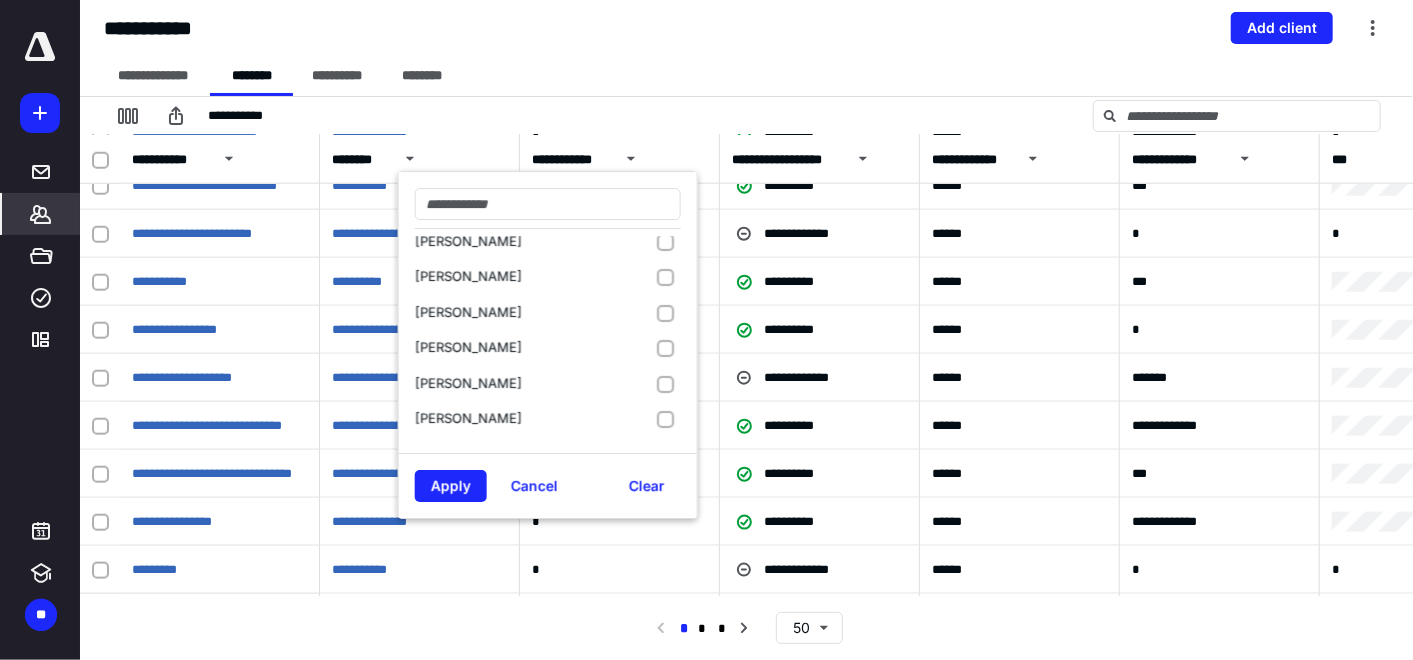 click at bounding box center [664, 420] 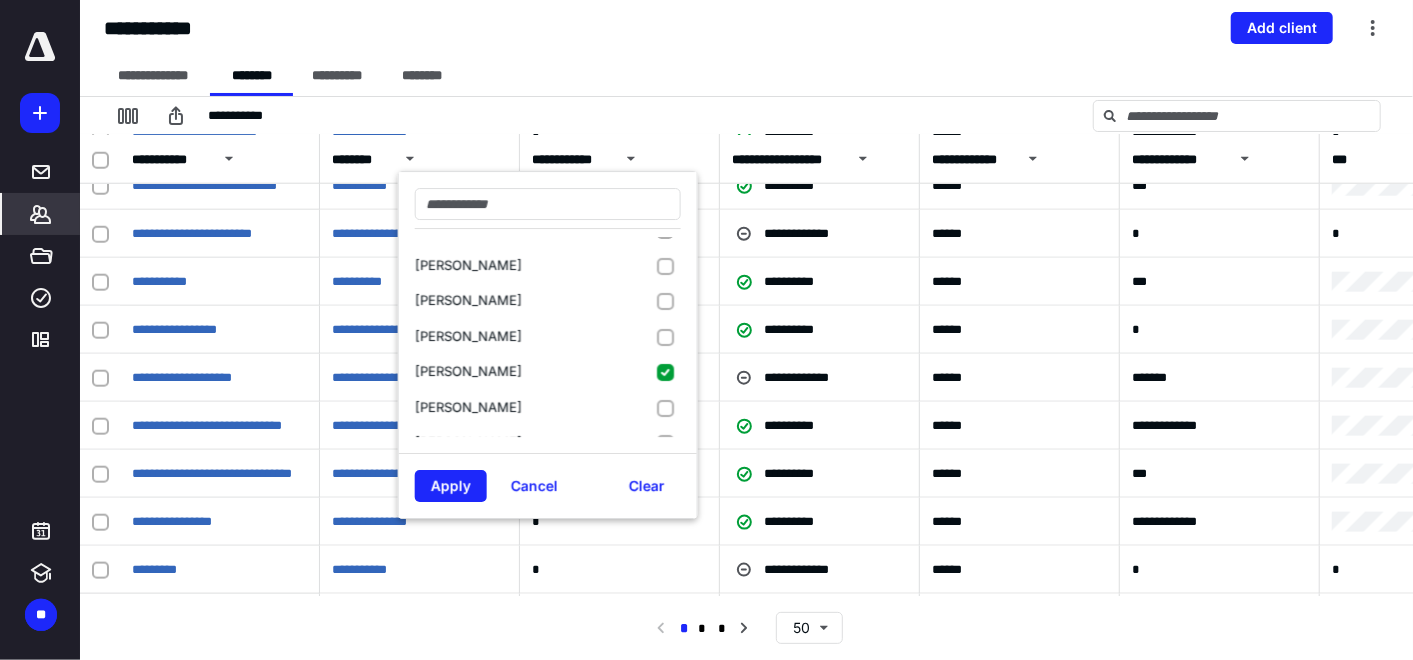 scroll, scrollTop: 351, scrollLeft: 0, axis: vertical 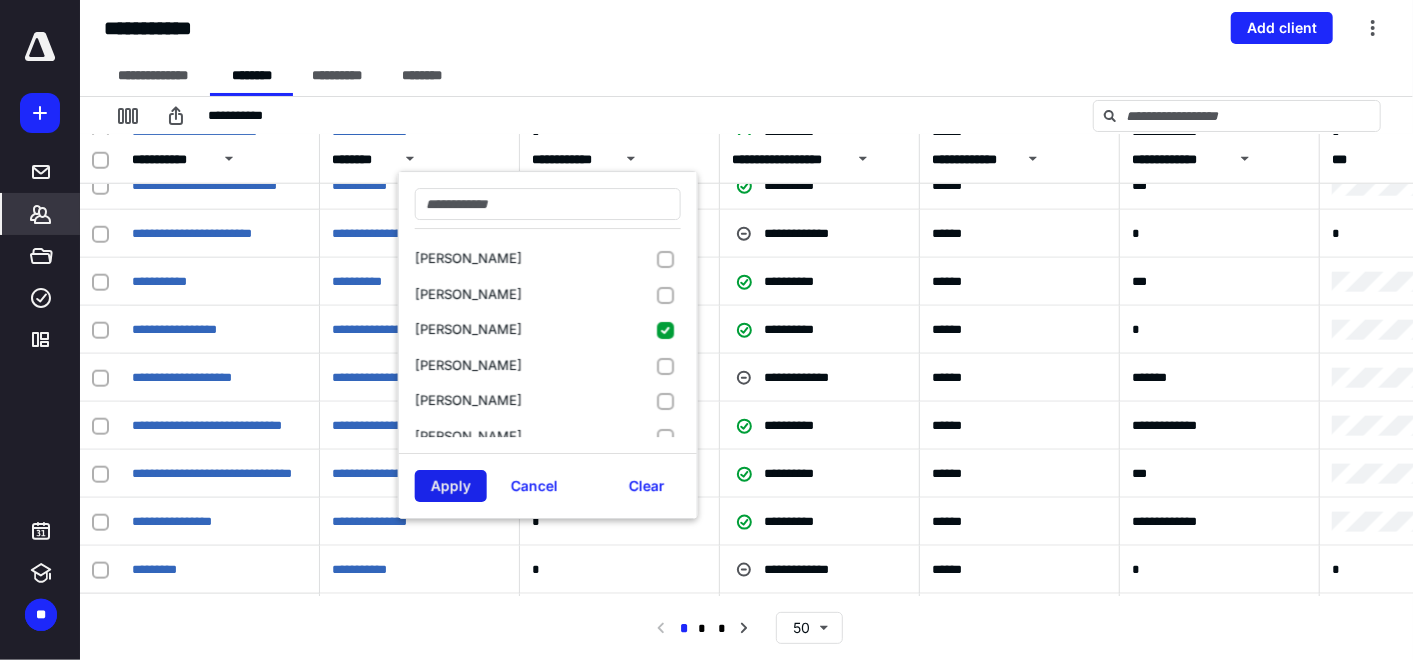 click on "Apply" at bounding box center [451, 486] 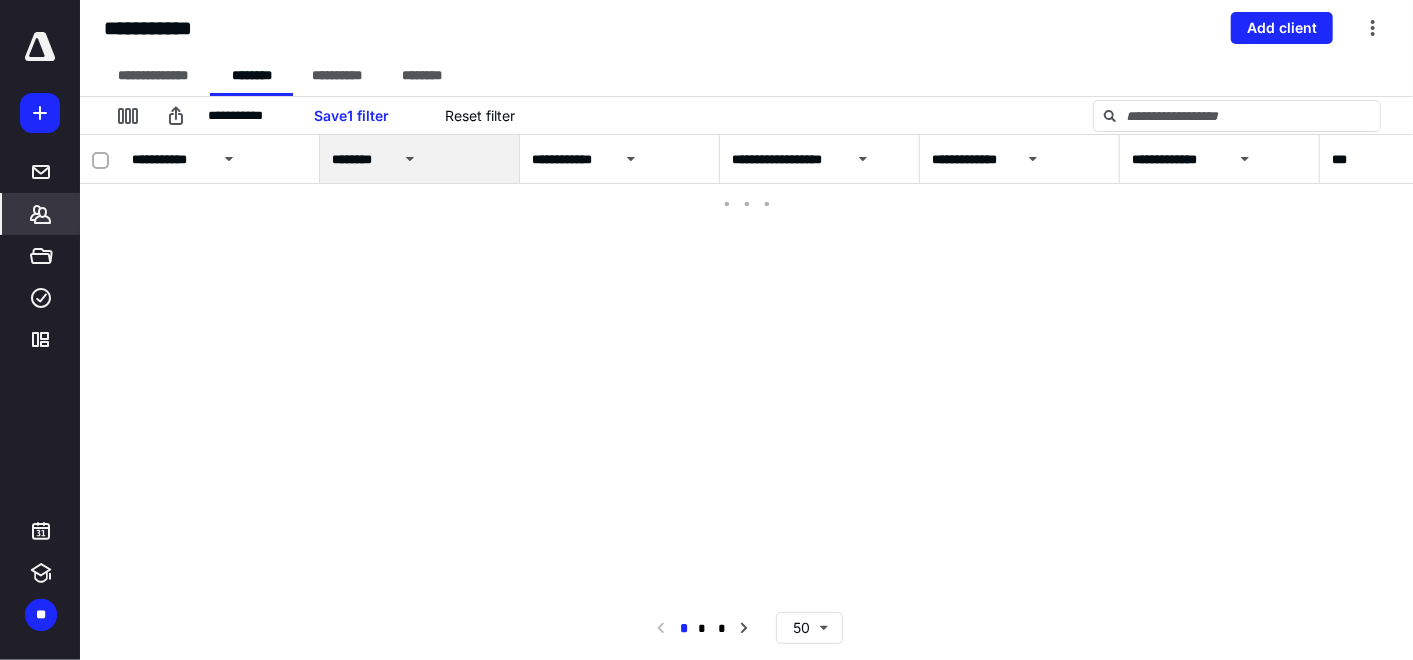 scroll, scrollTop: 0, scrollLeft: 0, axis: both 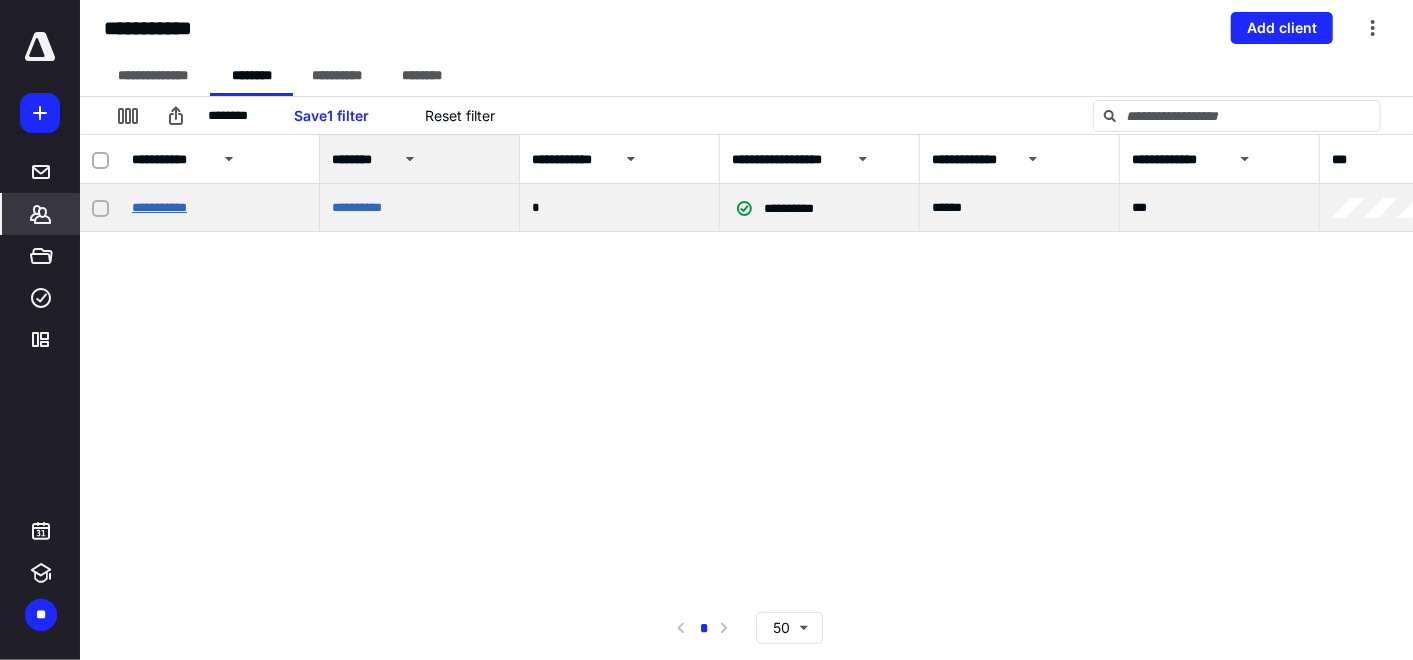 click on "**********" at bounding box center [159, 207] 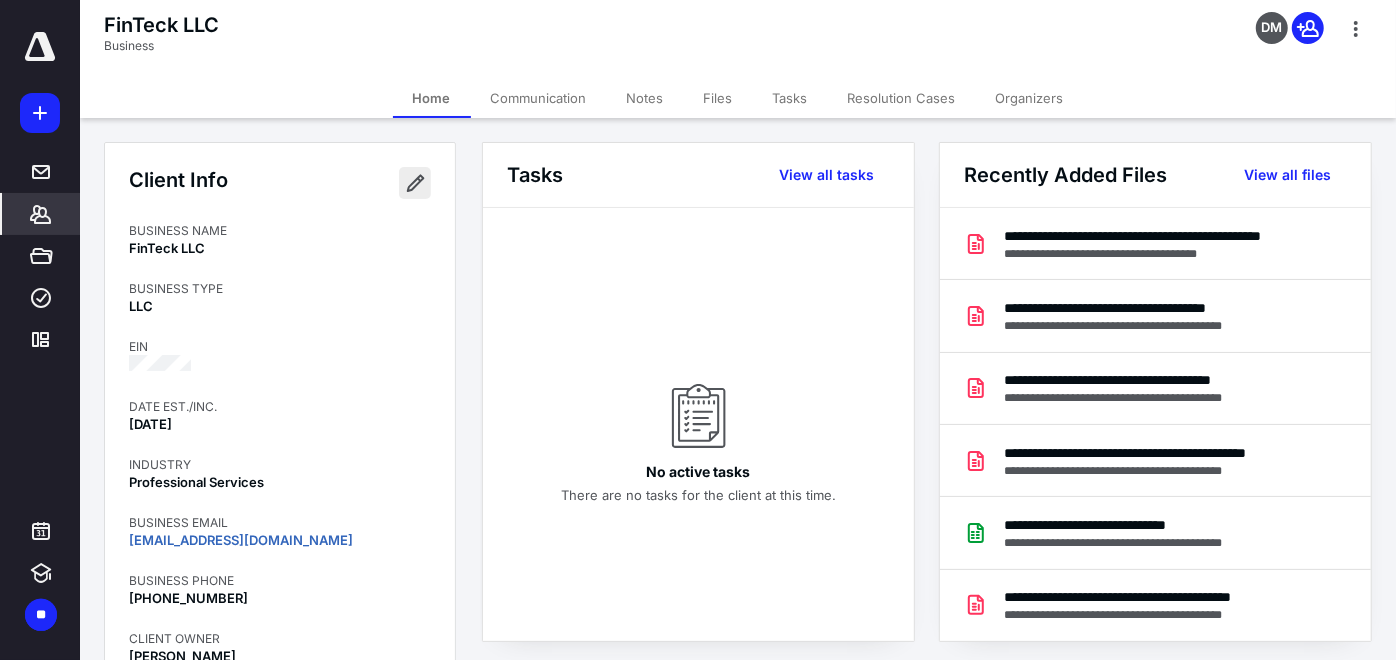 click at bounding box center (415, 183) 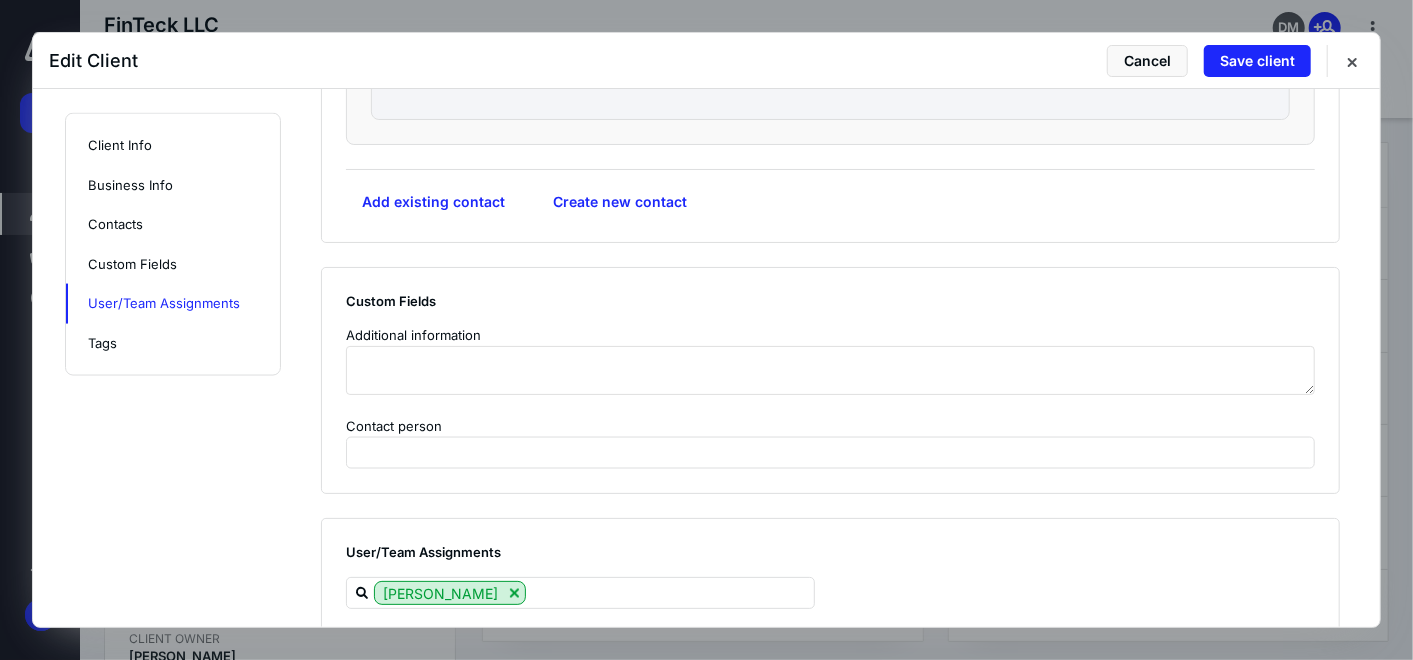 scroll, scrollTop: 1782, scrollLeft: 0, axis: vertical 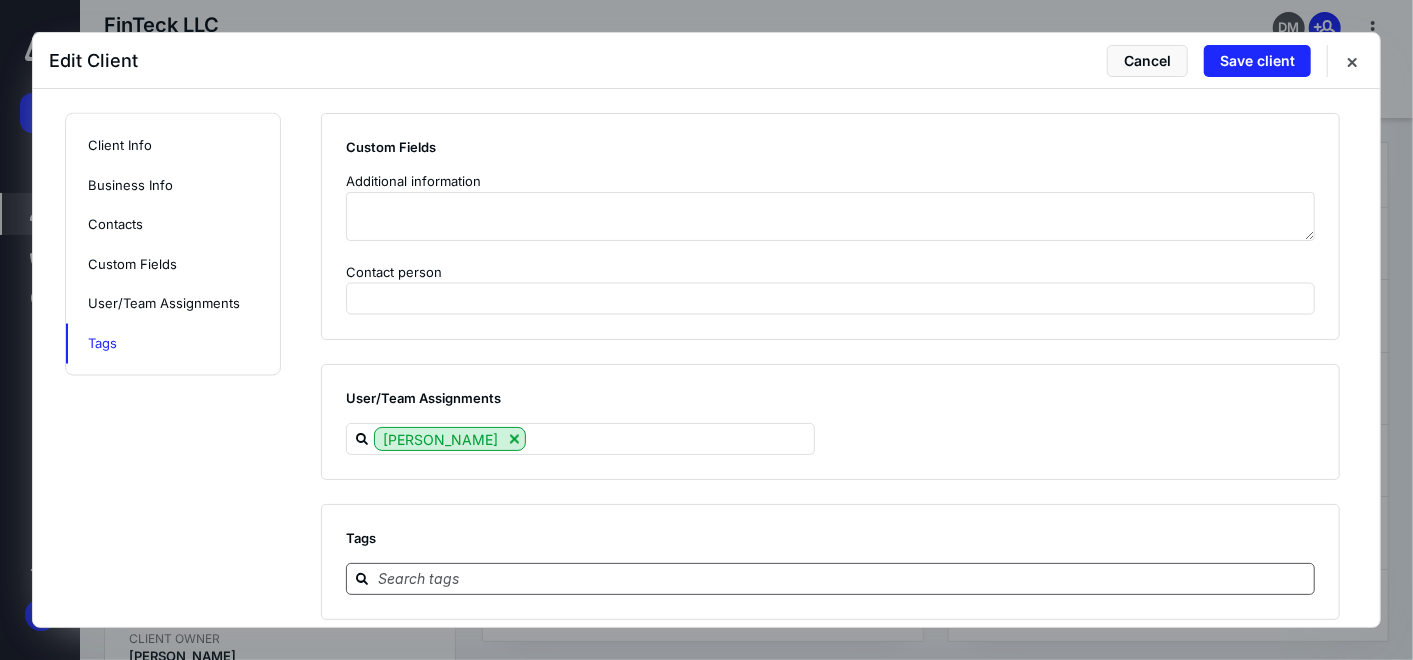 click at bounding box center [842, 578] 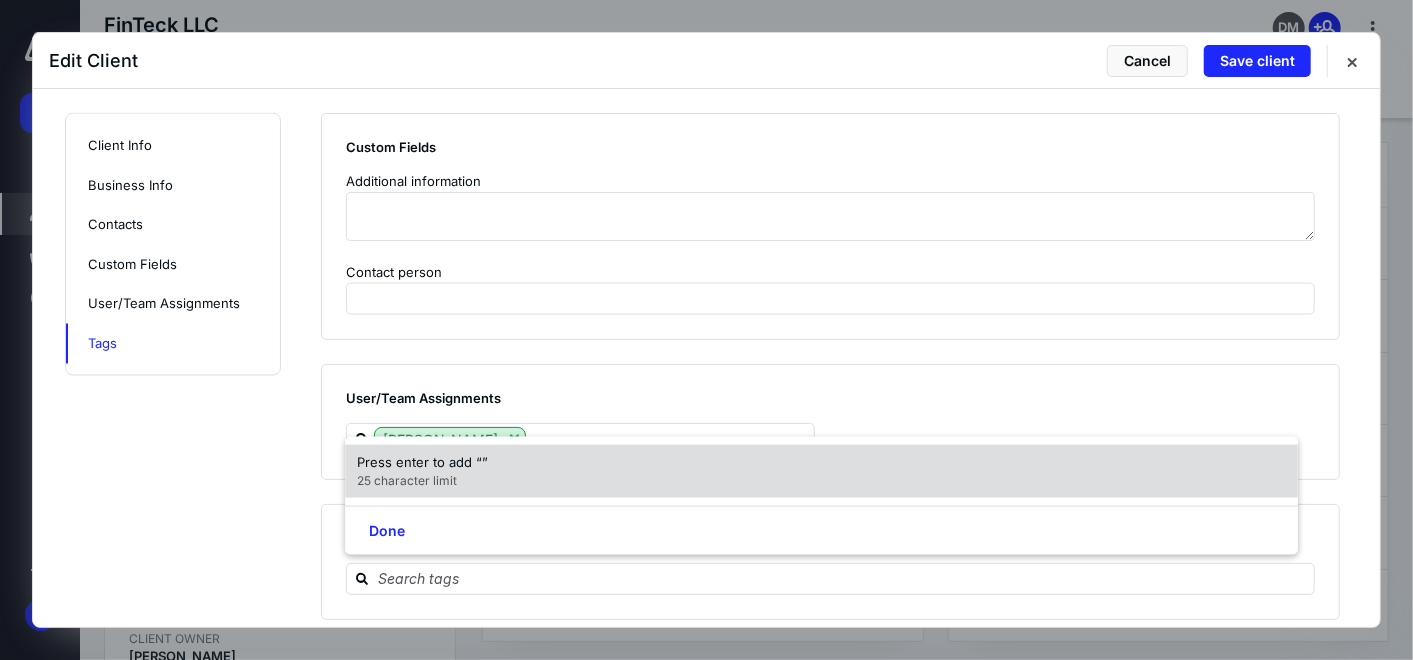 click on "User/Team Assignments [PERSON_NAME]" at bounding box center (830, 422) 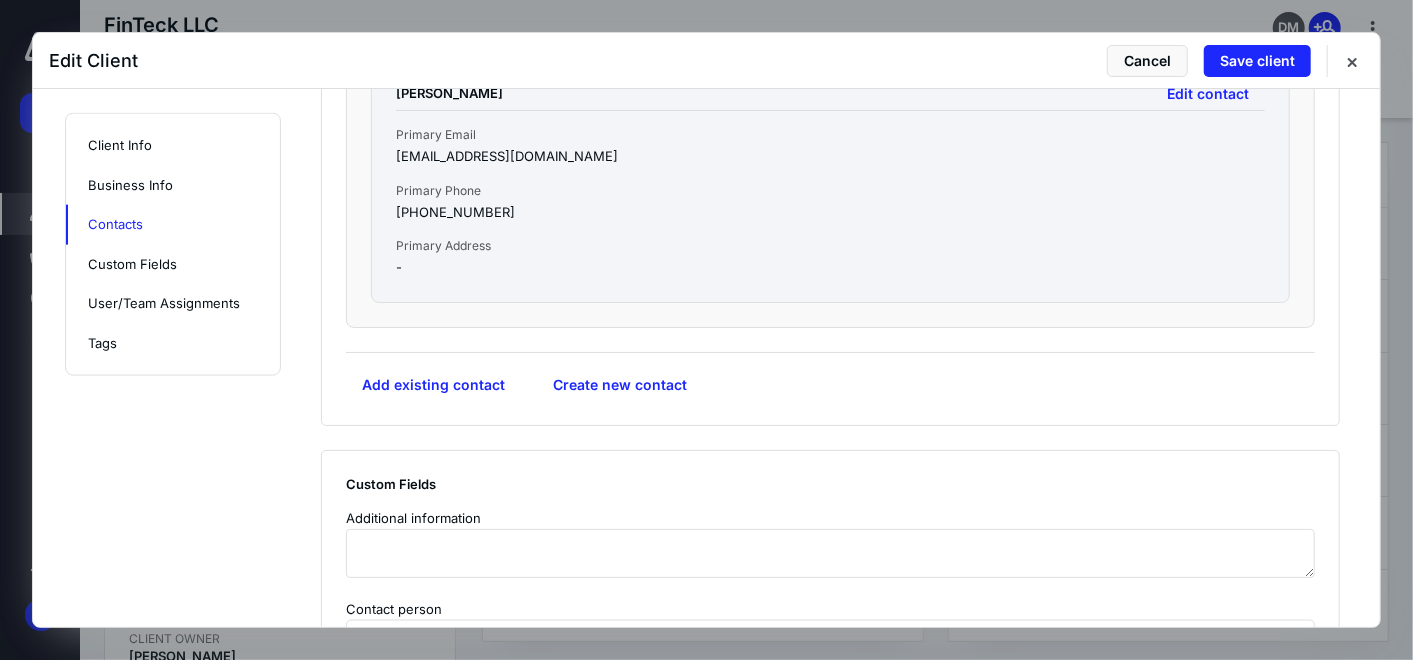 scroll, scrollTop: 1116, scrollLeft: 0, axis: vertical 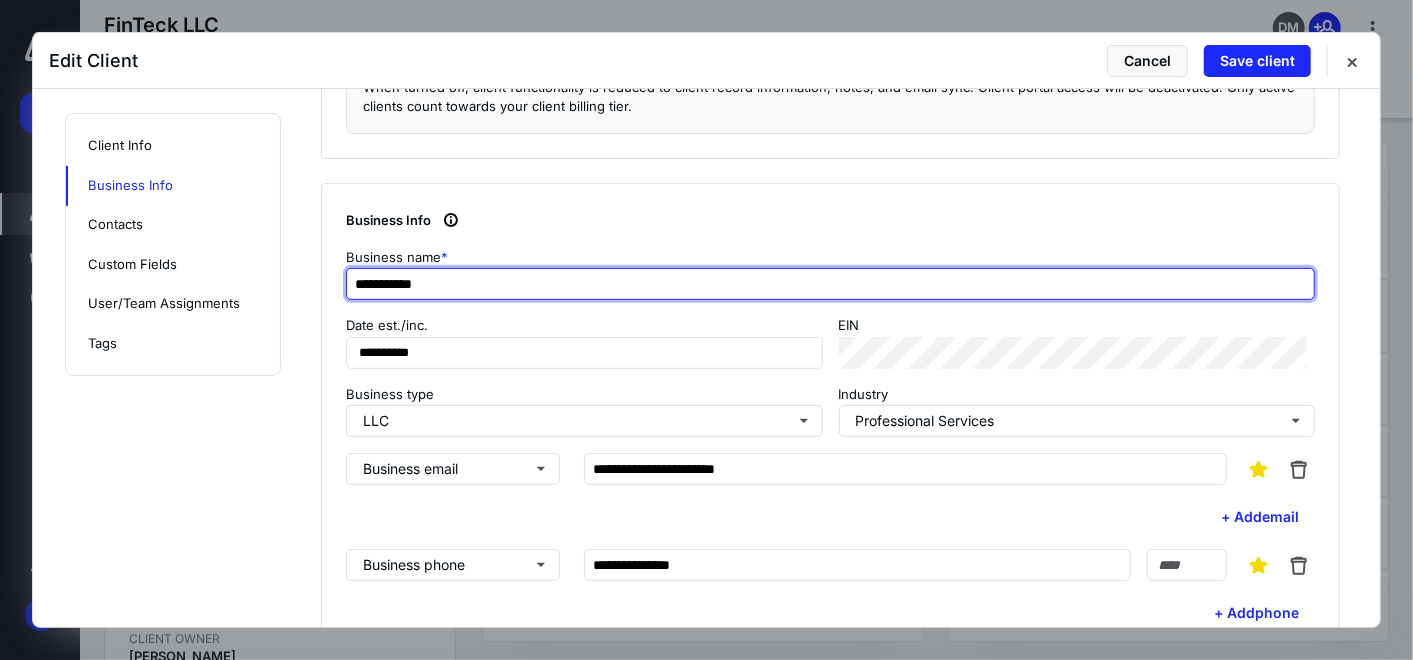 click on "**********" at bounding box center [830, 284] 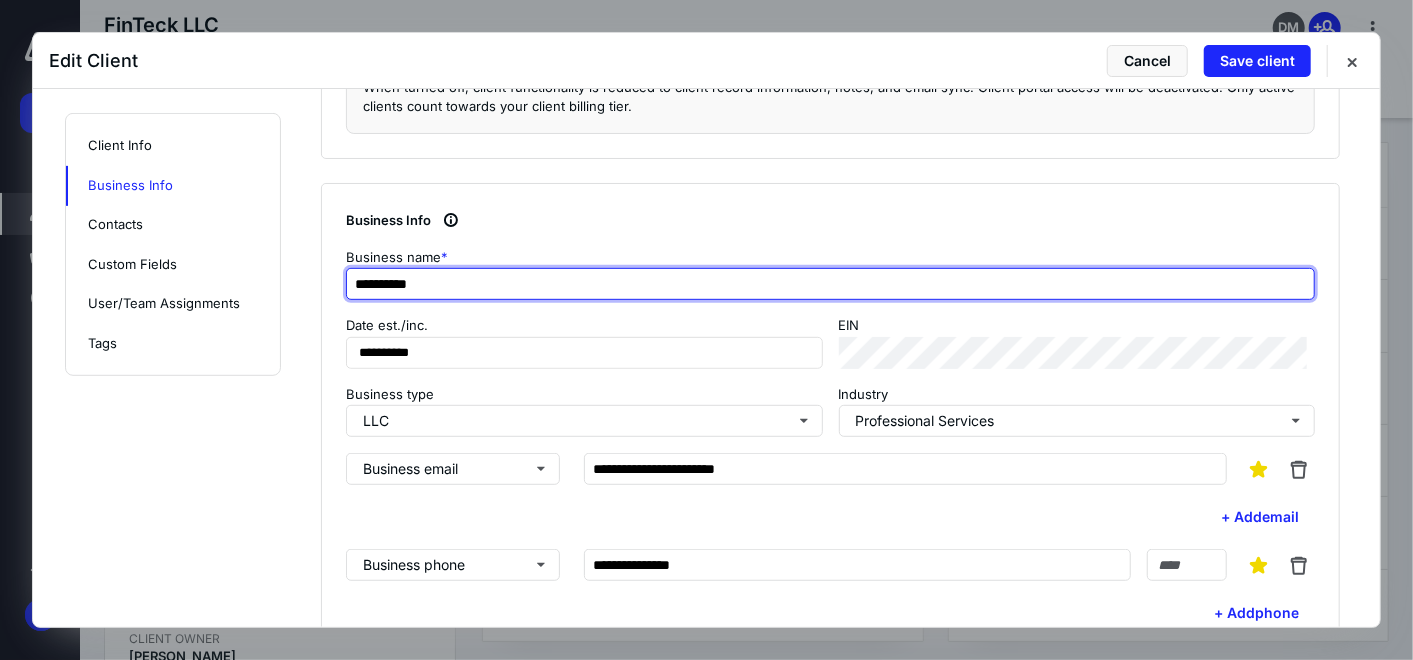 type on "**********" 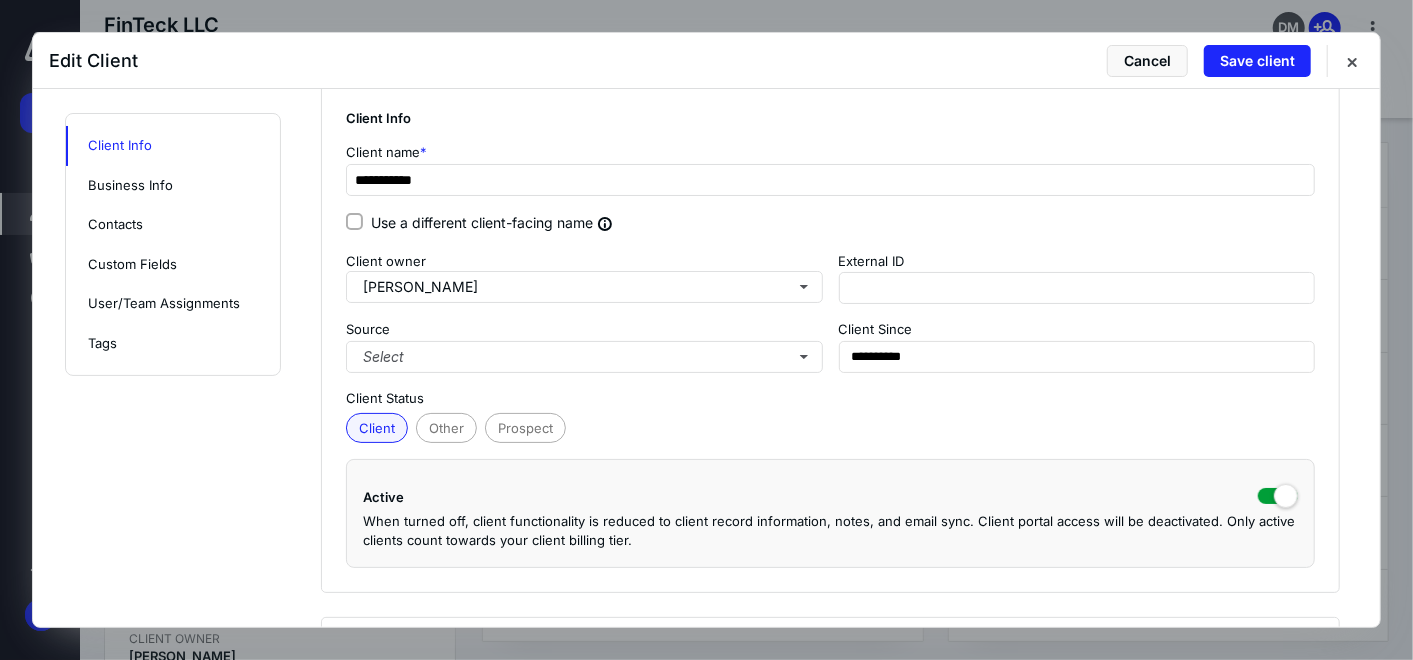 scroll, scrollTop: 0, scrollLeft: 0, axis: both 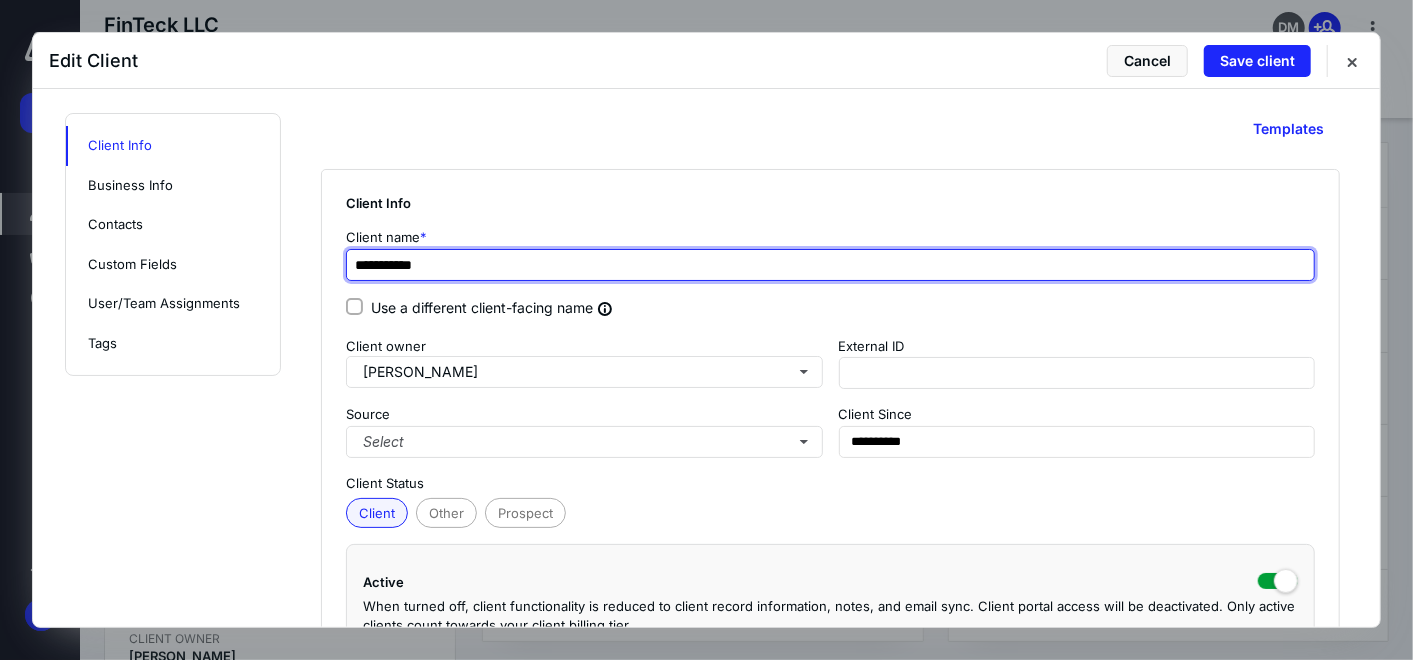 click on "**********" at bounding box center [830, 265] 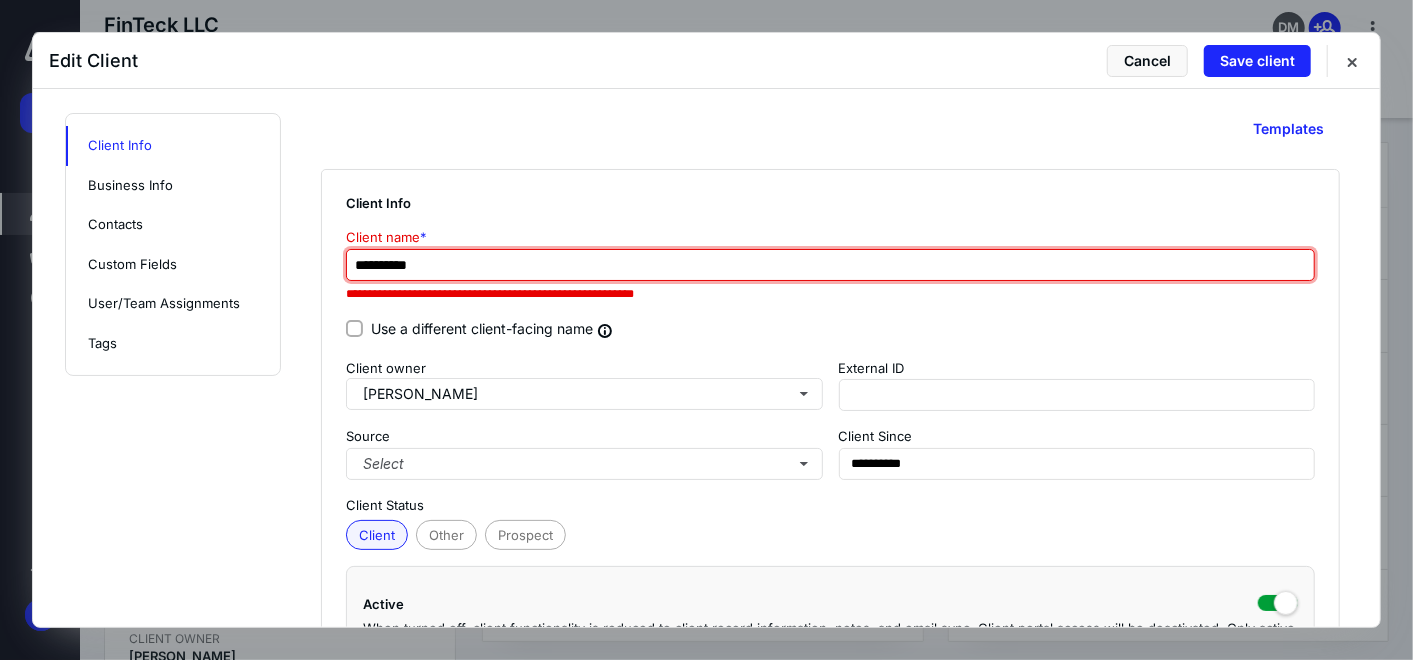 type on "**********" 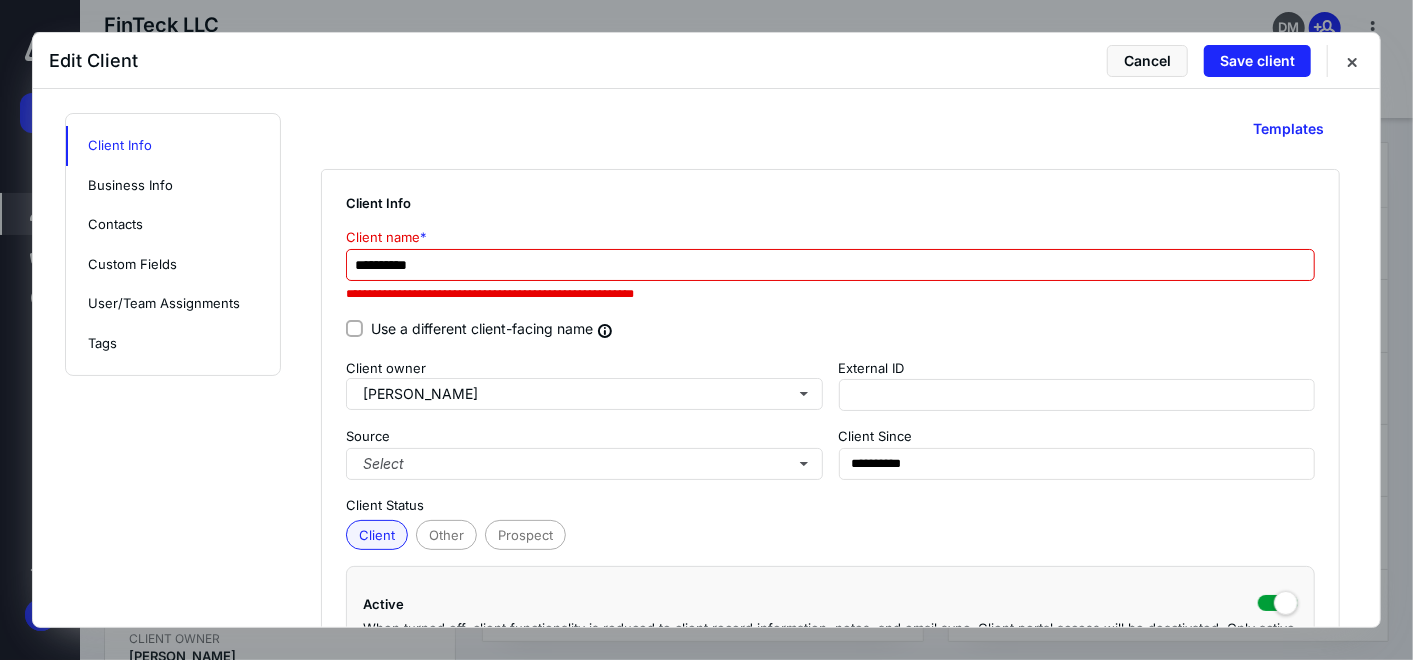 click 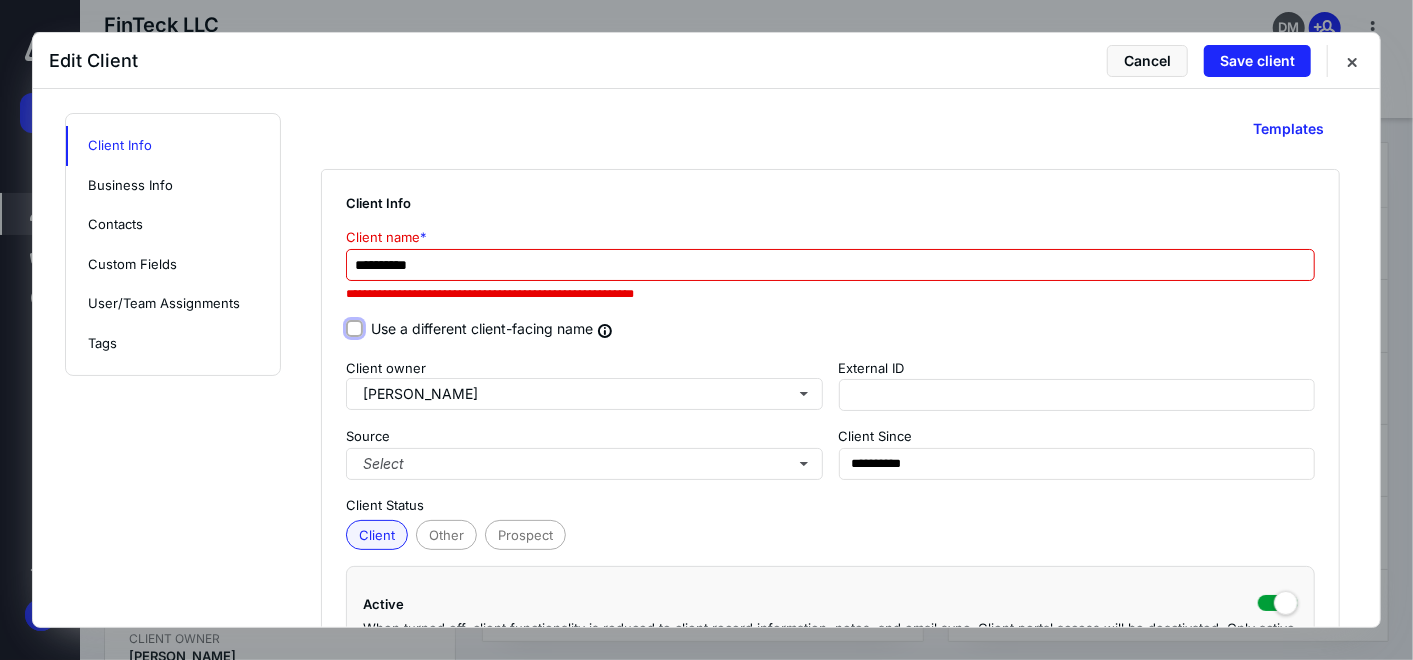 click on "Use a different client-facing name" at bounding box center (354, 328) 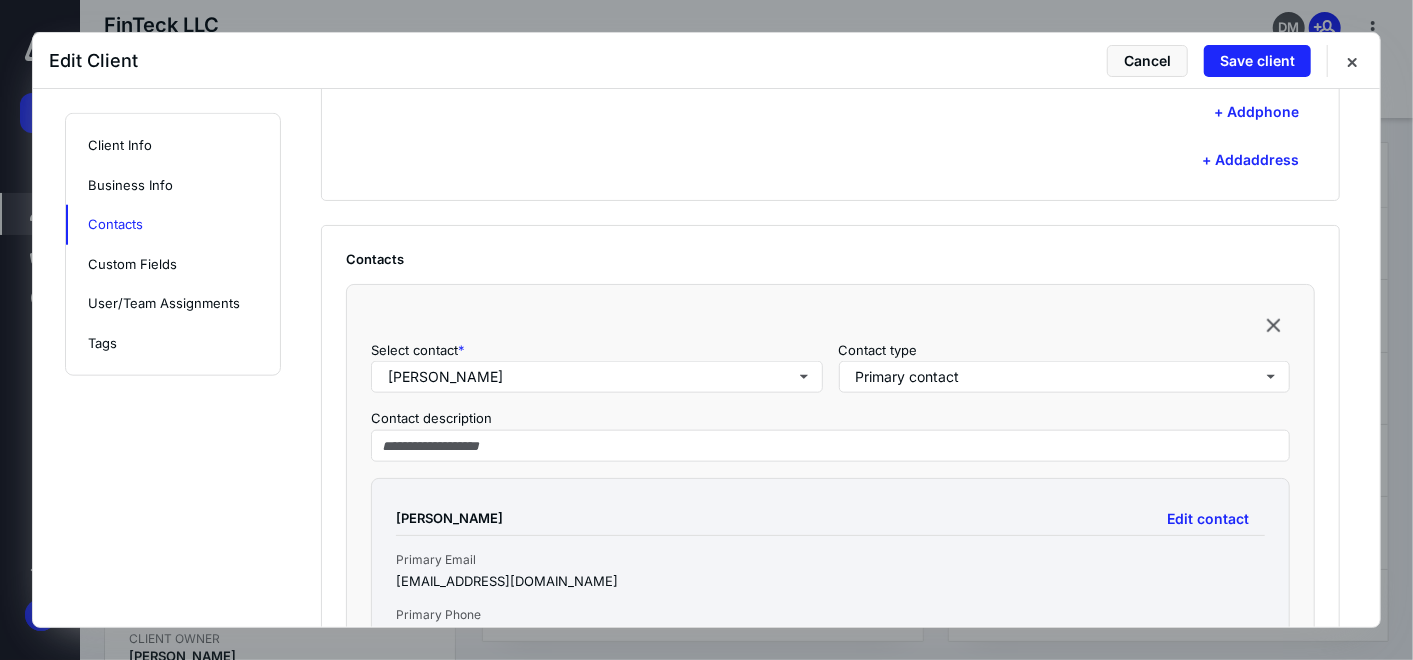 scroll, scrollTop: 1873, scrollLeft: 0, axis: vertical 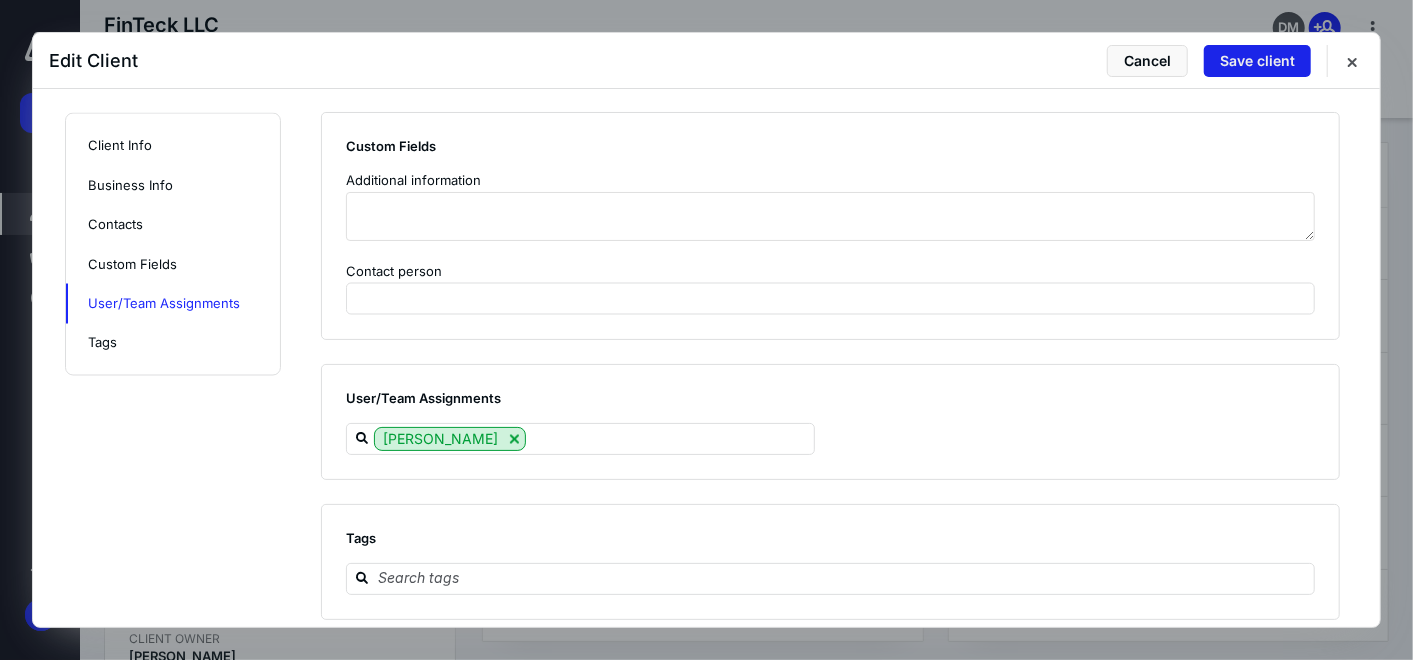 click on "Save client" at bounding box center (1257, 61) 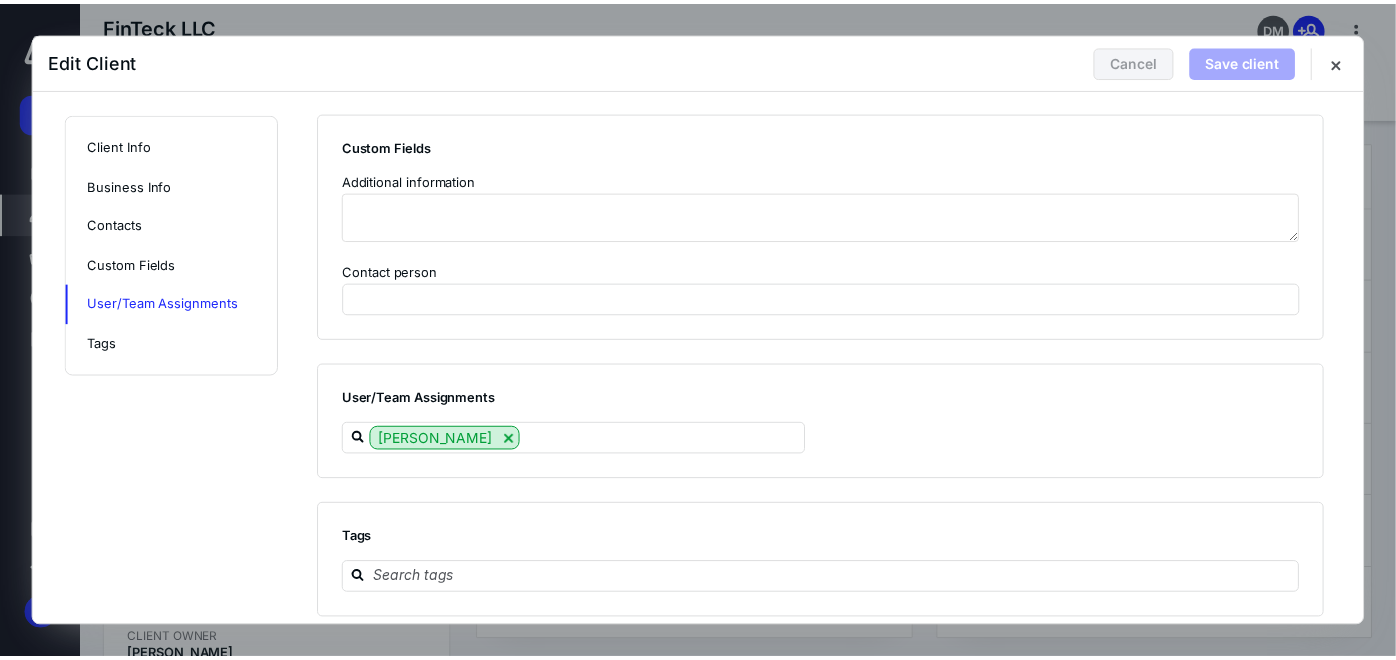 scroll, scrollTop: 0, scrollLeft: 0, axis: both 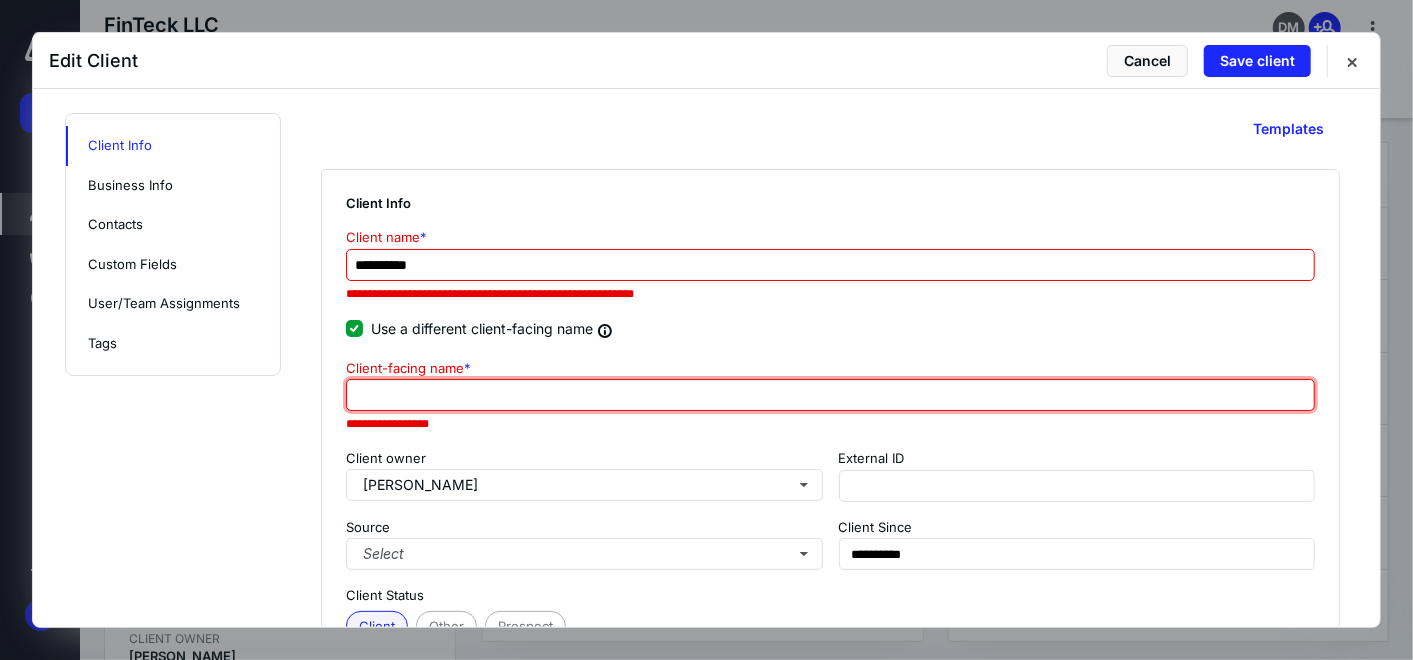 click at bounding box center (830, 395) 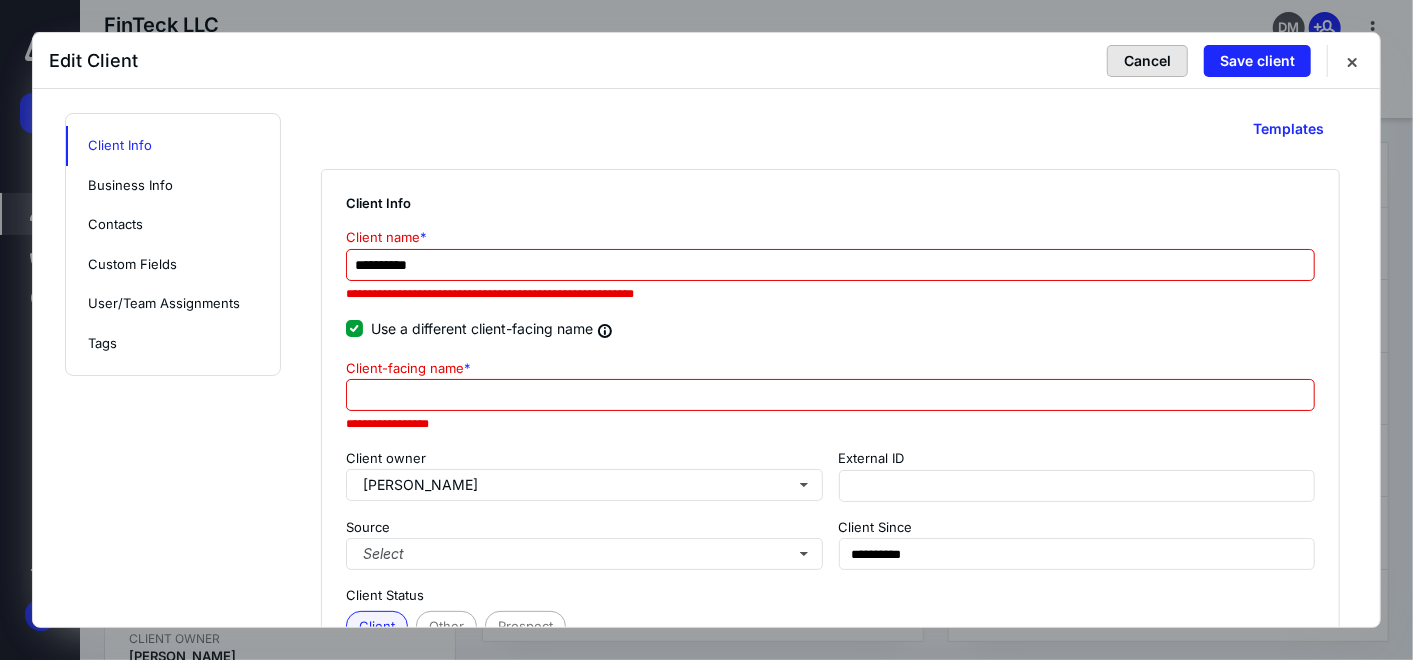 click on "Cancel" at bounding box center [1147, 61] 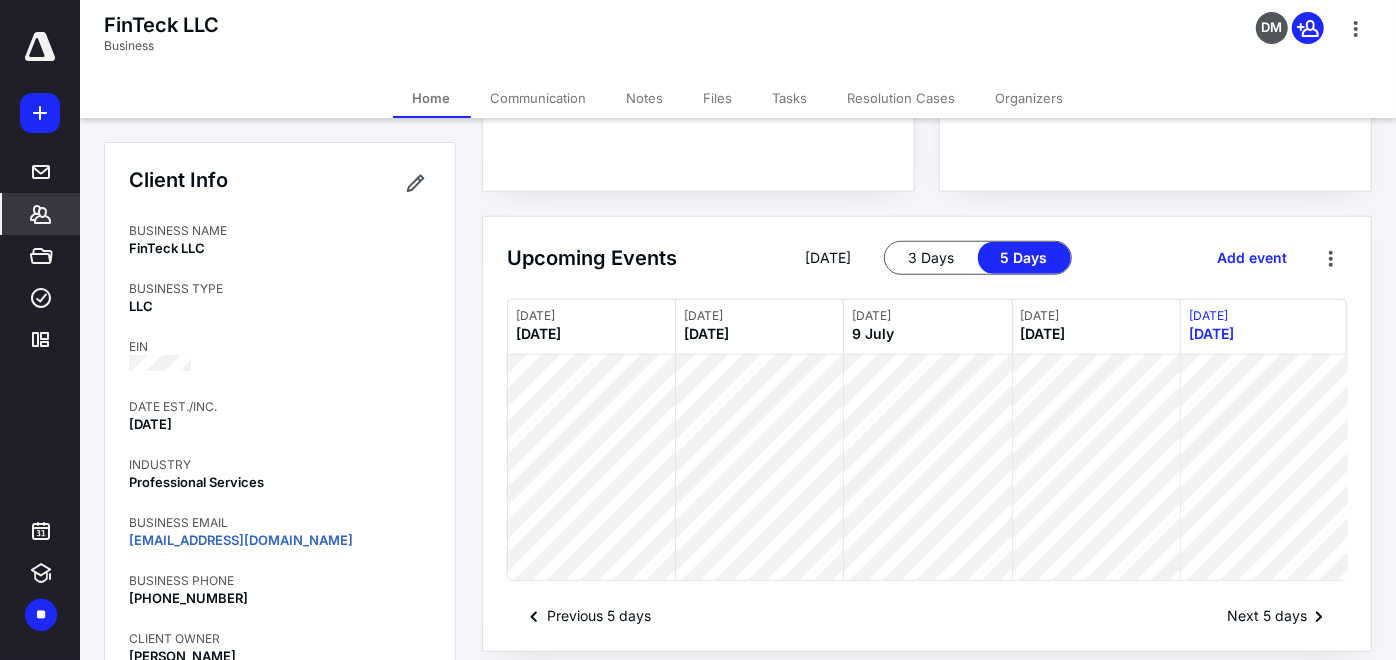 scroll, scrollTop: 988, scrollLeft: 0, axis: vertical 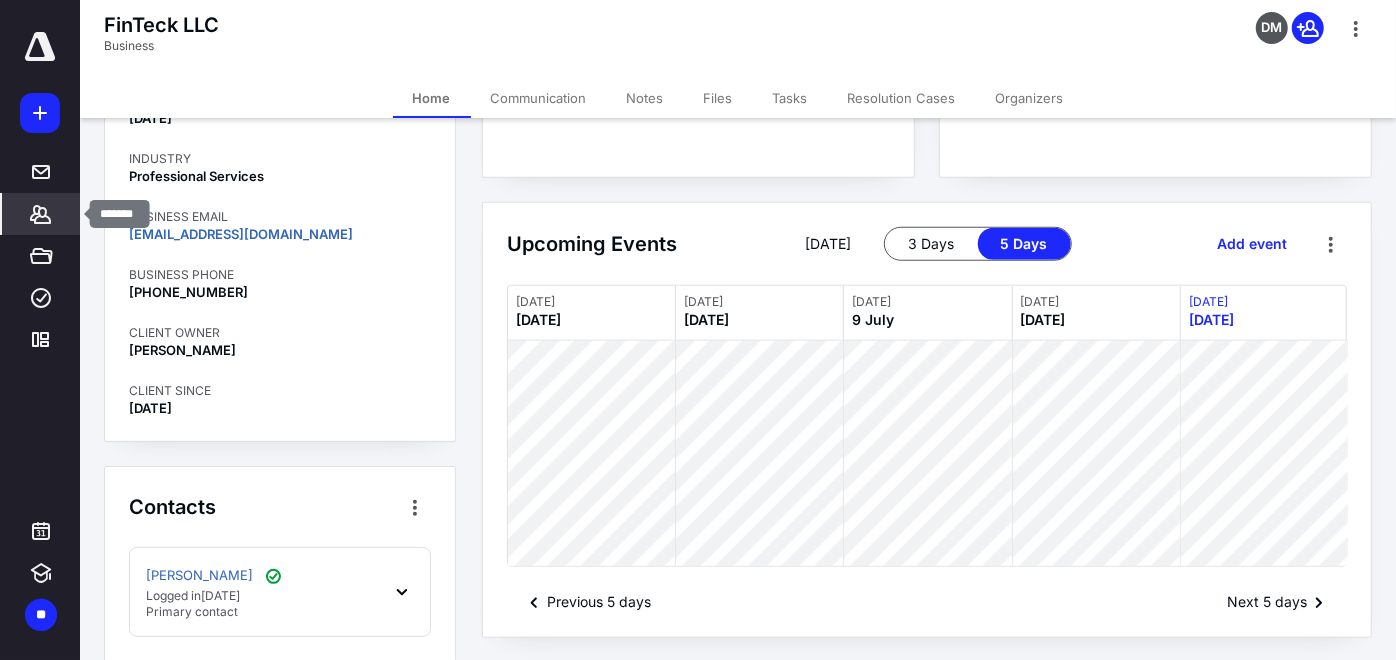 click 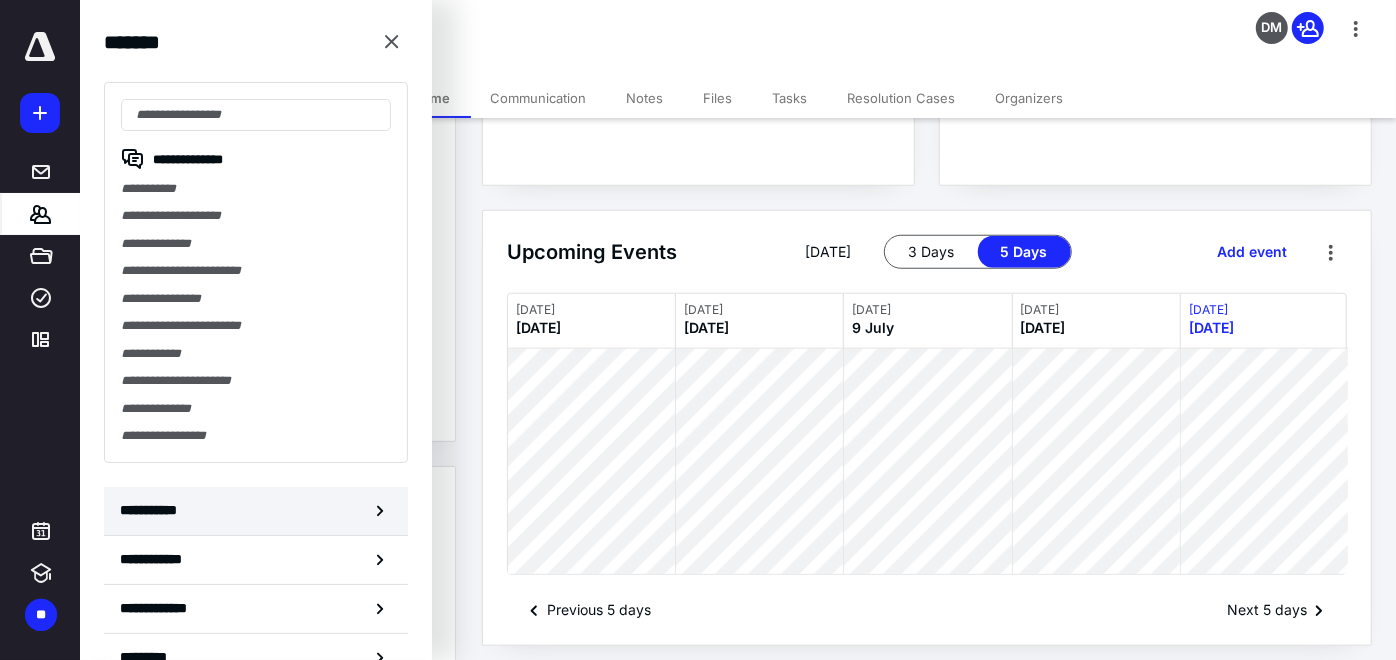 scroll, scrollTop: 988, scrollLeft: 0, axis: vertical 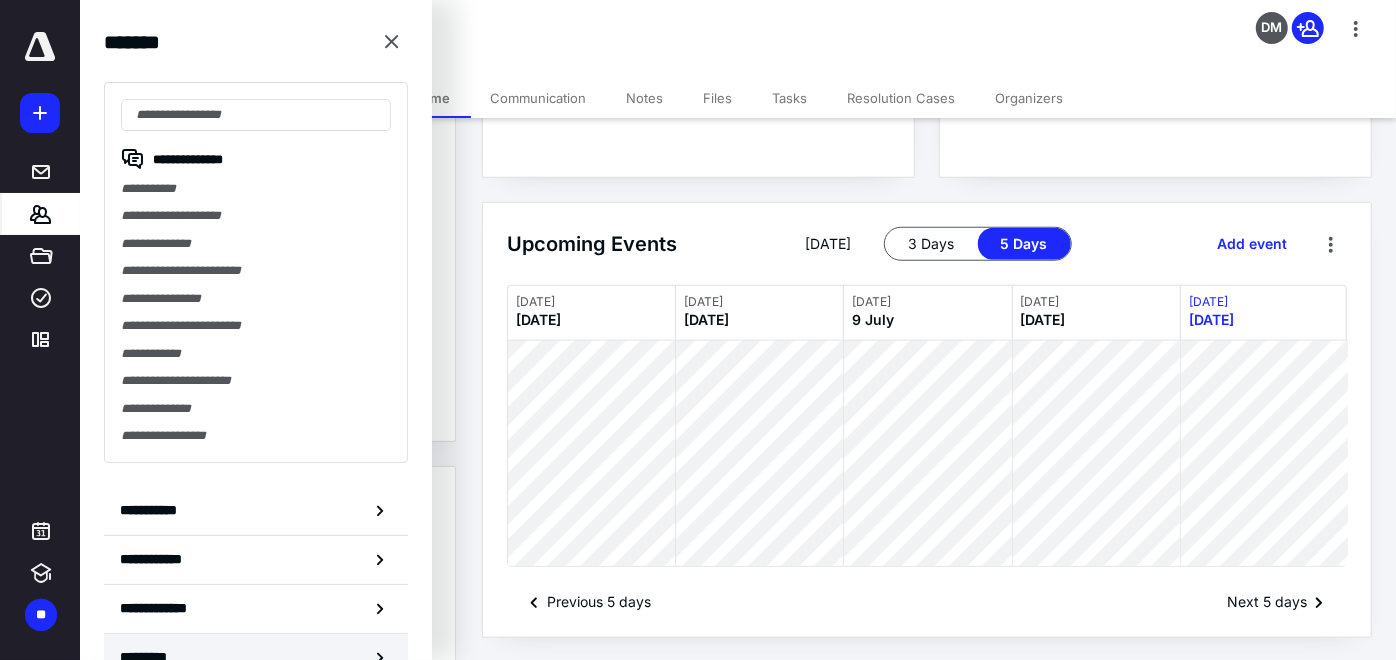 click on "*********" at bounding box center [256, 658] 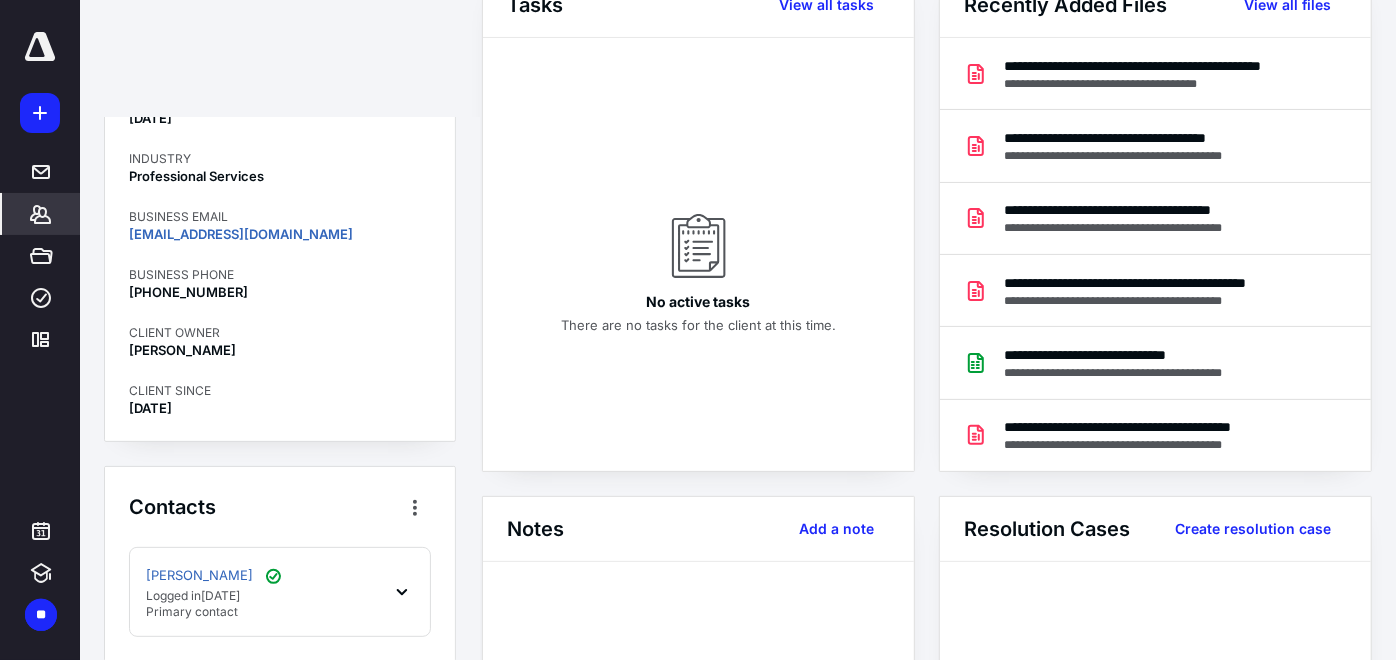 scroll, scrollTop: 0, scrollLeft: 0, axis: both 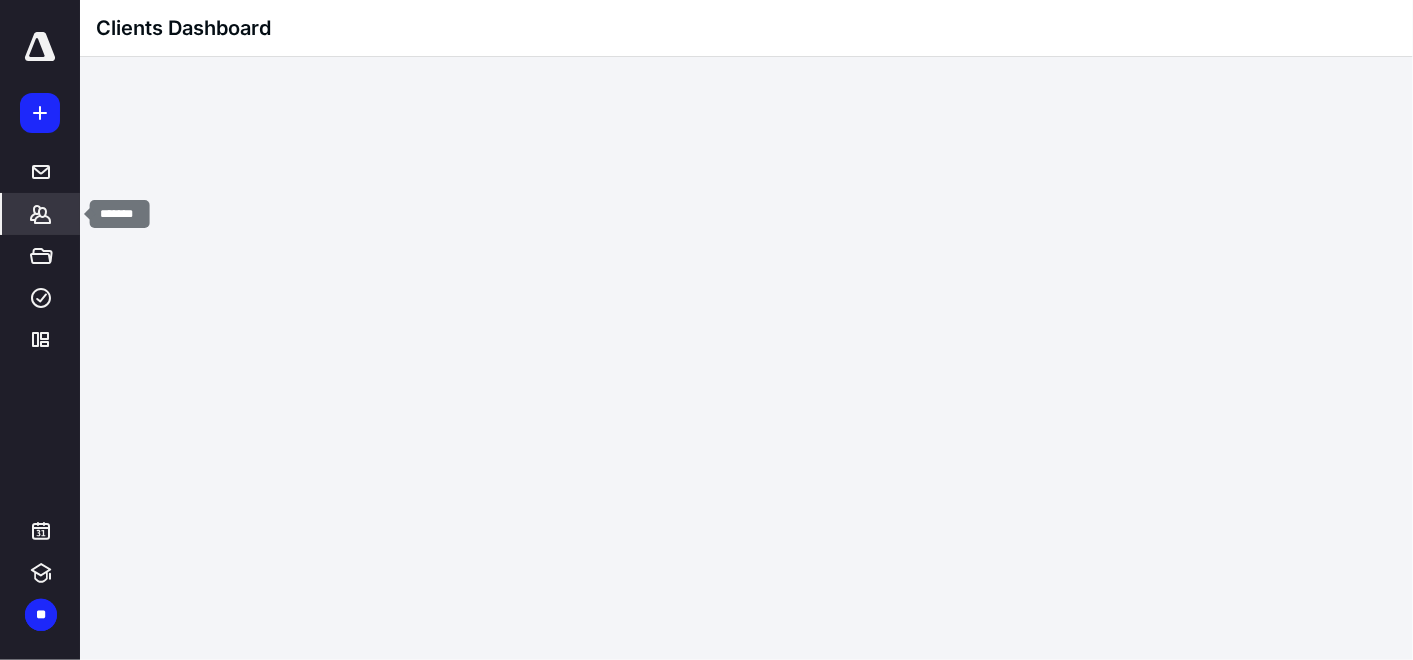 click 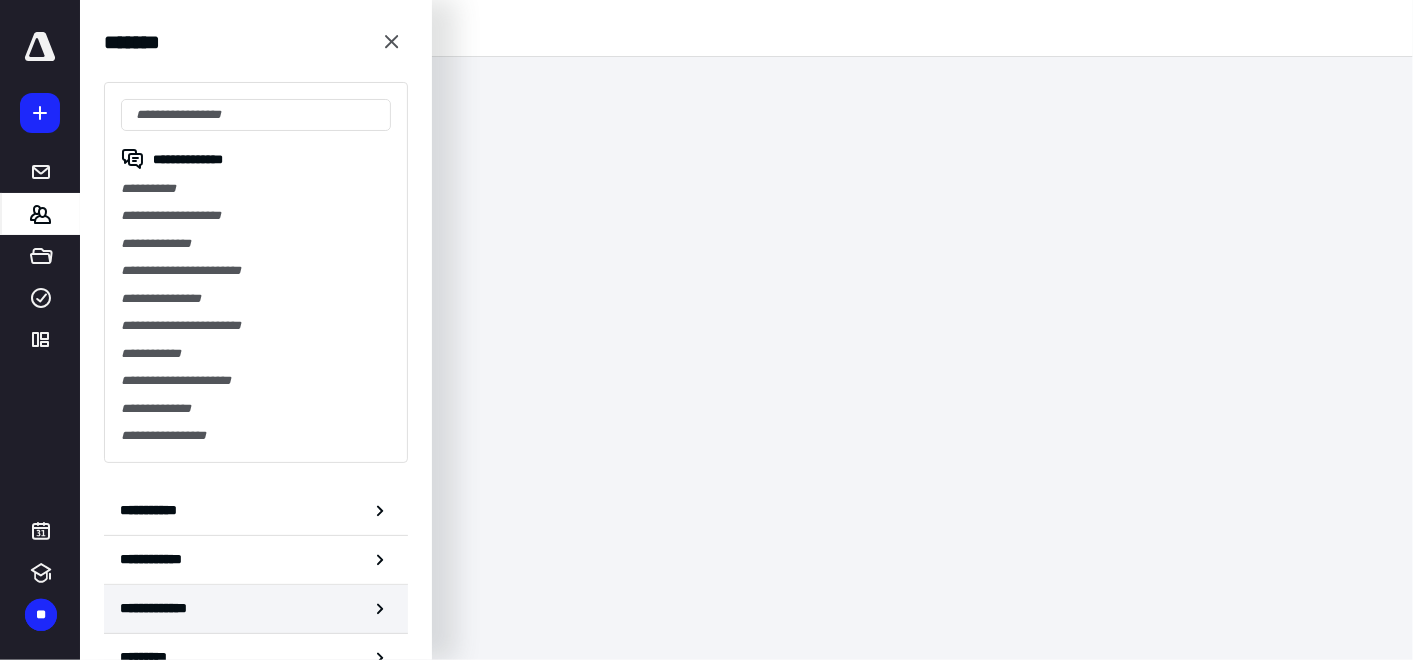 click on "**********" at bounding box center (166, 608) 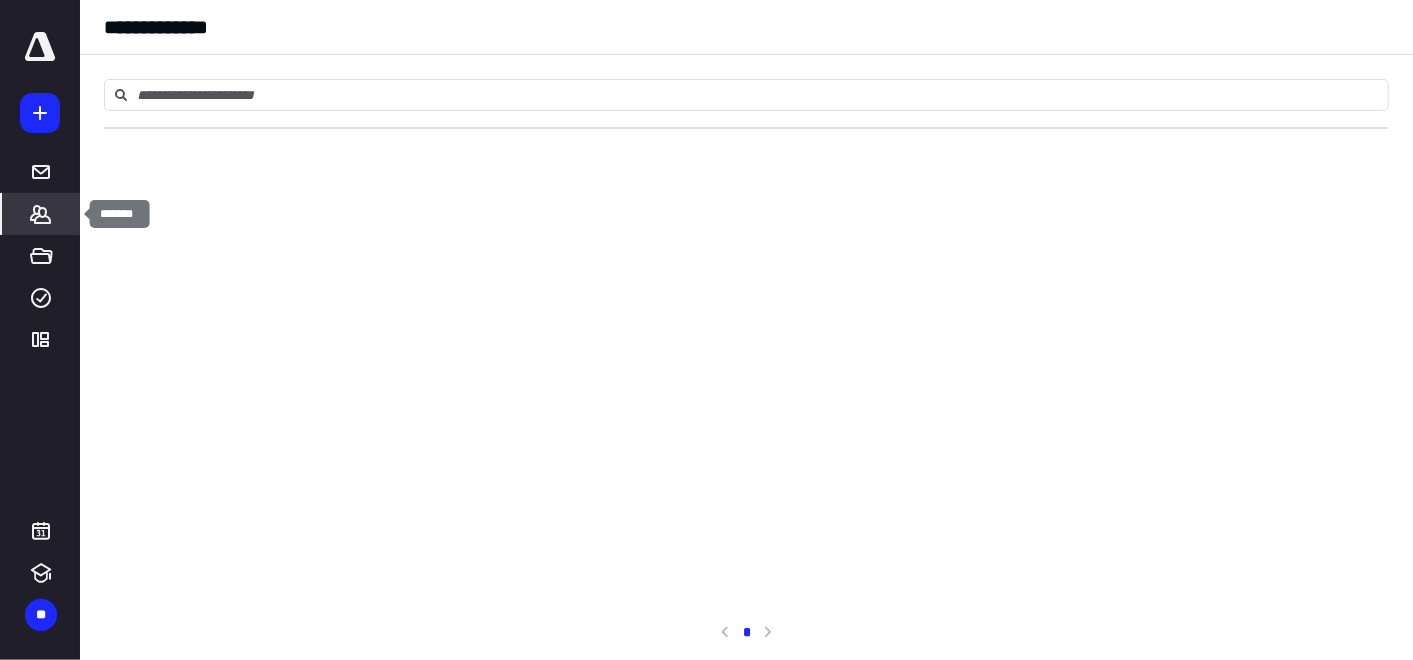 click 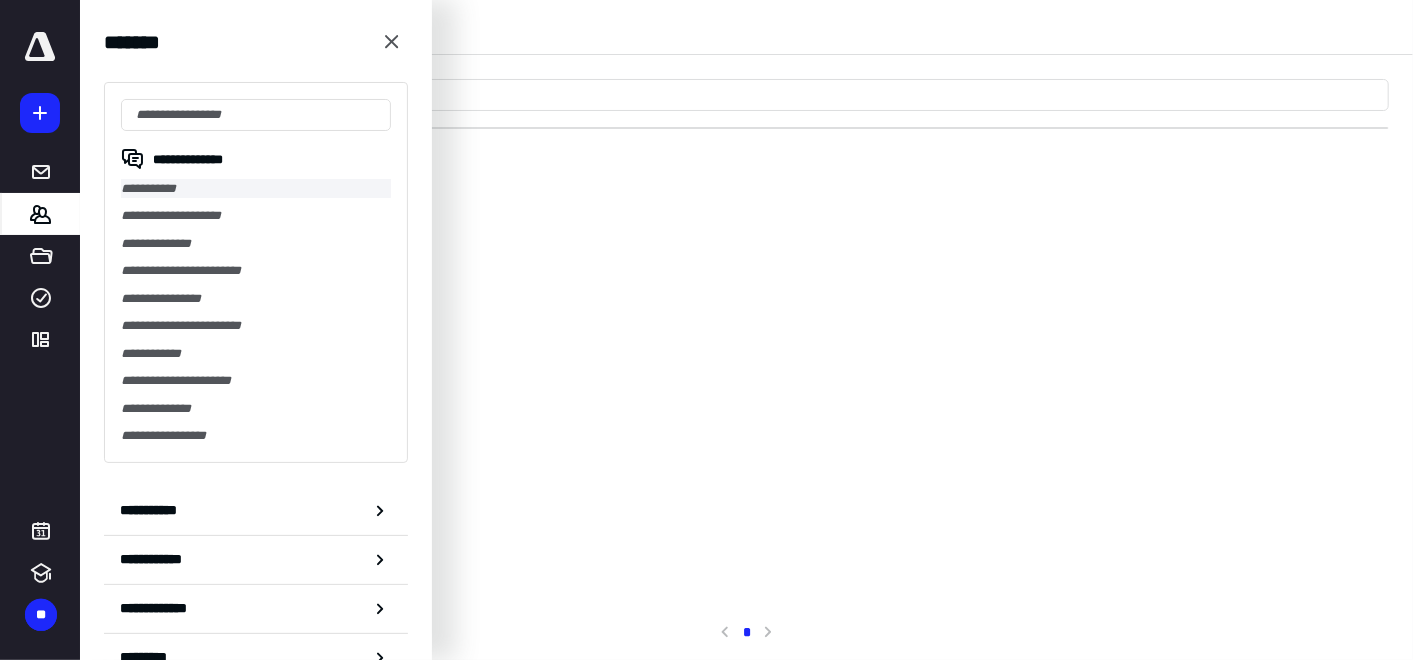 click on "**********" at bounding box center (256, 188) 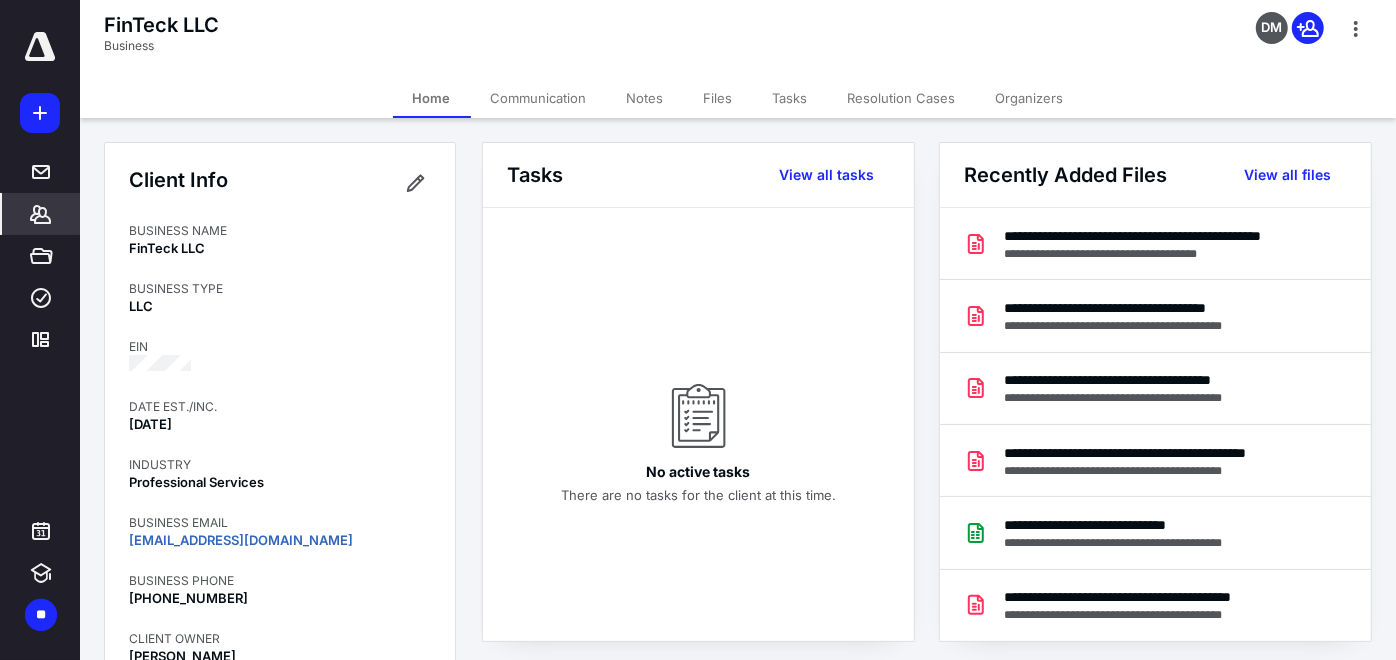 click on "Organizers" at bounding box center (1030, 98) 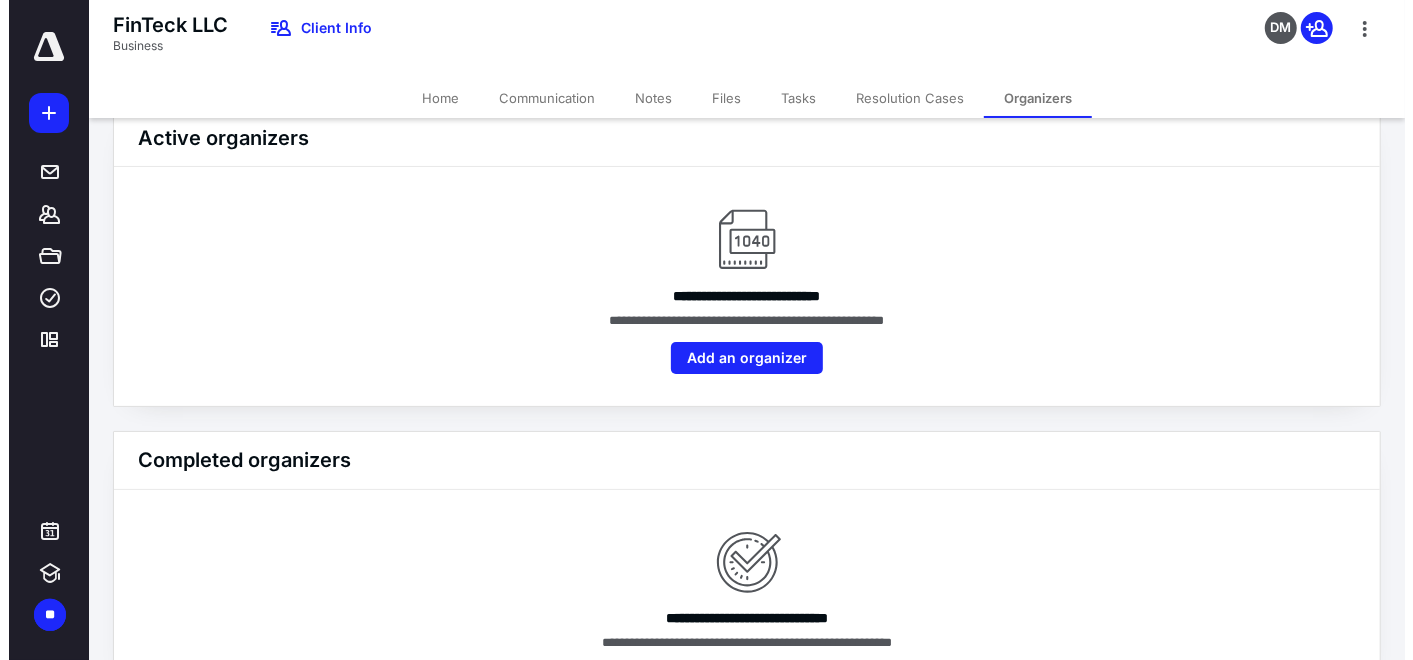 scroll, scrollTop: 0, scrollLeft: 0, axis: both 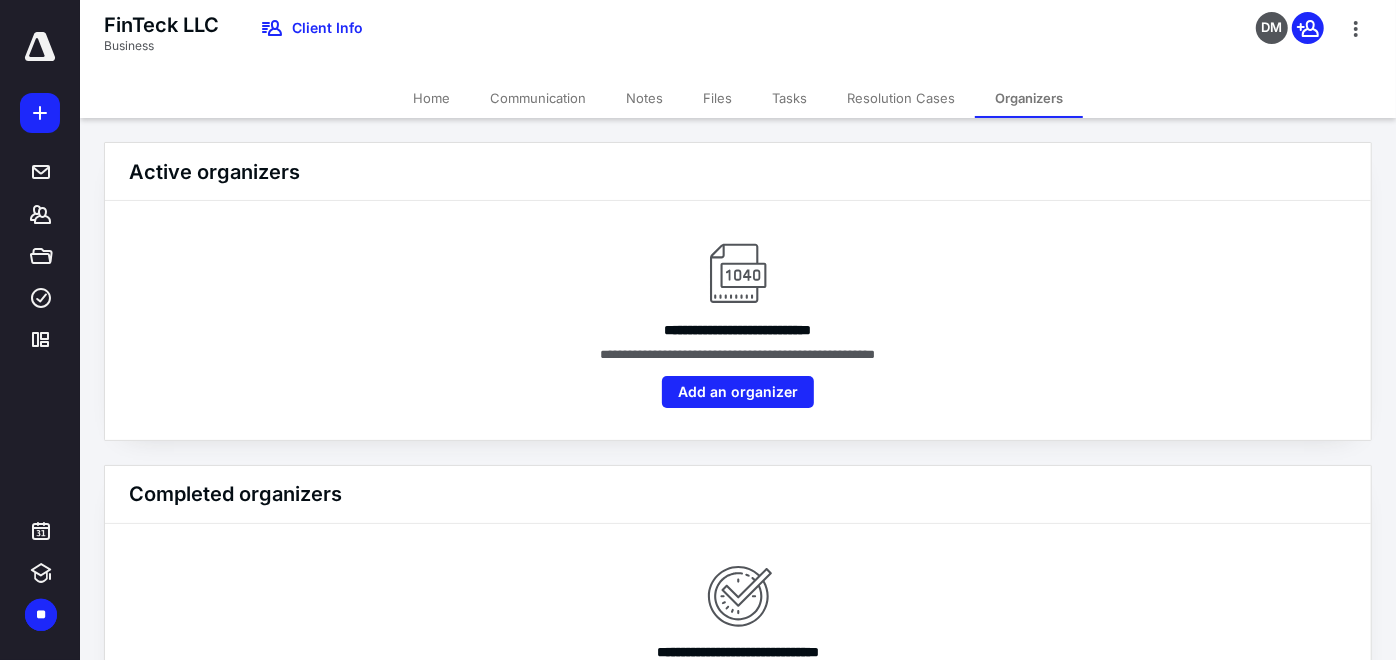 click on "Resolution Cases" at bounding box center (901, 98) 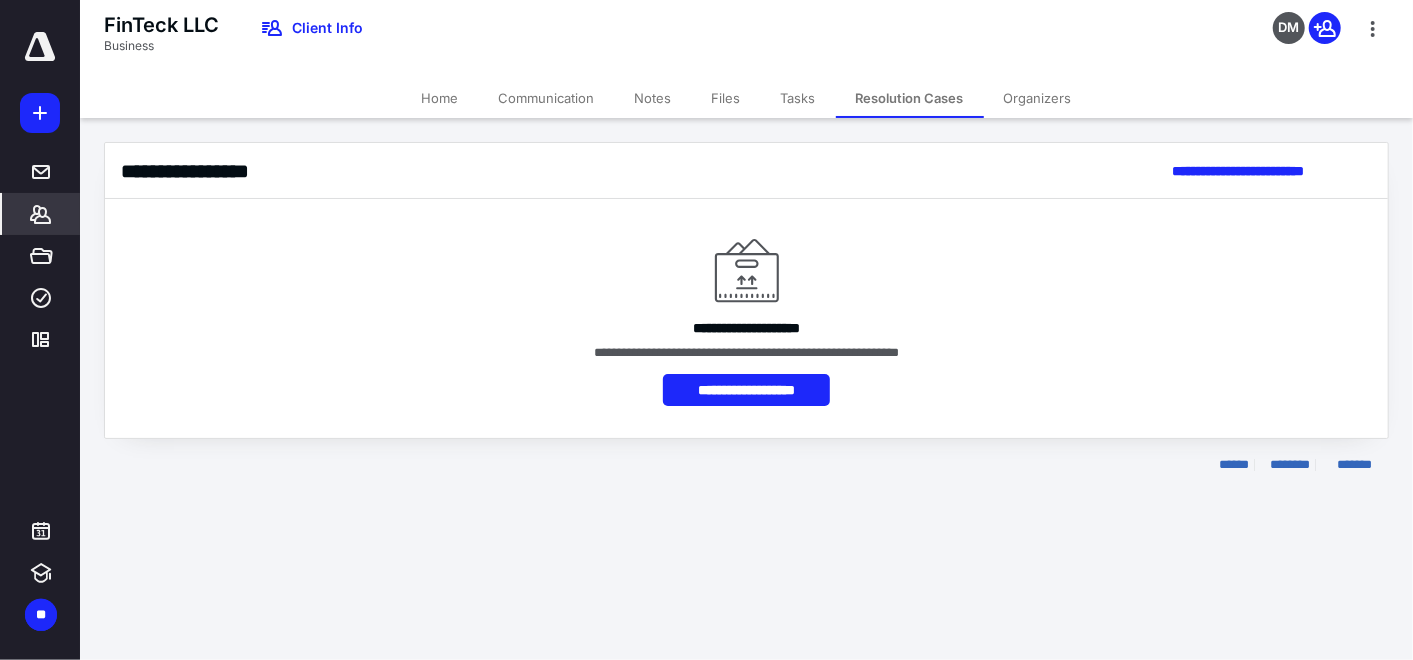 click on "Tasks" at bounding box center (798, 98) 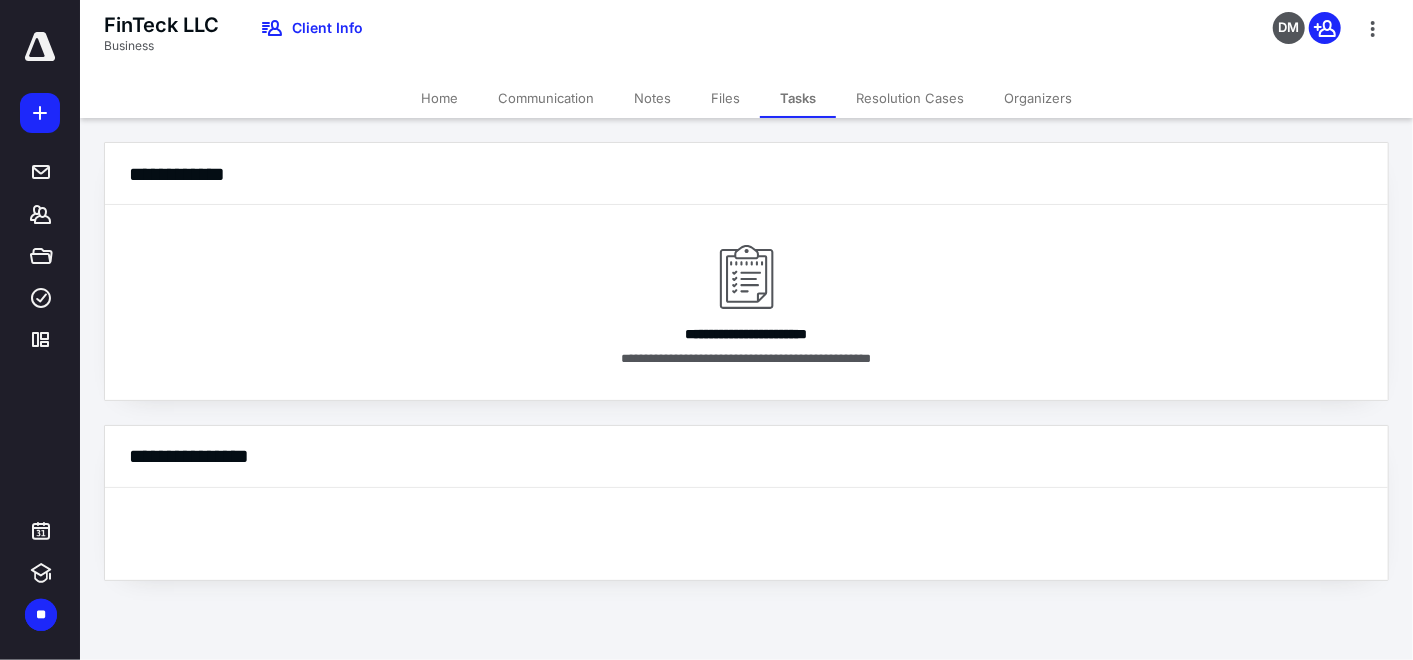 click on "Files" at bounding box center [725, 98] 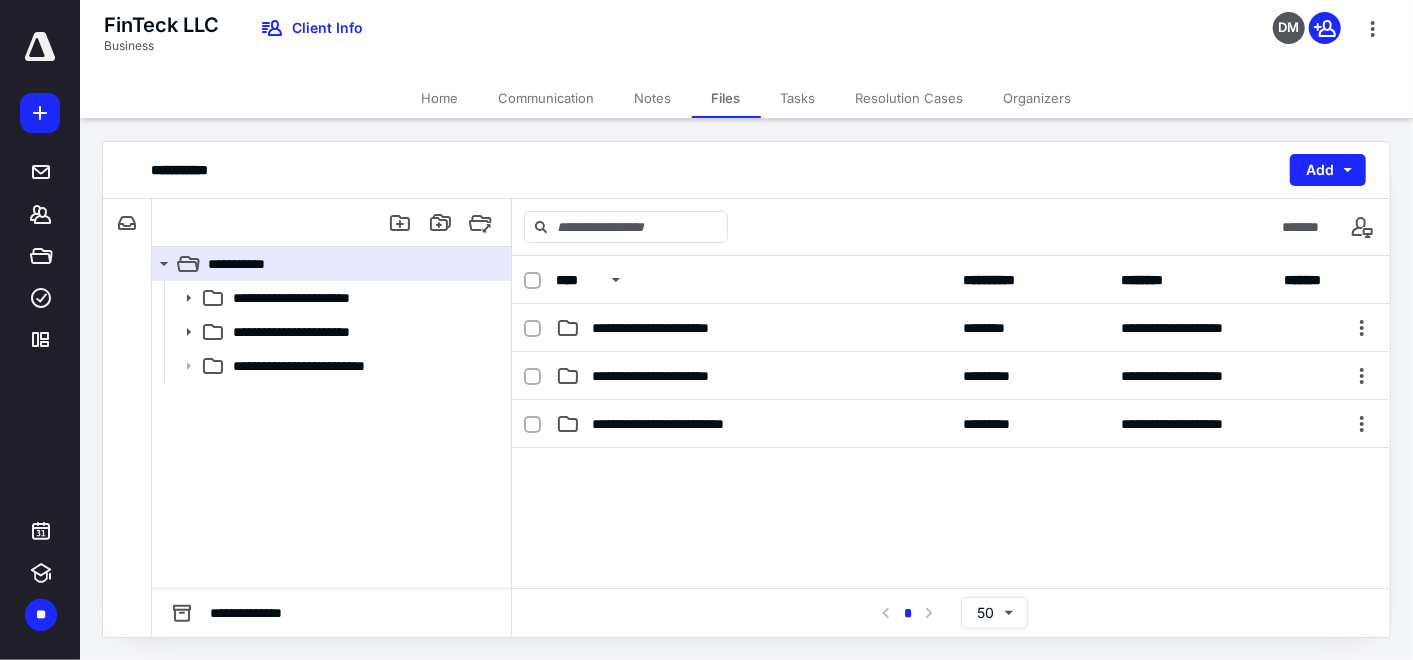 click on "Notes" at bounding box center (653, 98) 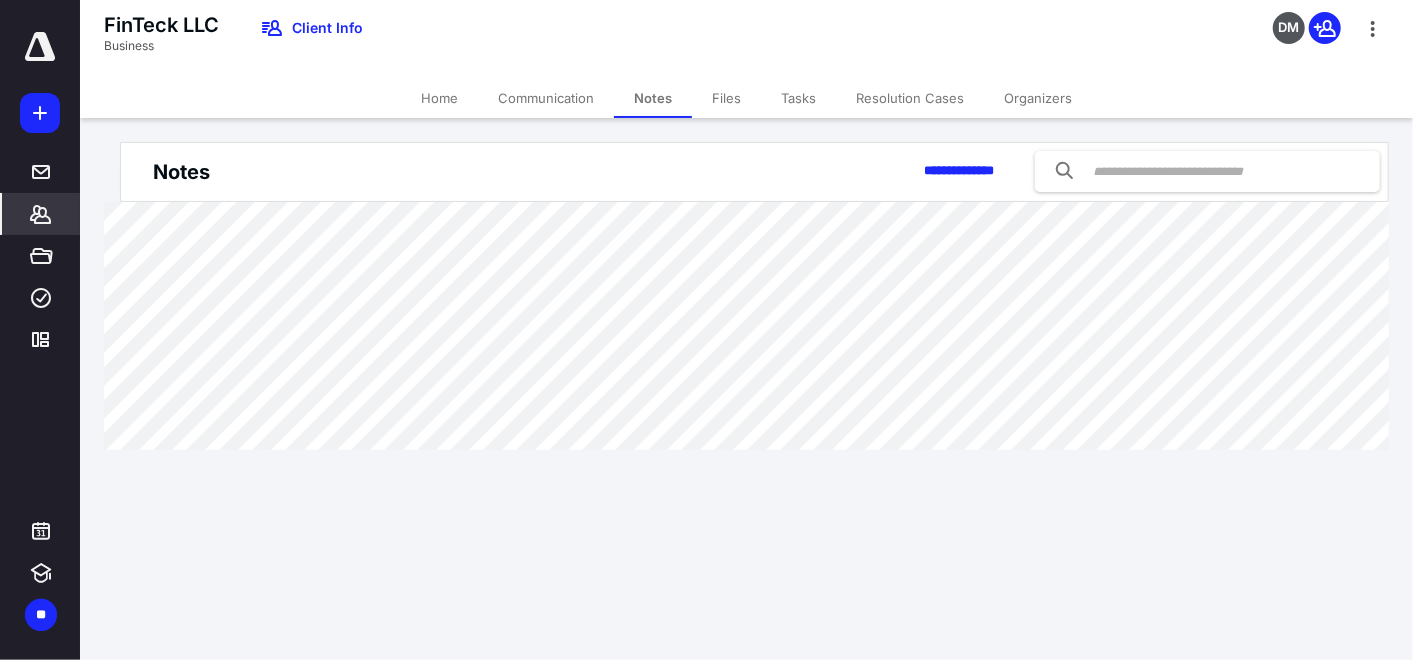 click on "Communication" at bounding box center [546, 98] 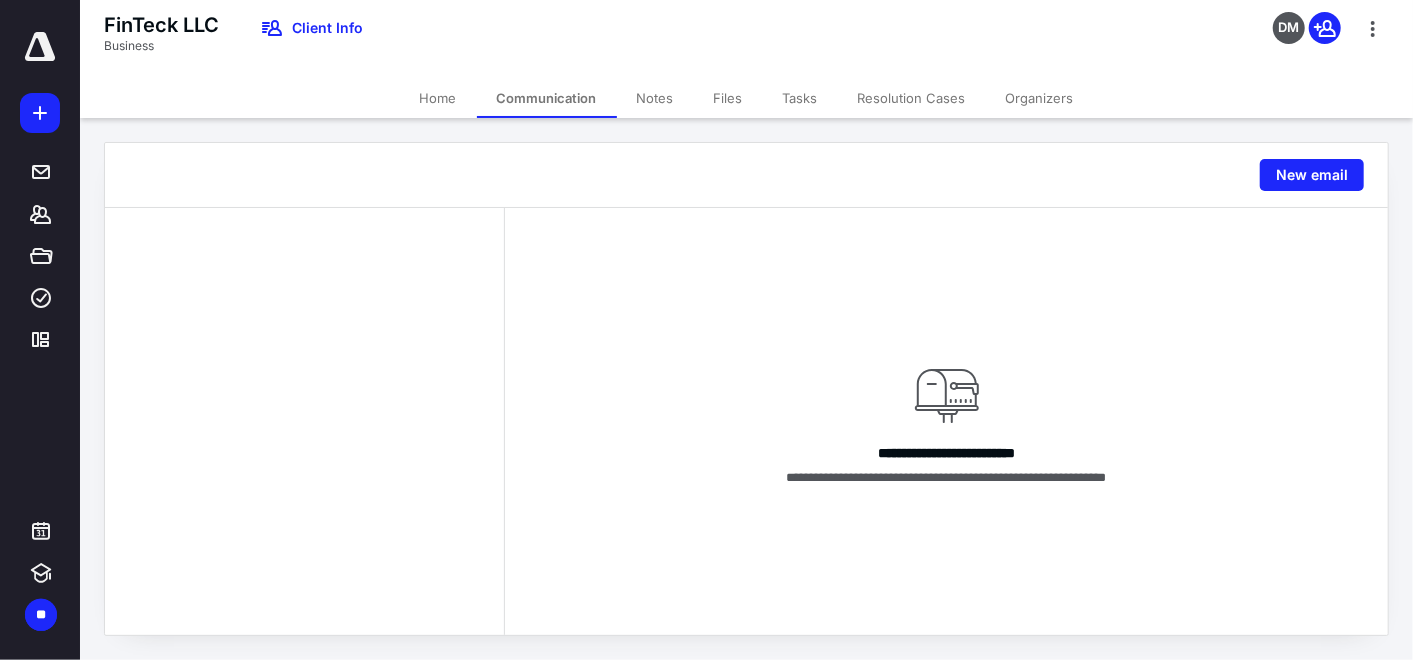 click on "Files" at bounding box center [728, 98] 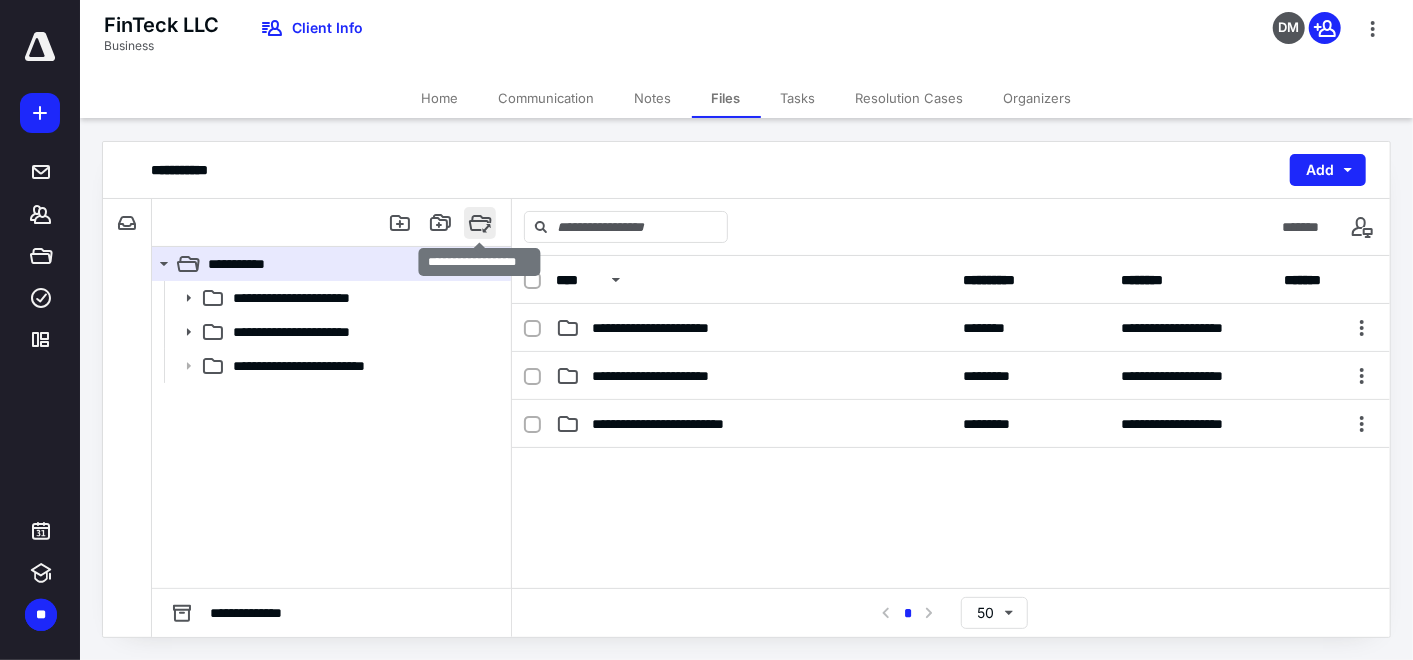 click at bounding box center (480, 223) 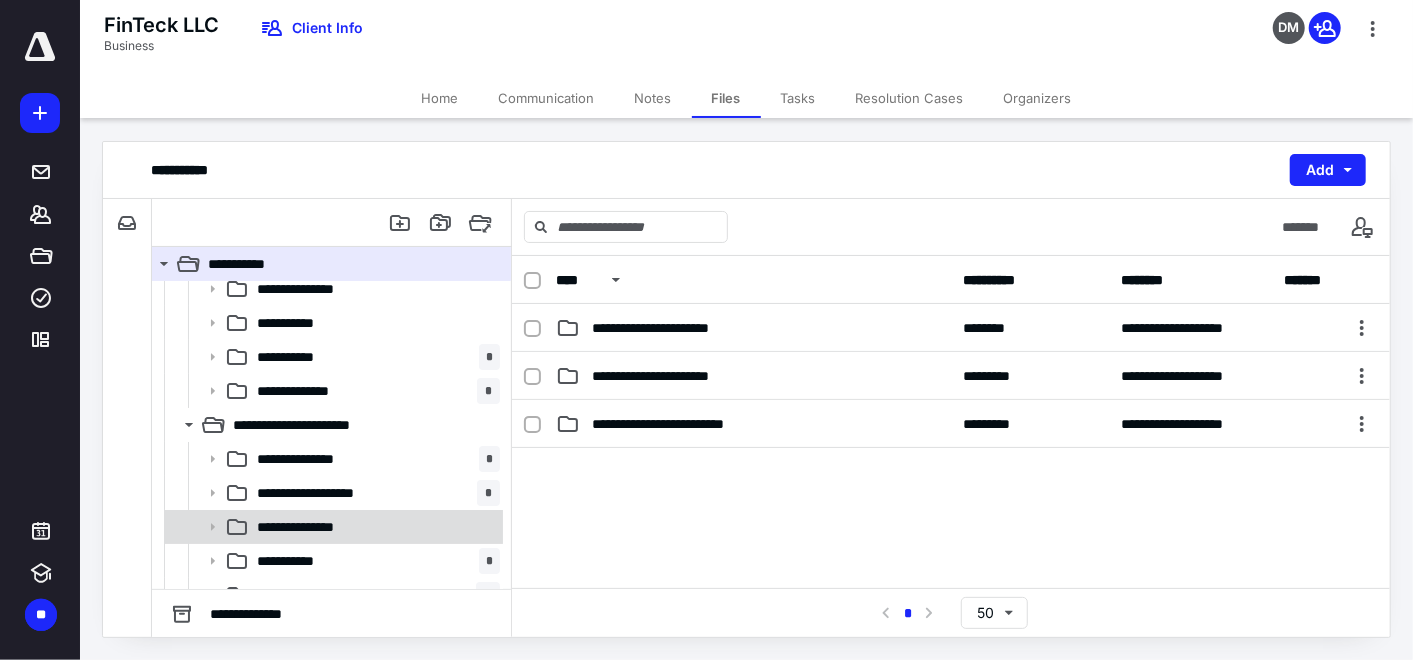 scroll, scrollTop: 201, scrollLeft: 0, axis: vertical 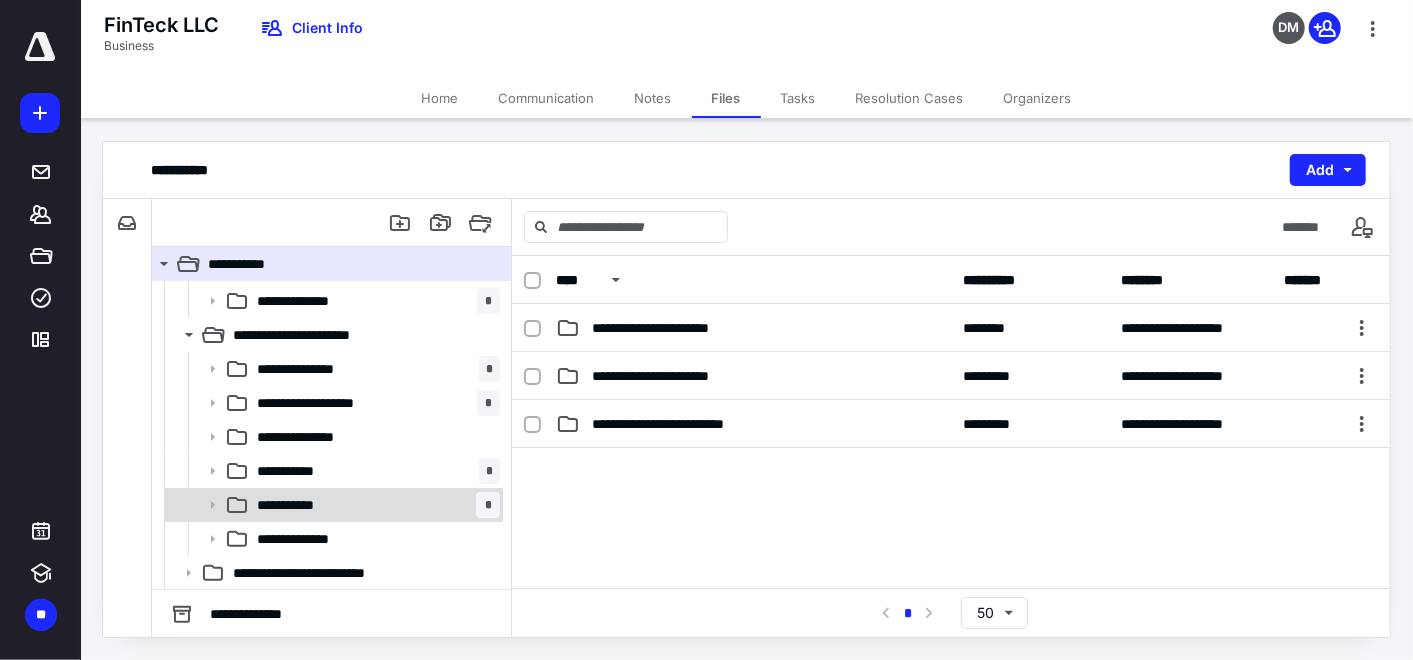 click on "**********" at bounding box center [374, 505] 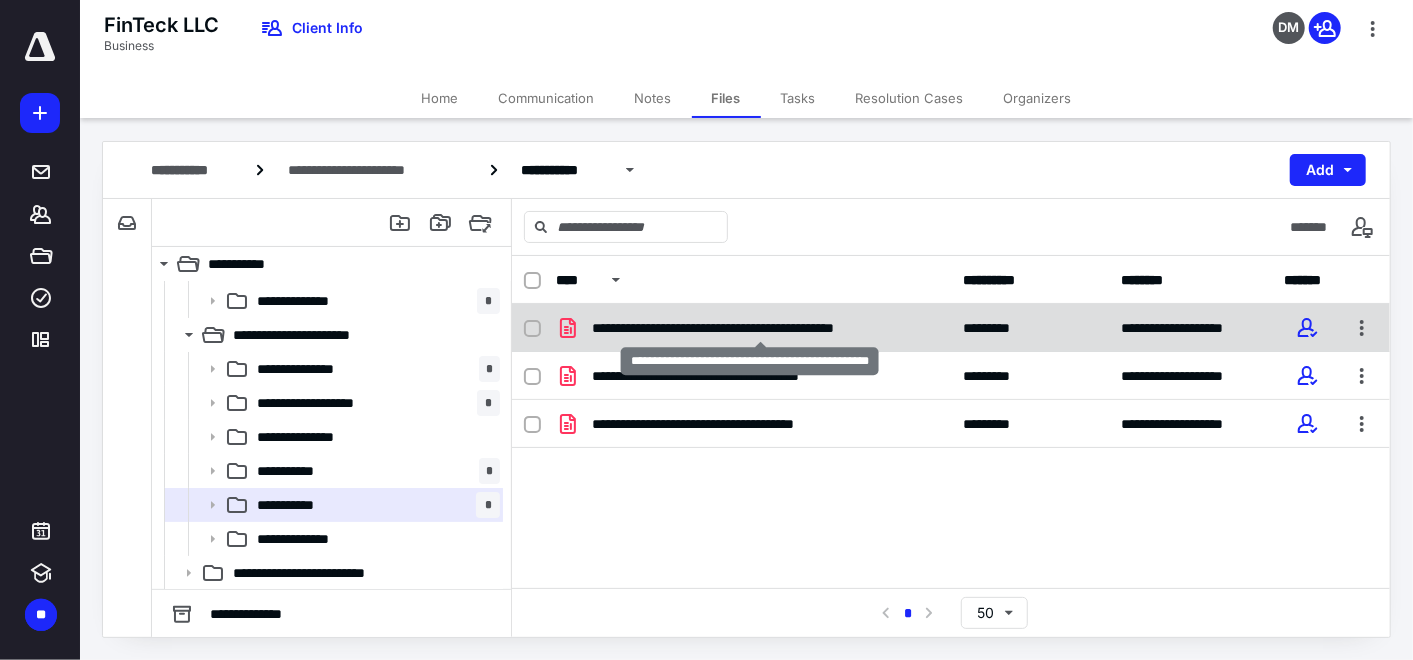 click on "**********" at bounding box center (761, 328) 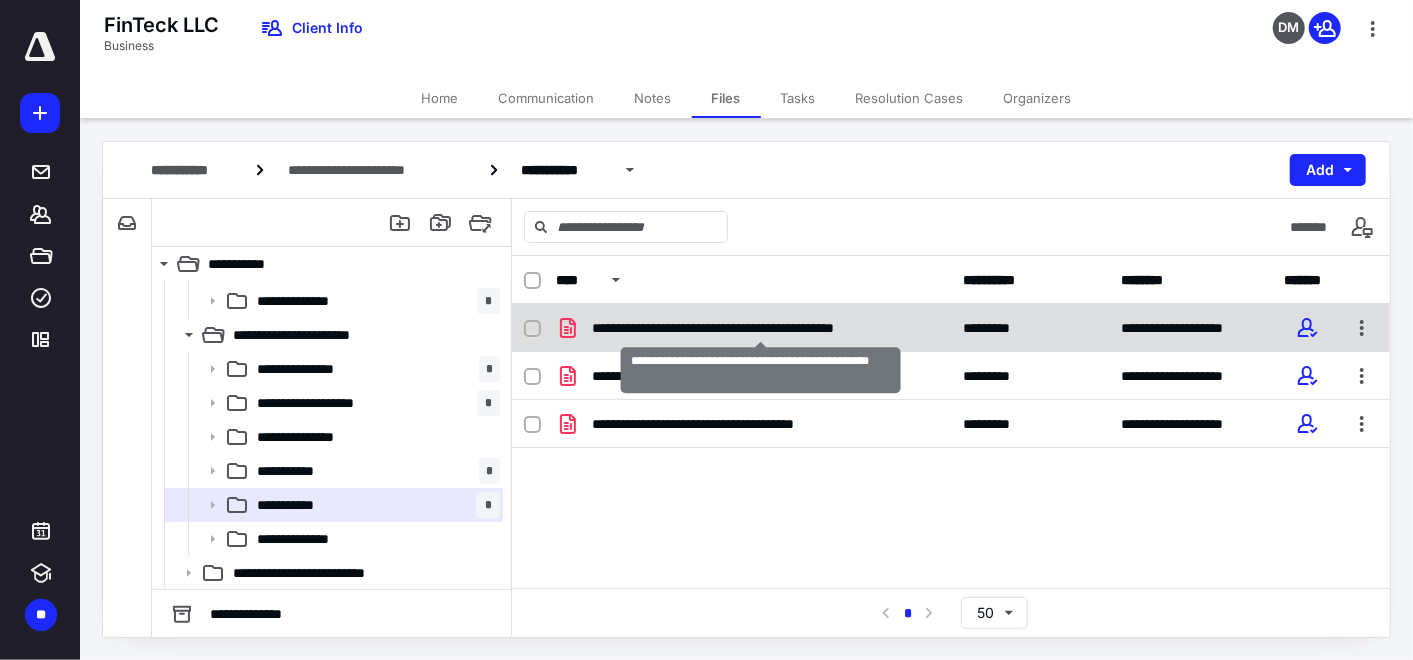 click on "**********" at bounding box center (761, 328) 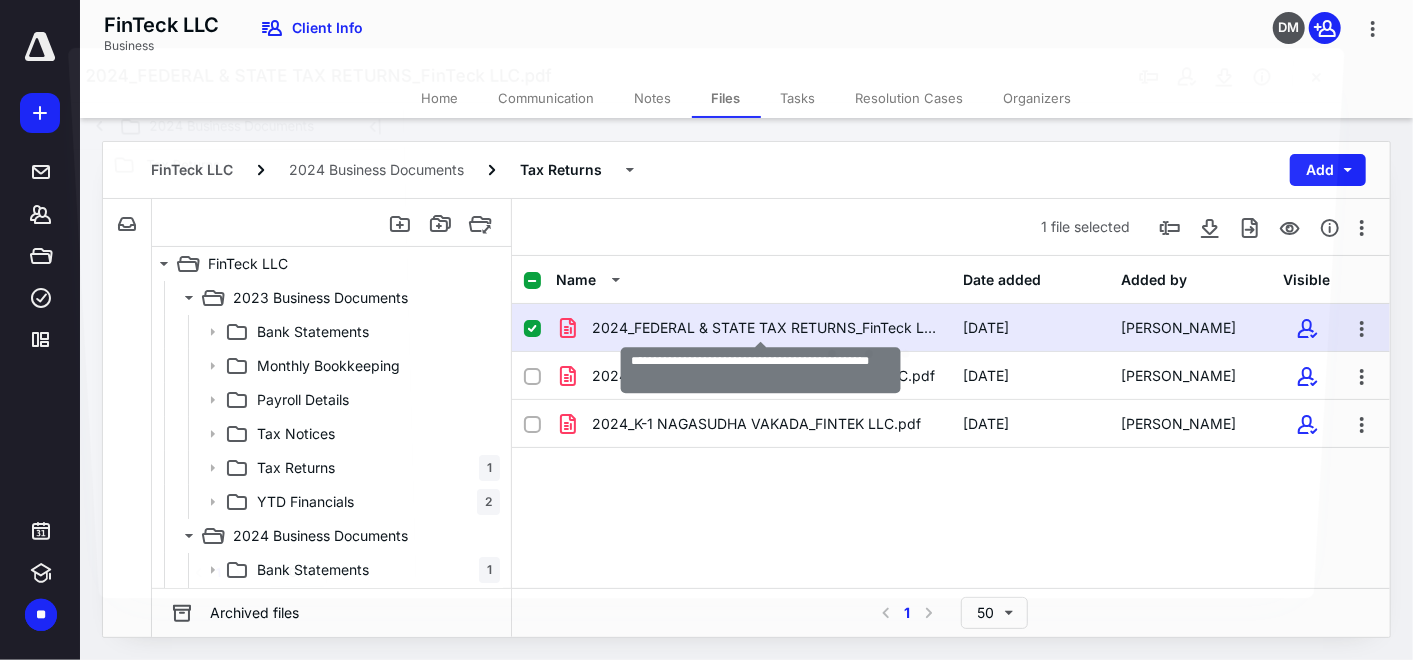 scroll, scrollTop: 201, scrollLeft: 0, axis: vertical 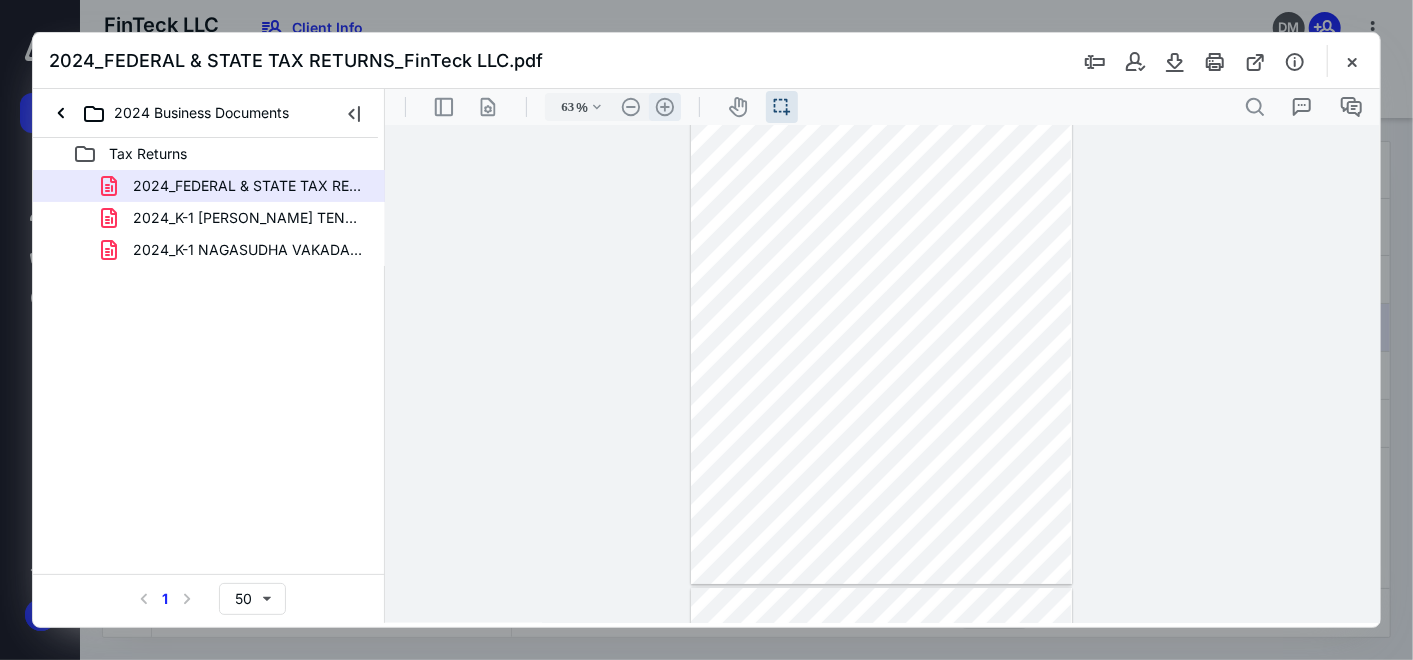 click on ".cls-1{fill:#abb0c4;} icon - header - zoom - in - line" at bounding box center (664, 106) 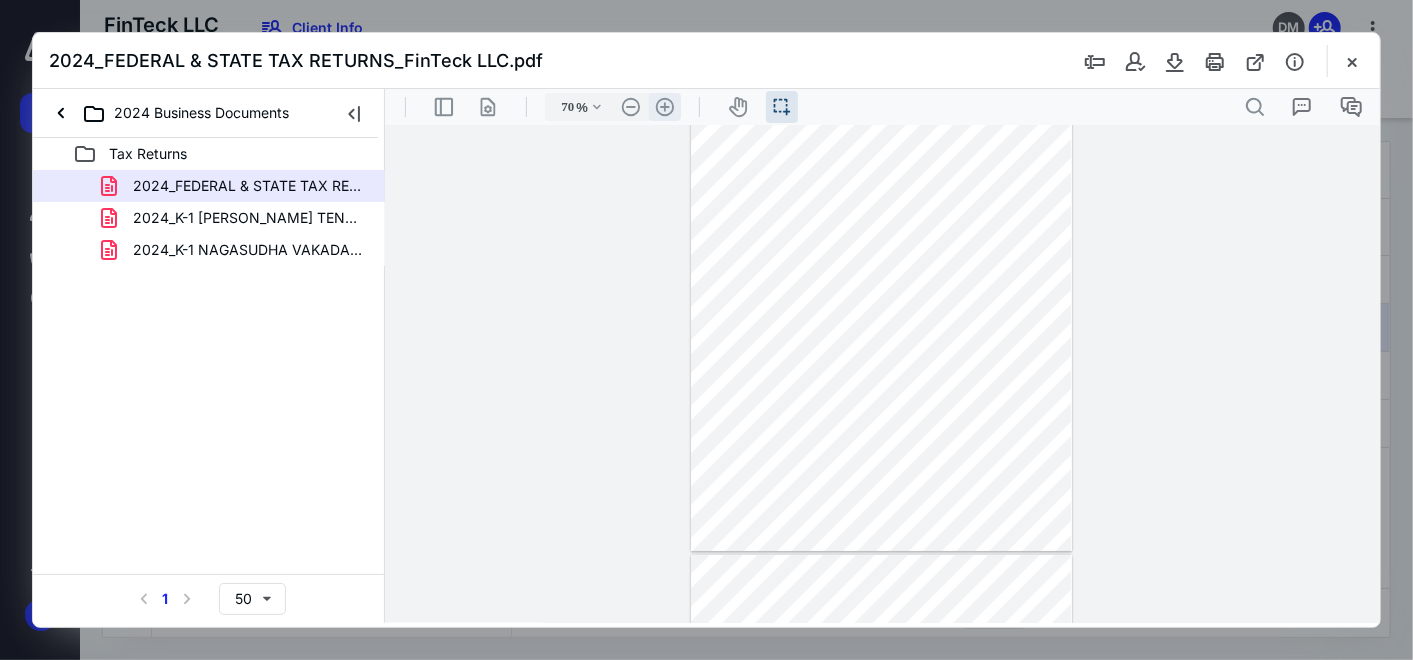 click on ".cls-1{fill:#abb0c4;} icon - header - zoom - in - line" at bounding box center (664, 106) 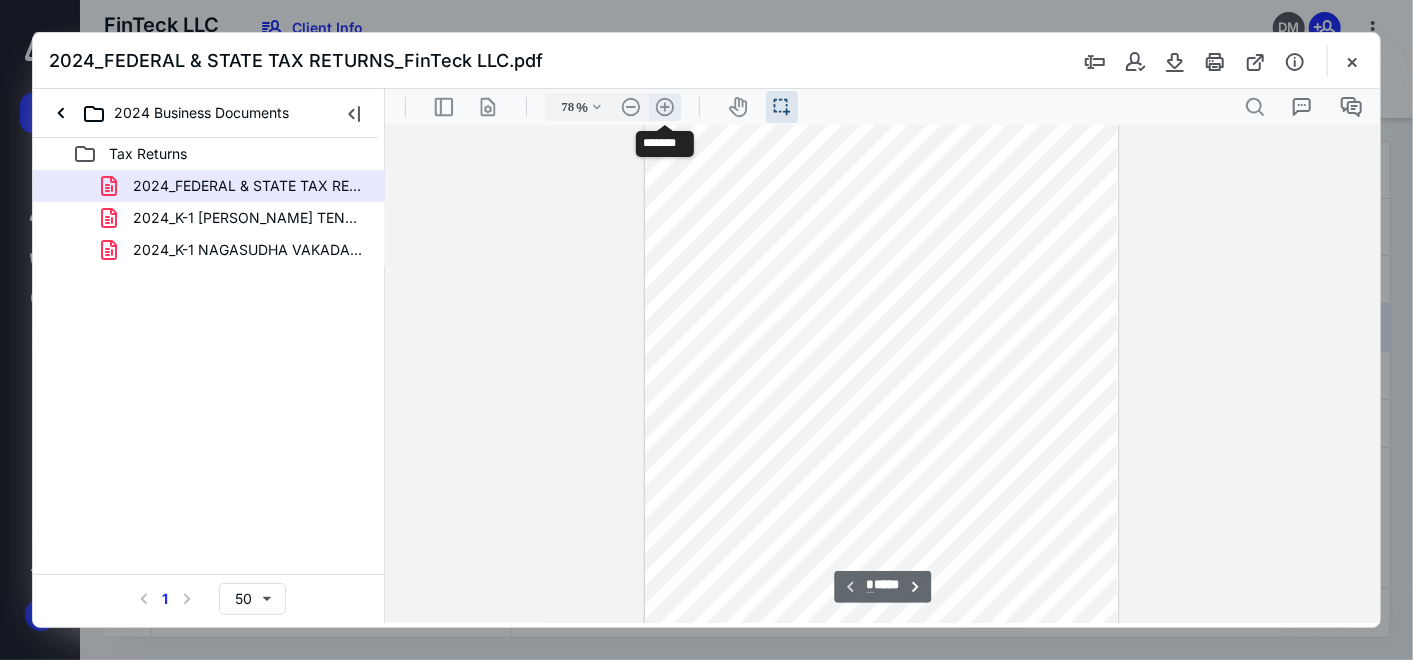 scroll, scrollTop: 102, scrollLeft: 0, axis: vertical 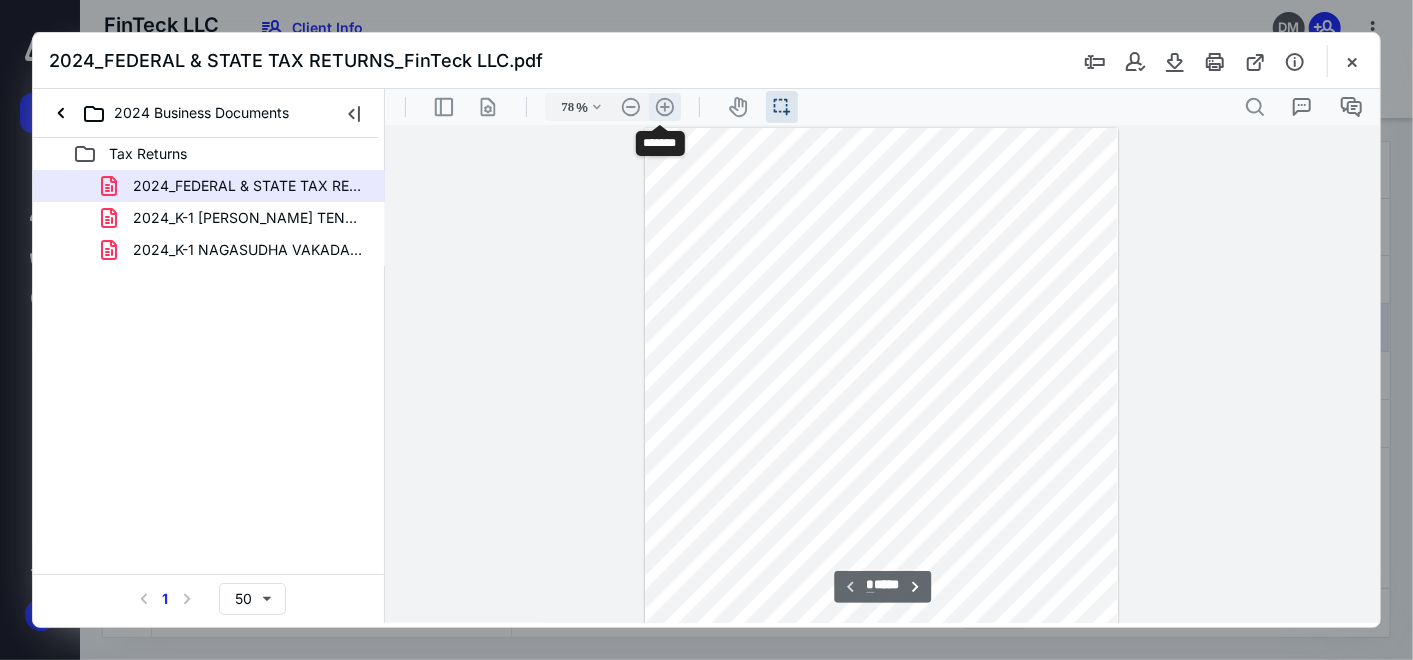 click on ".cls-1{fill:#abb0c4;} icon - header - zoom - in - line" at bounding box center [664, 106] 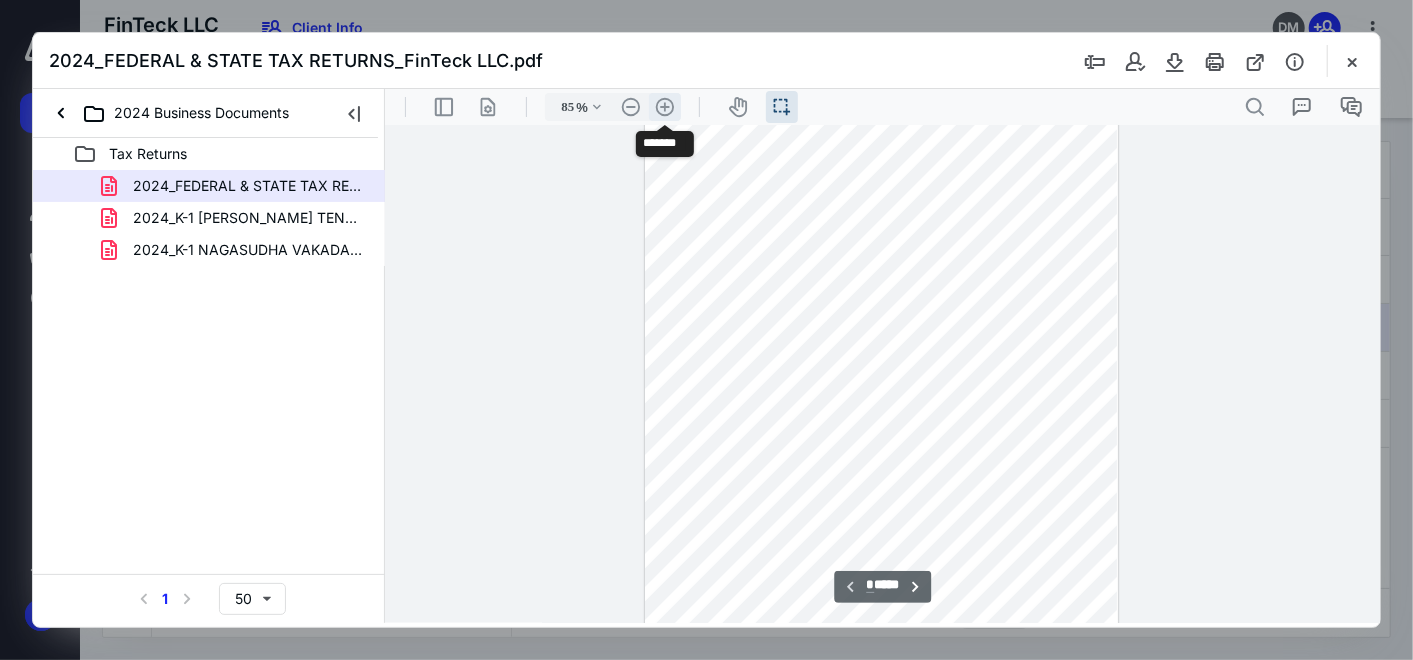 click on ".cls-1{fill:#abb0c4;} icon - header - zoom - in - line" at bounding box center (664, 106) 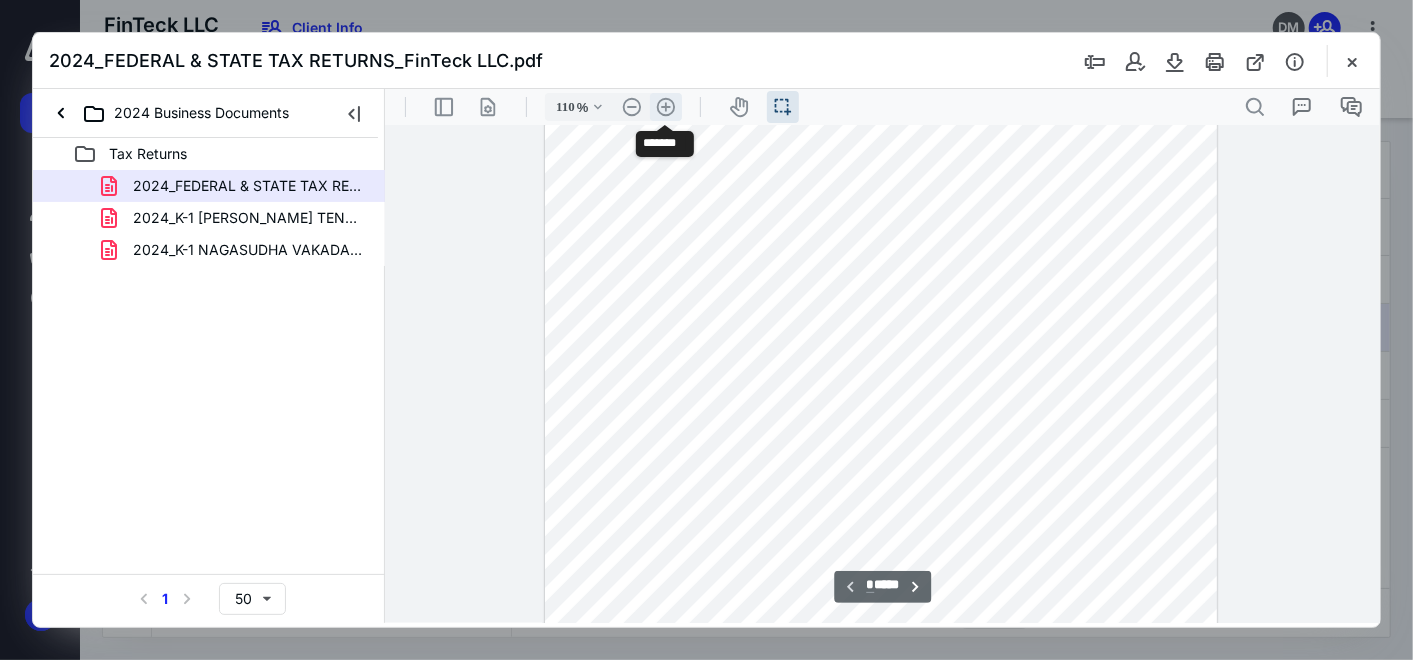scroll, scrollTop: 97, scrollLeft: 0, axis: vertical 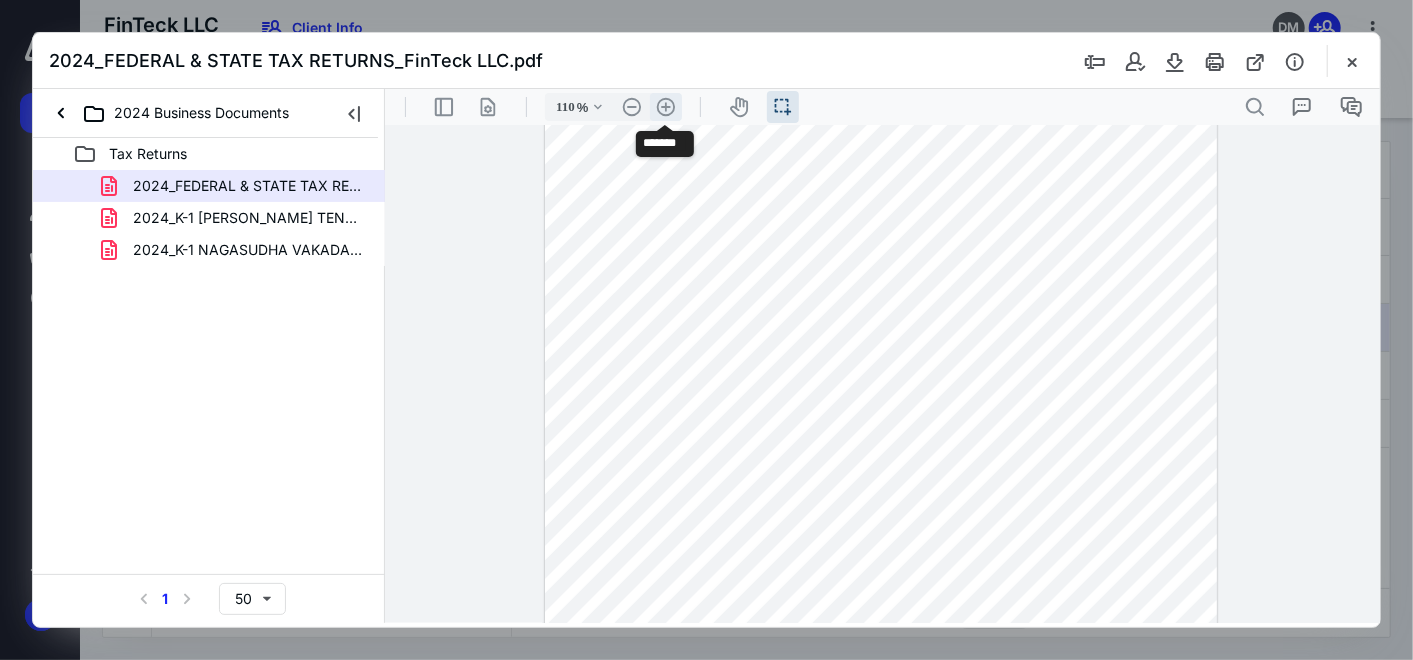 type 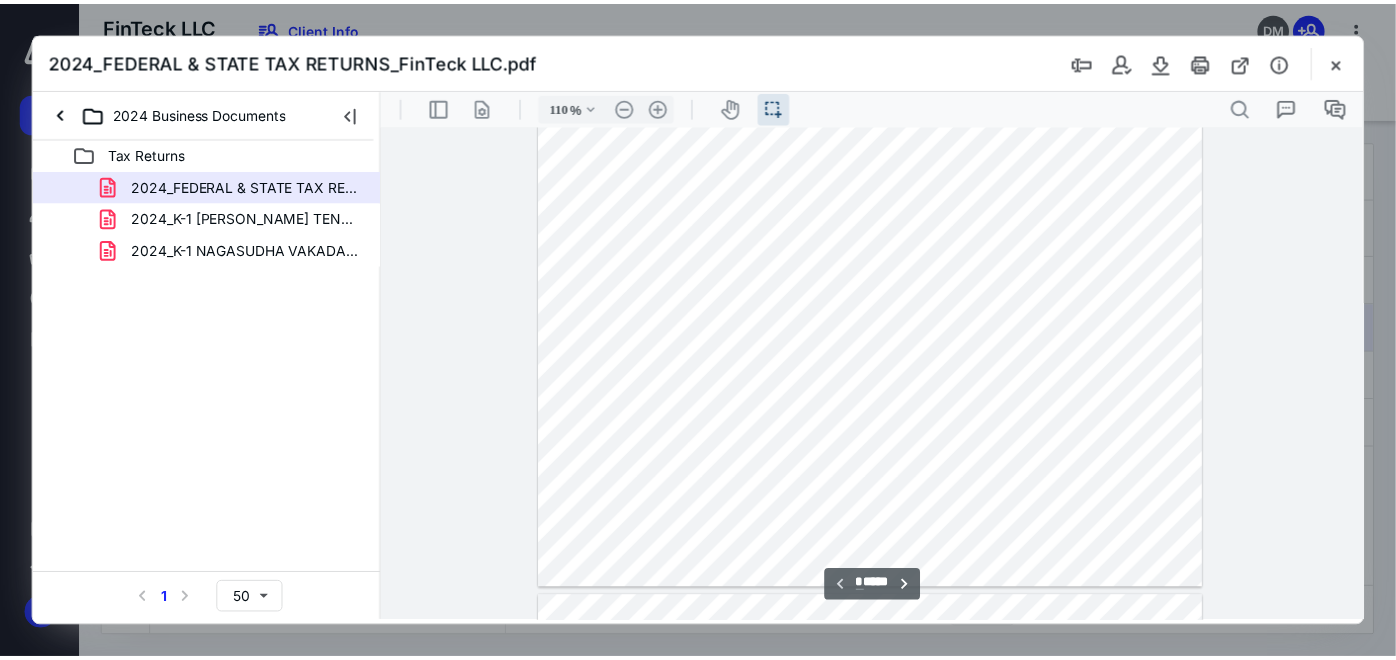 scroll, scrollTop: 319, scrollLeft: 0, axis: vertical 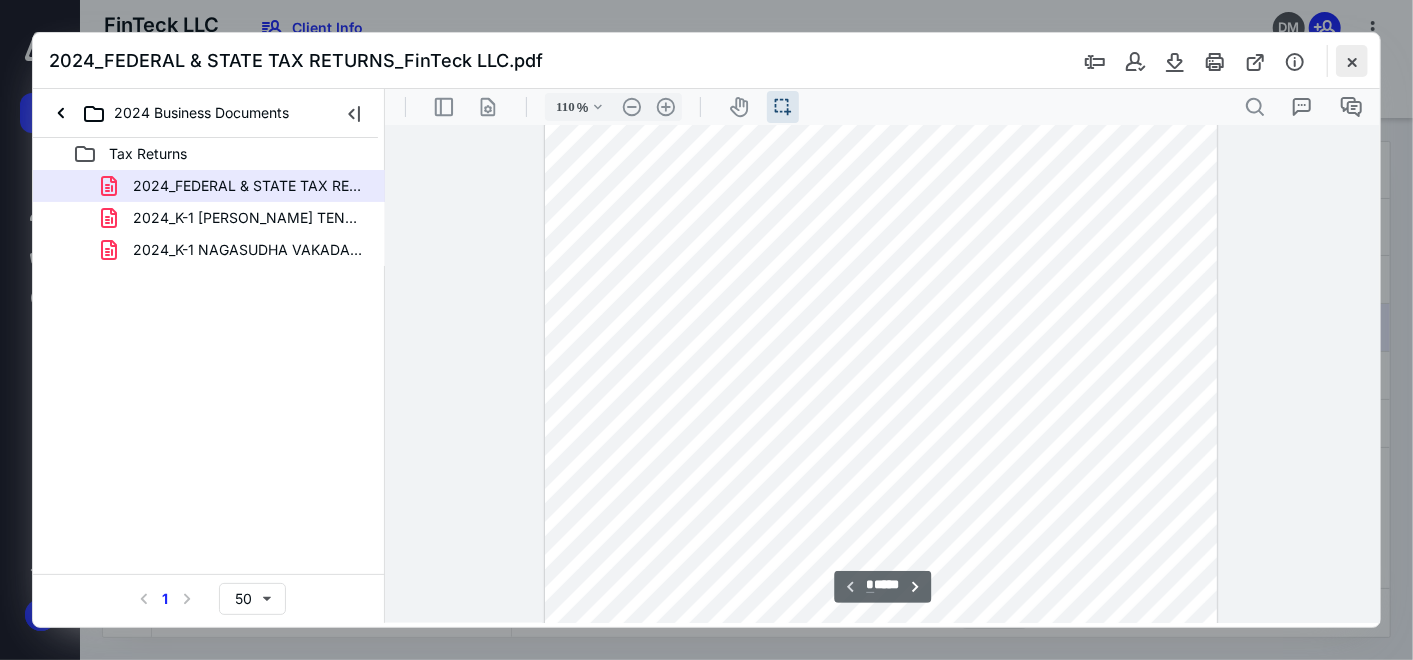 click at bounding box center [1352, 61] 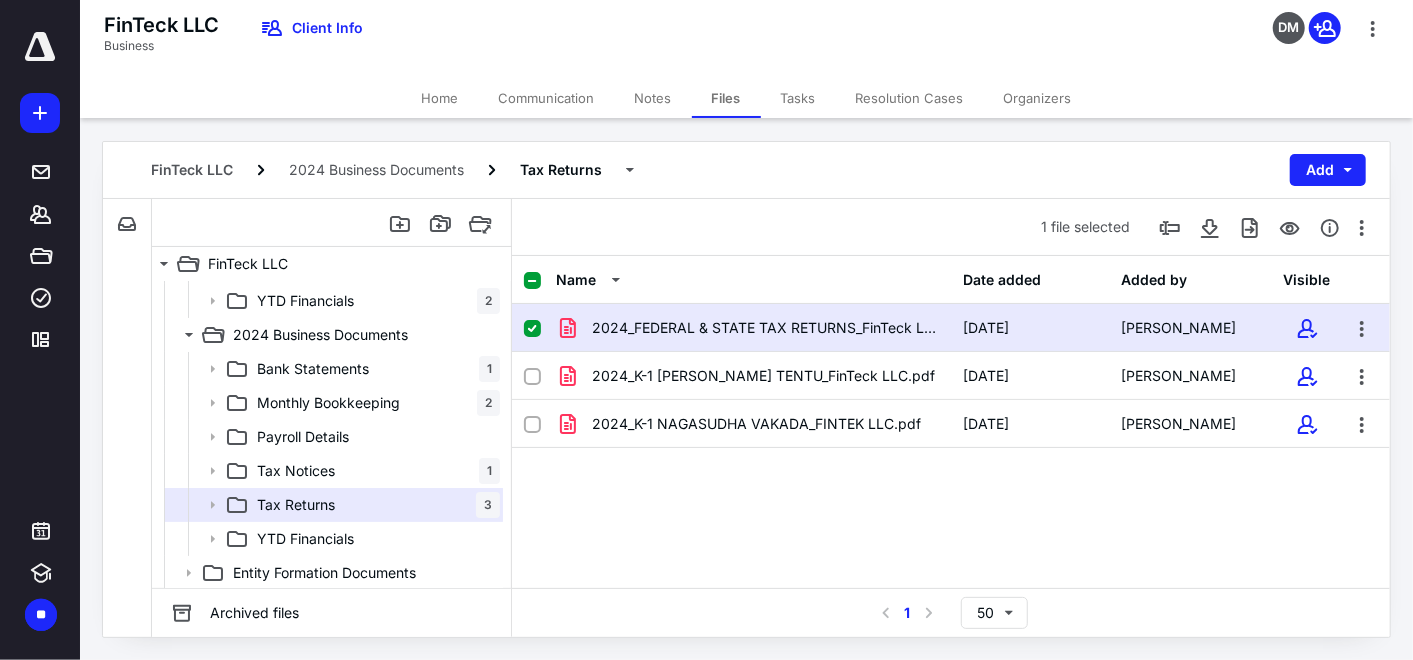 click on "Home" at bounding box center (440, 98) 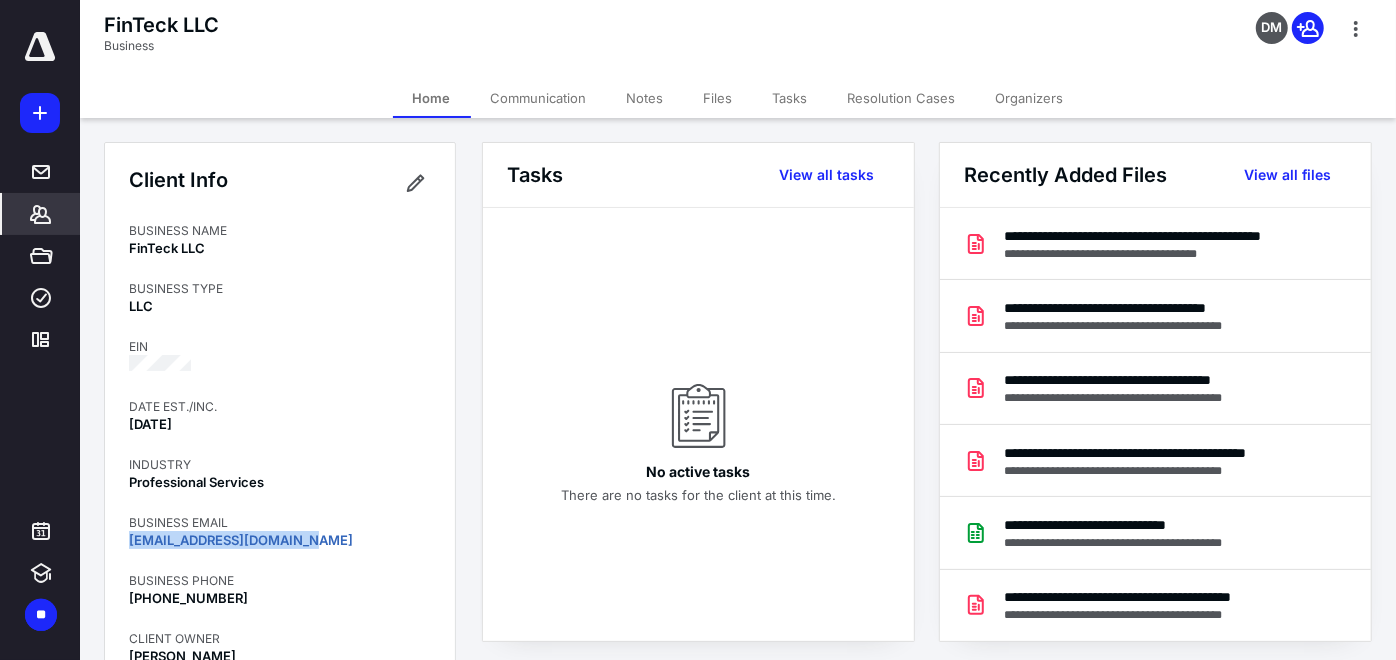 drag, startPoint x: 304, startPoint y: 533, endPoint x: 127, endPoint y: 534, distance: 177.00282 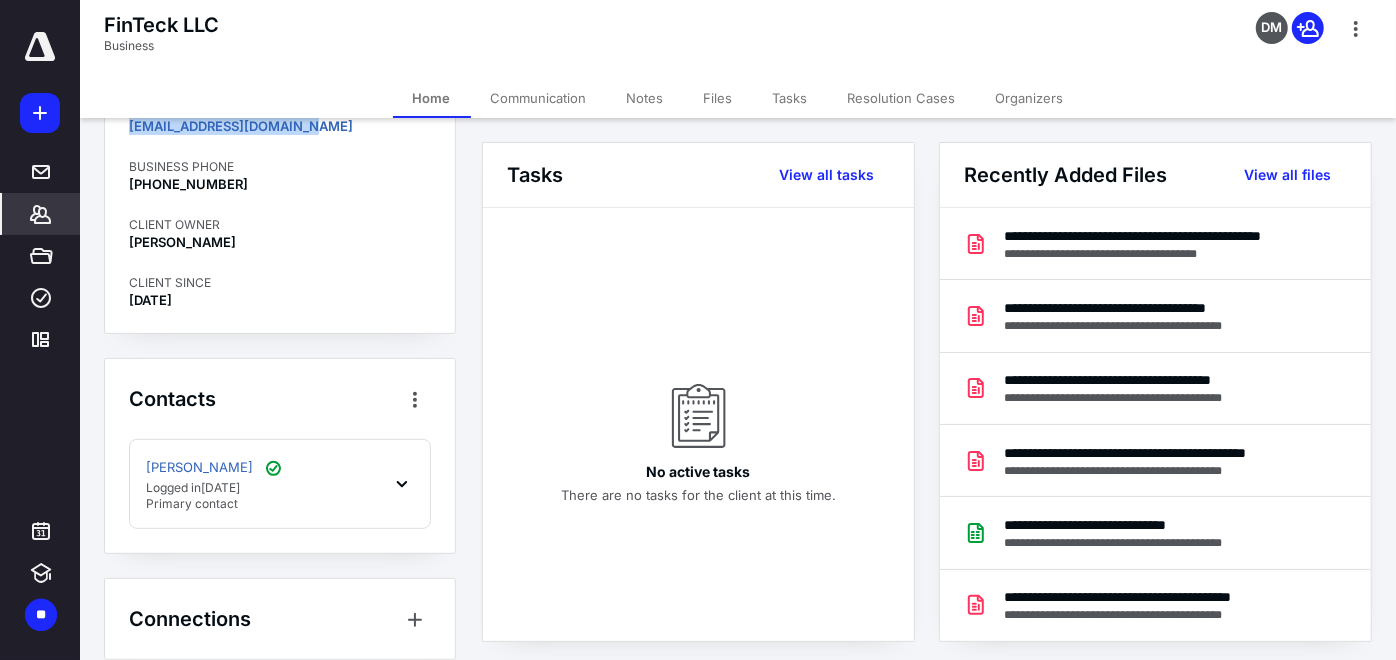 scroll, scrollTop: 433, scrollLeft: 0, axis: vertical 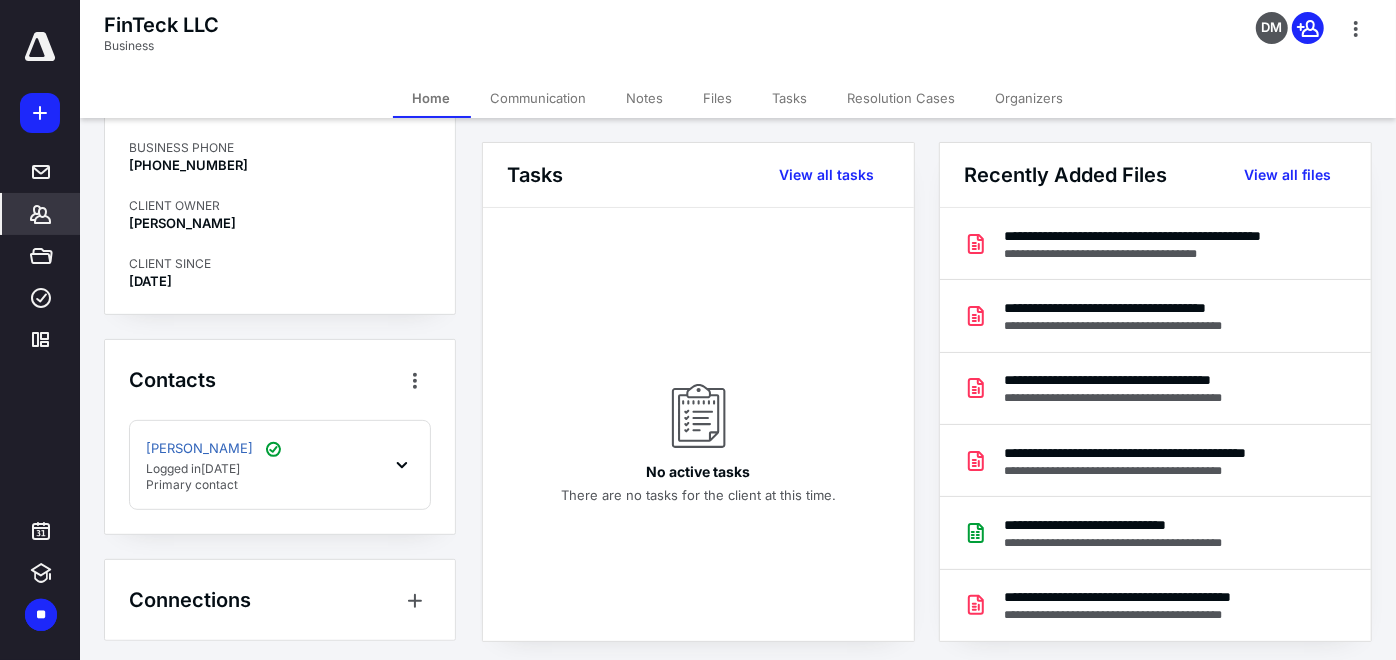 click on "Client Info BUSINESS NAME FinTeck LLC BUSINESS TYPE LLC EIN DATE EST./INC. [DATE] INDUSTRY Professional Services BUSINESS EMAIL [EMAIL_ADDRESS][DOMAIN_NAME] BUSINESS PHONE [PHONE_NUMBER] CLIENT OWNER [PERSON_NAME] CLIENT SINCE [DATE] Contacts Anil Tentu Logged [DATE][DATE] Primary contact Connections" at bounding box center (280, 175) 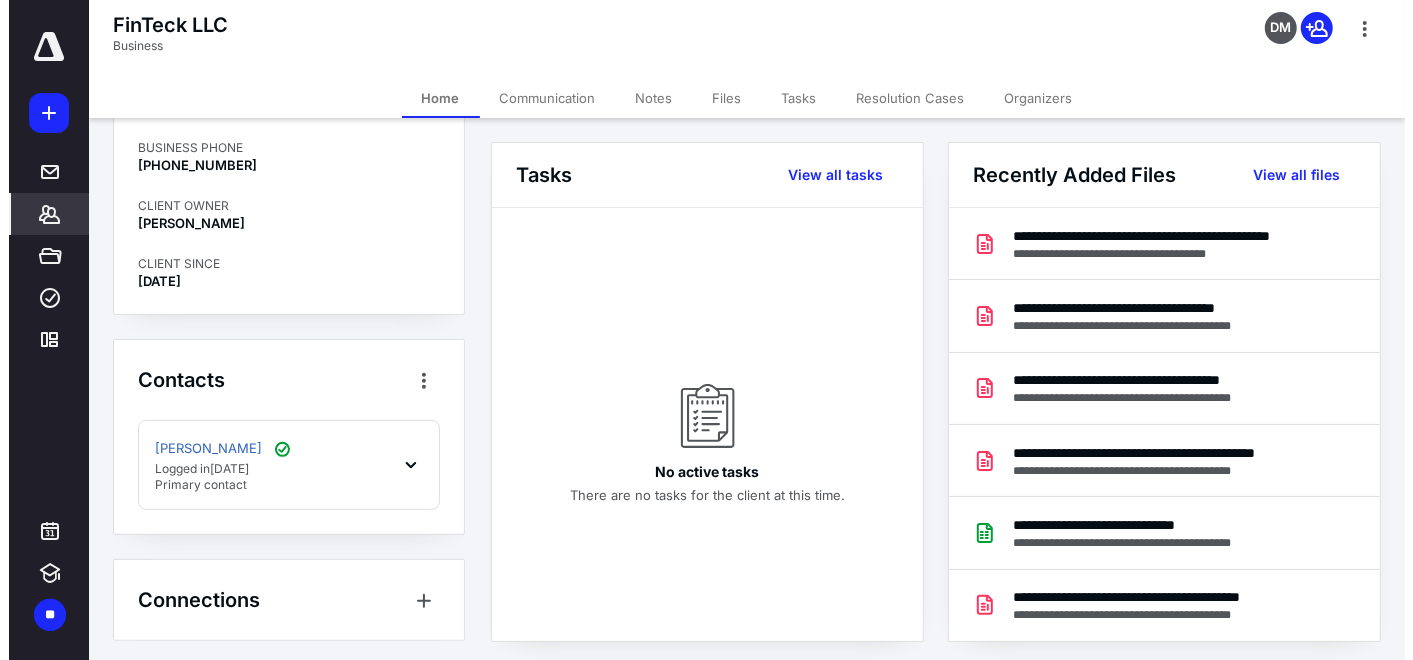 scroll, scrollTop: 0, scrollLeft: 0, axis: both 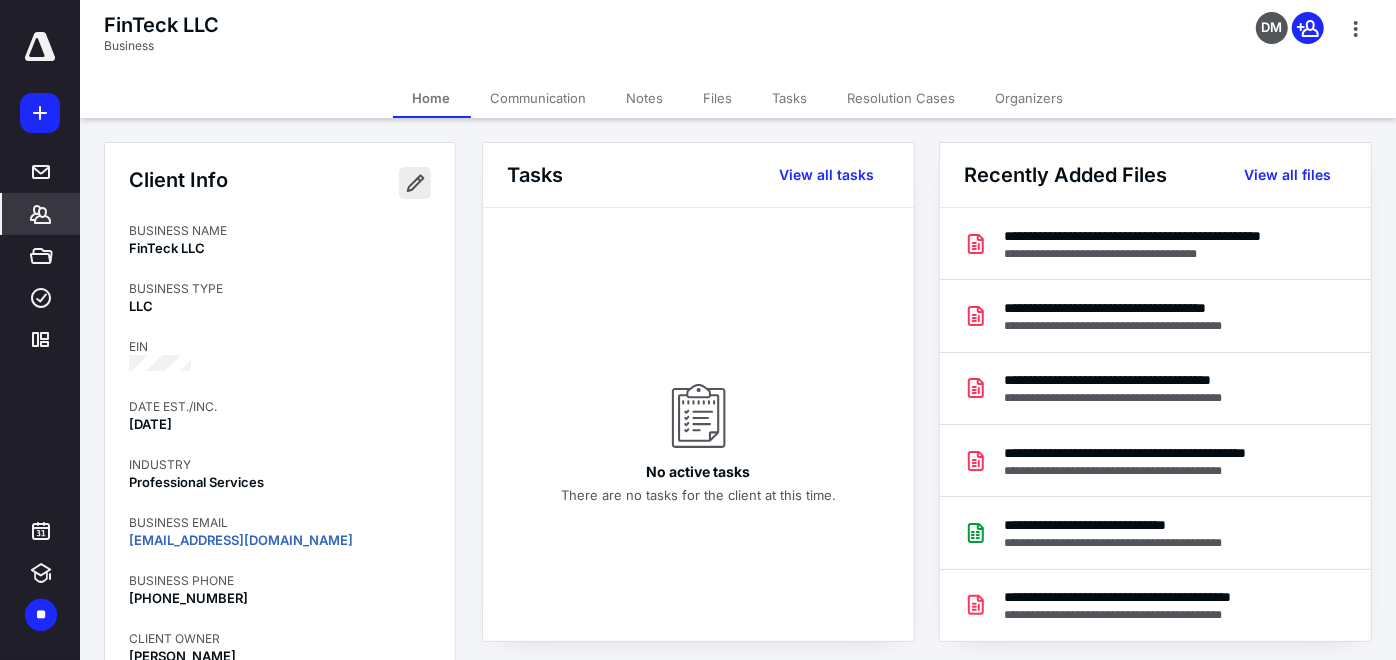 click at bounding box center [415, 183] 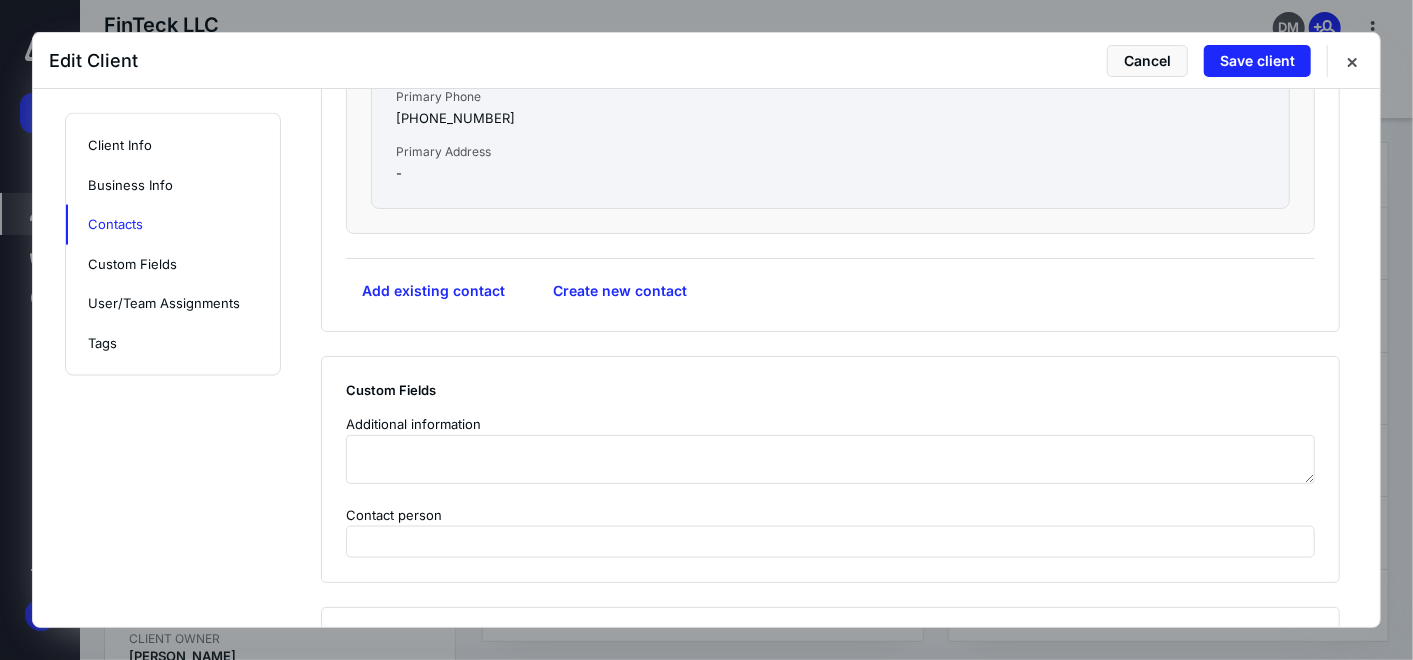 scroll, scrollTop: 1227, scrollLeft: 0, axis: vertical 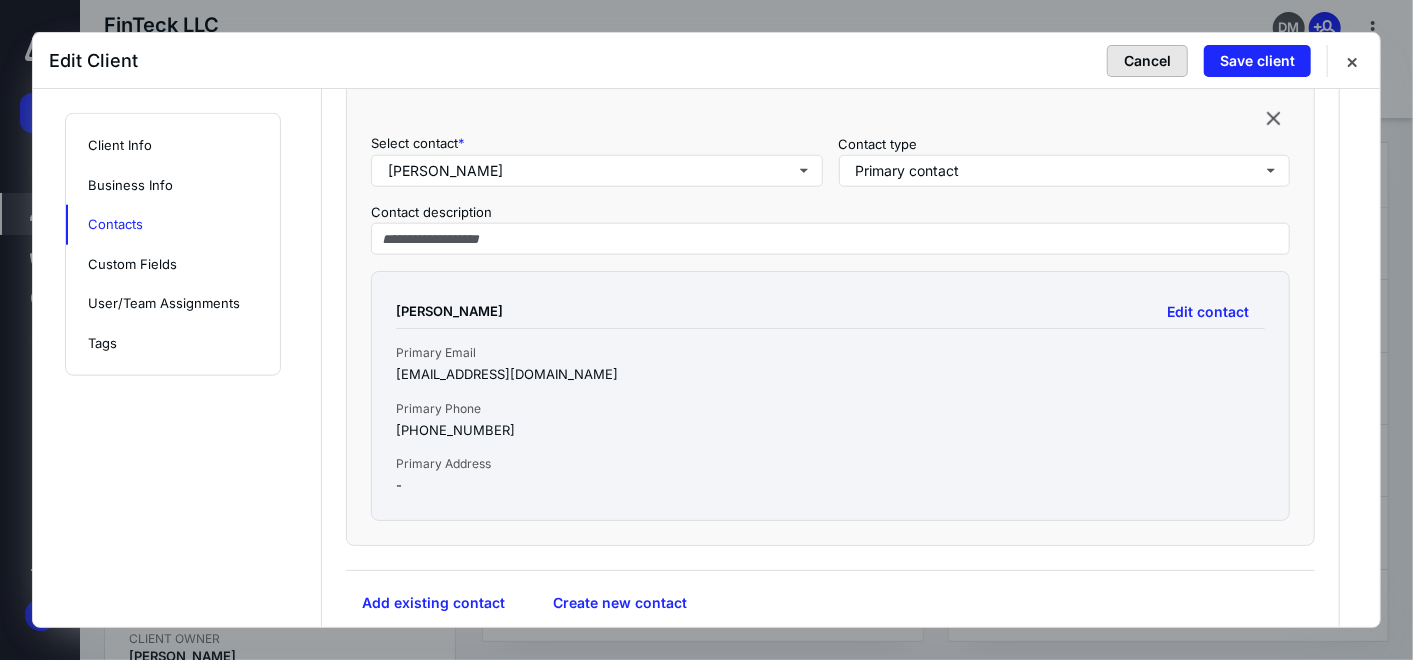 click on "Cancel" at bounding box center (1147, 61) 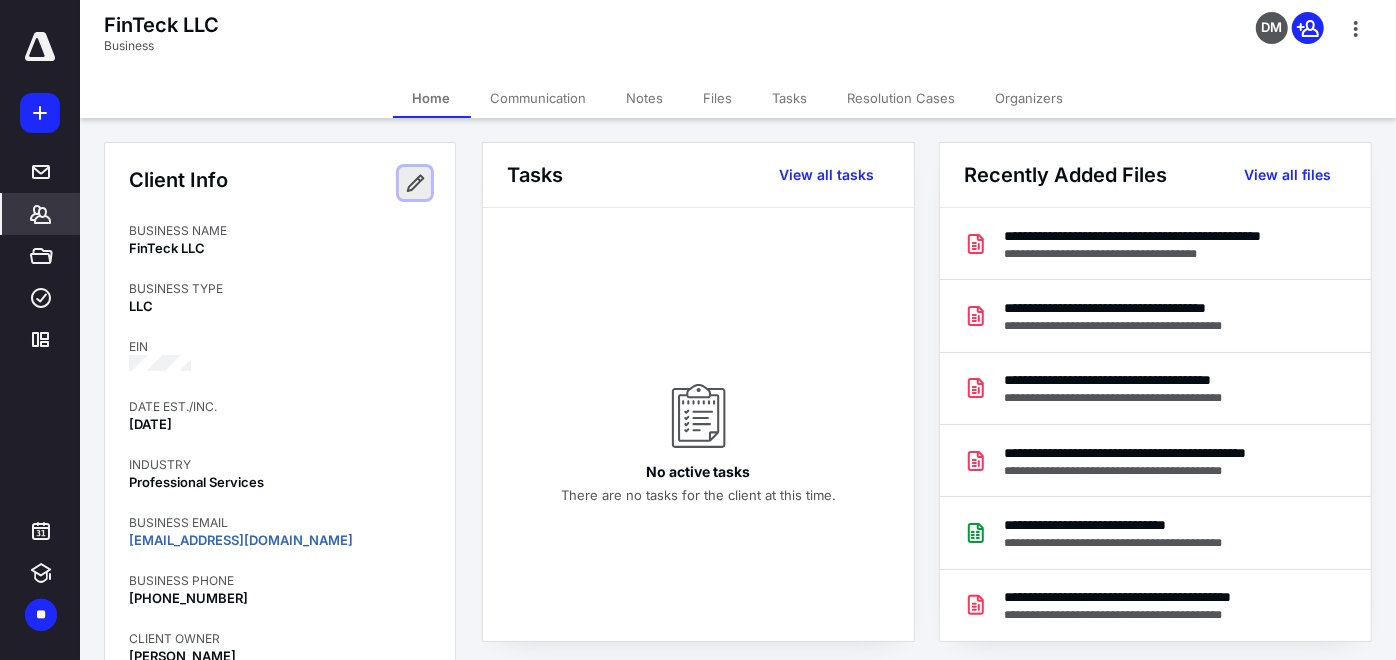 click at bounding box center [415, 183] 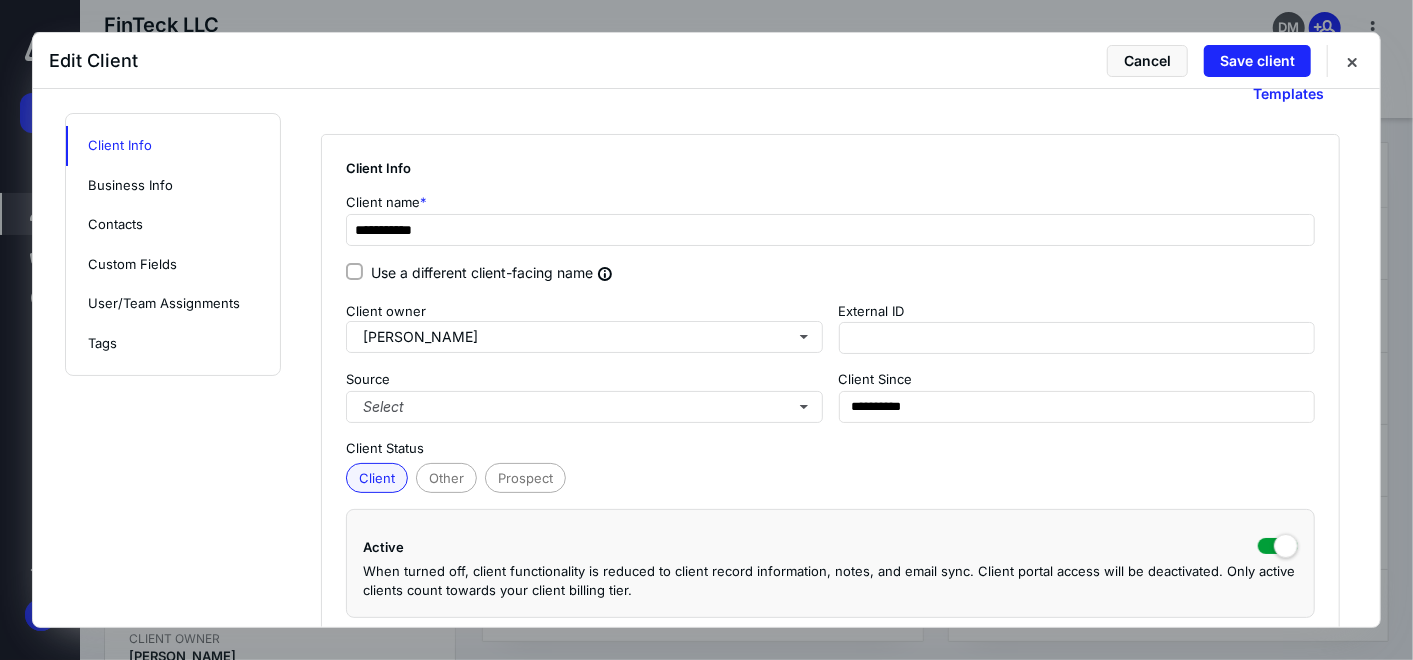 scroll, scrollTop: 0, scrollLeft: 0, axis: both 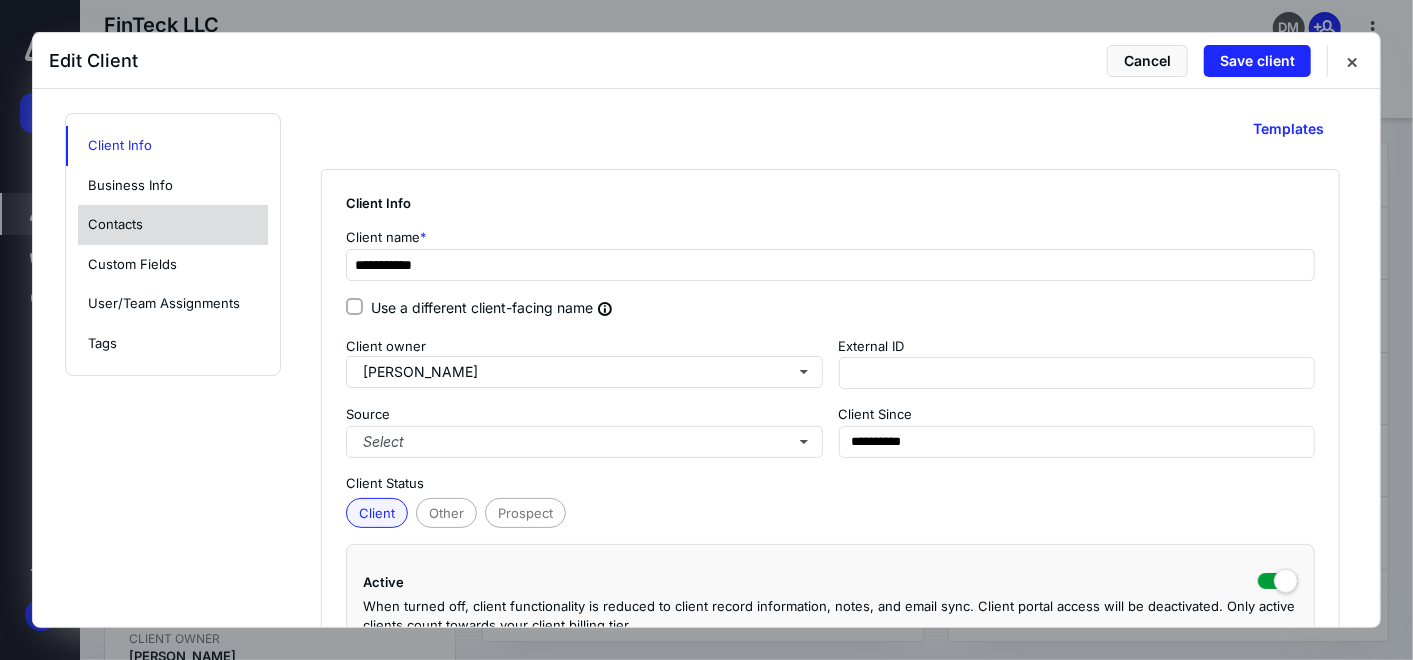 click on "Contacts" at bounding box center [173, 225] 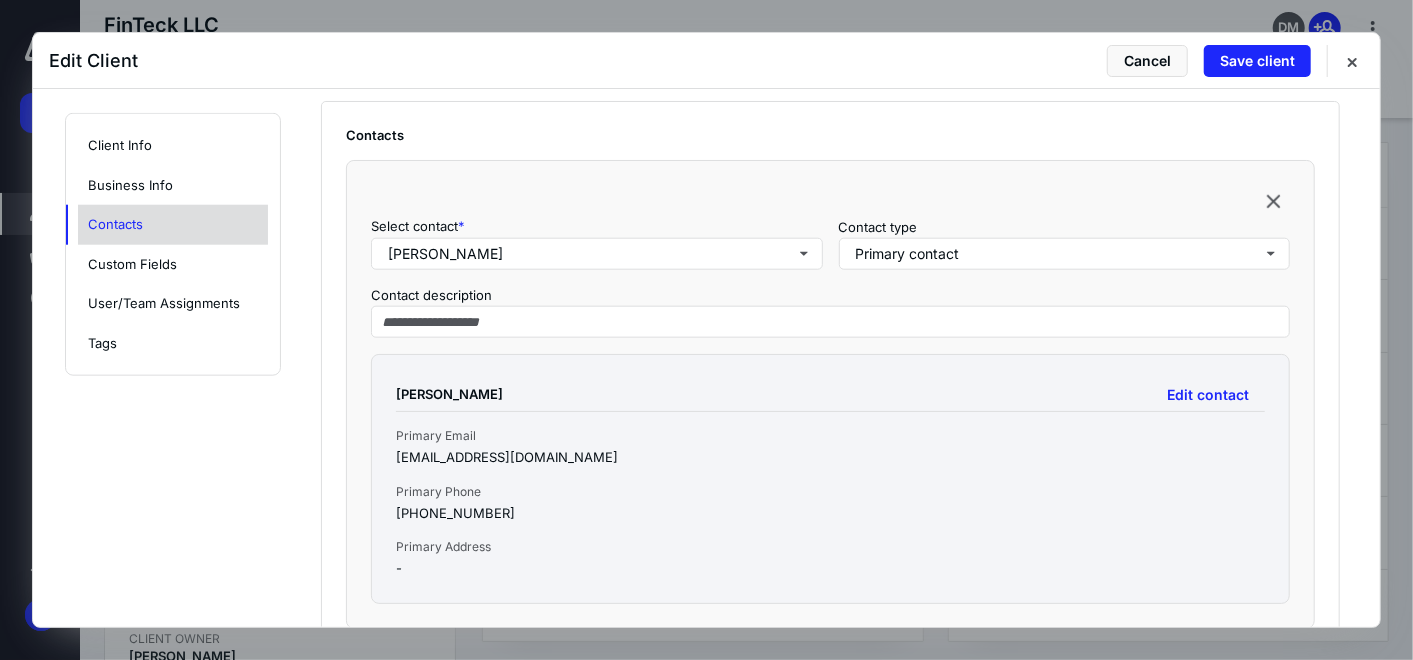scroll, scrollTop: 1153, scrollLeft: 0, axis: vertical 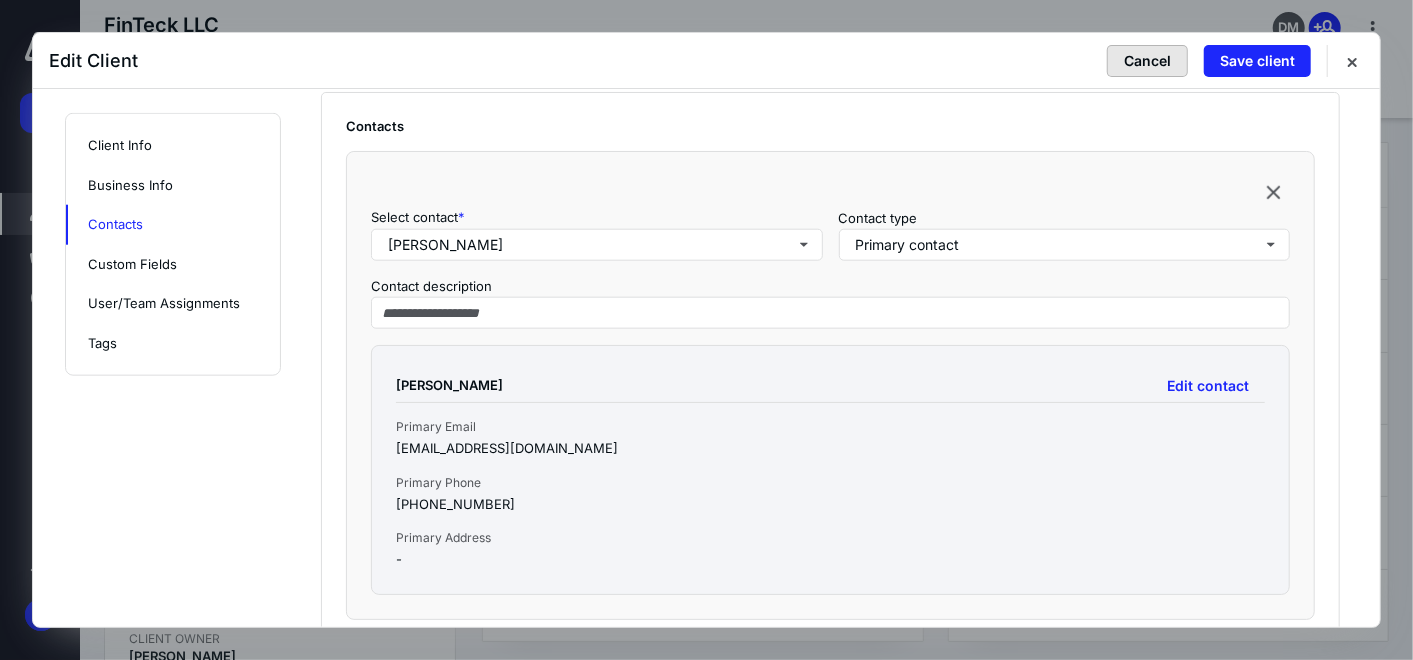 click on "Cancel" at bounding box center (1147, 61) 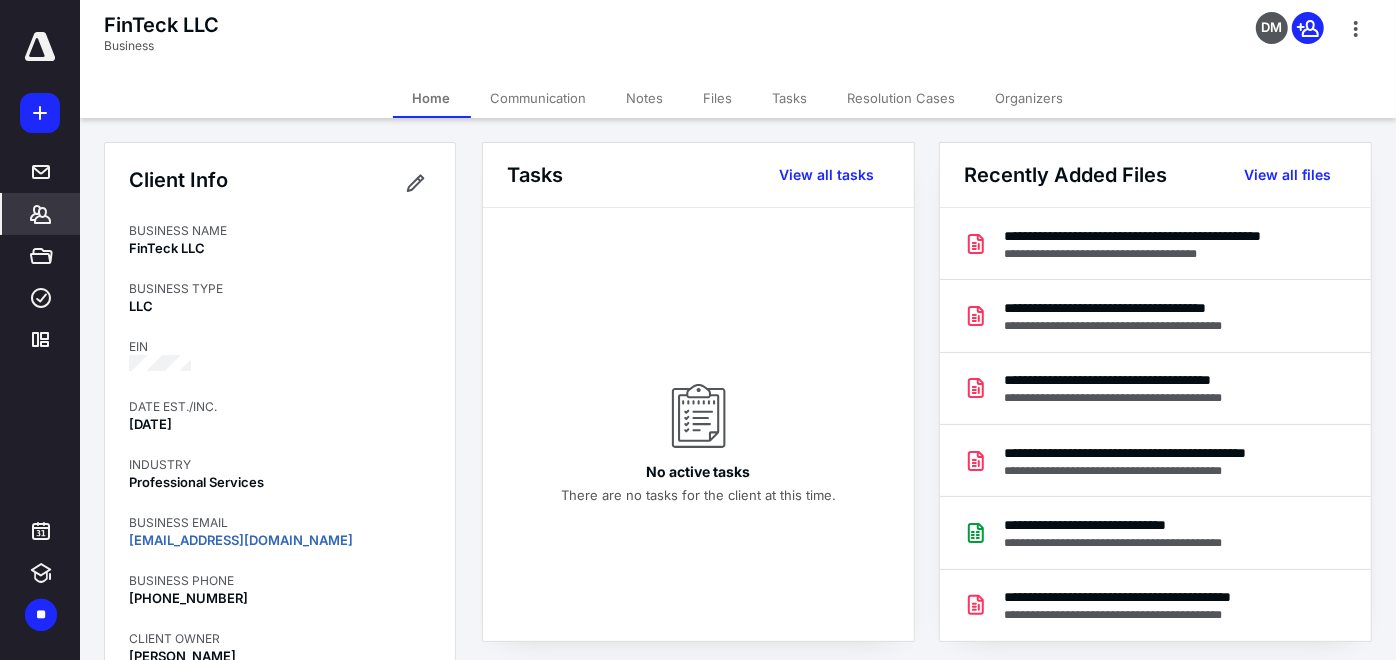 click on "Files" at bounding box center [718, 98] 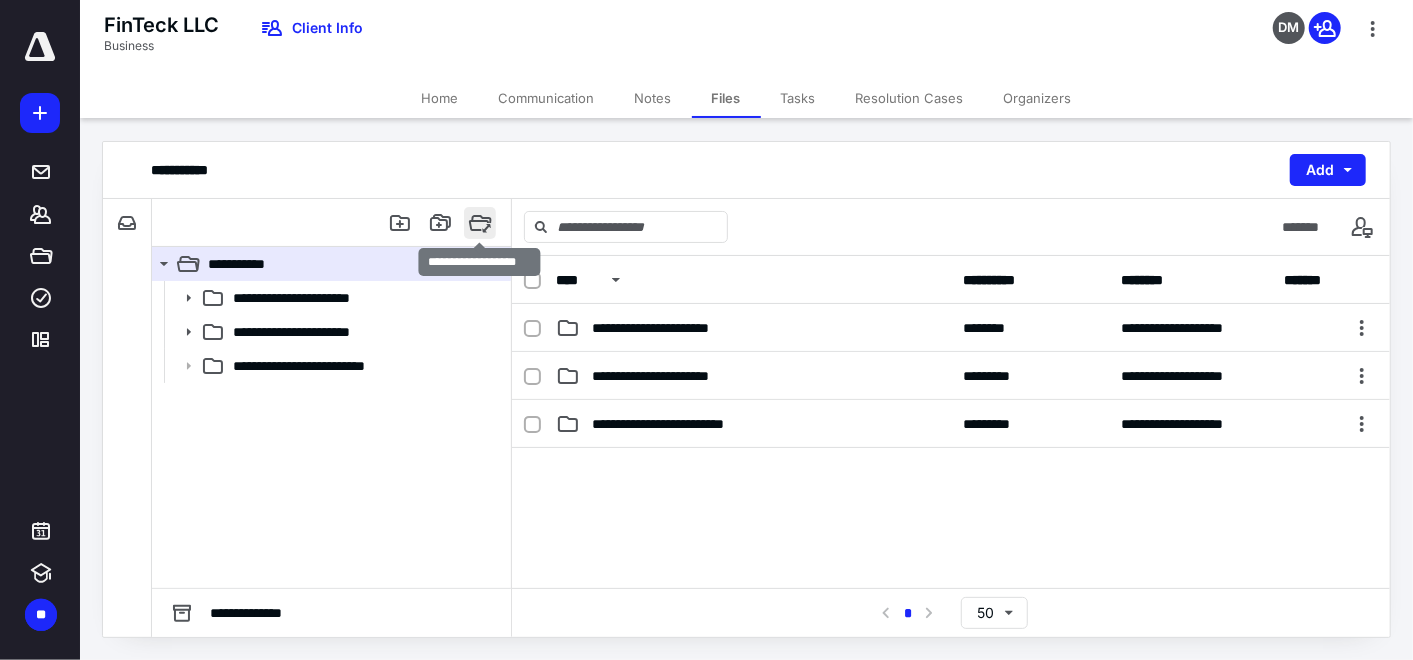 click at bounding box center (480, 223) 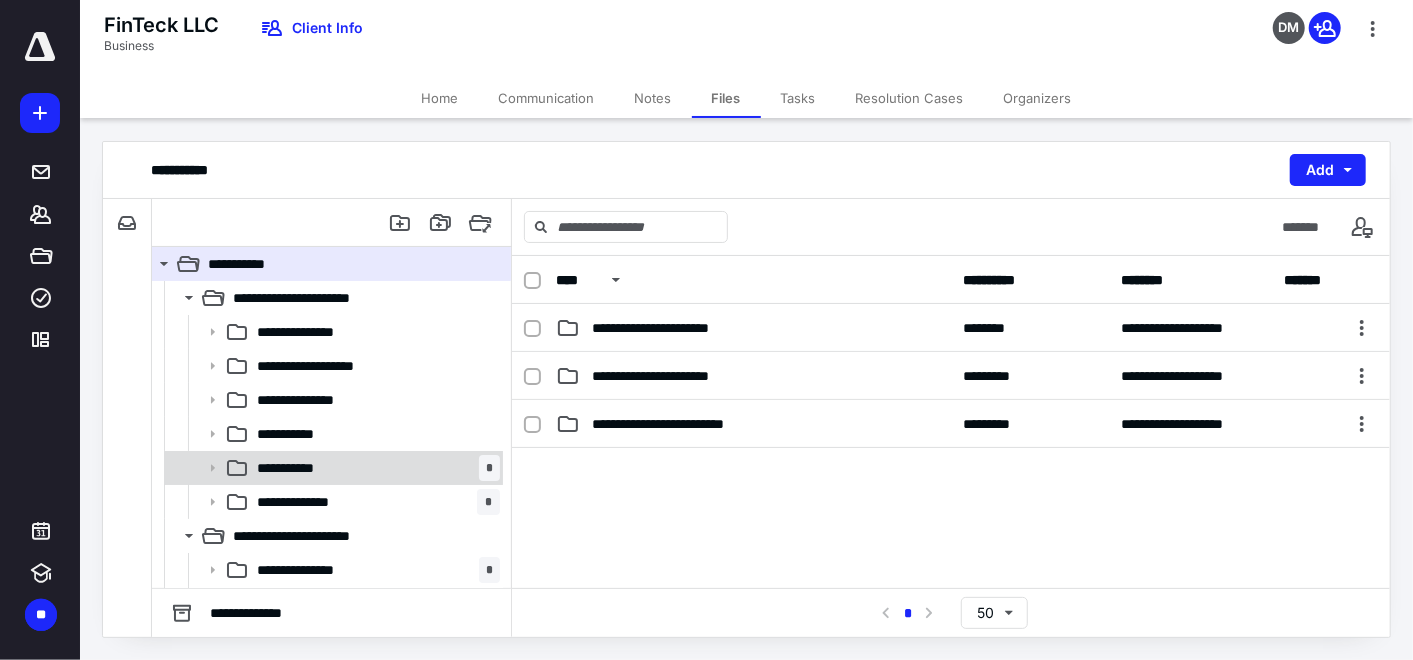 click on "**********" at bounding box center (374, 468) 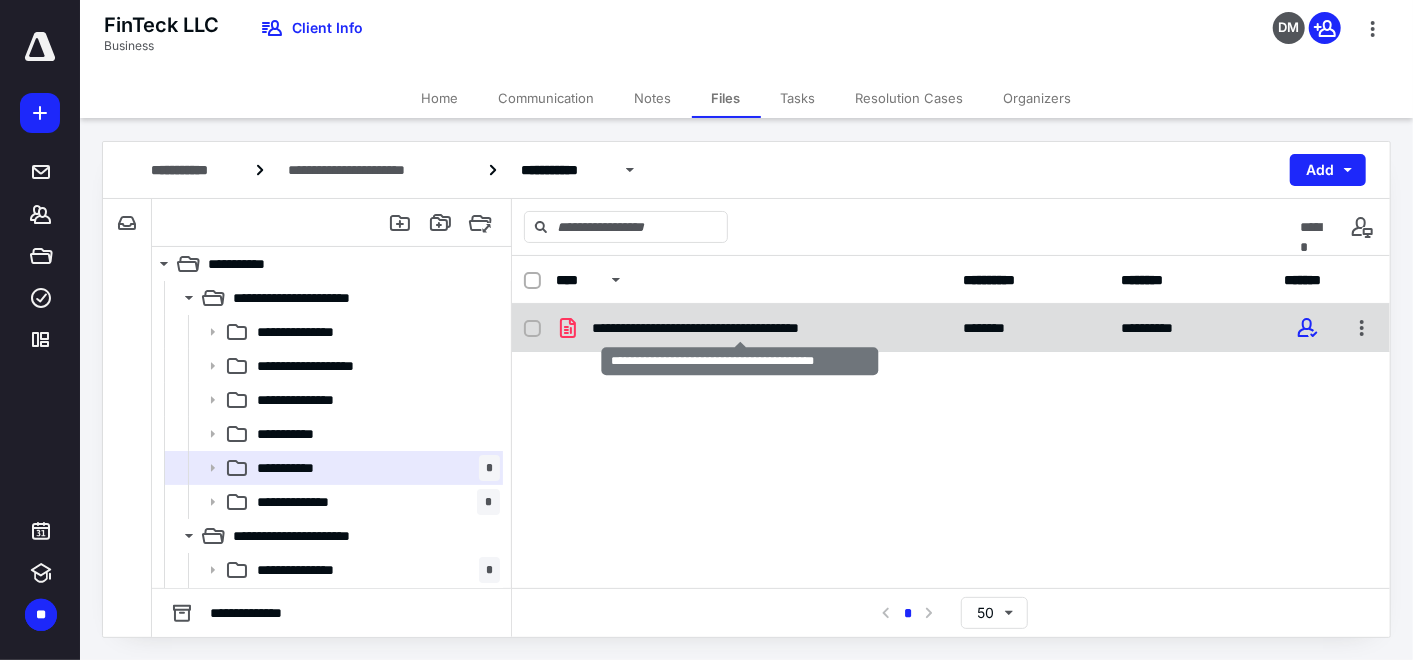 checkbox on "true" 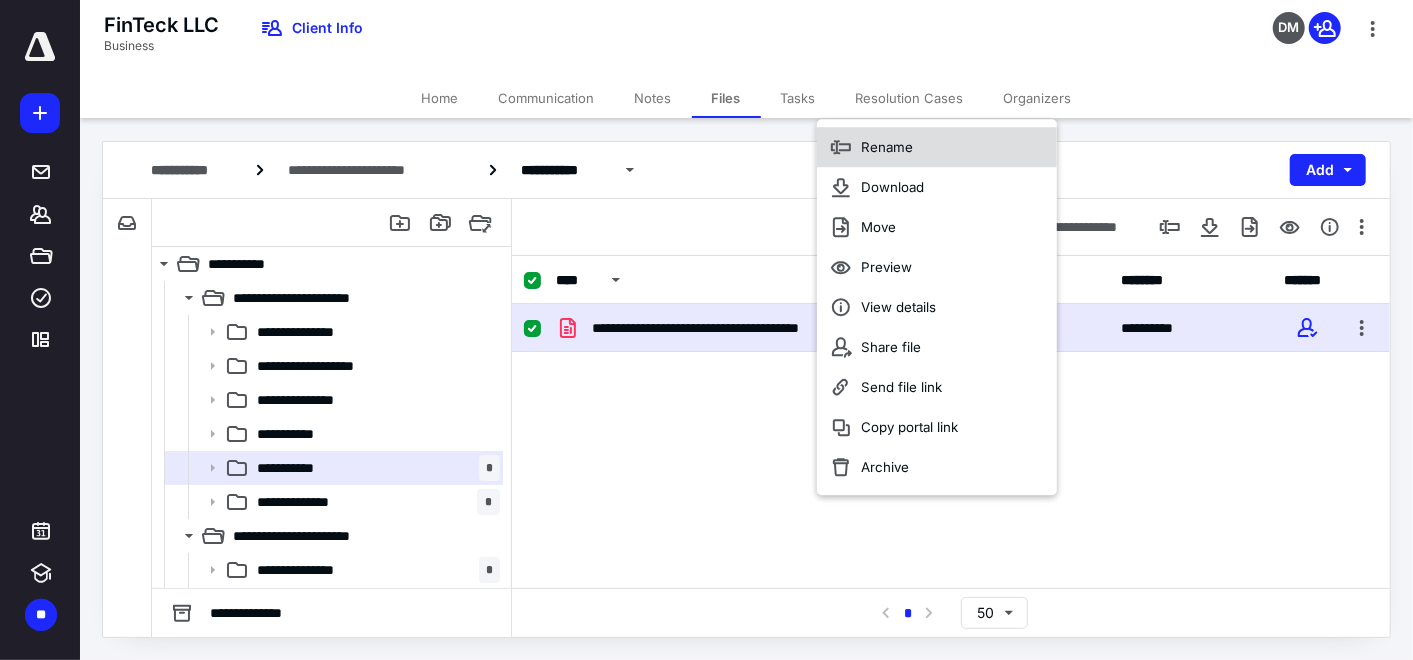 click on "Rename" at bounding box center (887, 147) 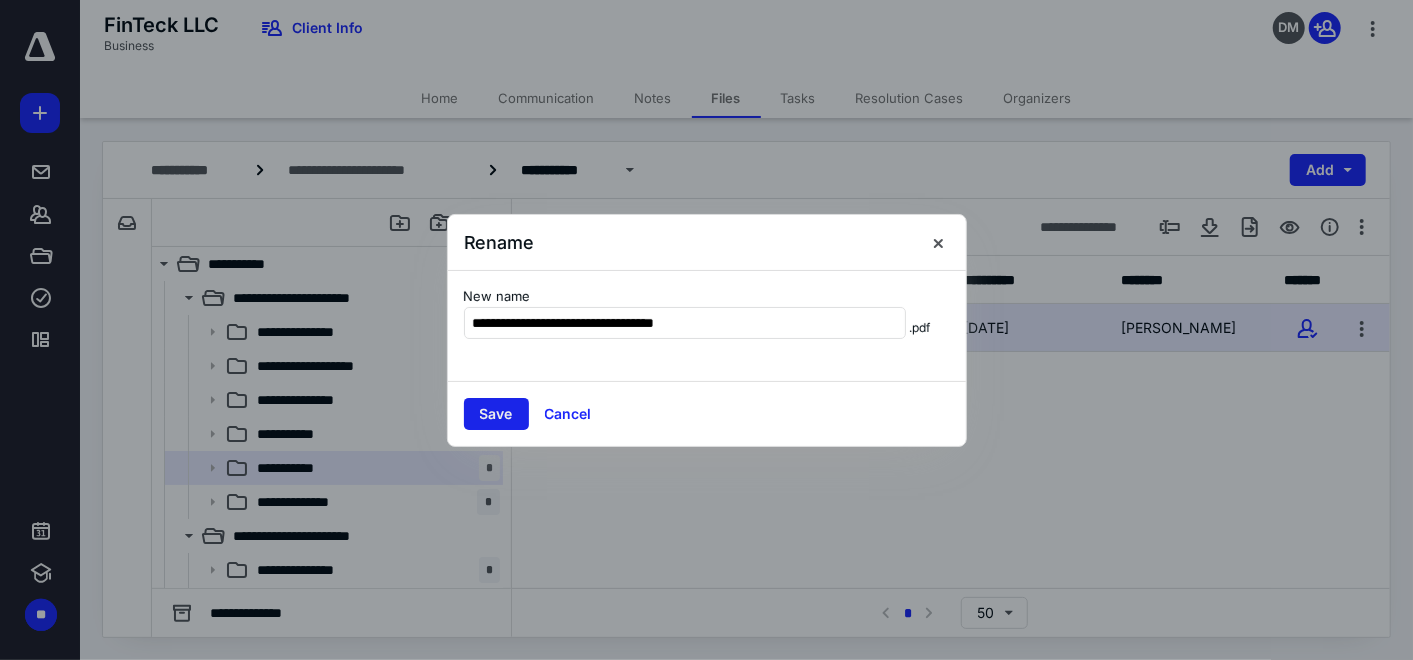 type on "**********" 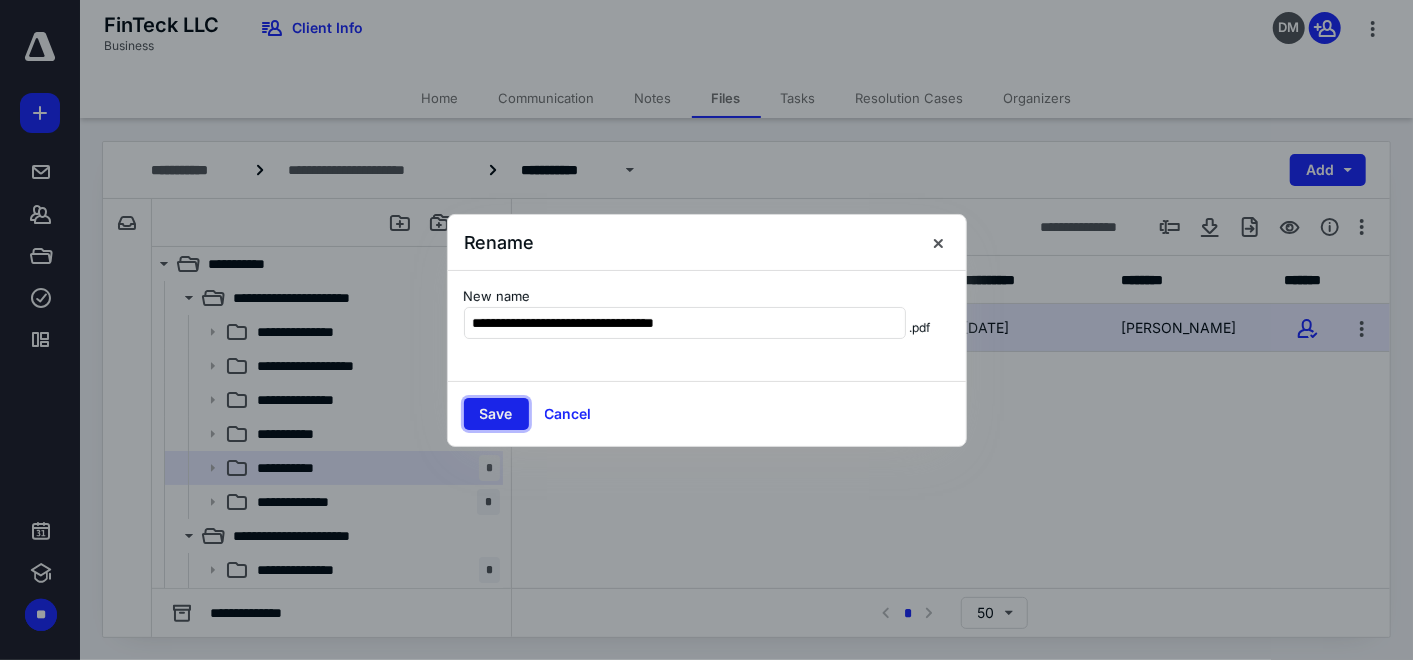 click on "Save" at bounding box center (496, 414) 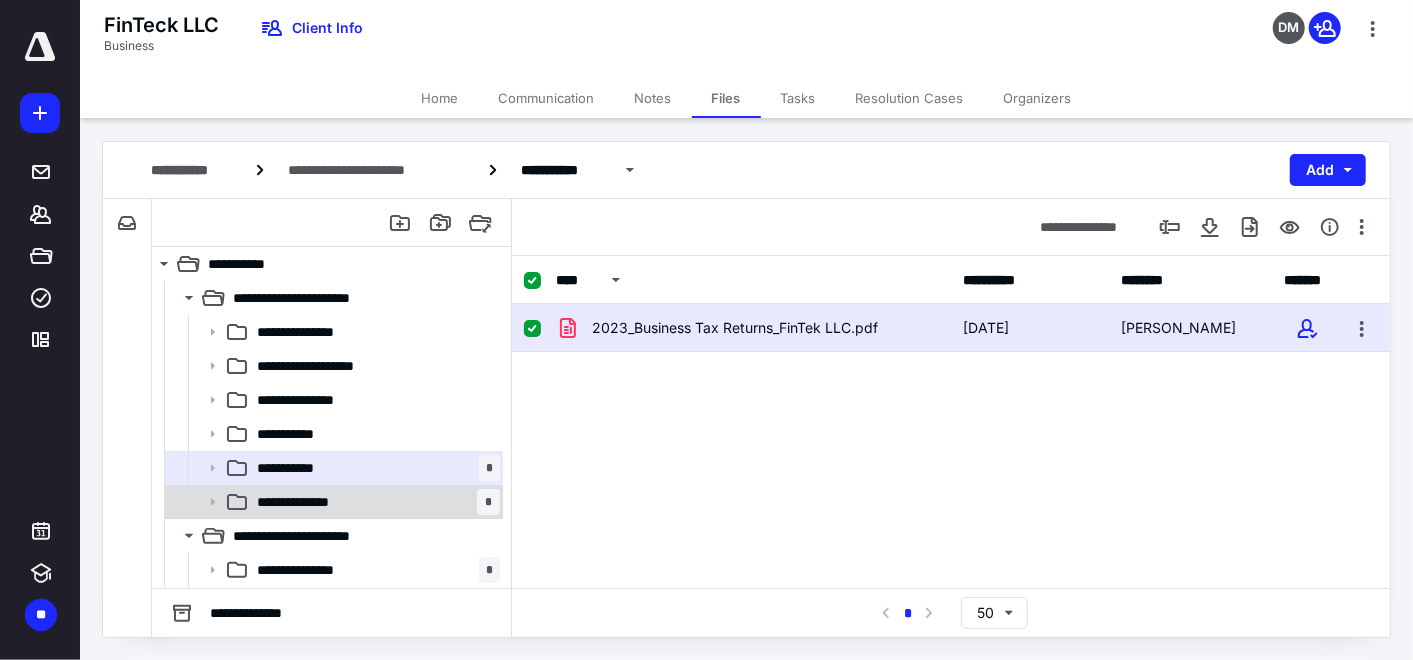 click on "**********" at bounding box center (374, 502) 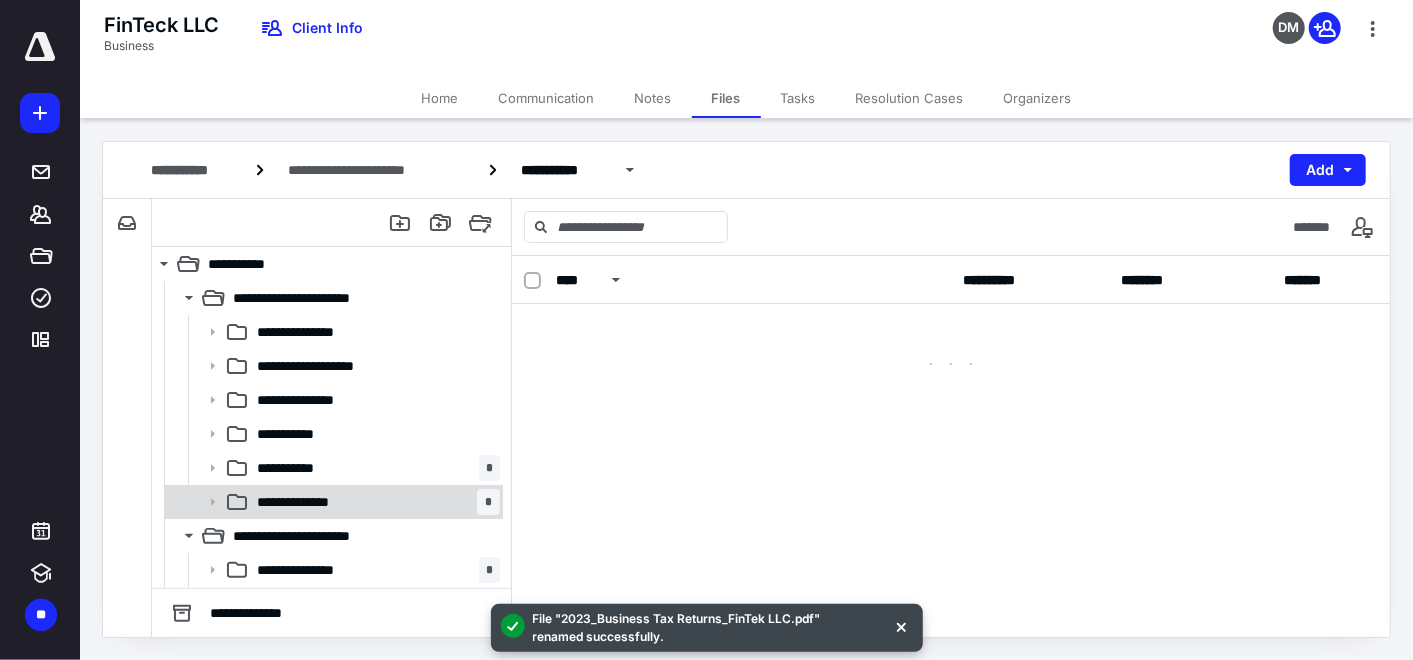 checkbox on "false" 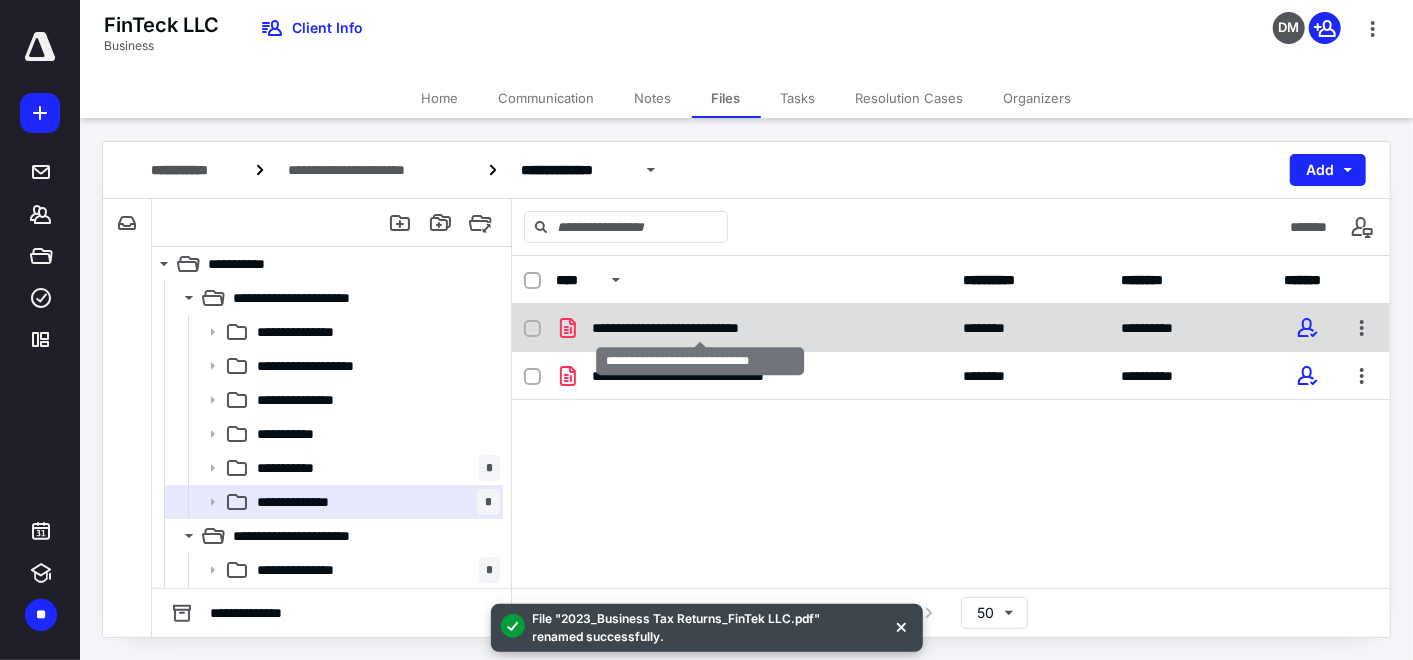 checkbox on "true" 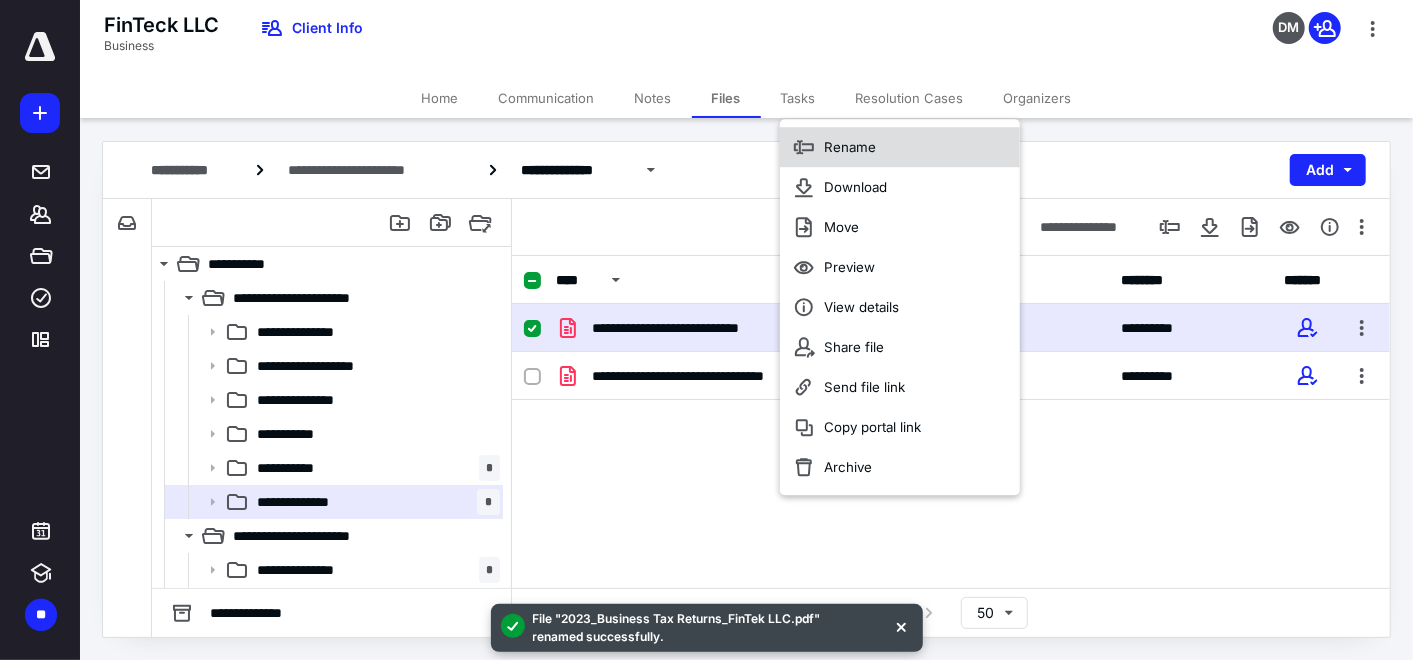 click on "Rename" at bounding box center (900, 147) 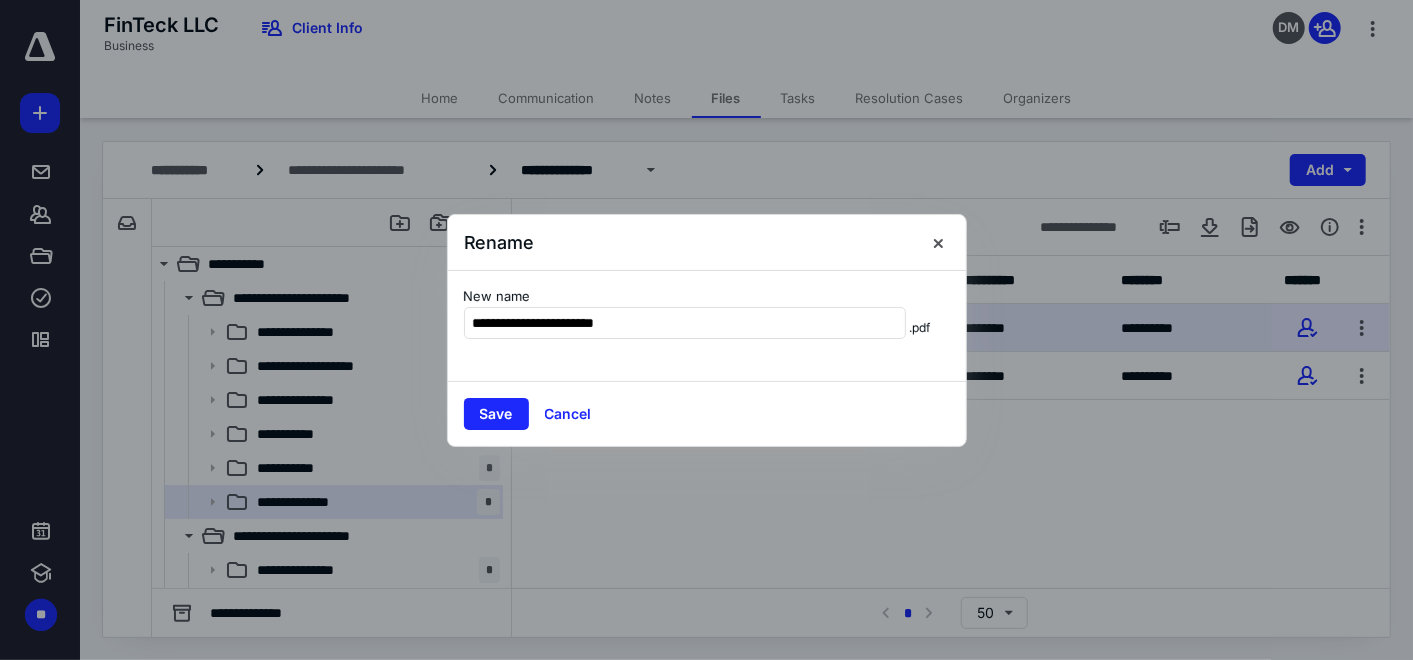 type on "**********" 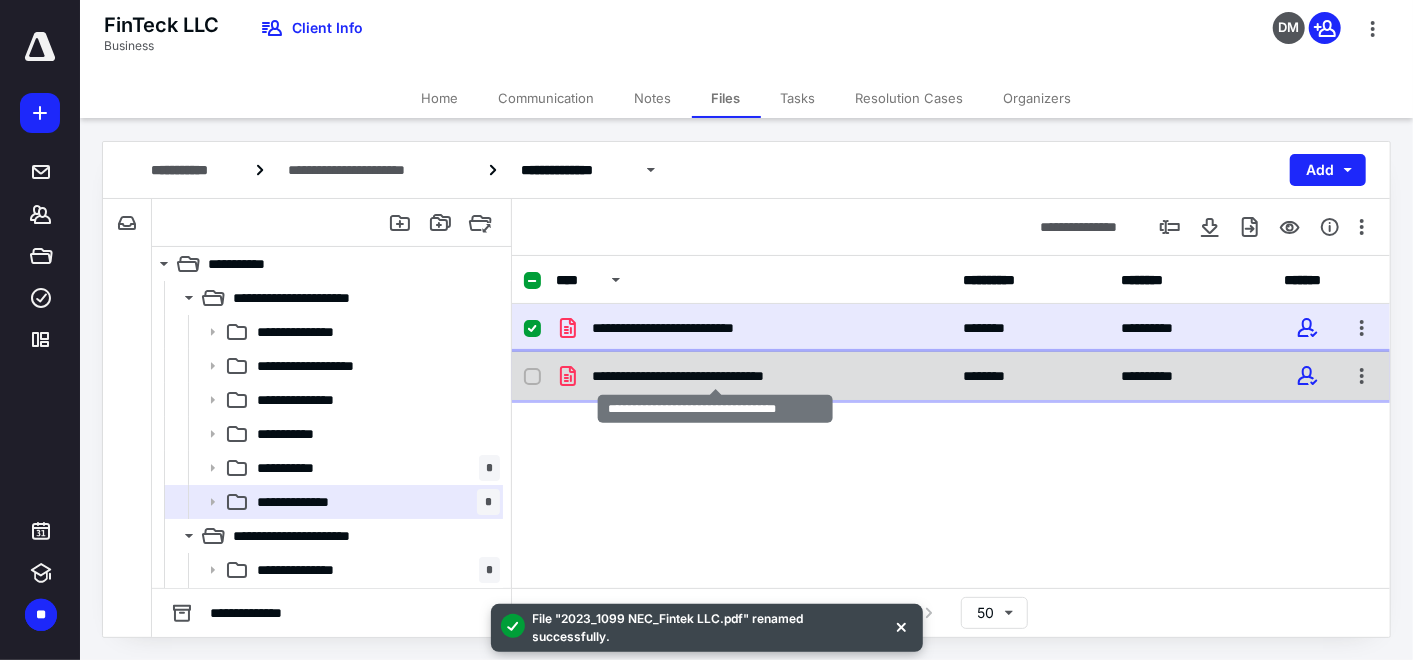 checkbox on "false" 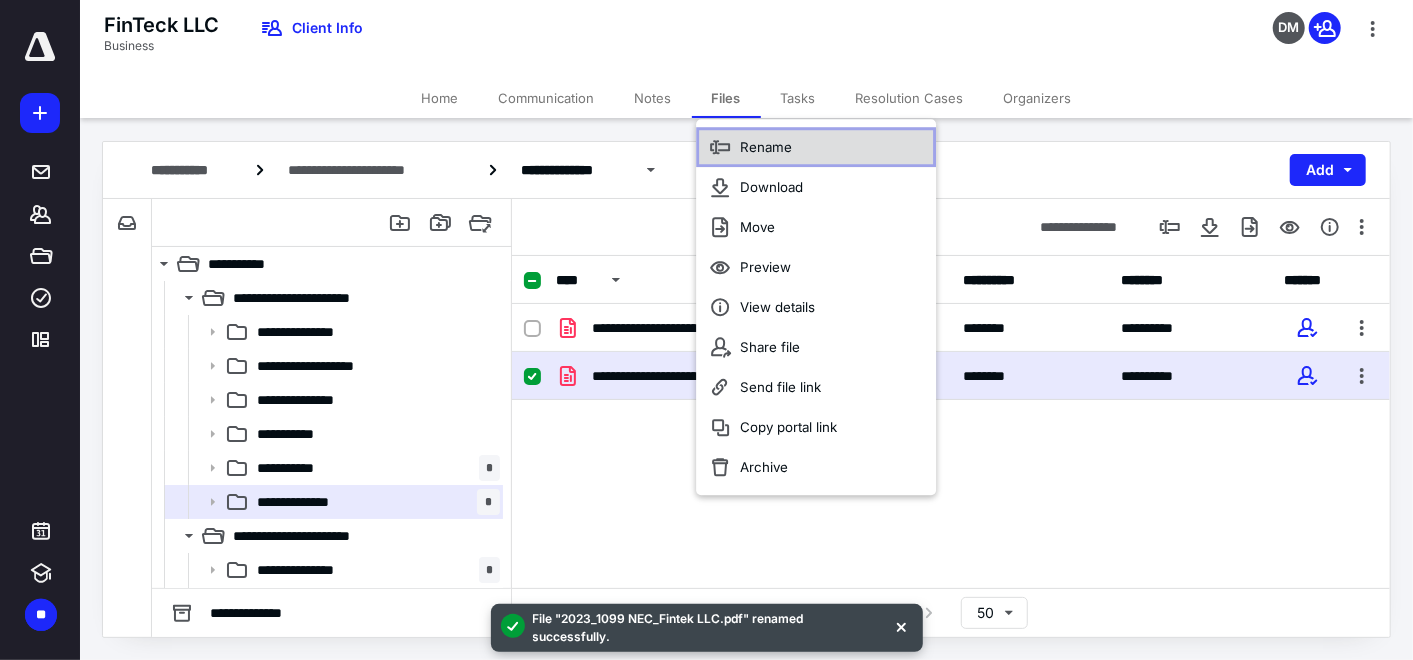 click on "Rename" at bounding box center [816, 147] 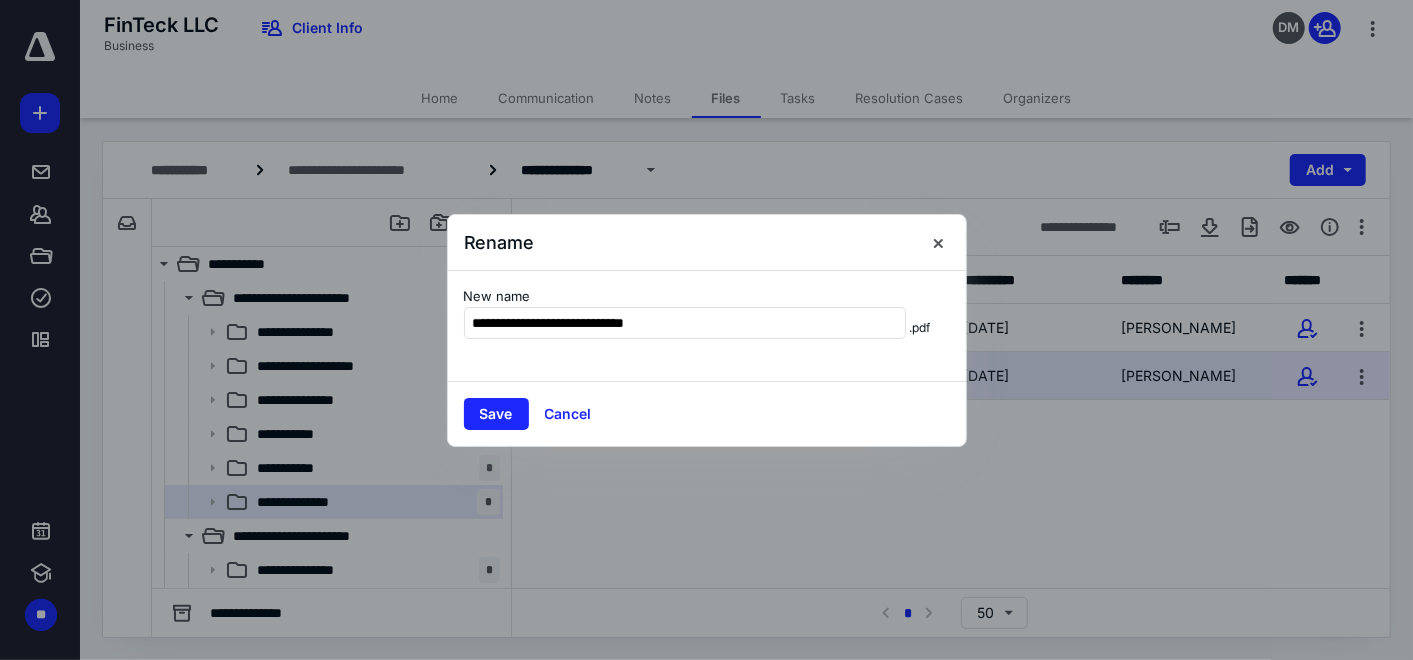 type on "**********" 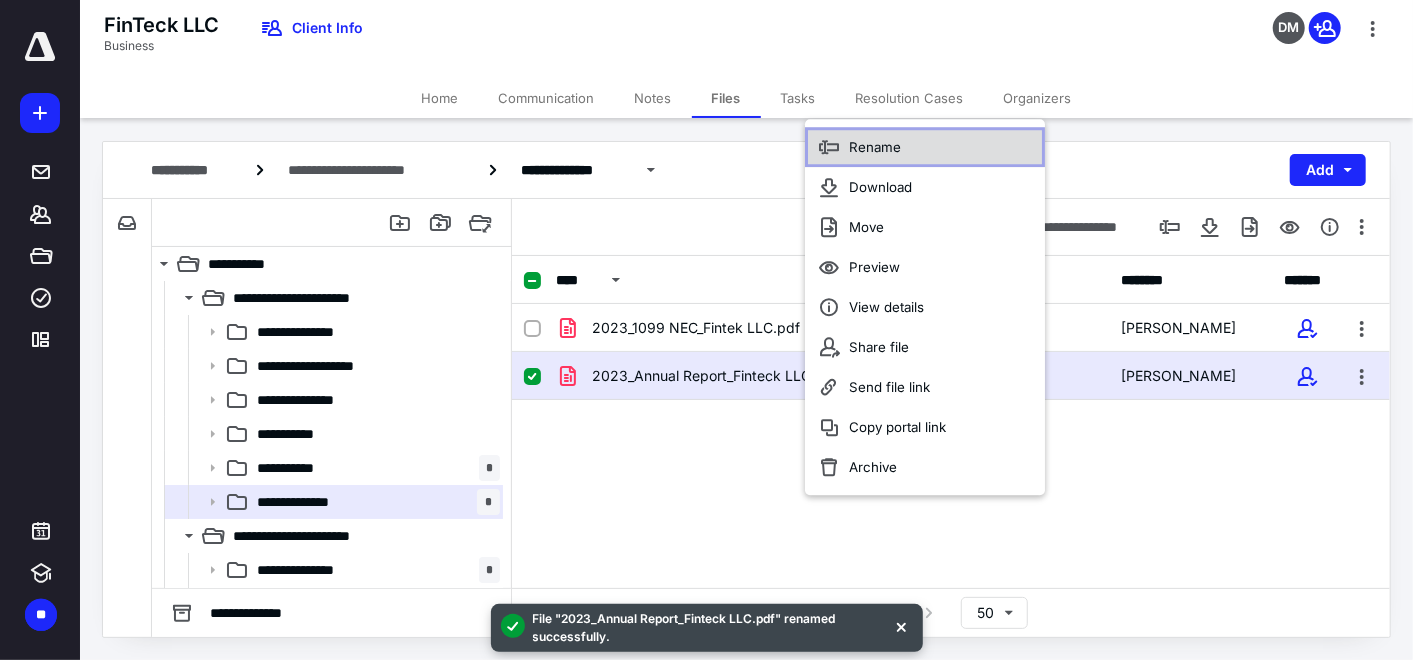click on "Rename" at bounding box center [925, 147] 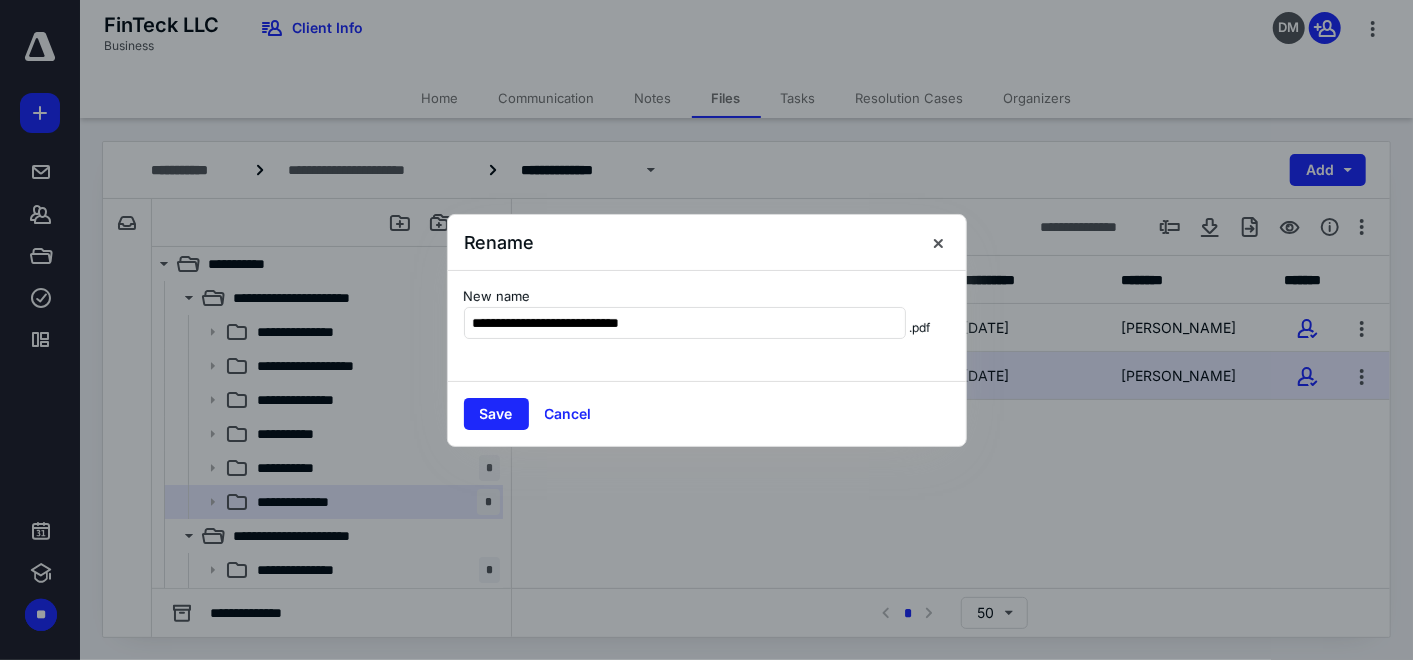 type on "**********" 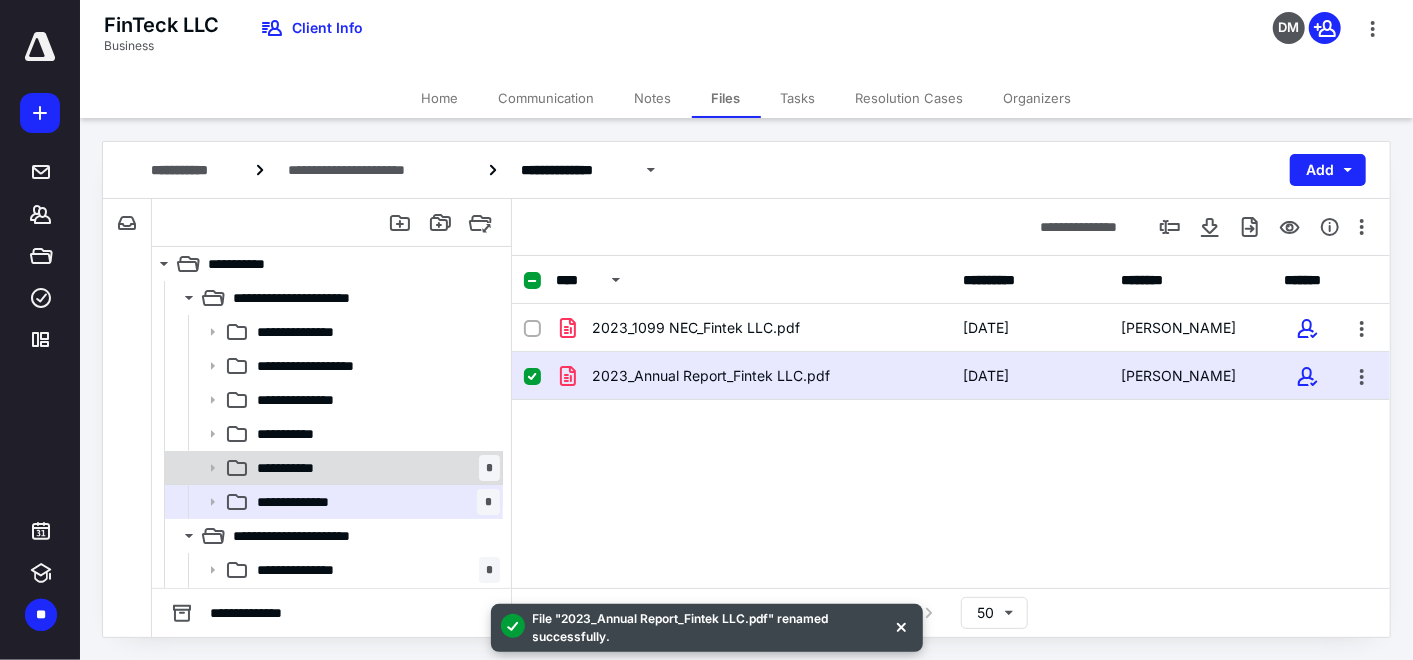 click on "**********" at bounding box center [374, 468] 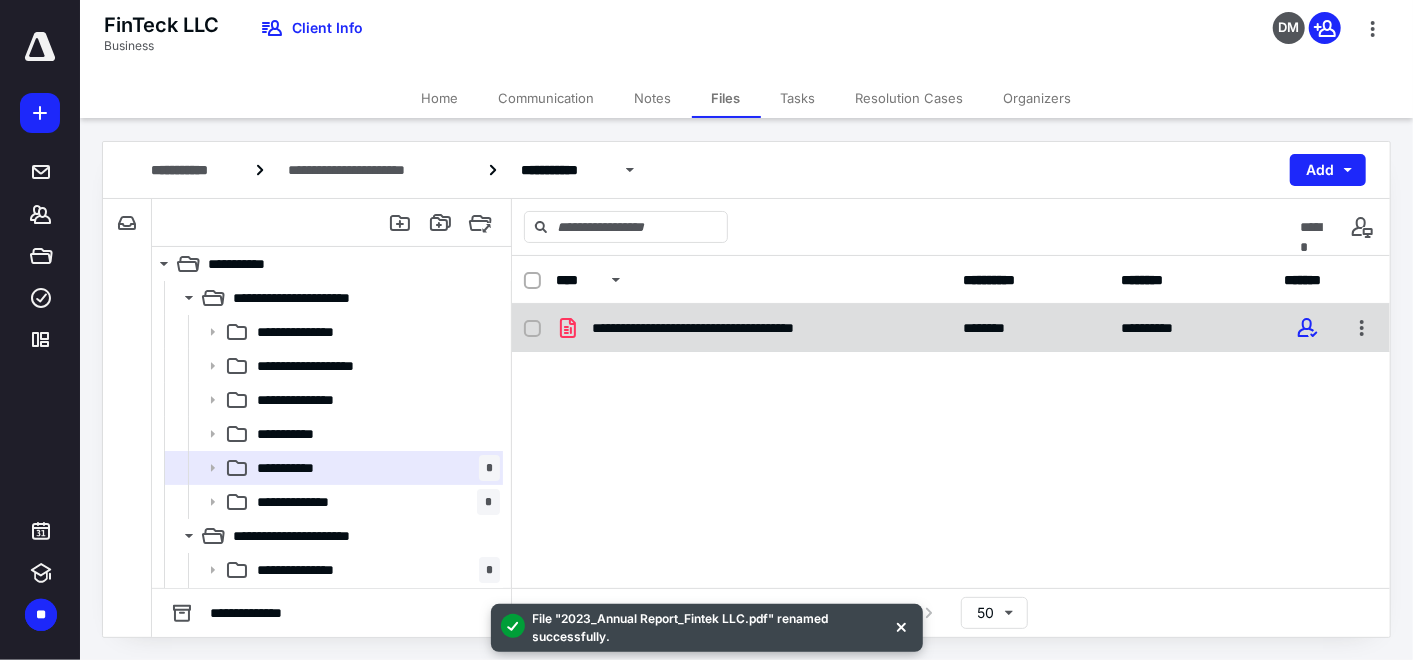 checkbox on "true" 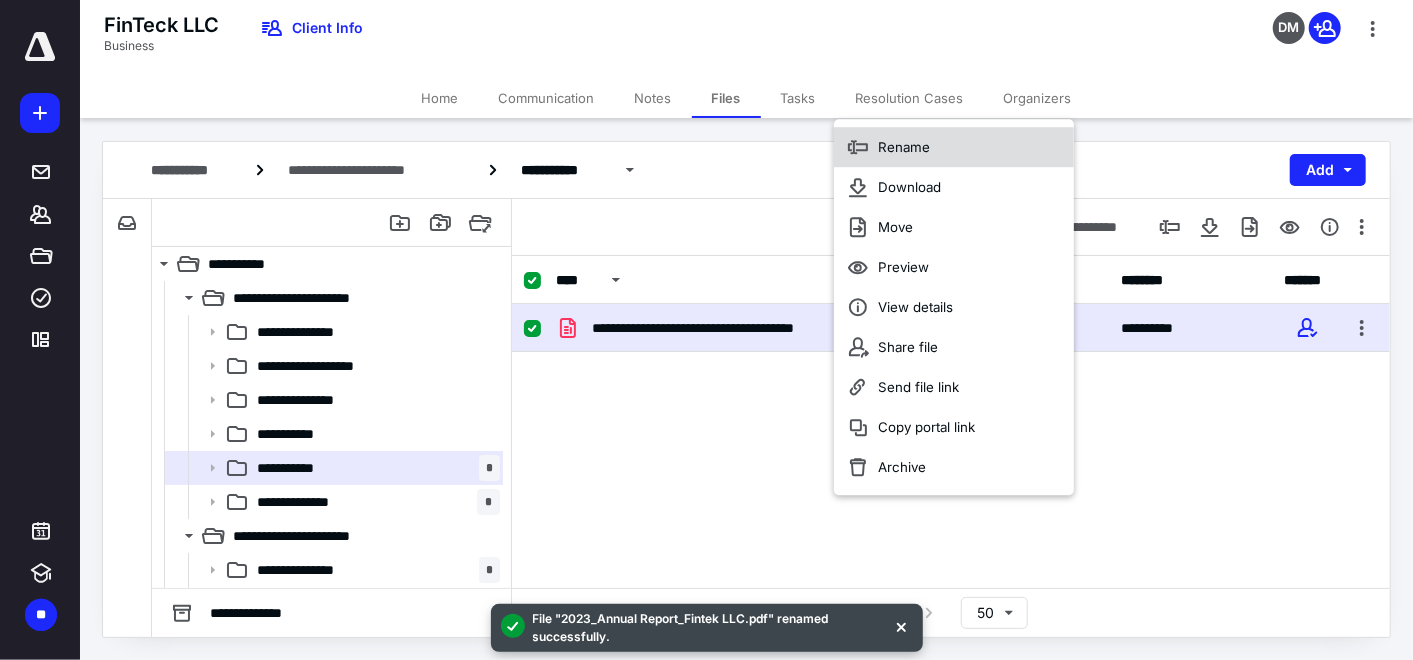 click on "Rename" at bounding box center [904, 147] 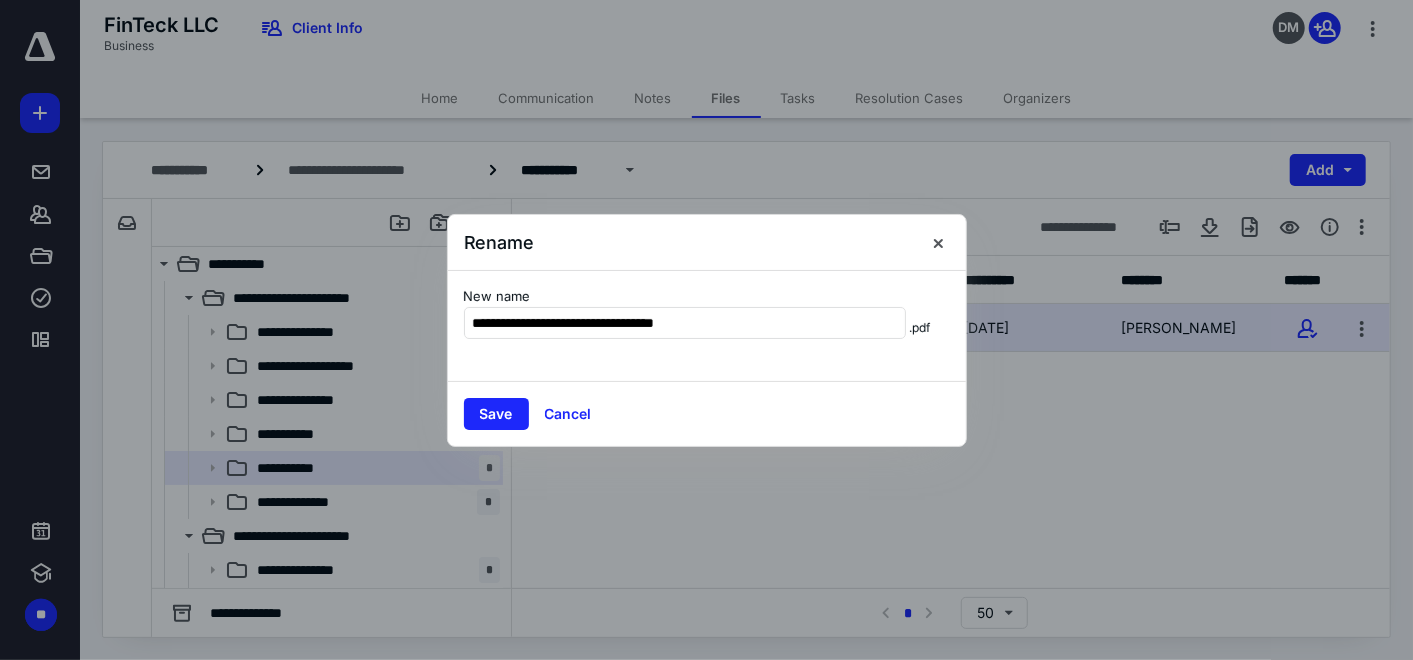 type on "**********" 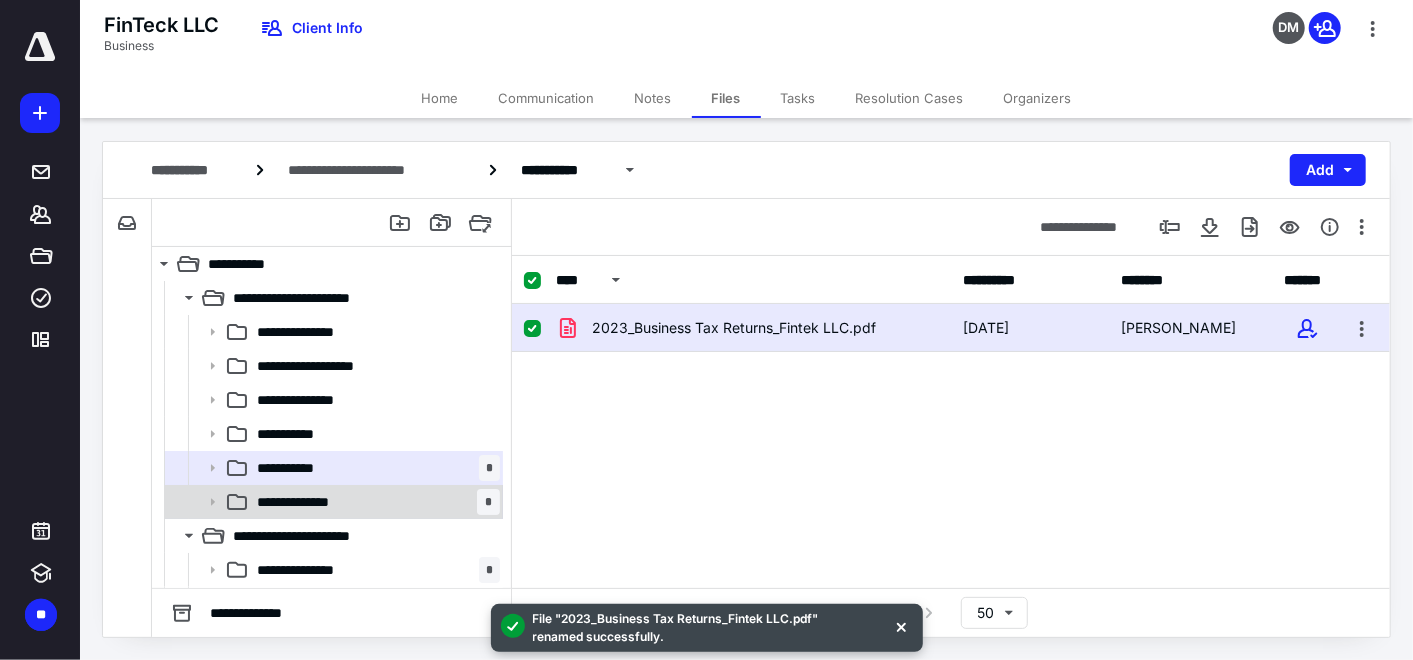 click on "**********" at bounding box center (374, 502) 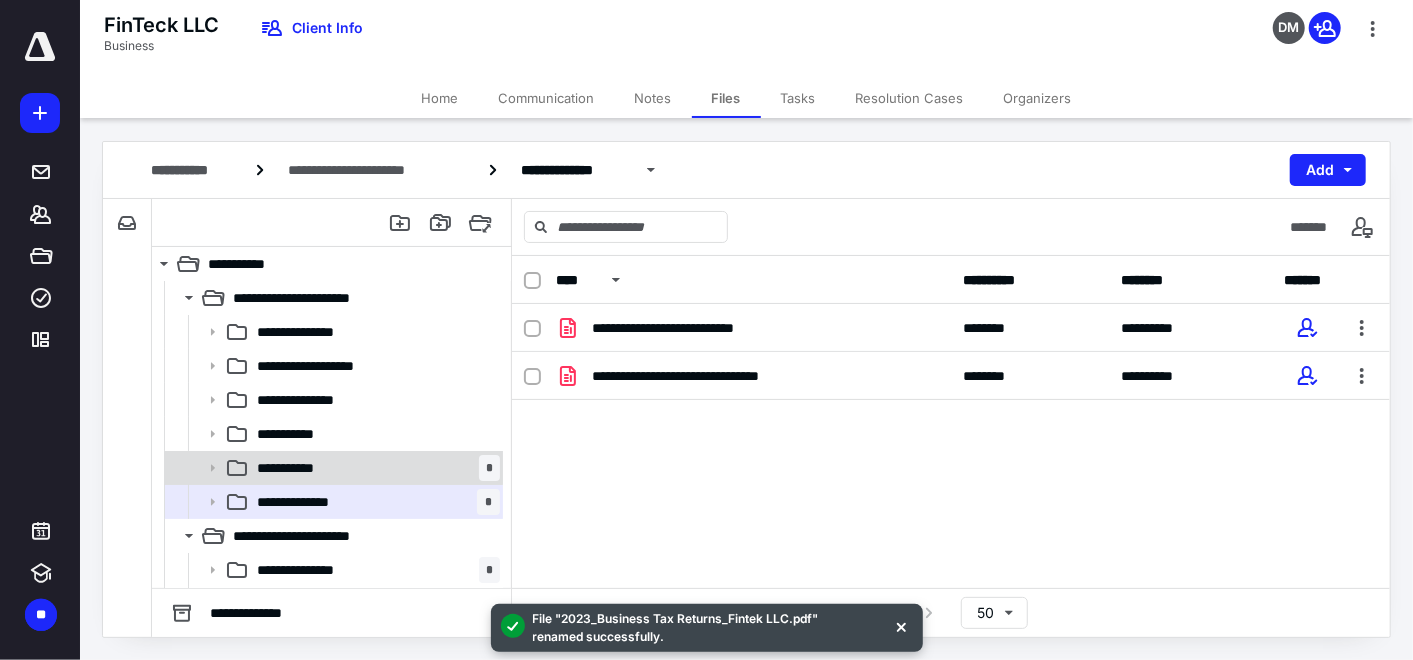 click on "**********" at bounding box center (374, 468) 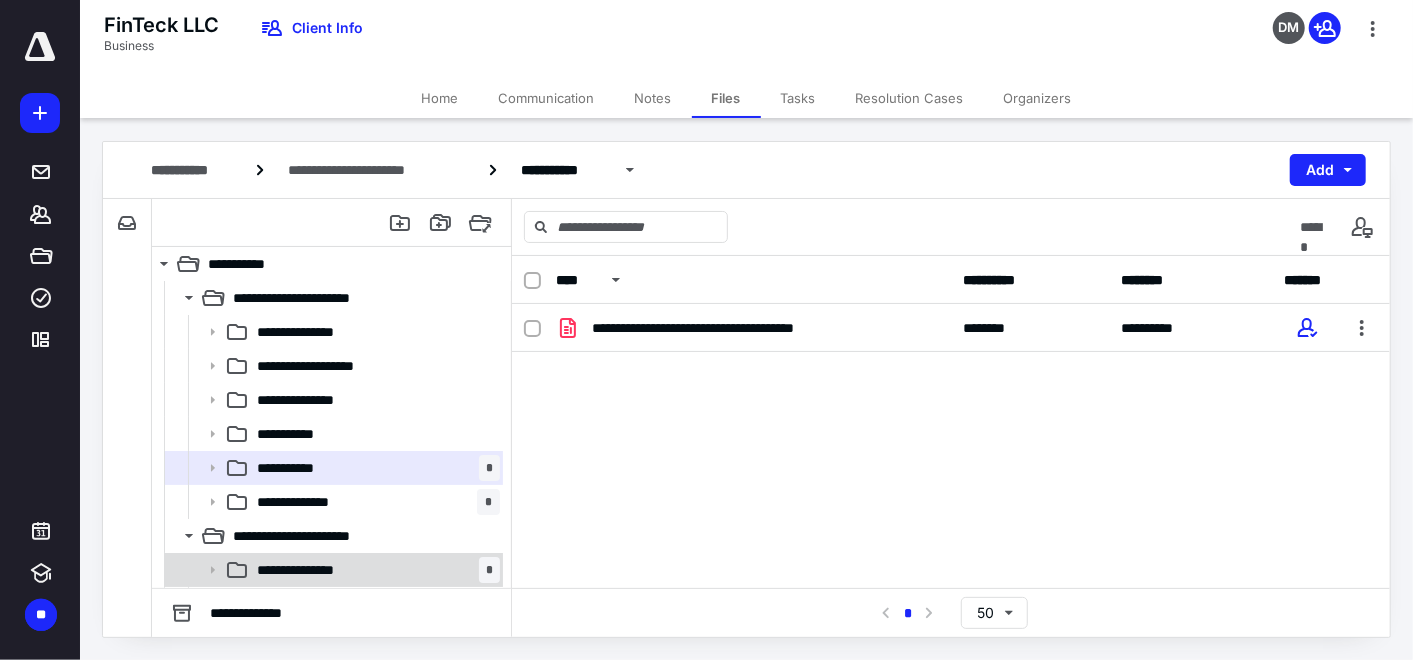 click on "**********" at bounding box center [374, 570] 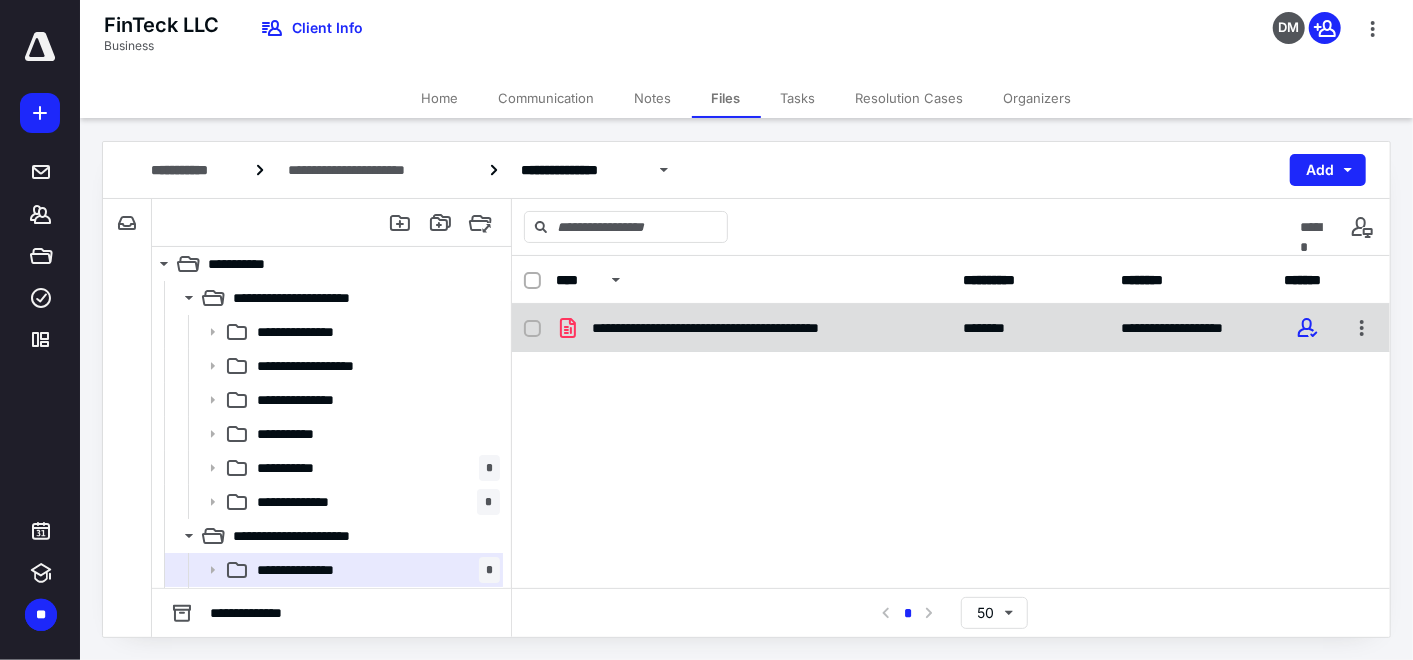 checkbox on "true" 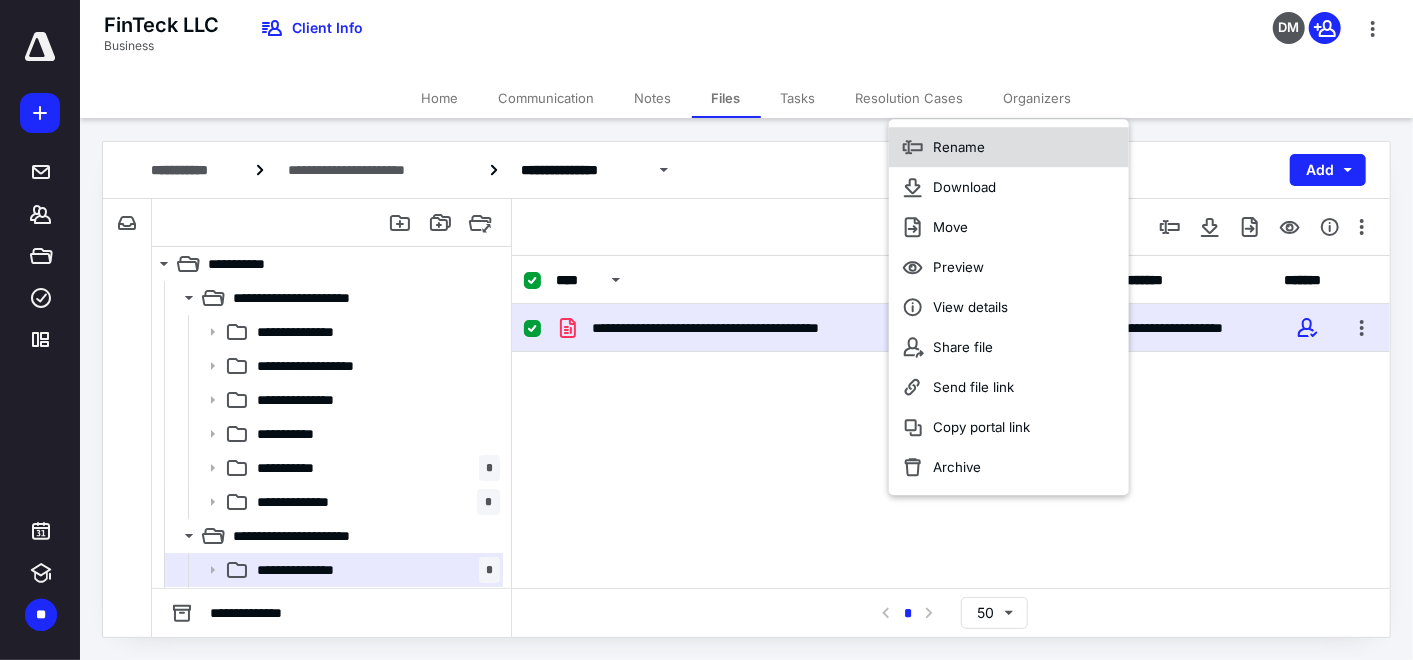 click on "Rename" at bounding box center (1009, 147) 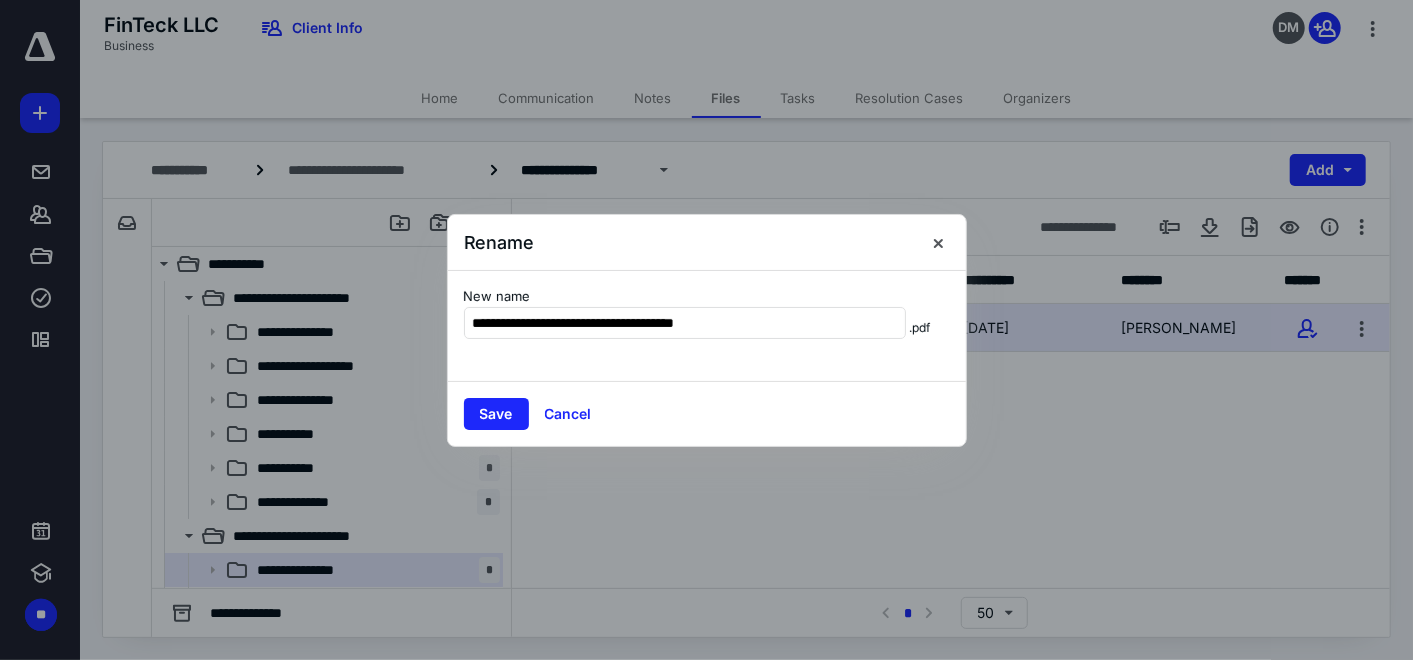 type on "**********" 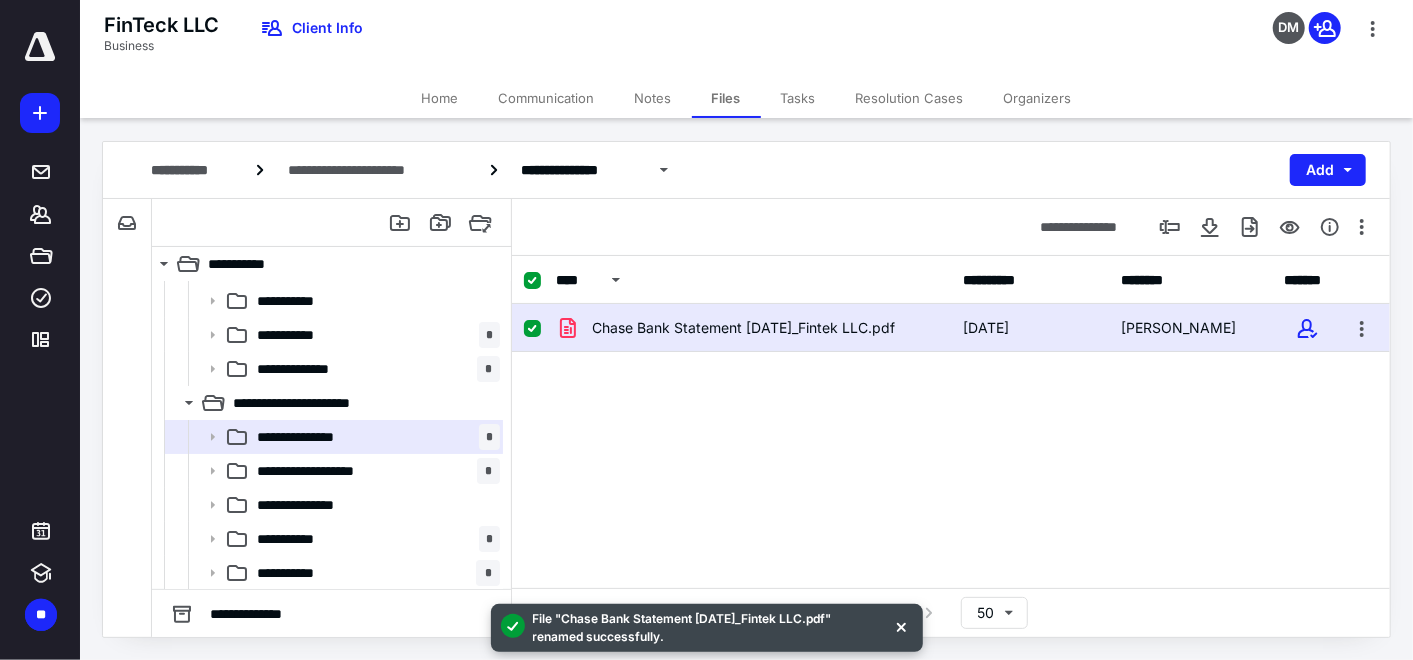 scroll, scrollTop: 140, scrollLeft: 0, axis: vertical 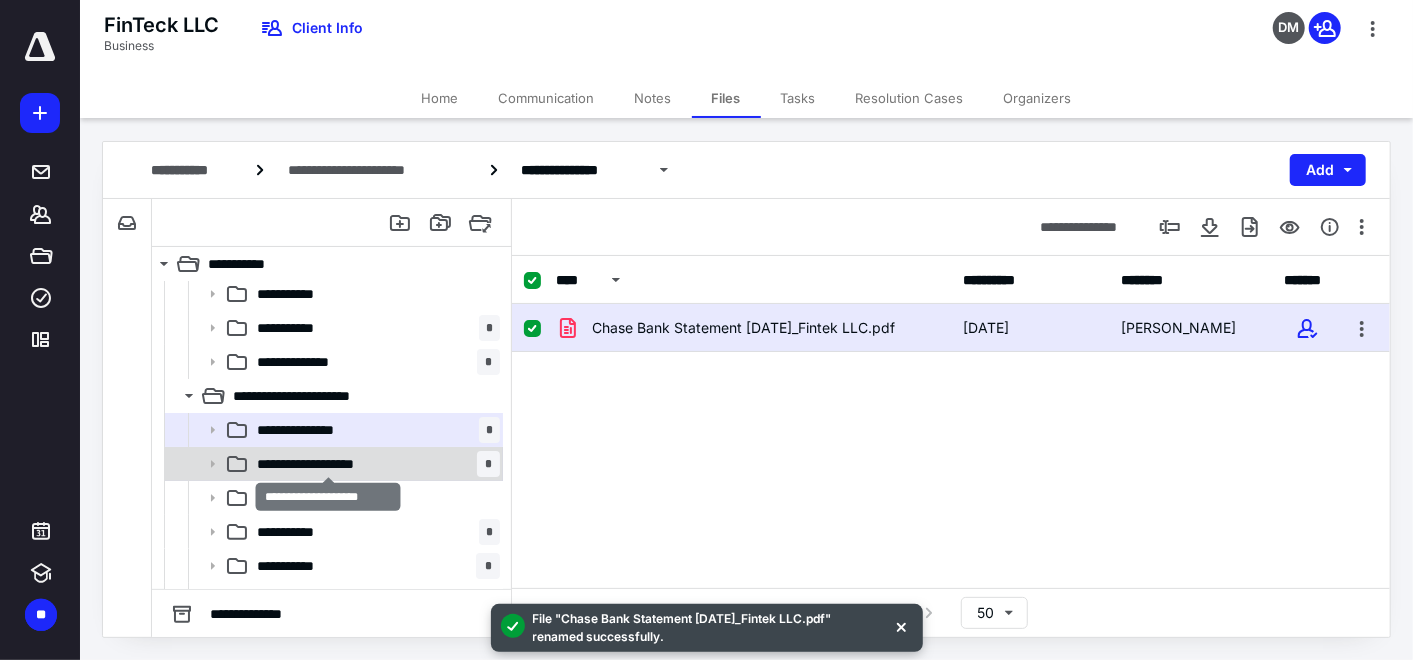 click on "**********" at bounding box center (329, 464) 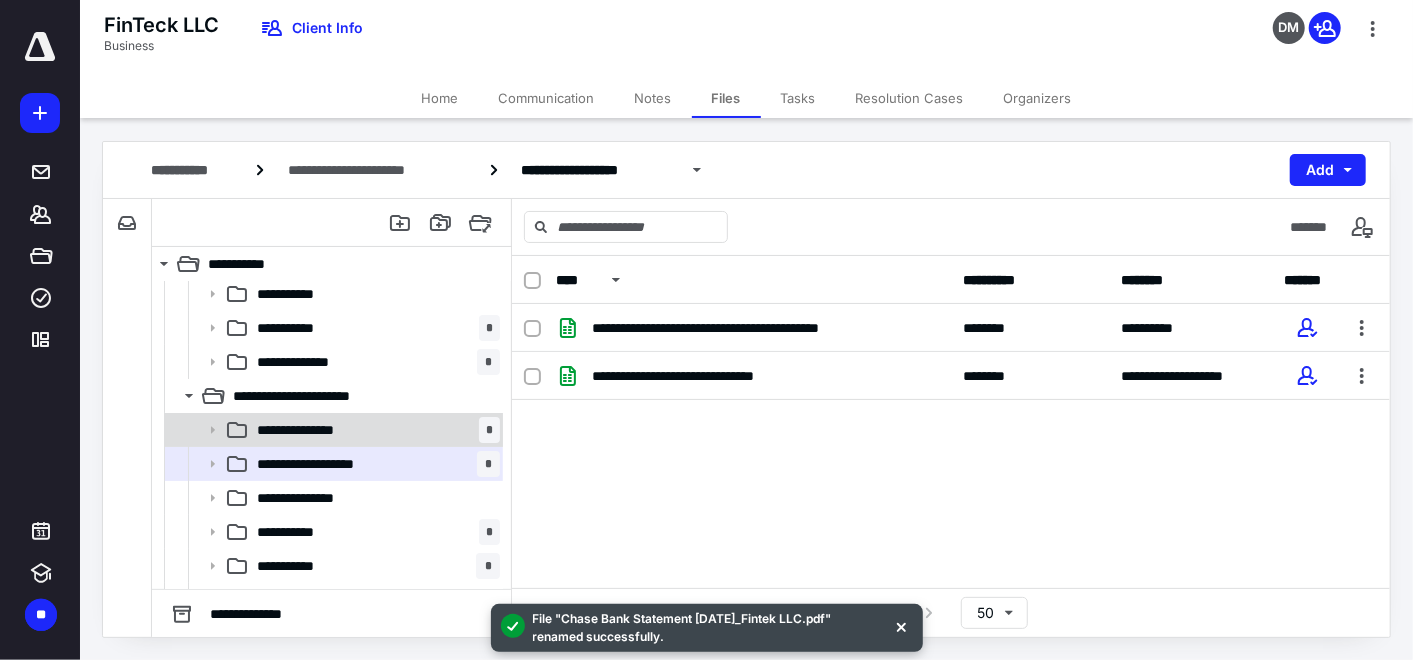 click on "**********" at bounding box center [312, 430] 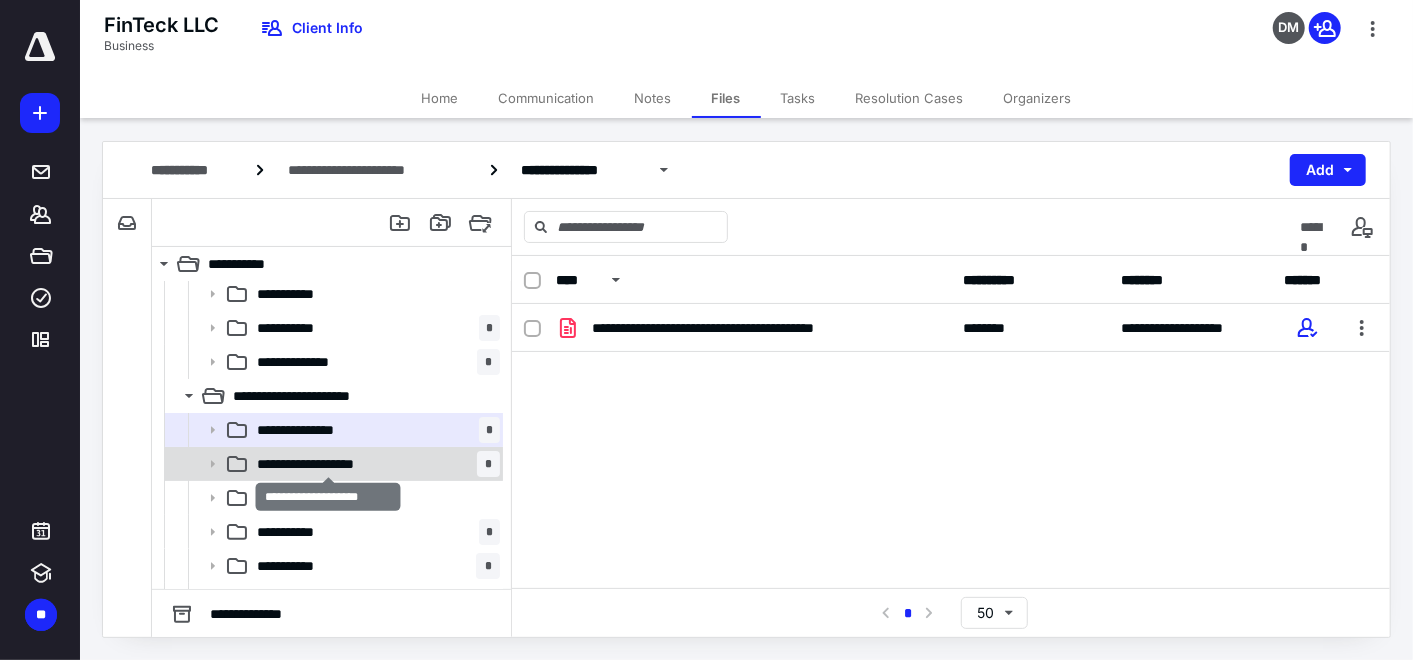click on "**********" at bounding box center (329, 464) 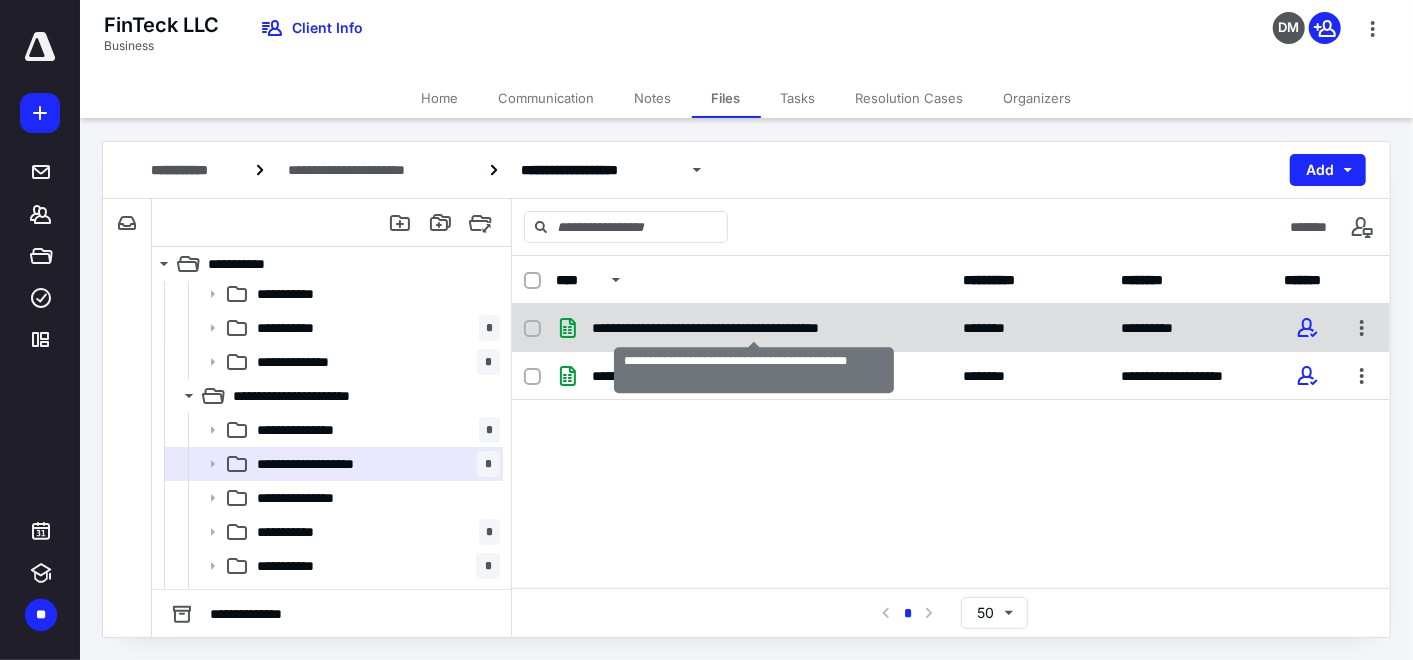 checkbox on "true" 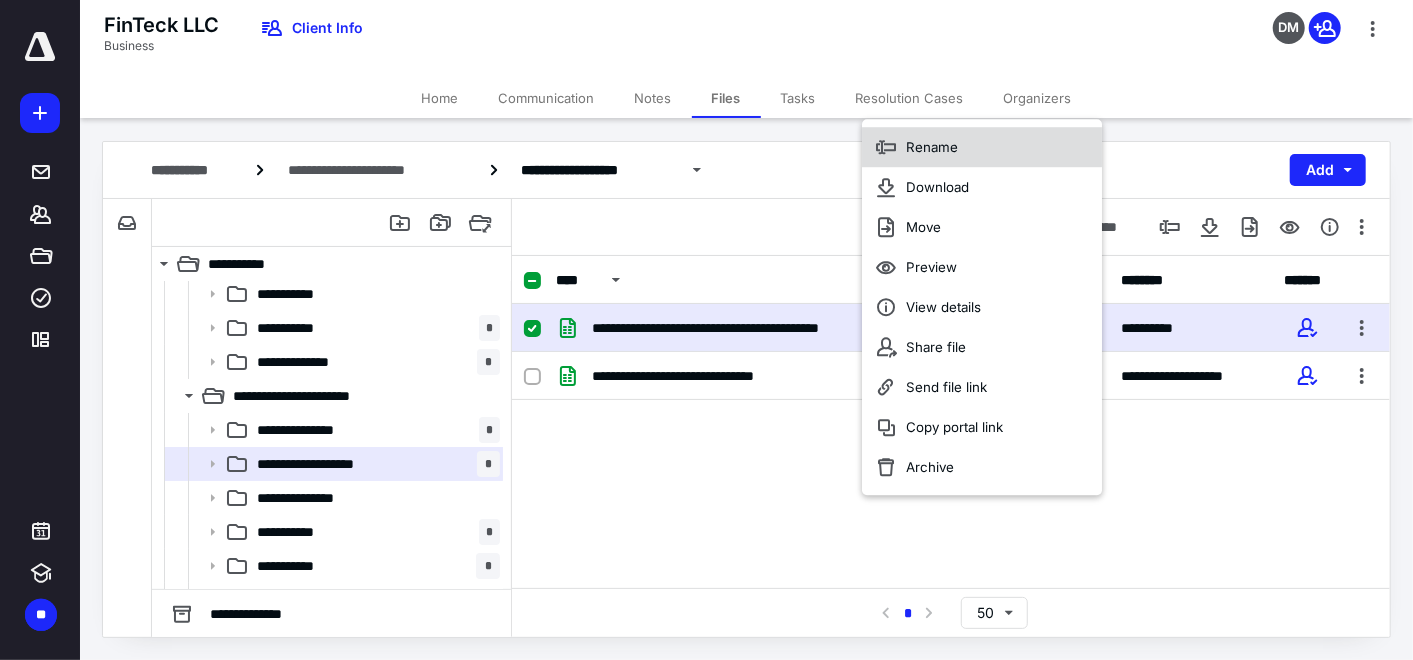 click on "Rename" at bounding box center [982, 147] 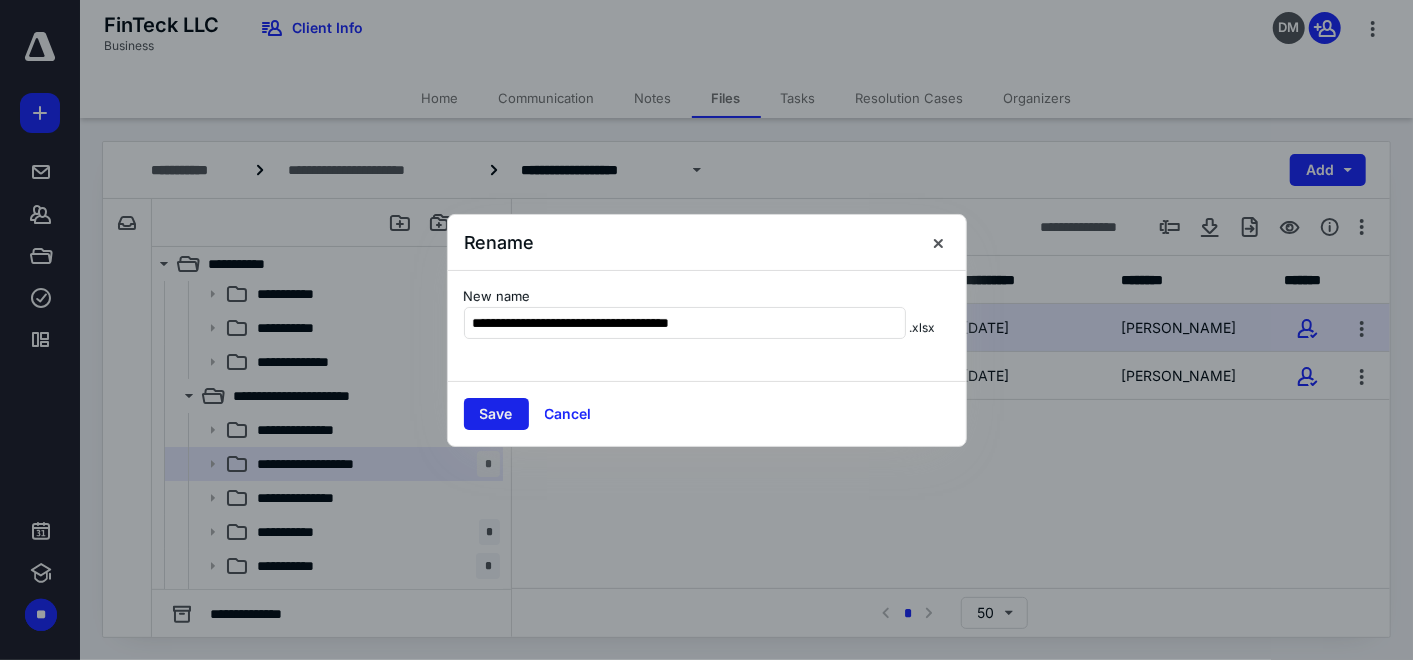 type on "**********" 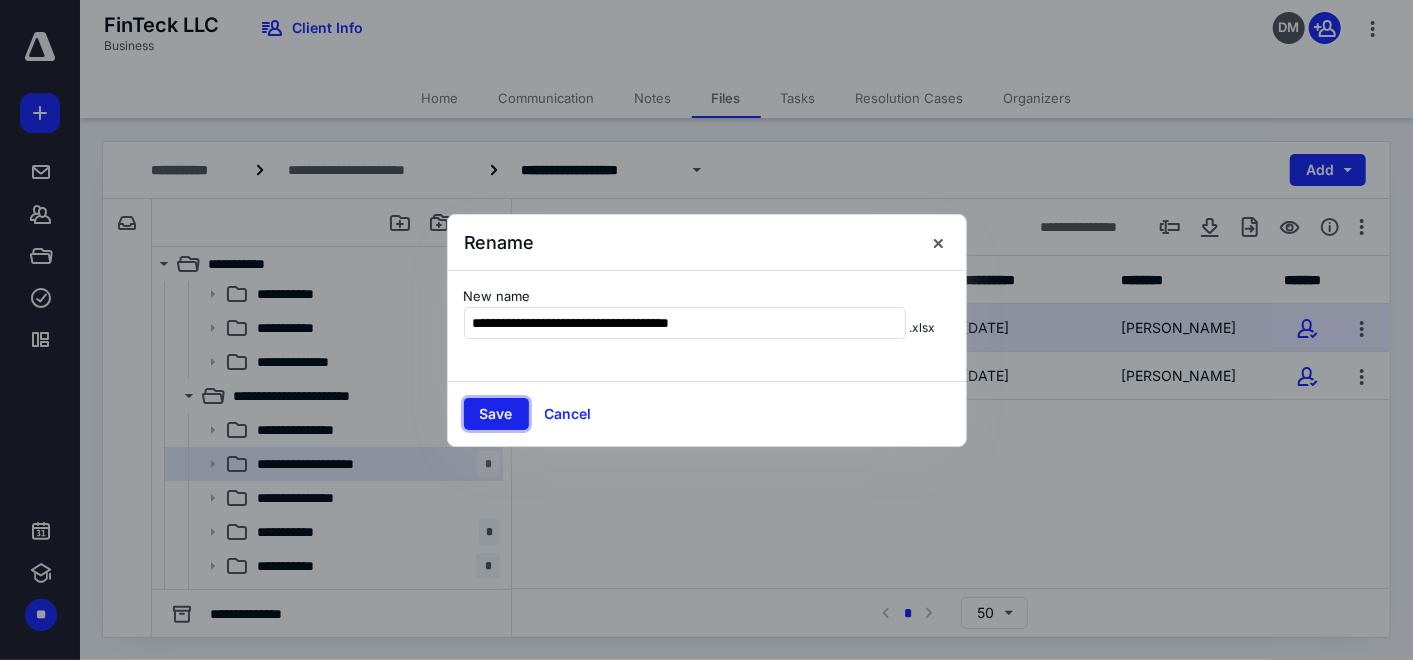 click on "Save" at bounding box center [496, 414] 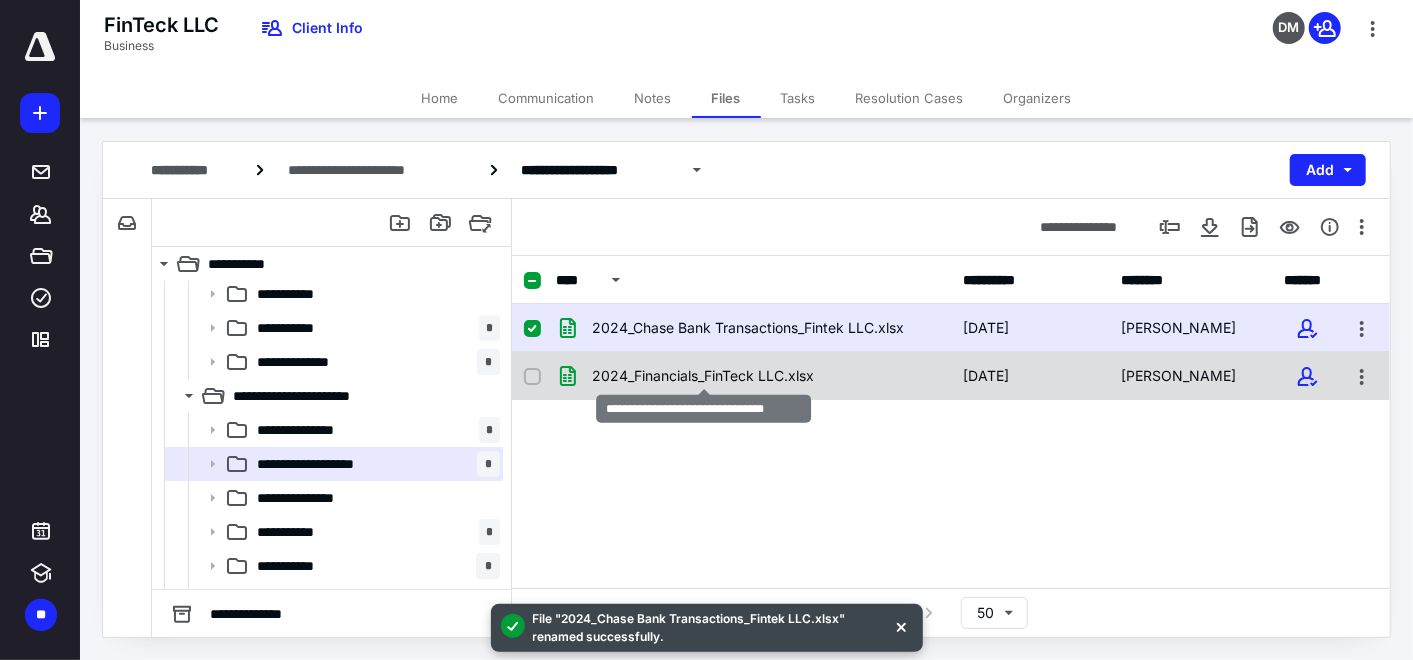 checkbox on "false" 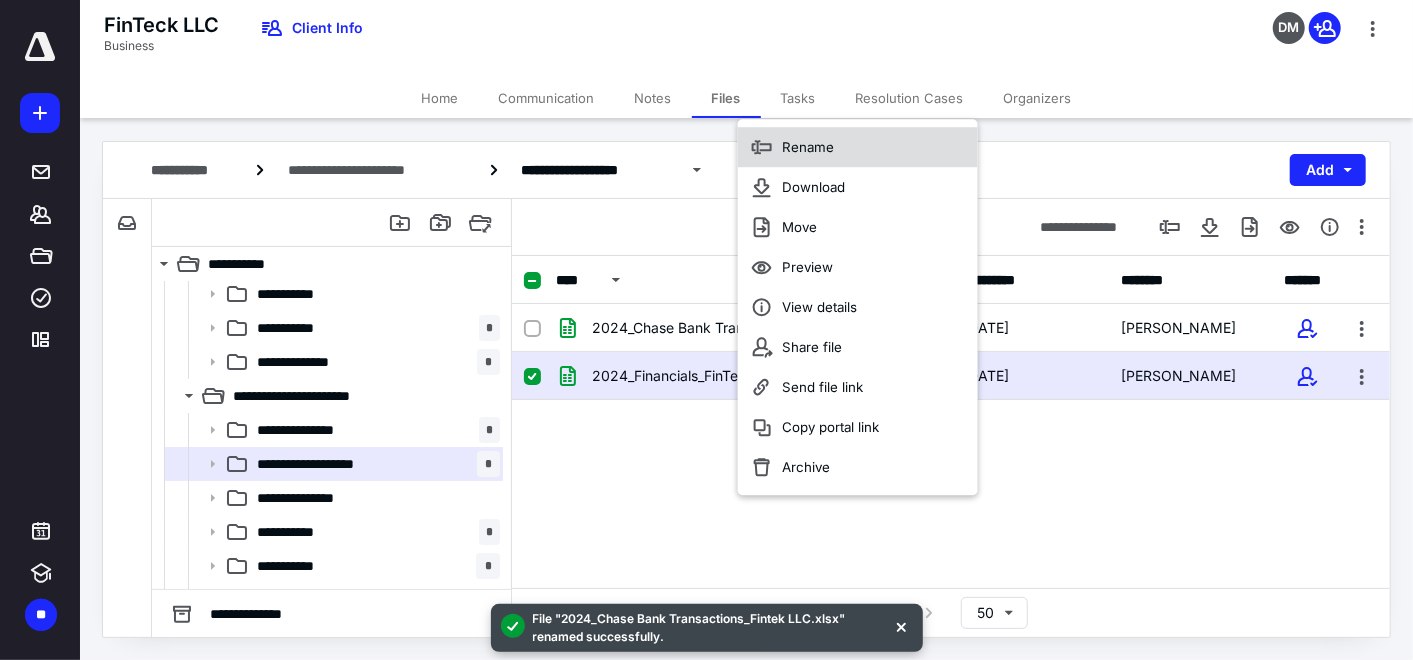 click on "Rename" at bounding box center (858, 147) 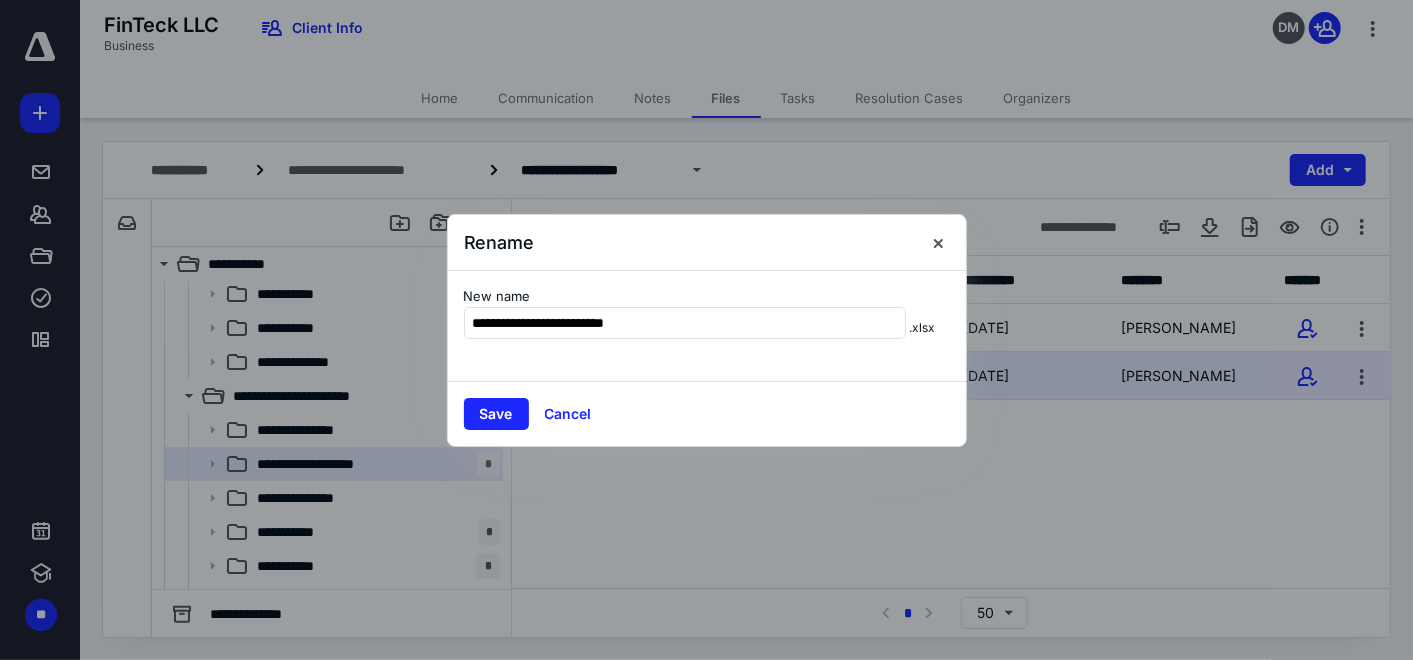 type on "**********" 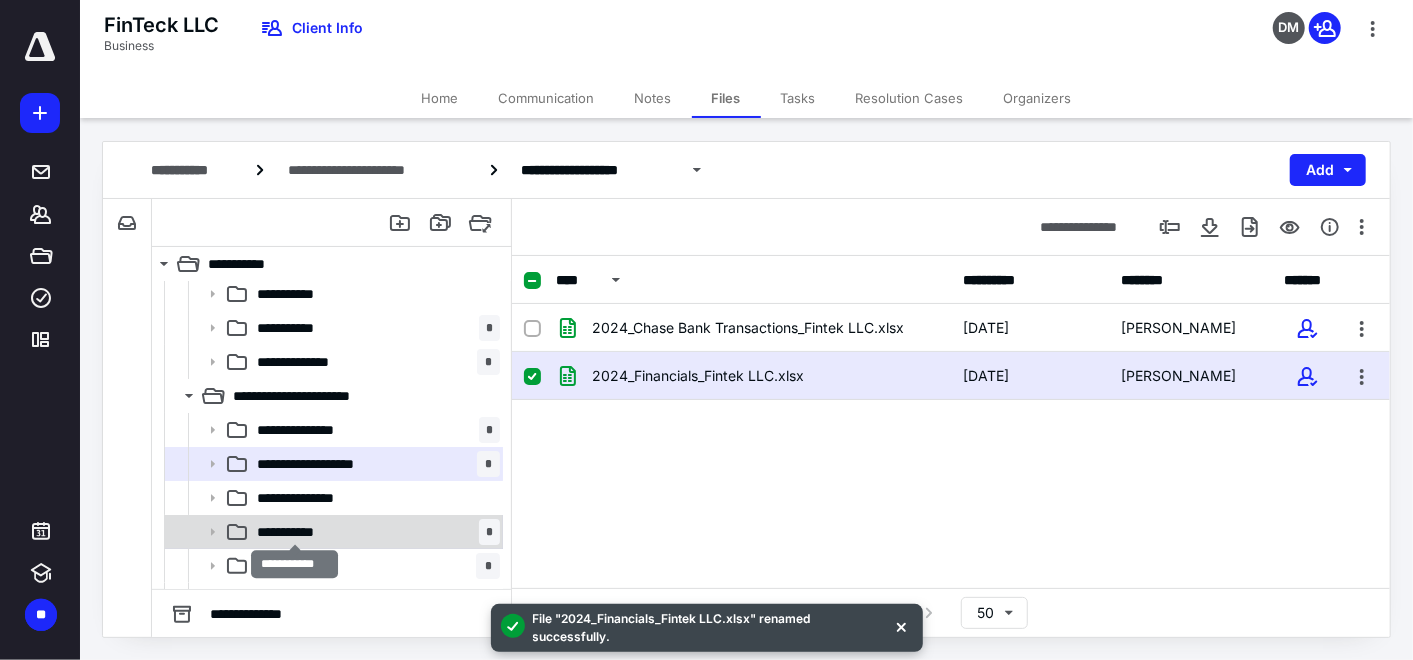 click on "**********" at bounding box center (296, 532) 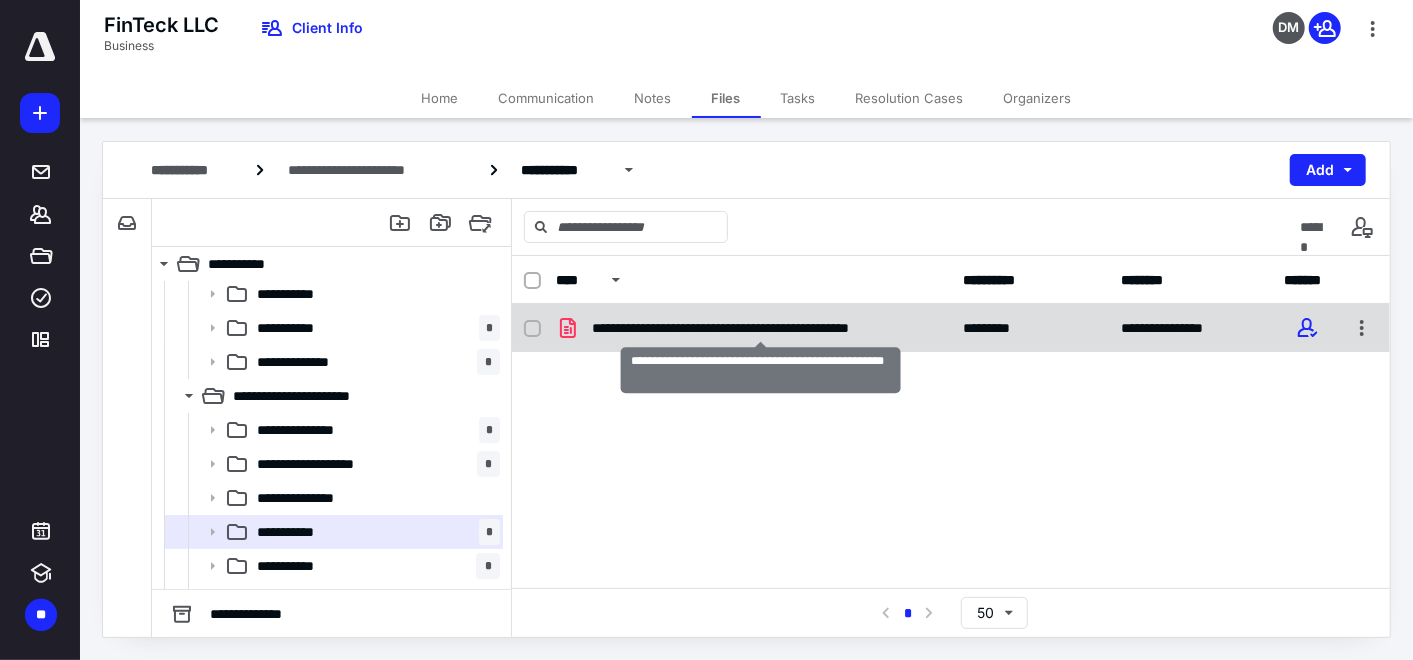 checkbox on "true" 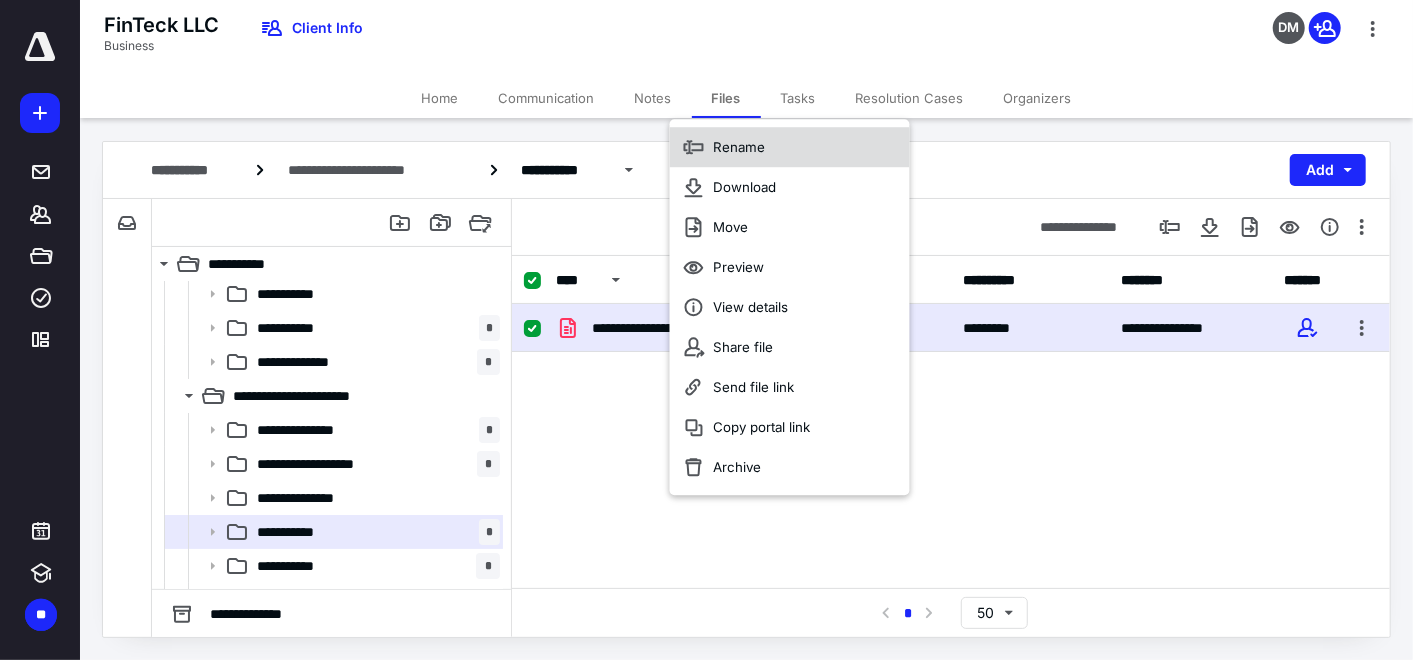 click on "Rename" at bounding box center [790, 147] 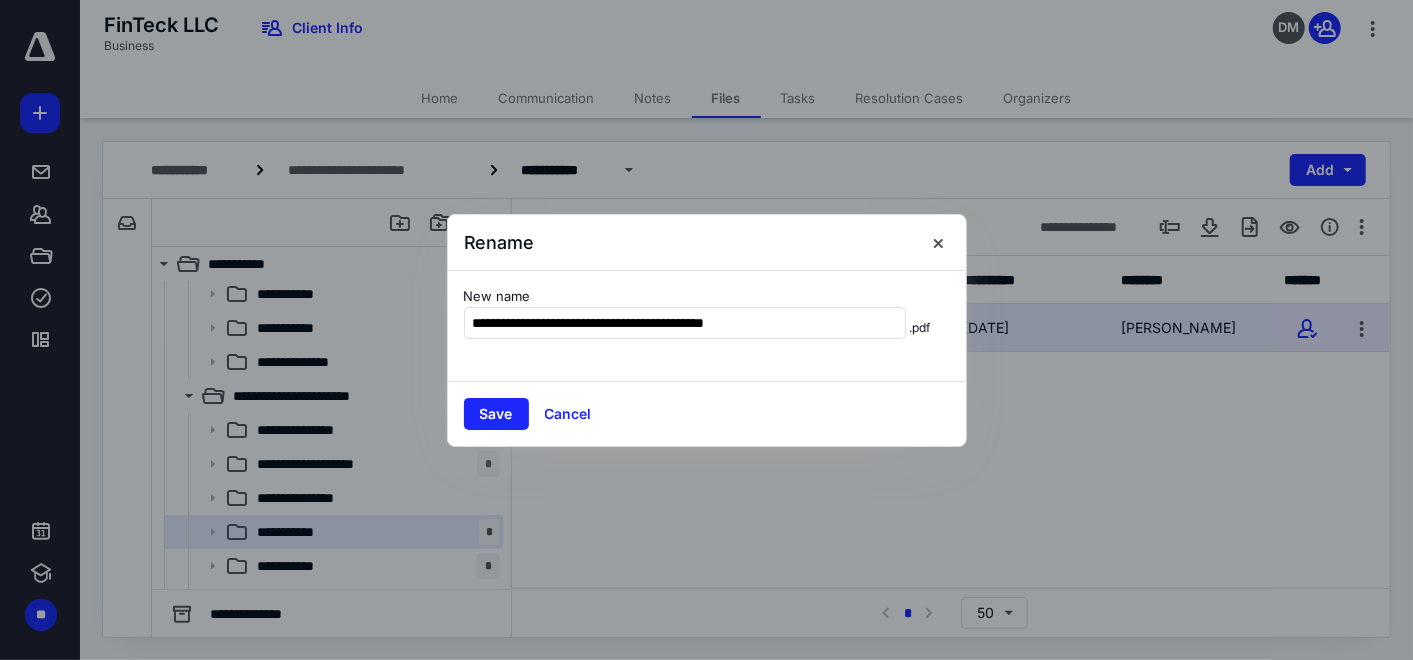 type on "**********" 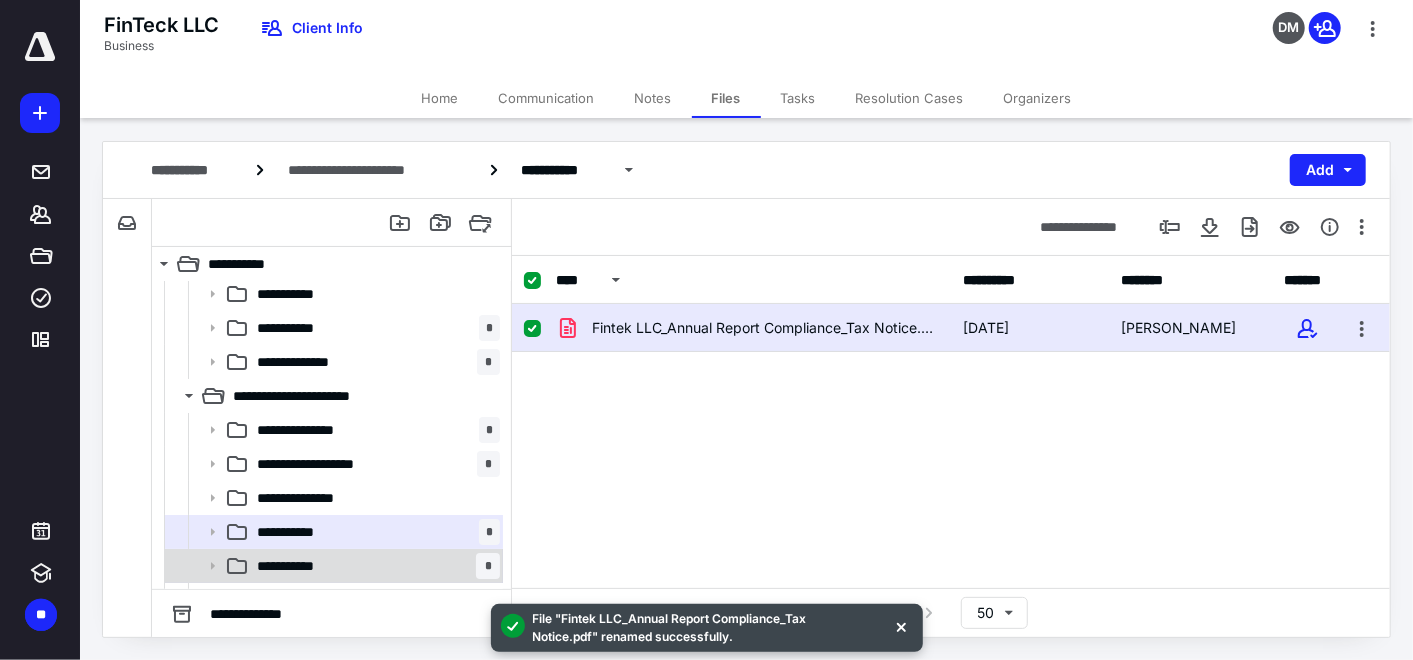 click on "**********" at bounding box center [374, 566] 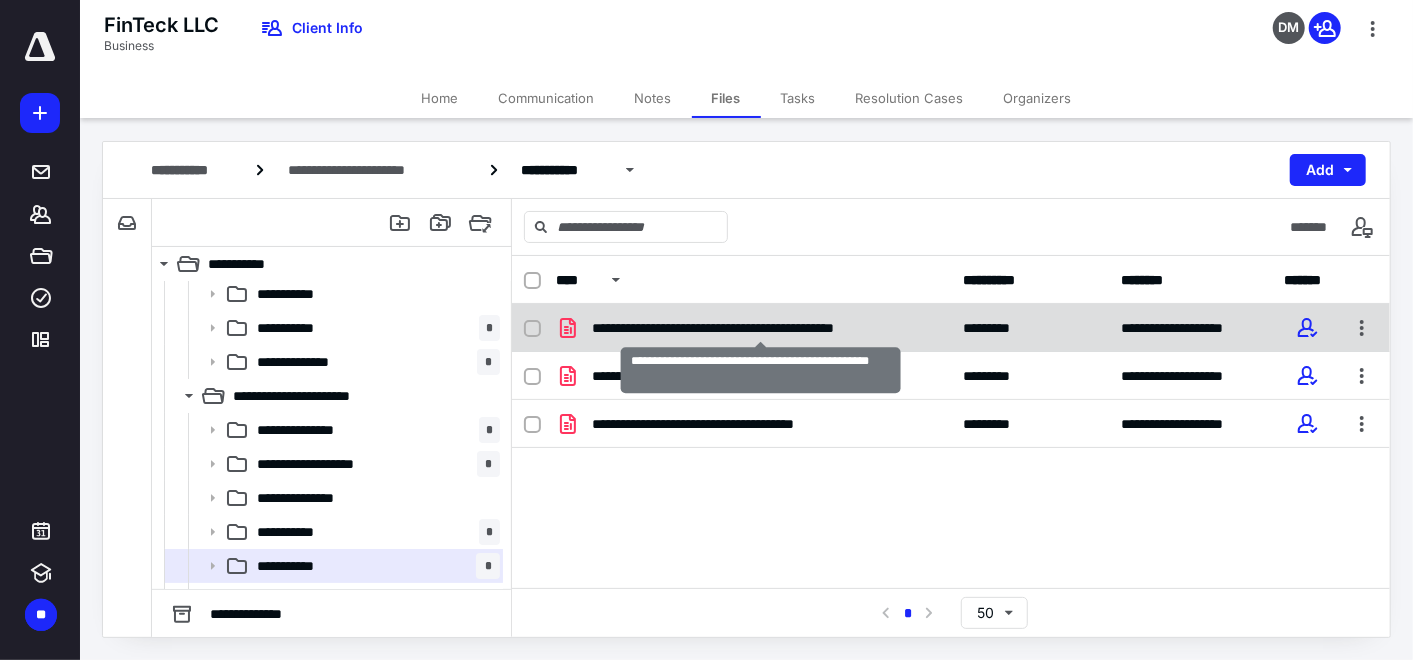 checkbox on "true" 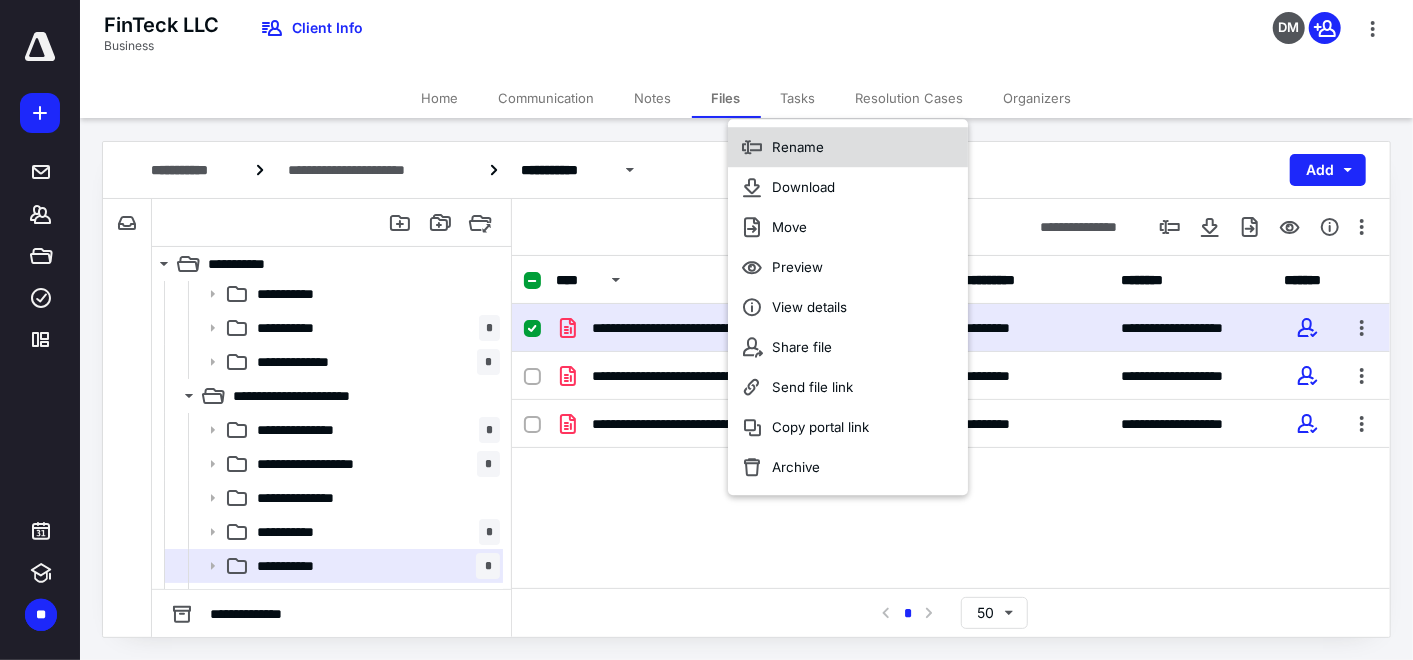 click on "Rename" at bounding box center [848, 147] 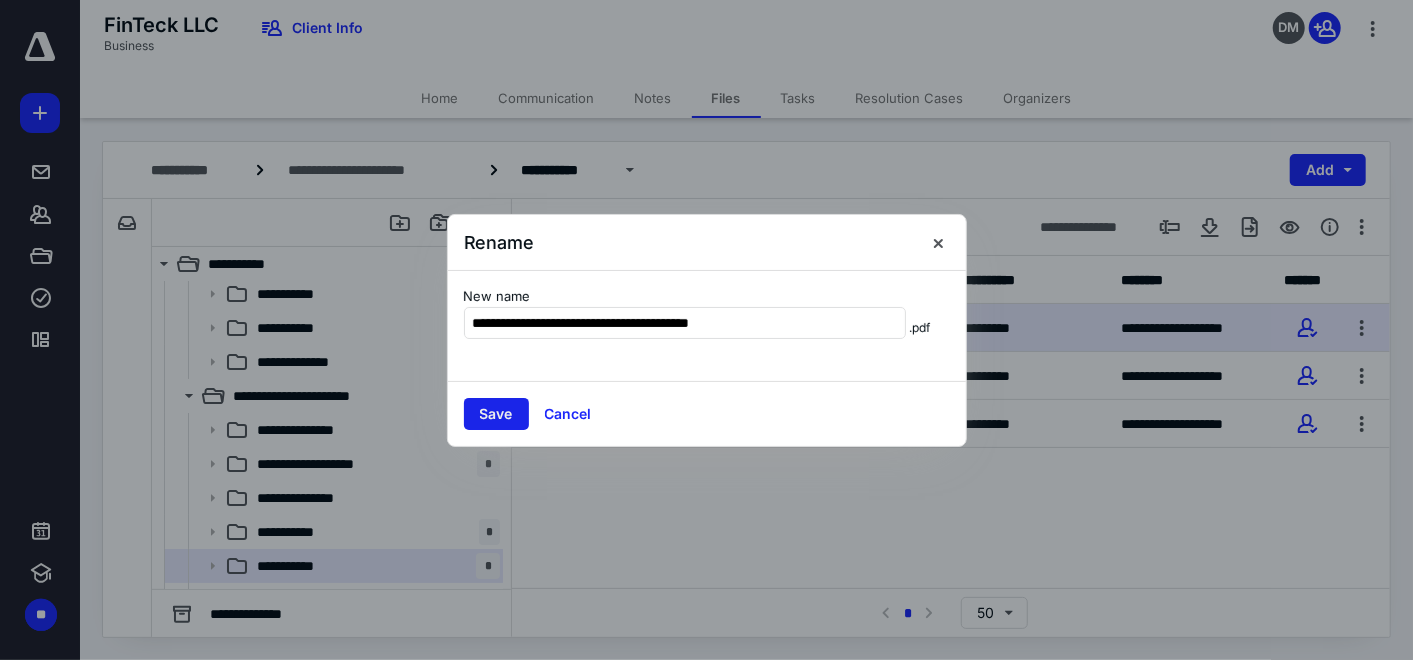 type on "**********" 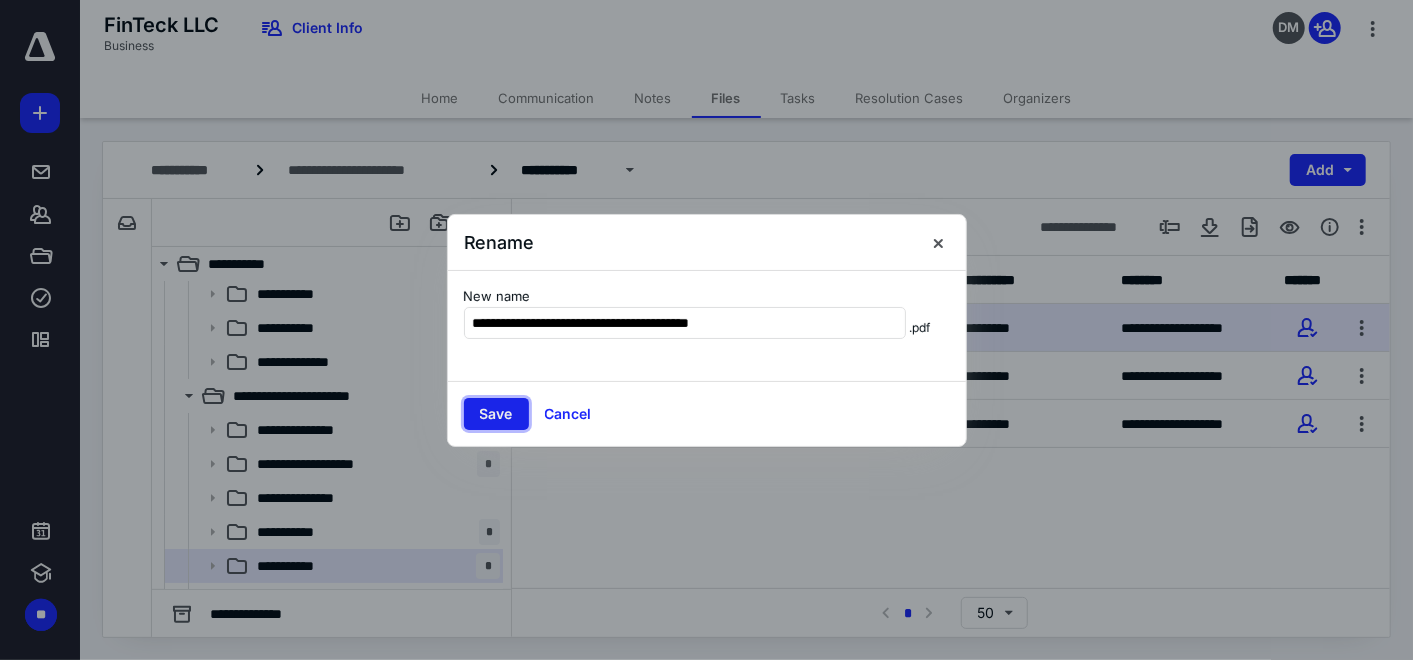 click on "Save" at bounding box center [496, 414] 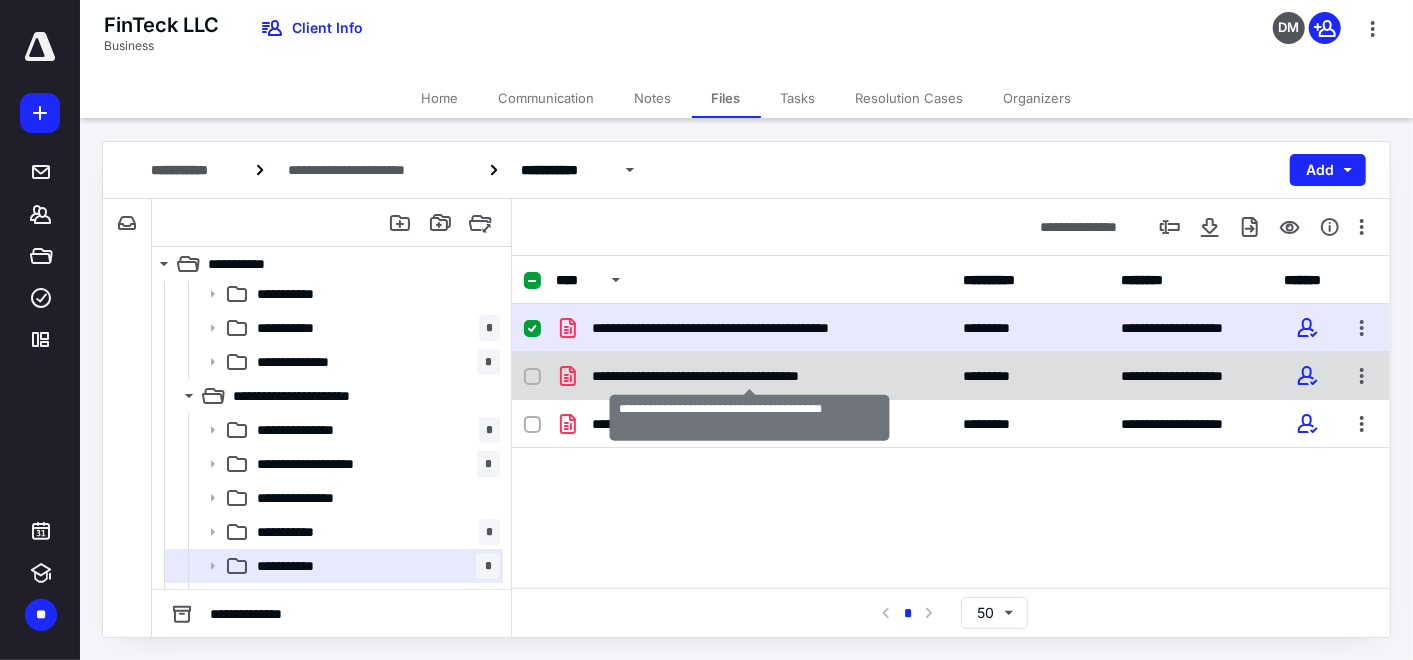 click on "**********" at bounding box center (750, 376) 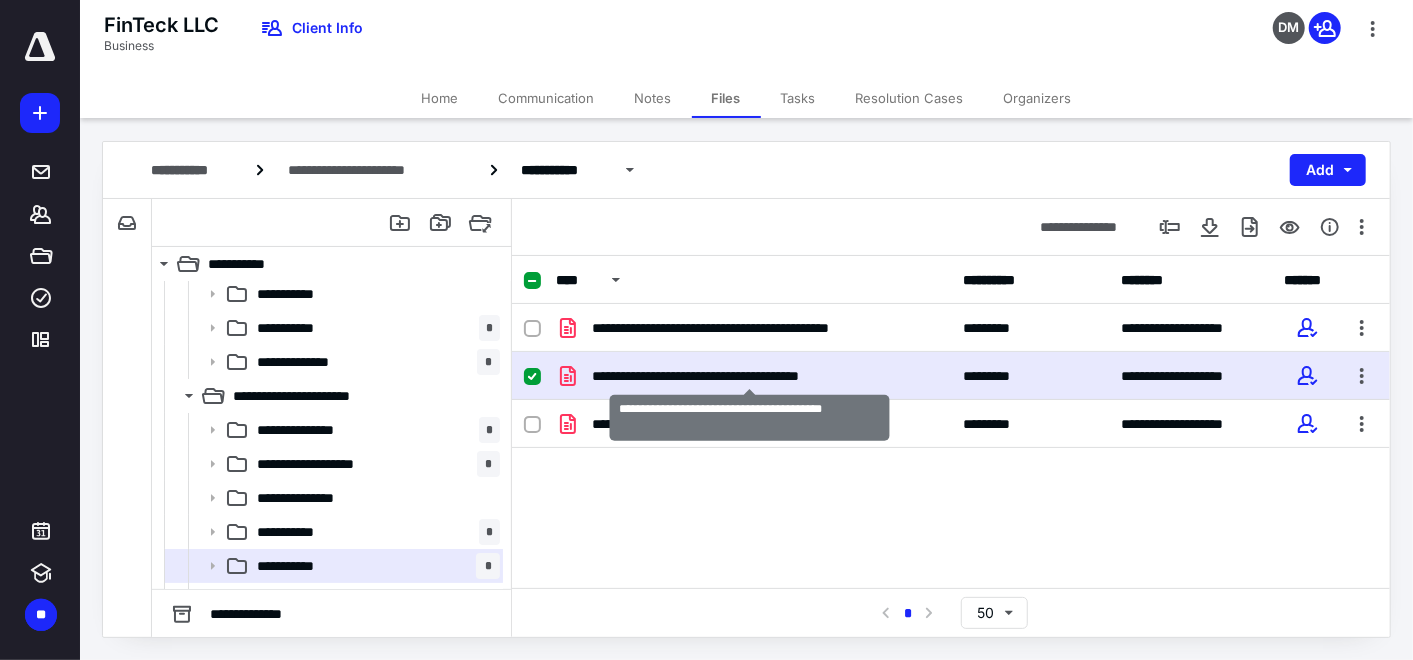 checkbox on "false" 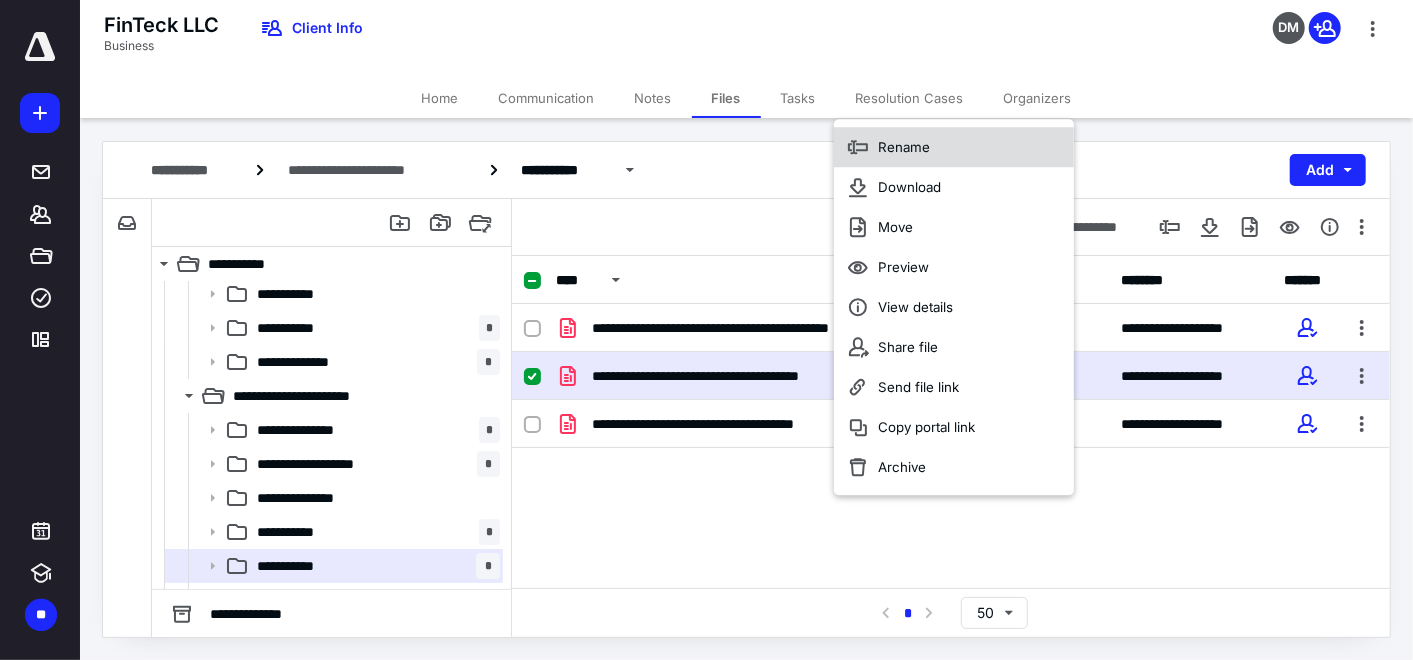 click on "Rename" at bounding box center (954, 147) 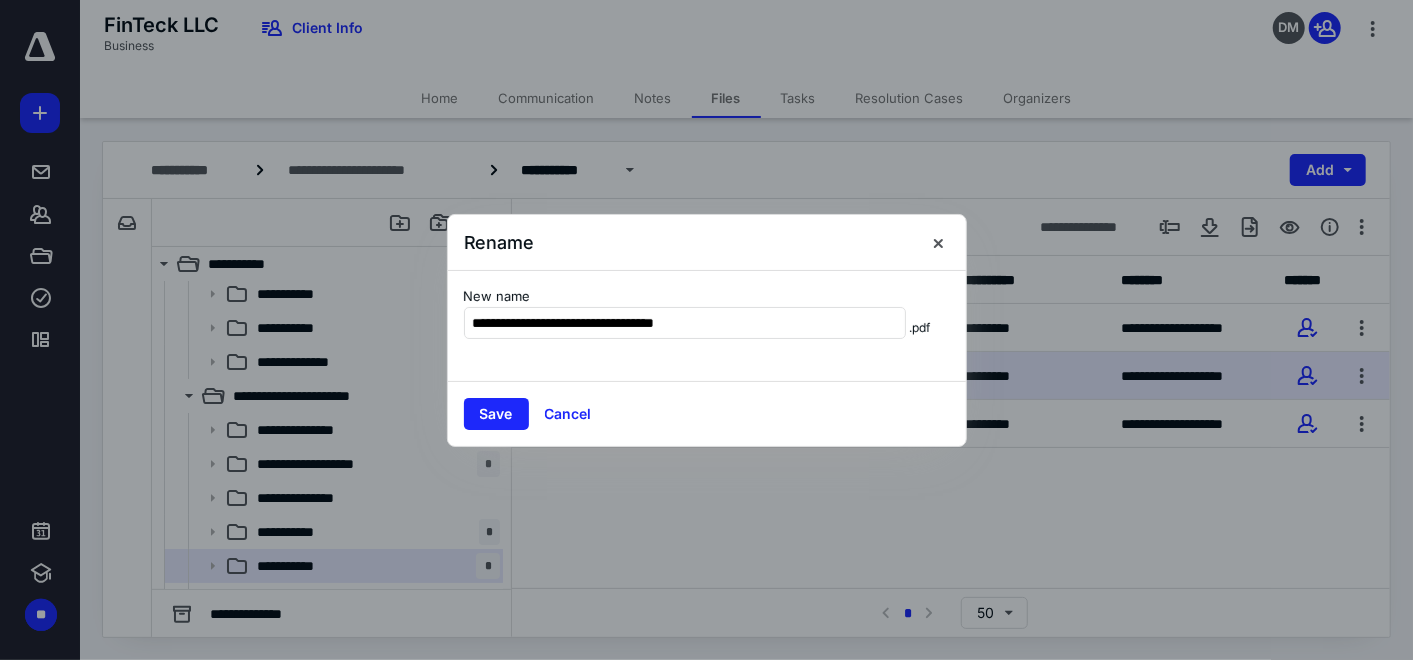 type on "**********" 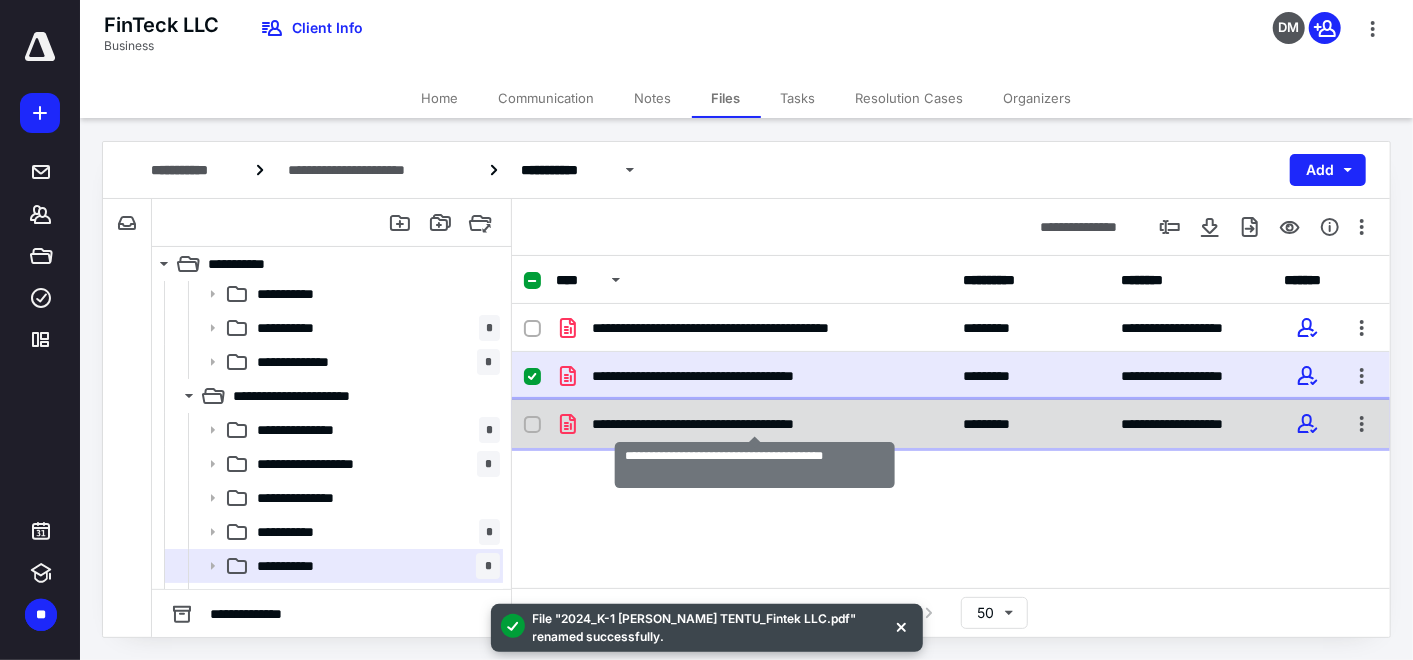 checkbox on "false" 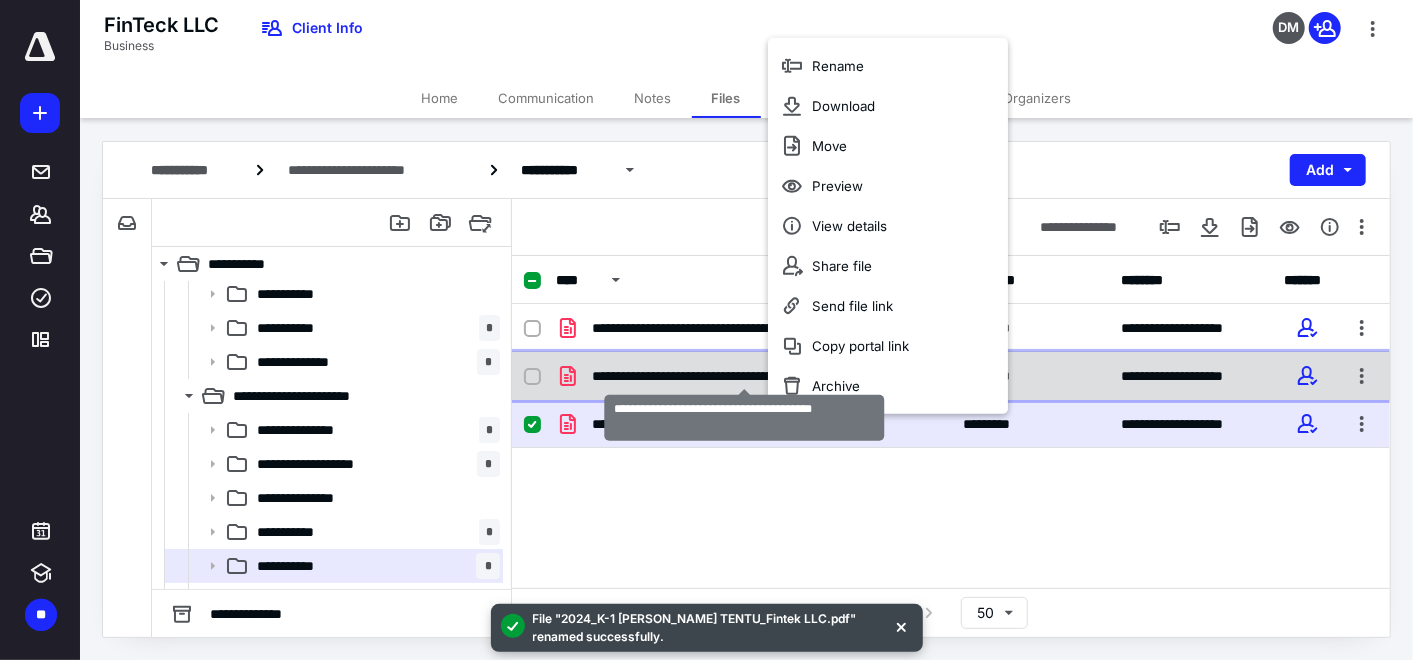 click on "**********" at bounding box center [745, 376] 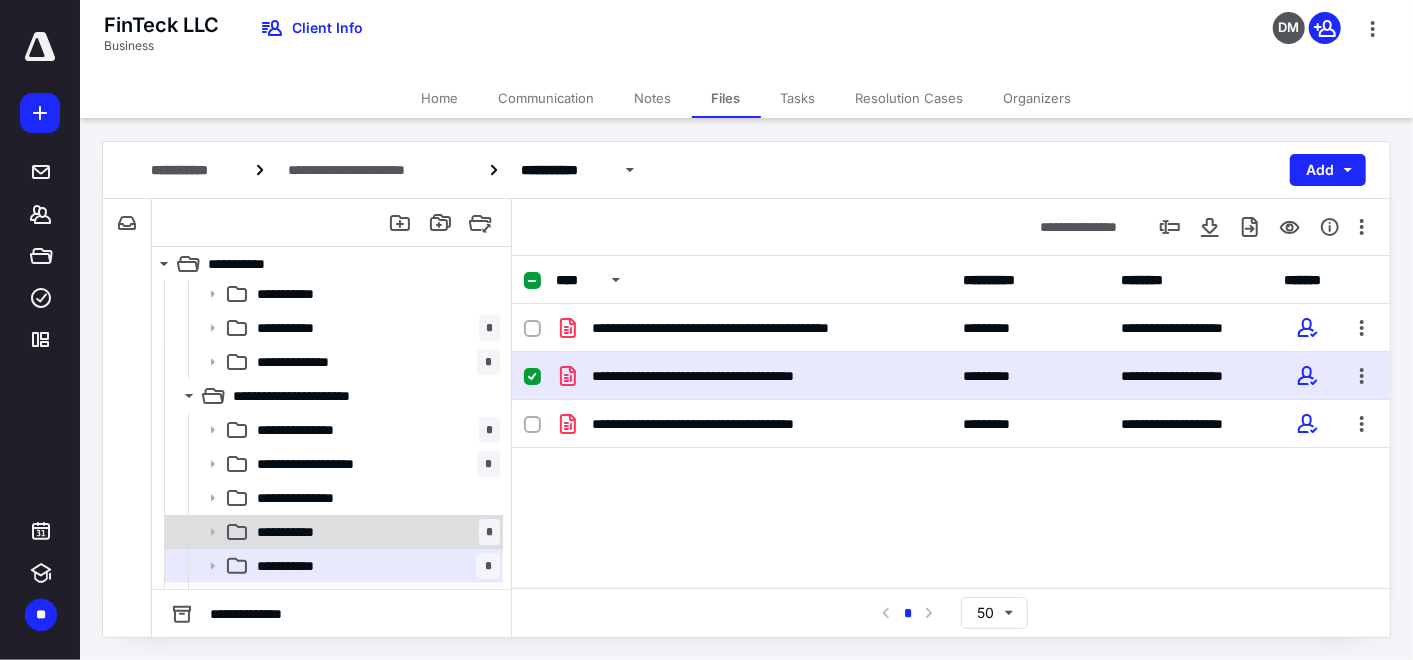 click on "**********" at bounding box center [296, 532] 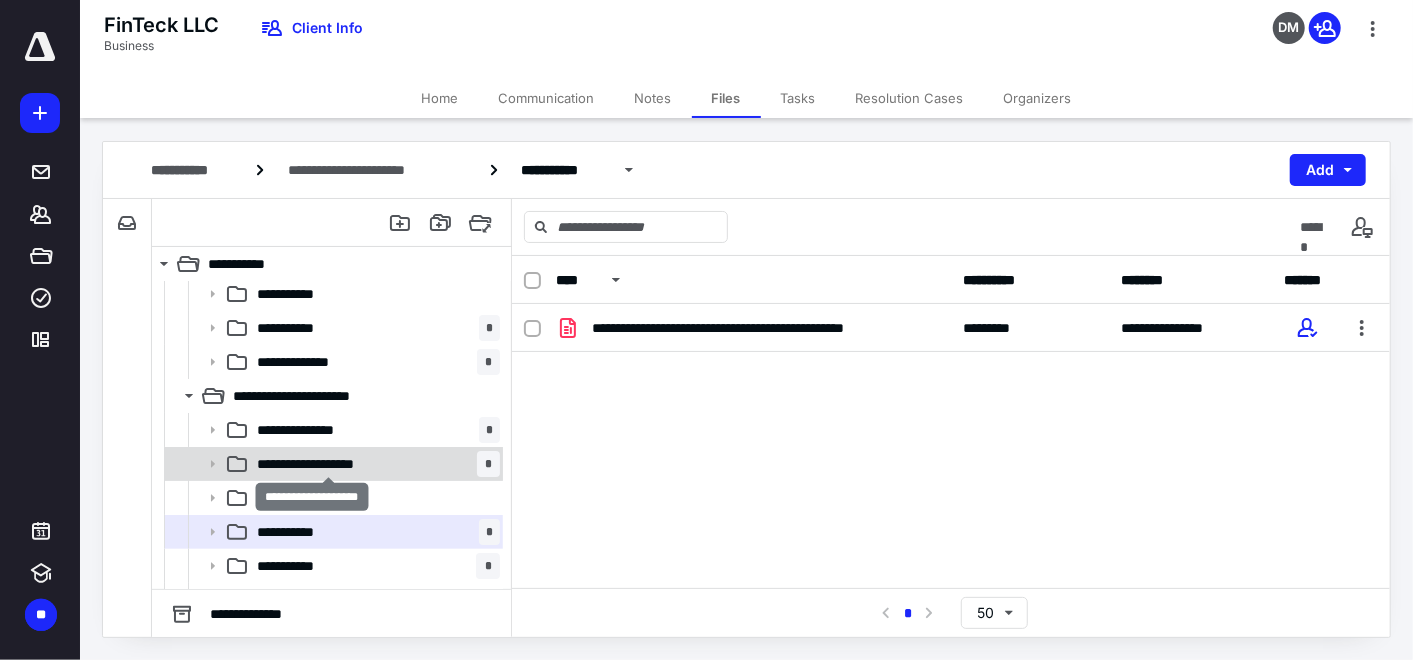 click on "**********" at bounding box center [329, 464] 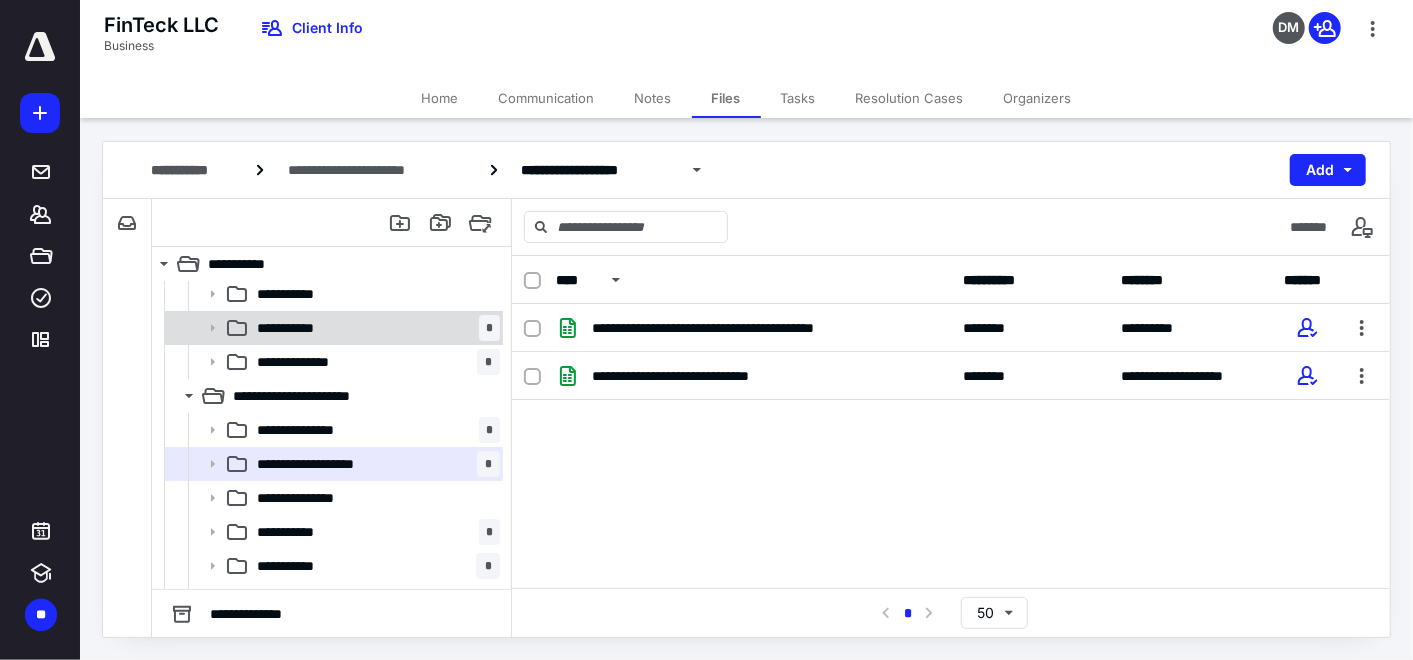 click on "**********" at bounding box center [374, 328] 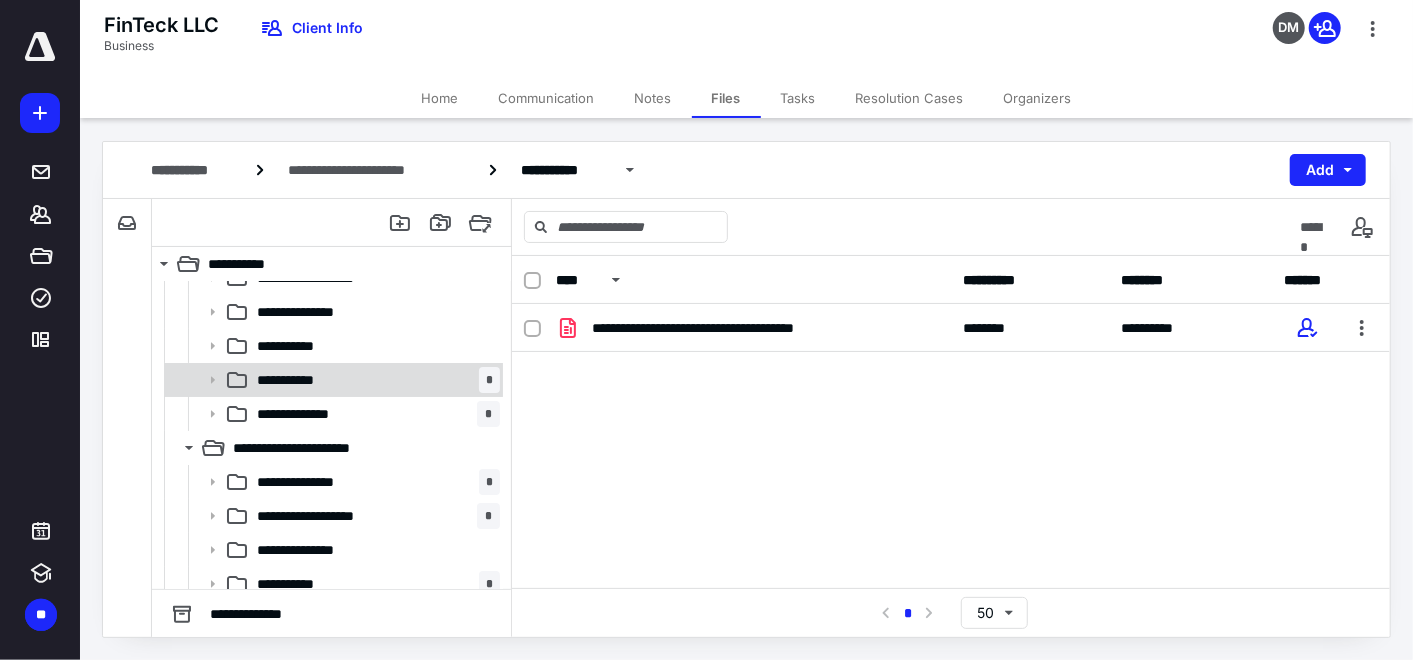 scroll, scrollTop: 91, scrollLeft: 0, axis: vertical 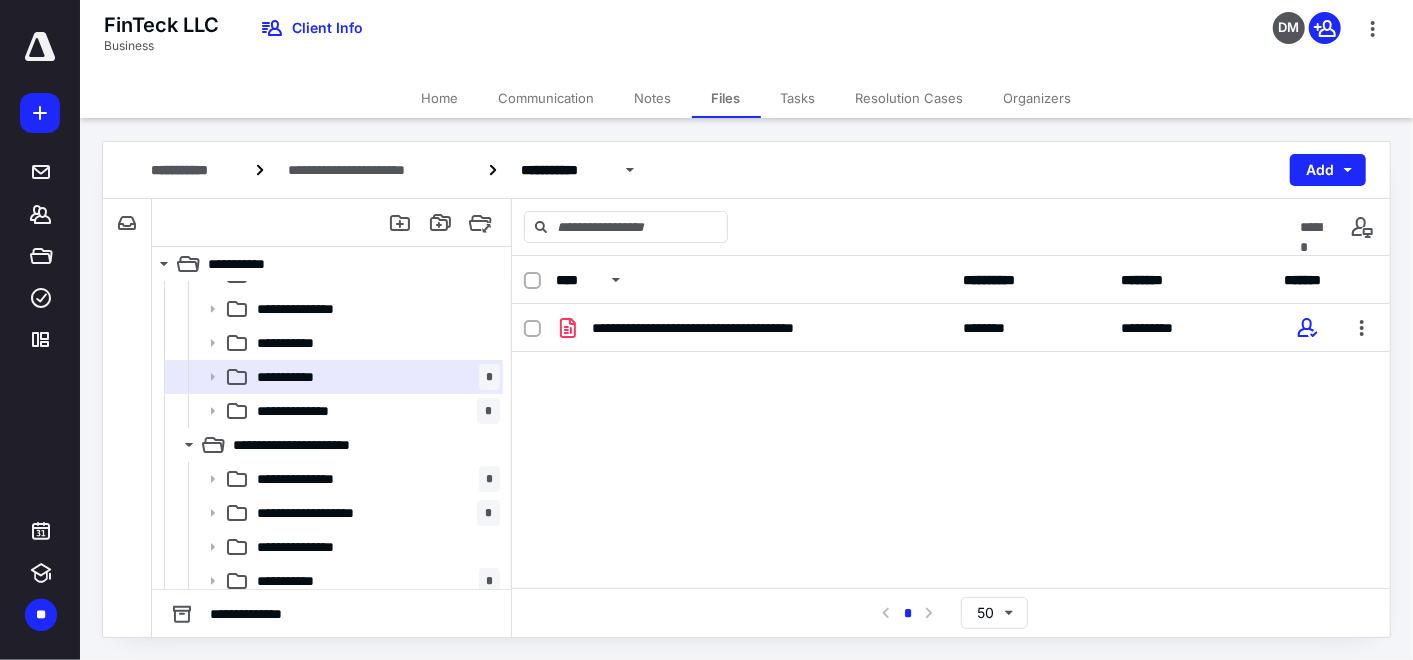 click on "Home" at bounding box center (440, 98) 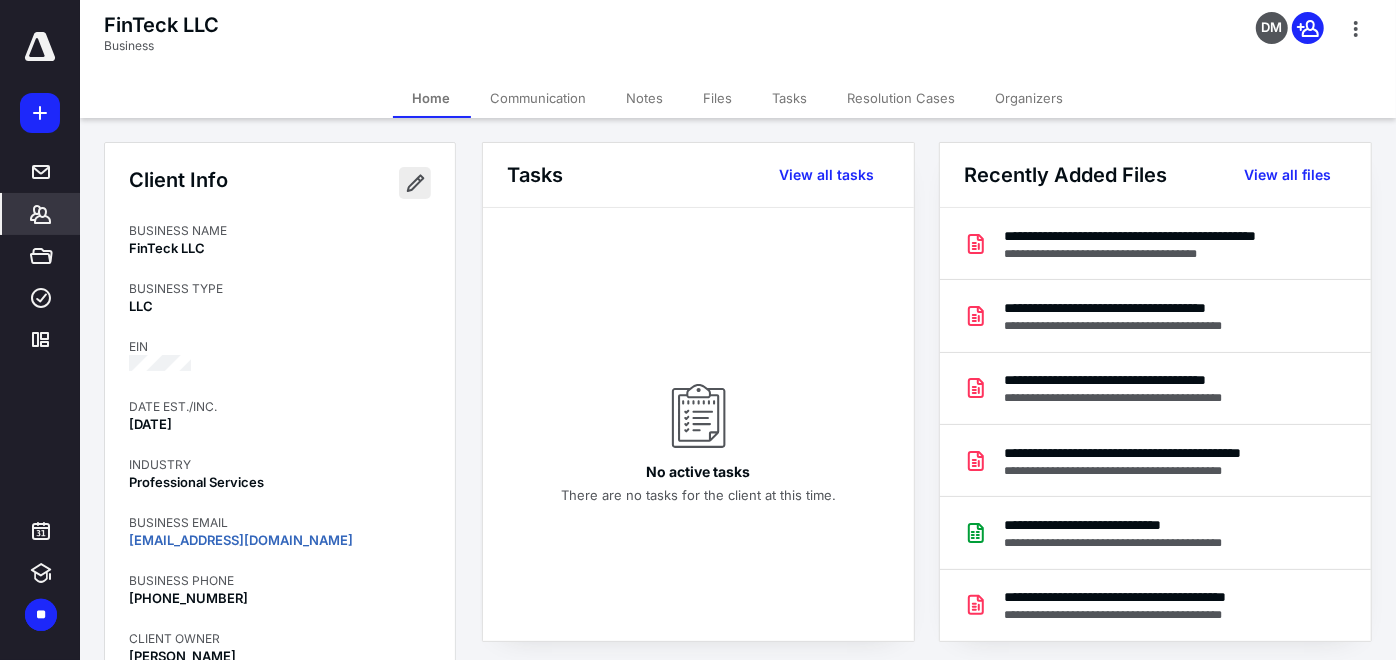 click at bounding box center [415, 183] 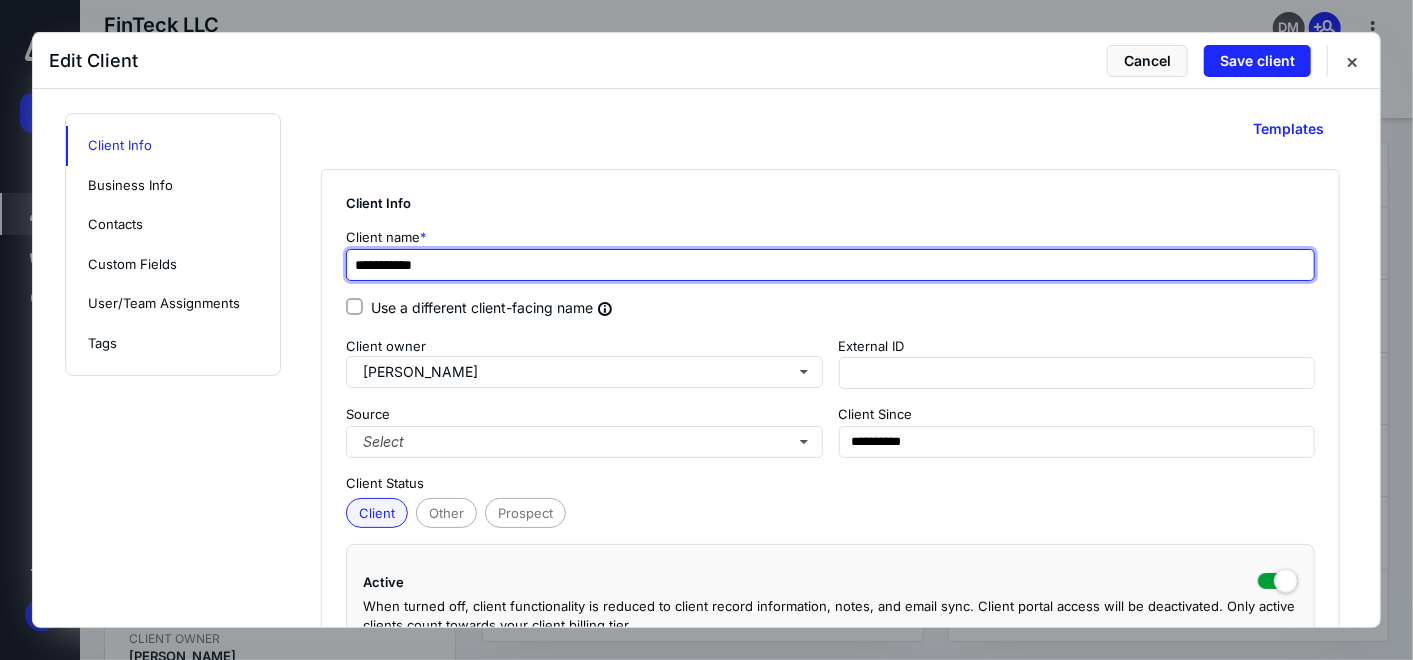 click on "**********" at bounding box center [830, 265] 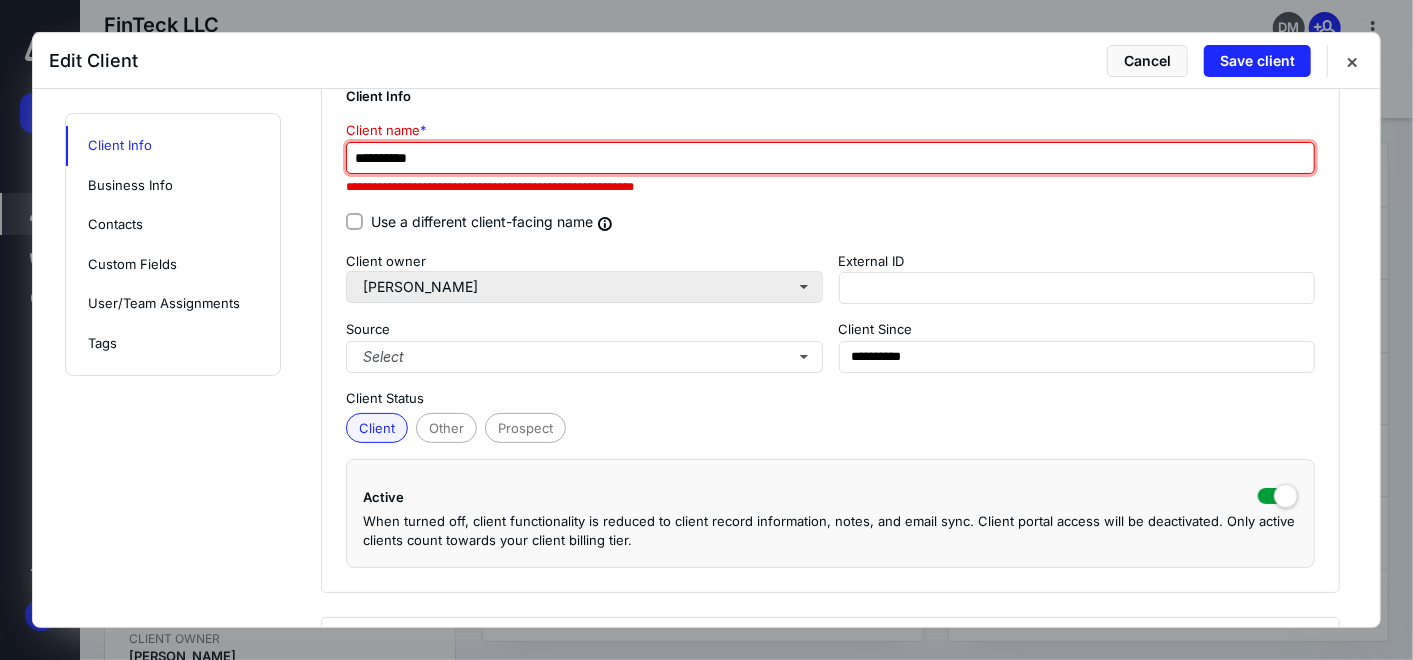 scroll, scrollTop: 111, scrollLeft: 0, axis: vertical 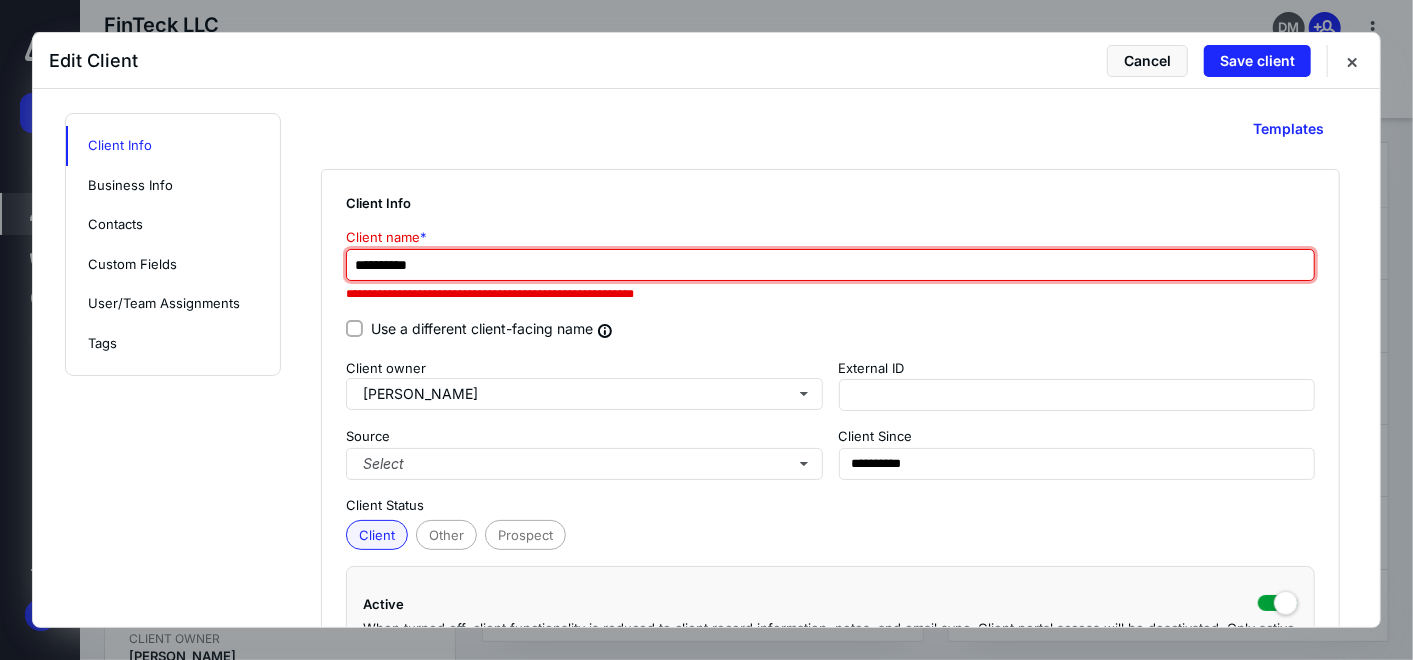 click on "**********" at bounding box center [830, 265] 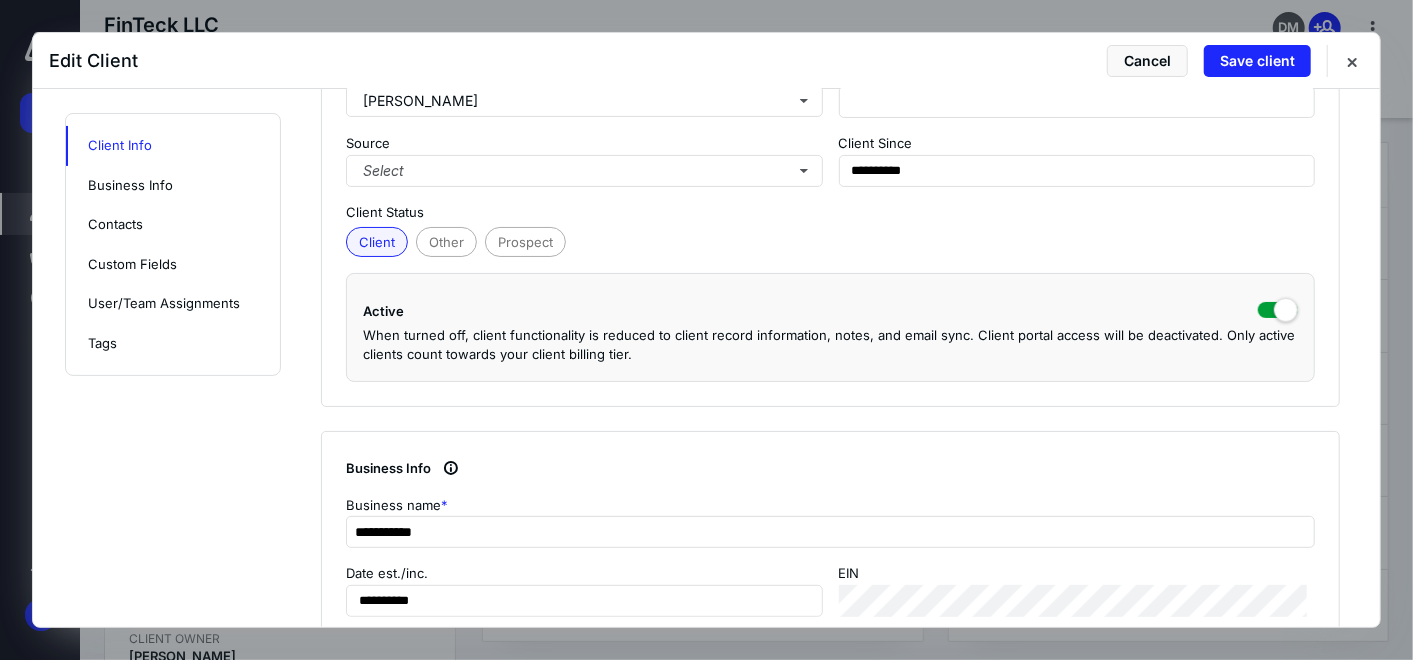 scroll, scrollTop: 333, scrollLeft: 0, axis: vertical 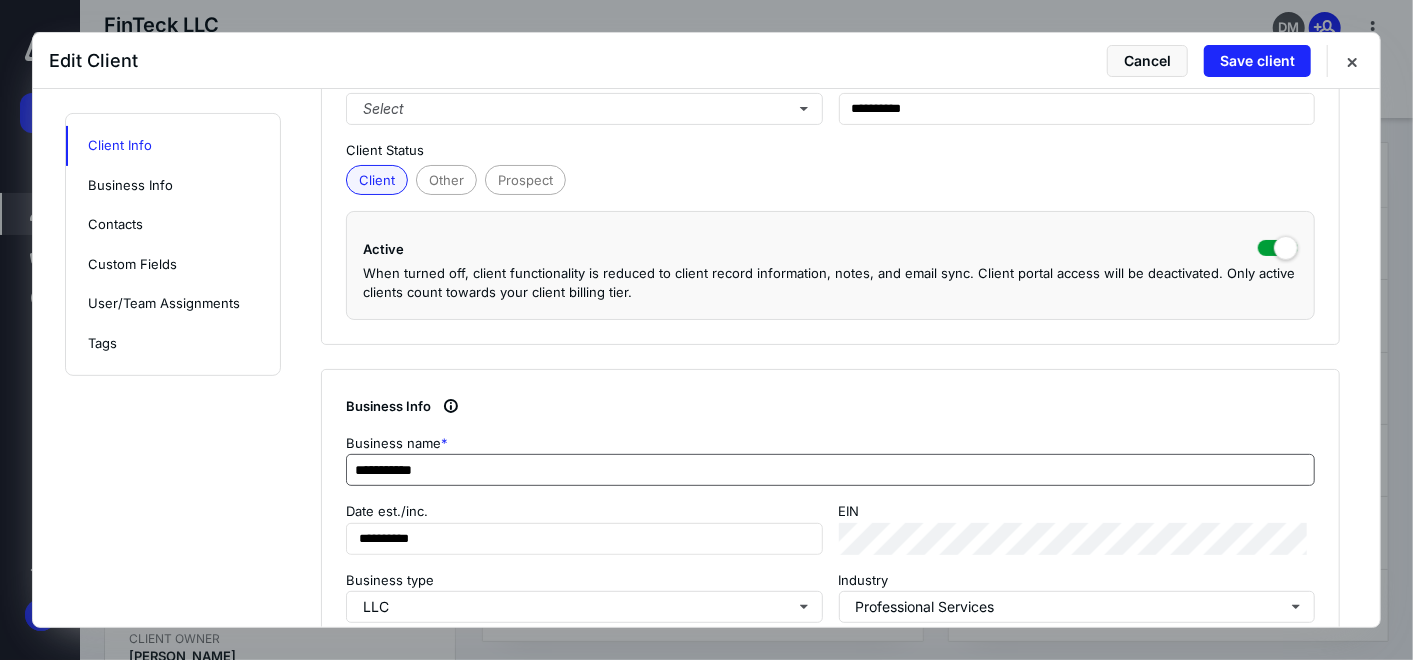 type on "**********" 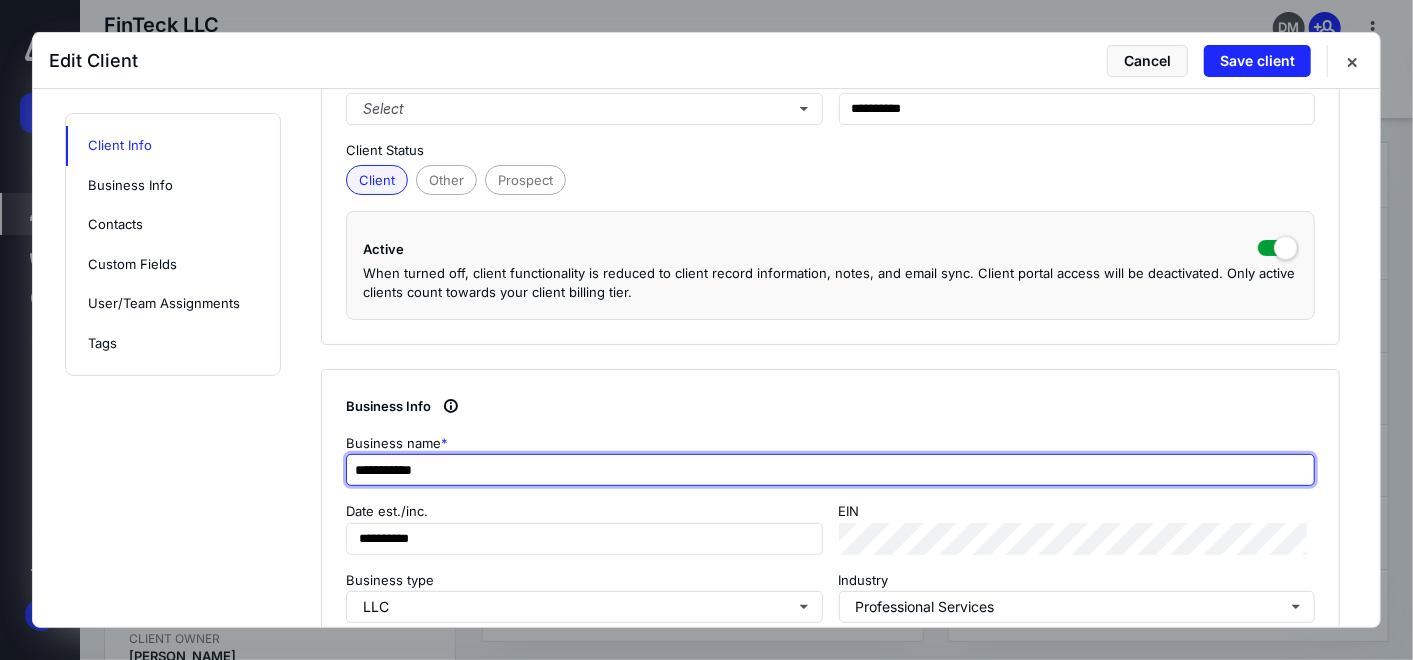 drag, startPoint x: 450, startPoint y: 465, endPoint x: 348, endPoint y: 463, distance: 102.01961 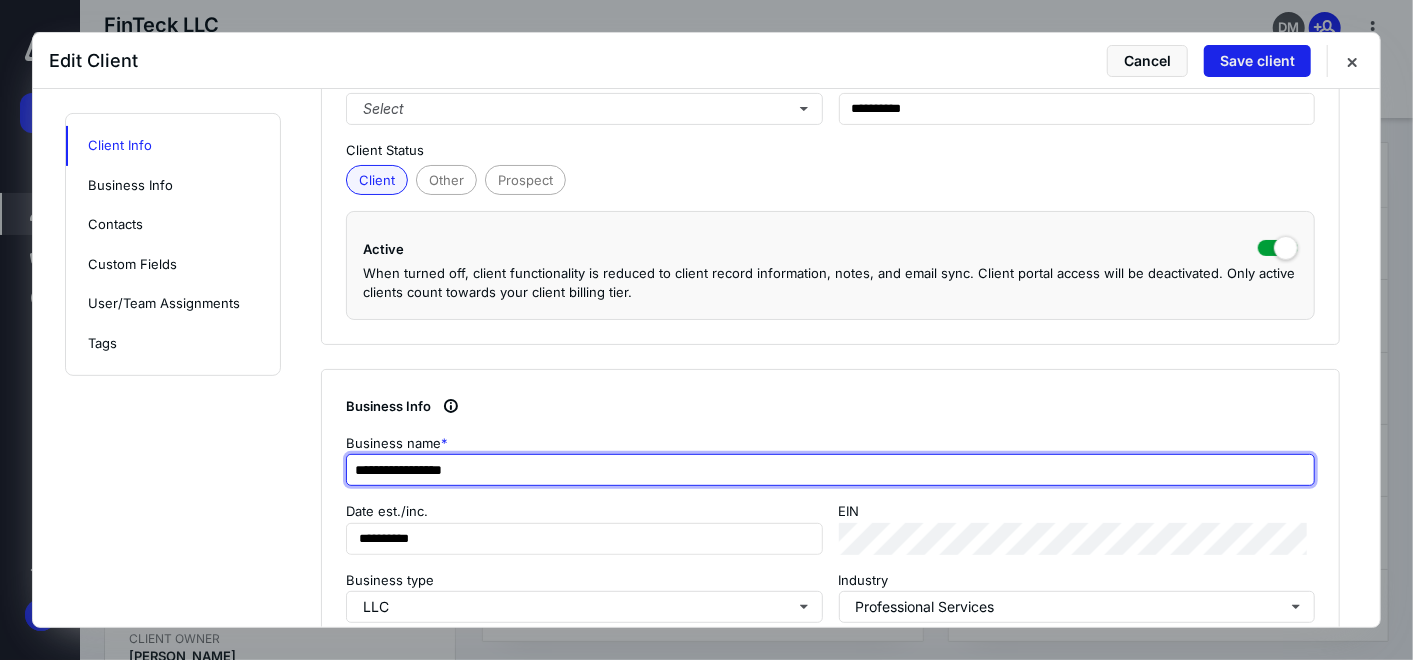 type on "**********" 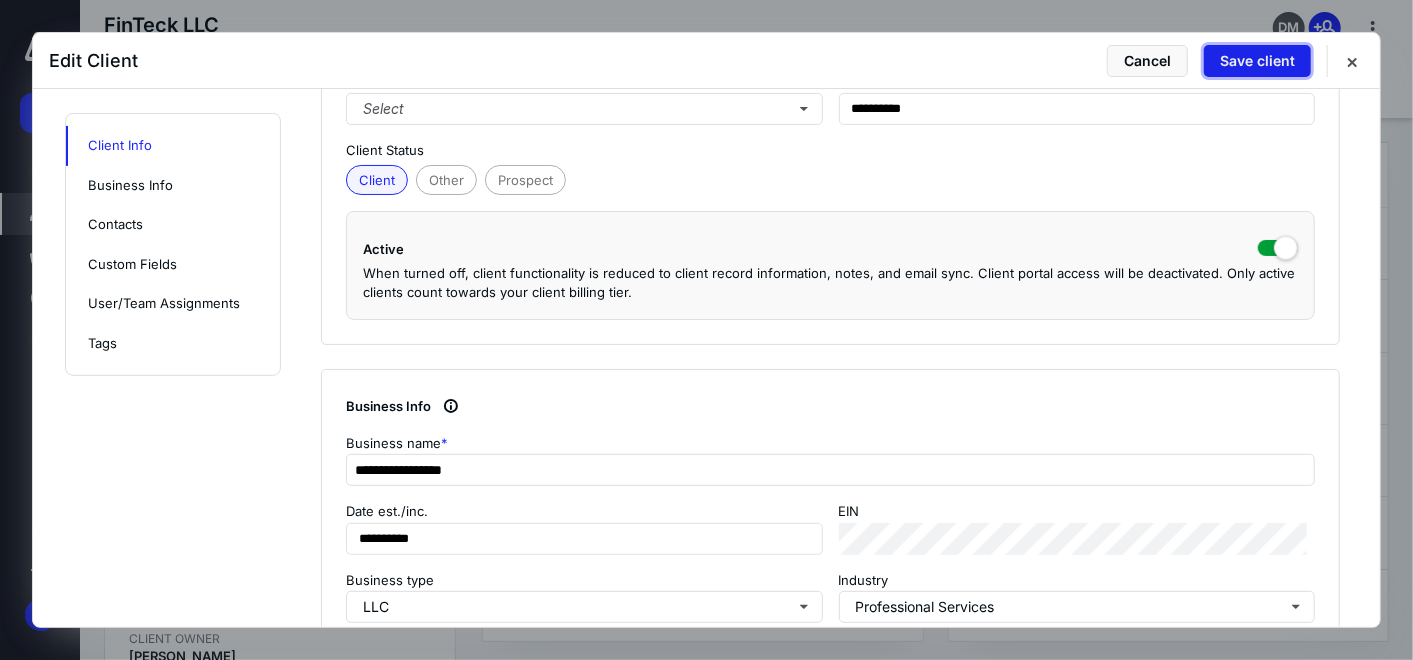 click on "Save client" at bounding box center (1257, 61) 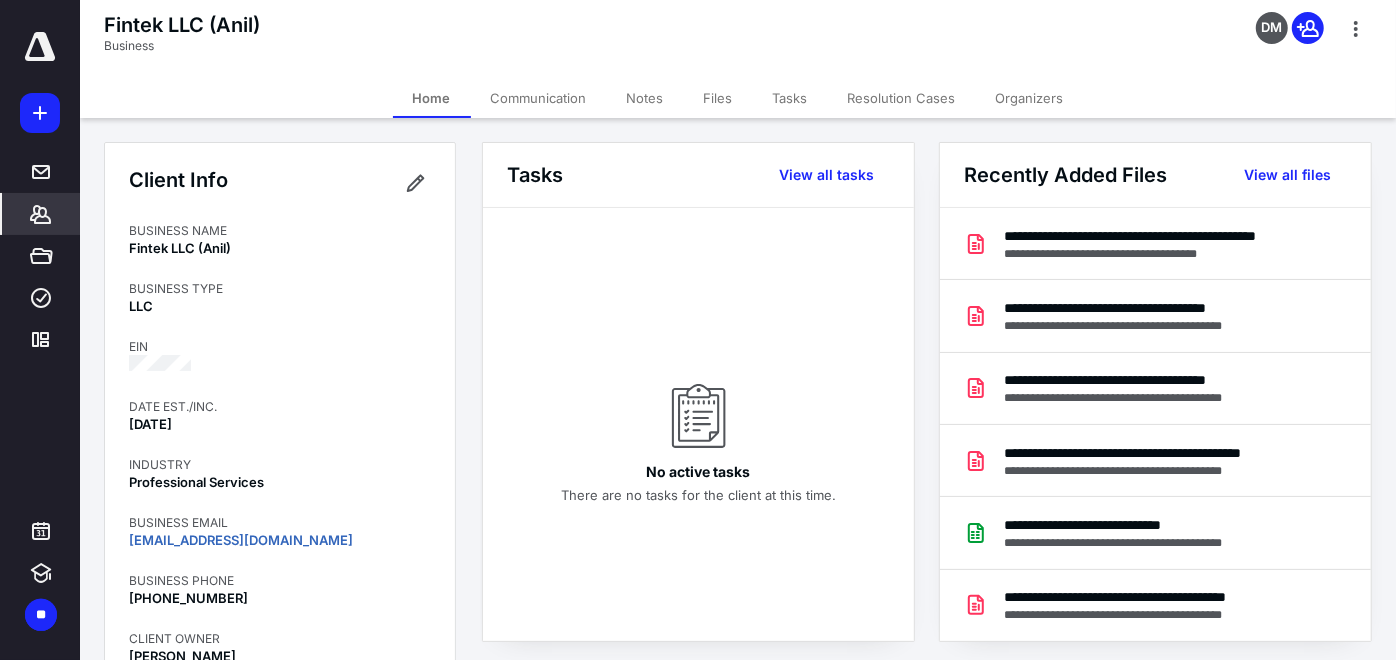 click on "Files" at bounding box center (718, 98) 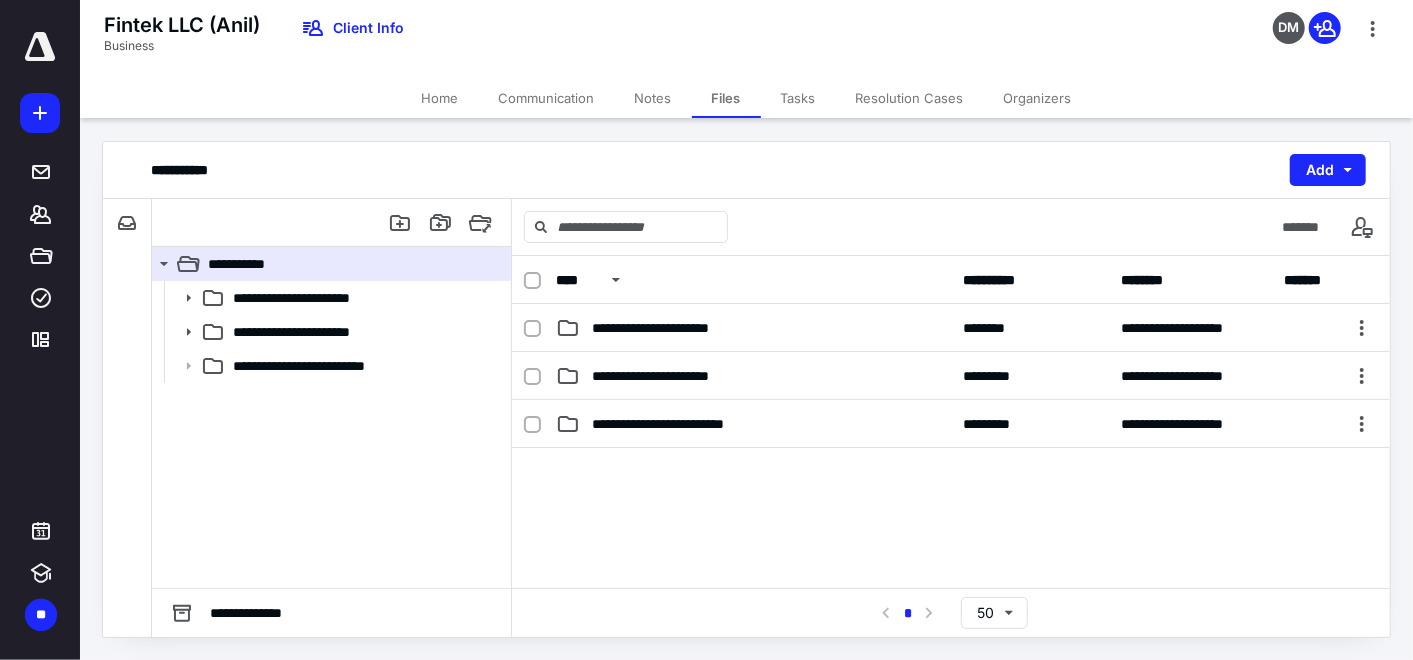 scroll, scrollTop: 157, scrollLeft: 0, axis: vertical 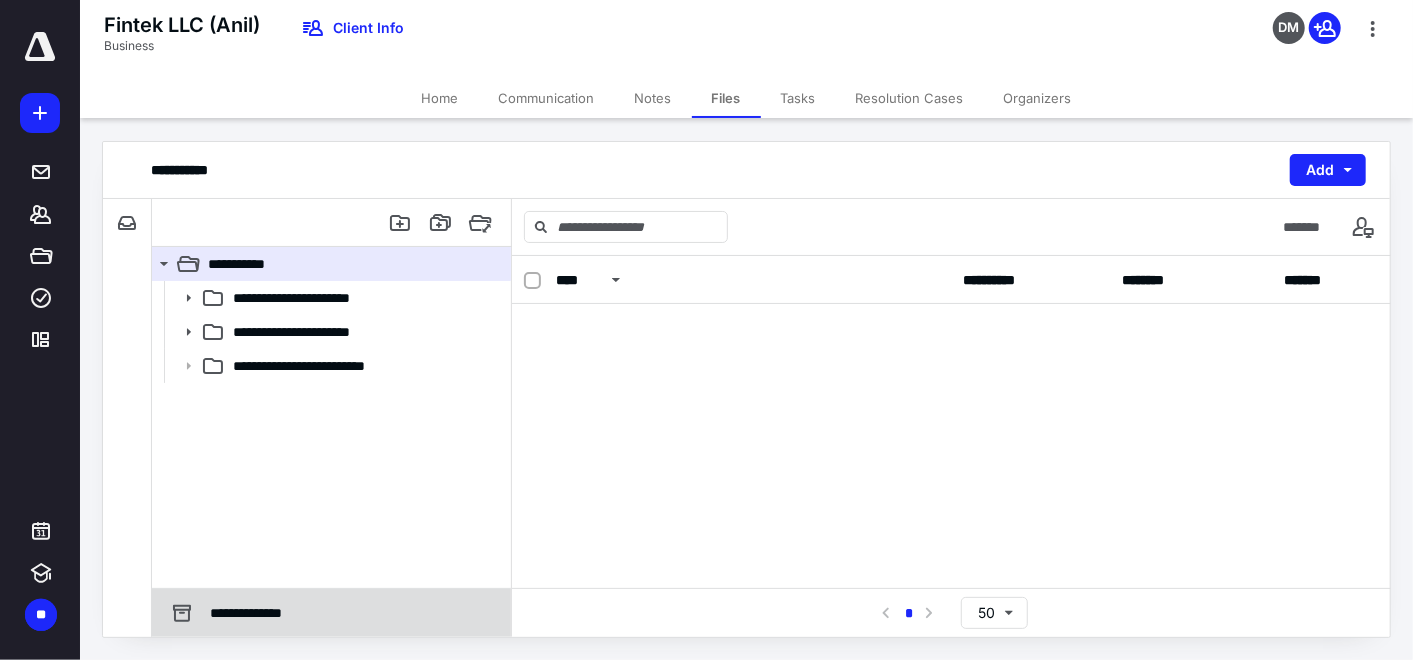click on "**********" at bounding box center (255, 613) 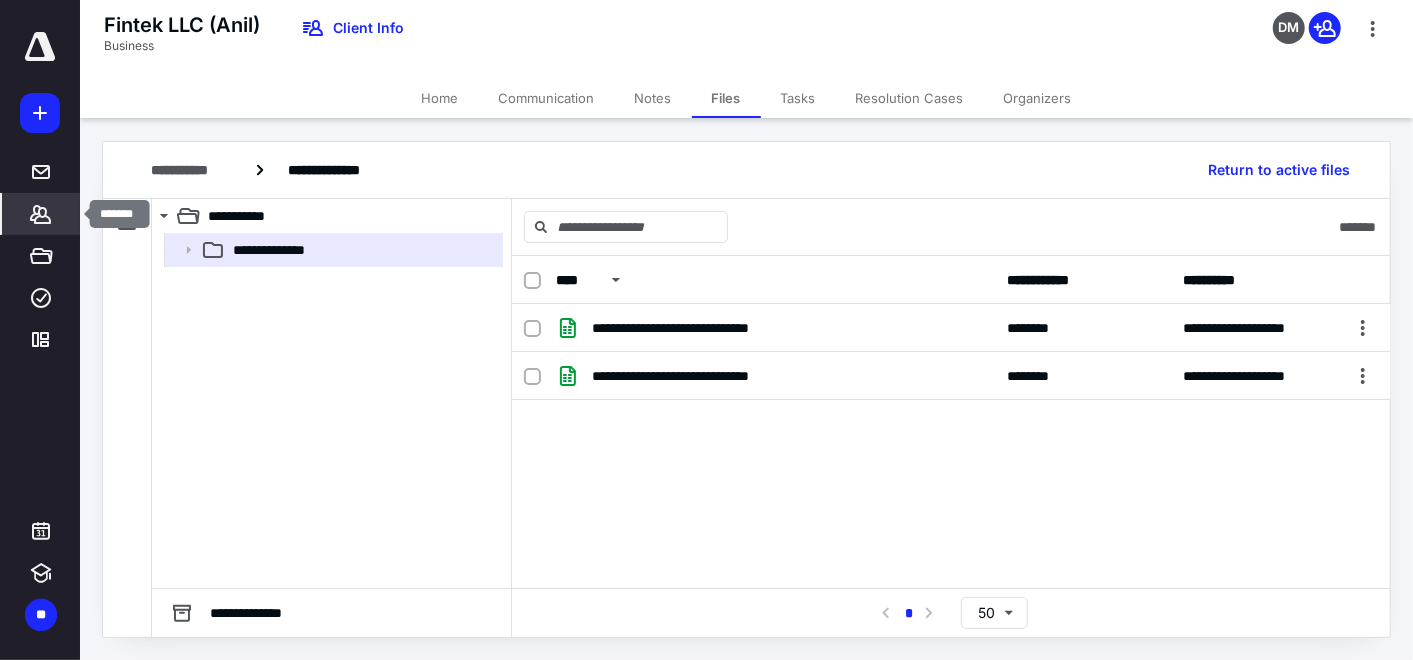 click 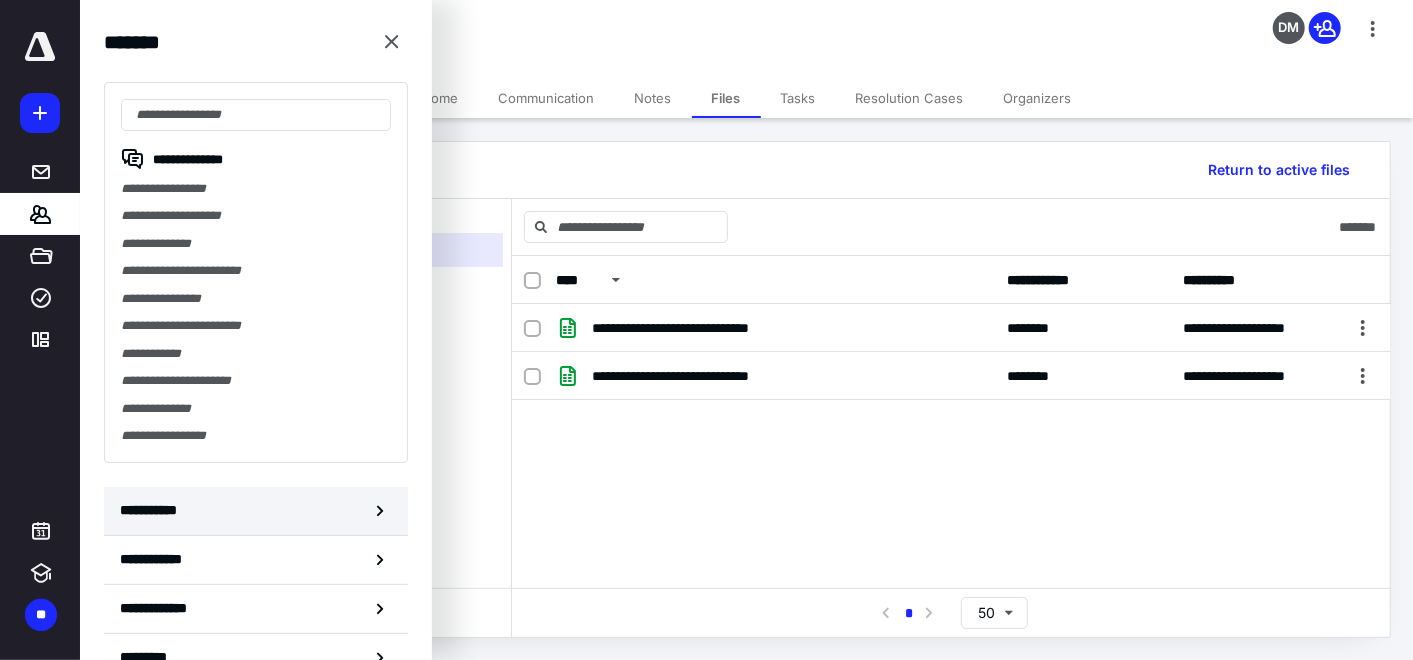 click on "**********" at bounding box center (153, 510) 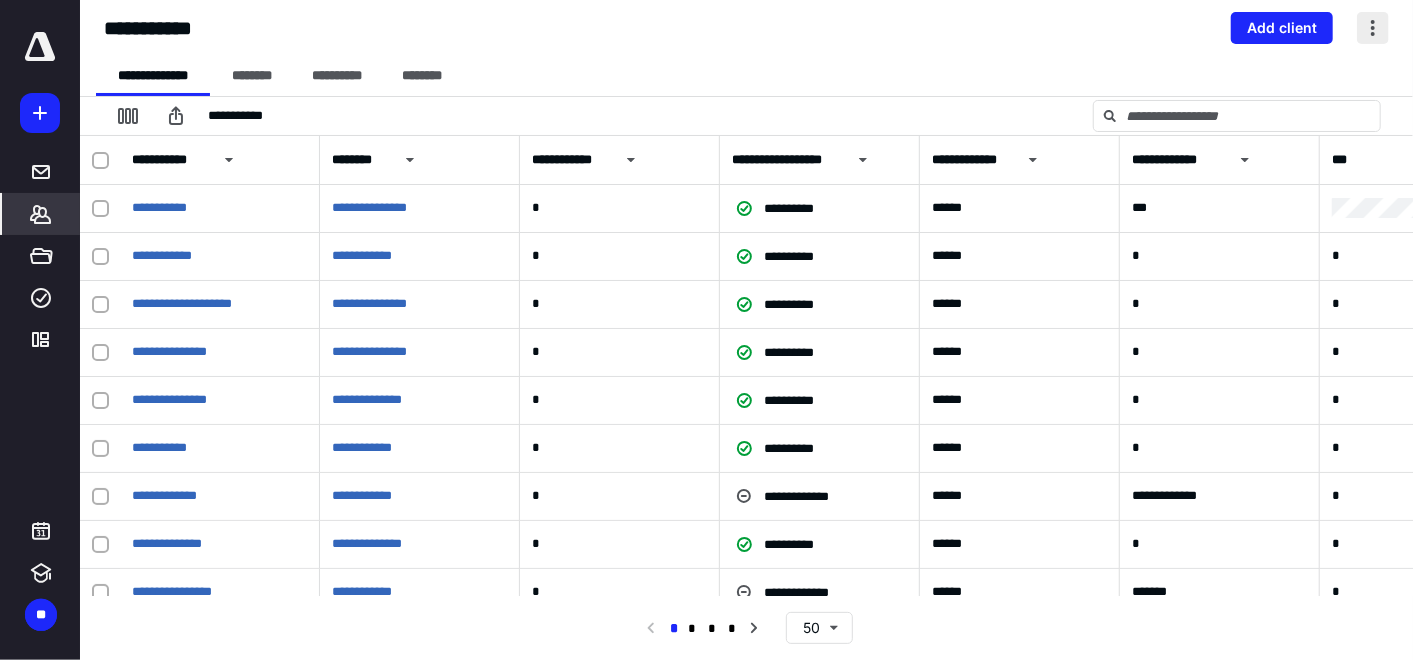 click at bounding box center (1373, 28) 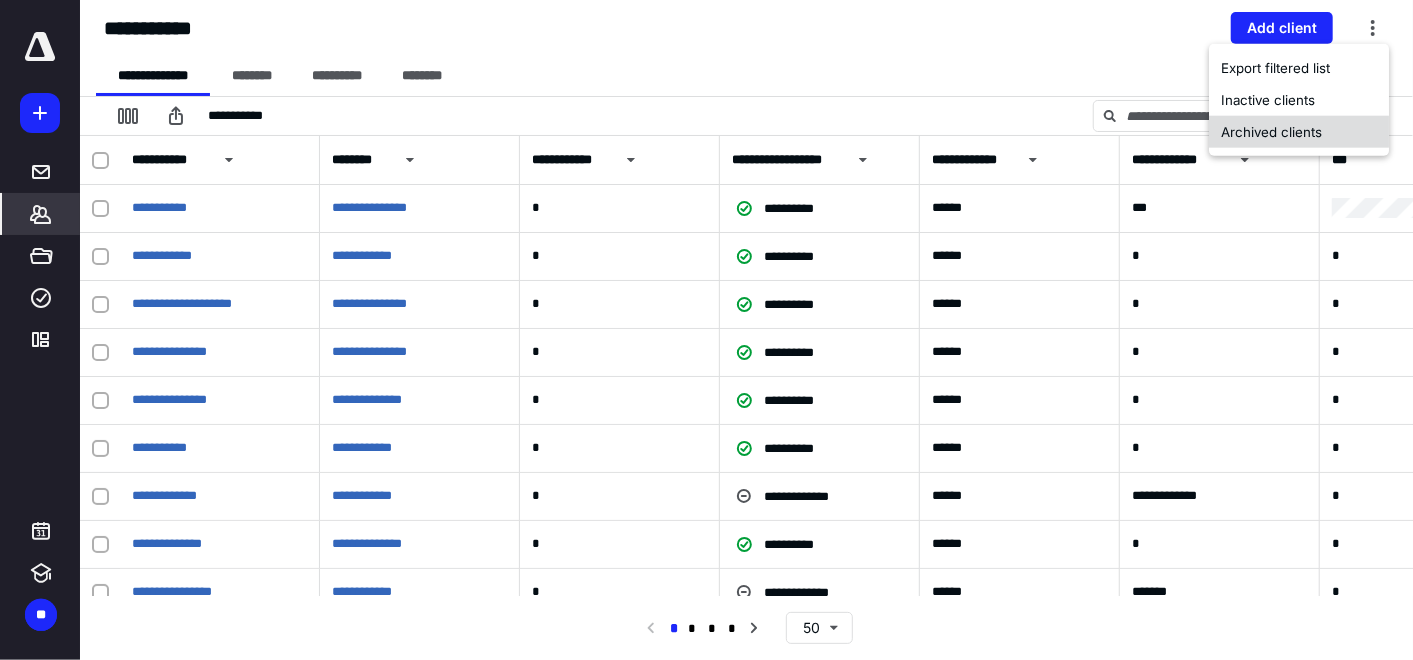 click on "Archived clients" at bounding box center (1300, 132) 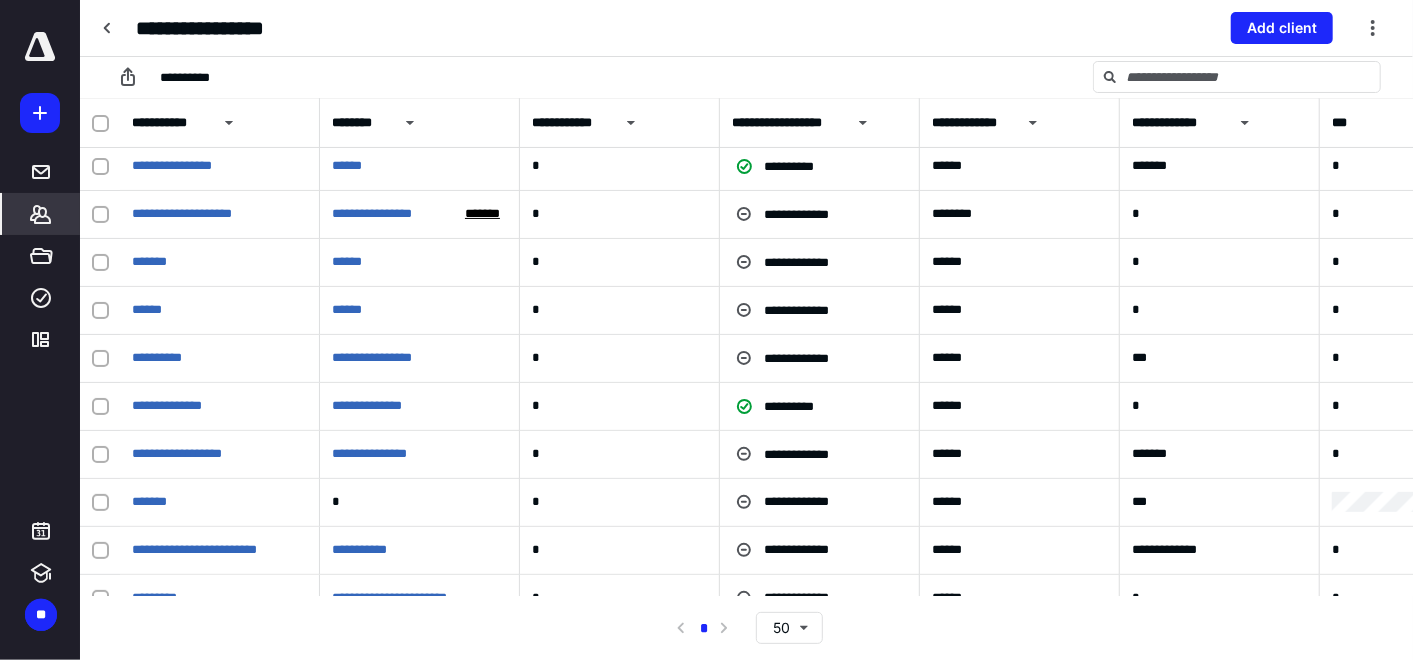 scroll, scrollTop: 222, scrollLeft: 0, axis: vertical 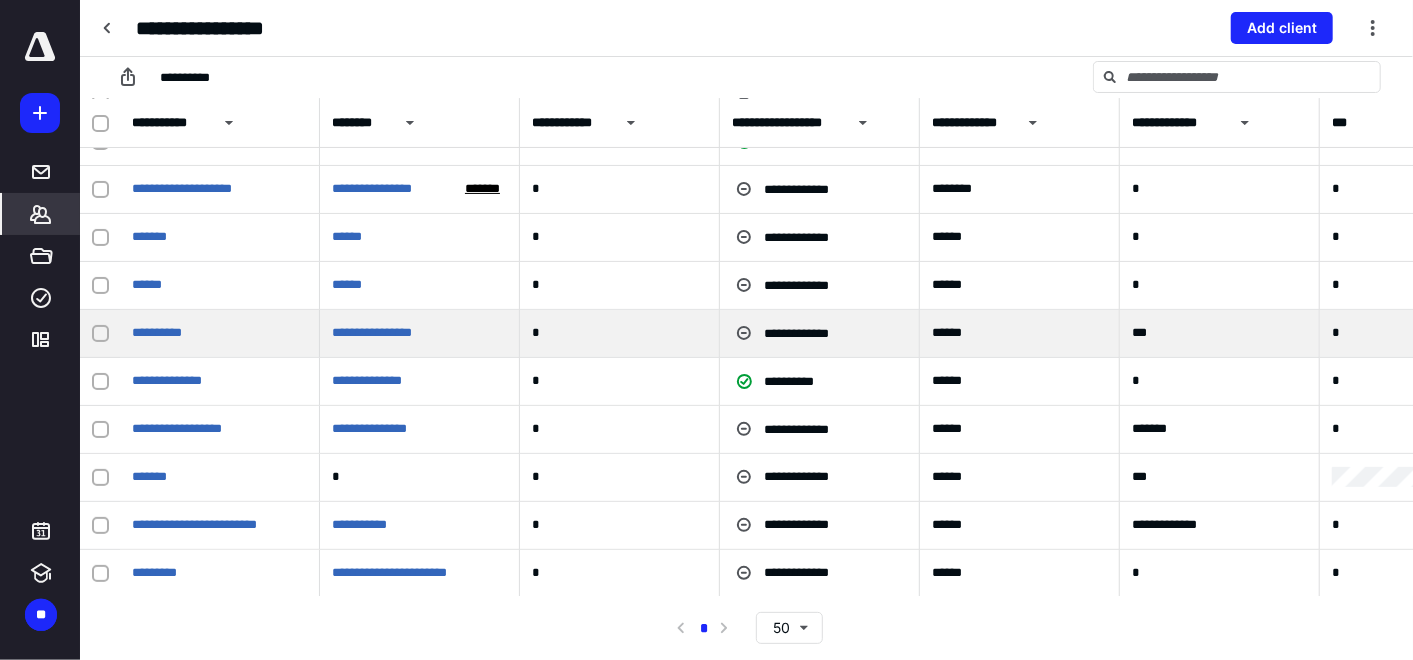 click at bounding box center (100, 334) 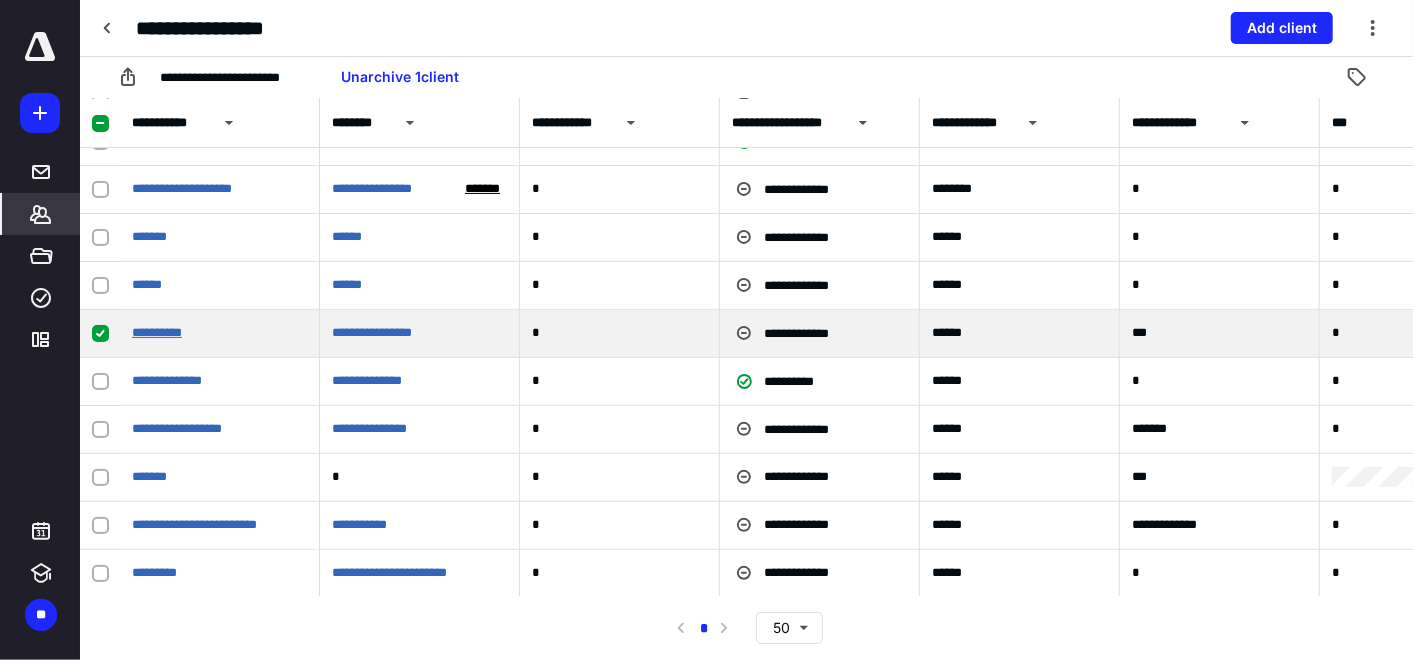 click on "**********" at bounding box center (157, 332) 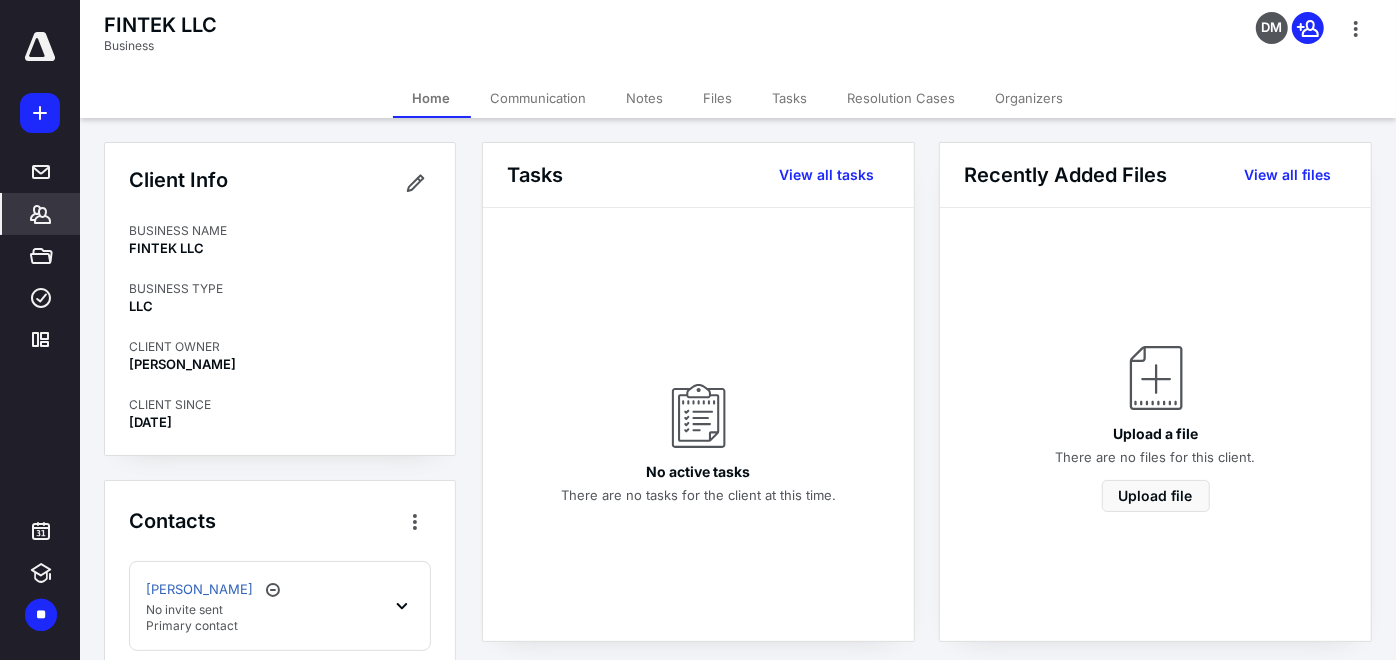 click on "Files" at bounding box center (718, 98) 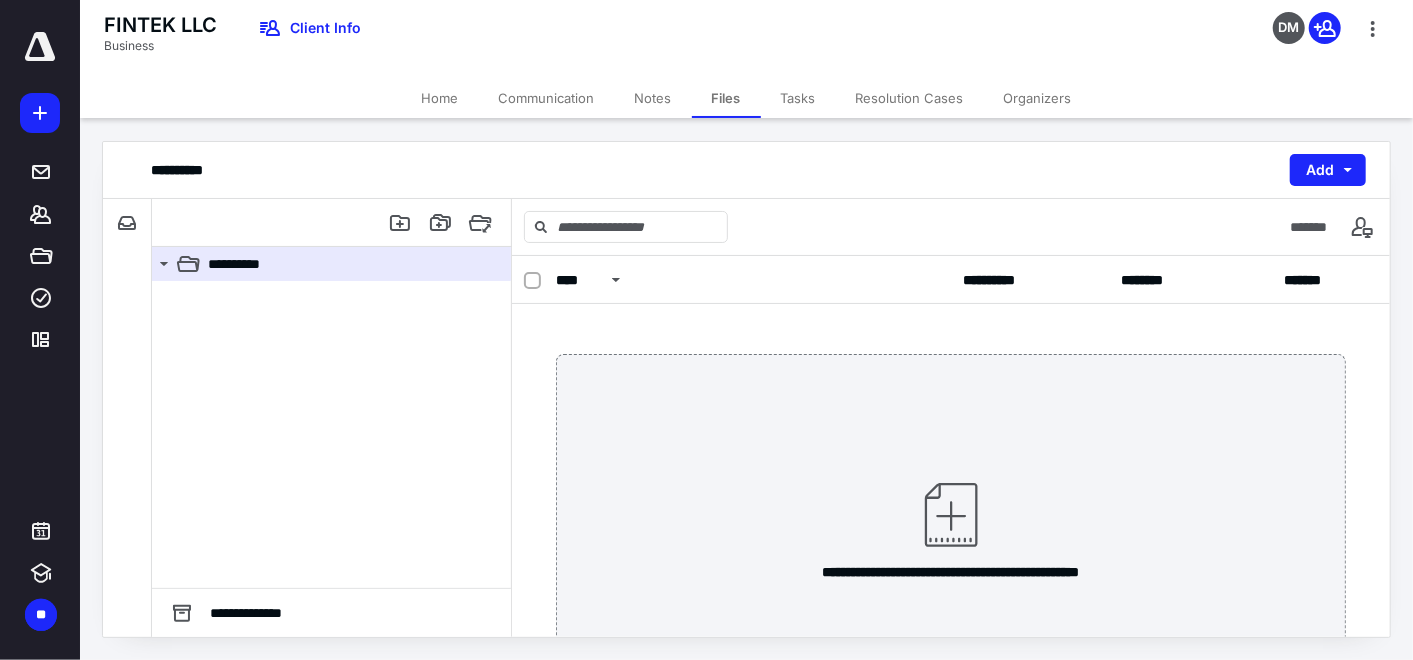 click on "Home" at bounding box center (440, 98) 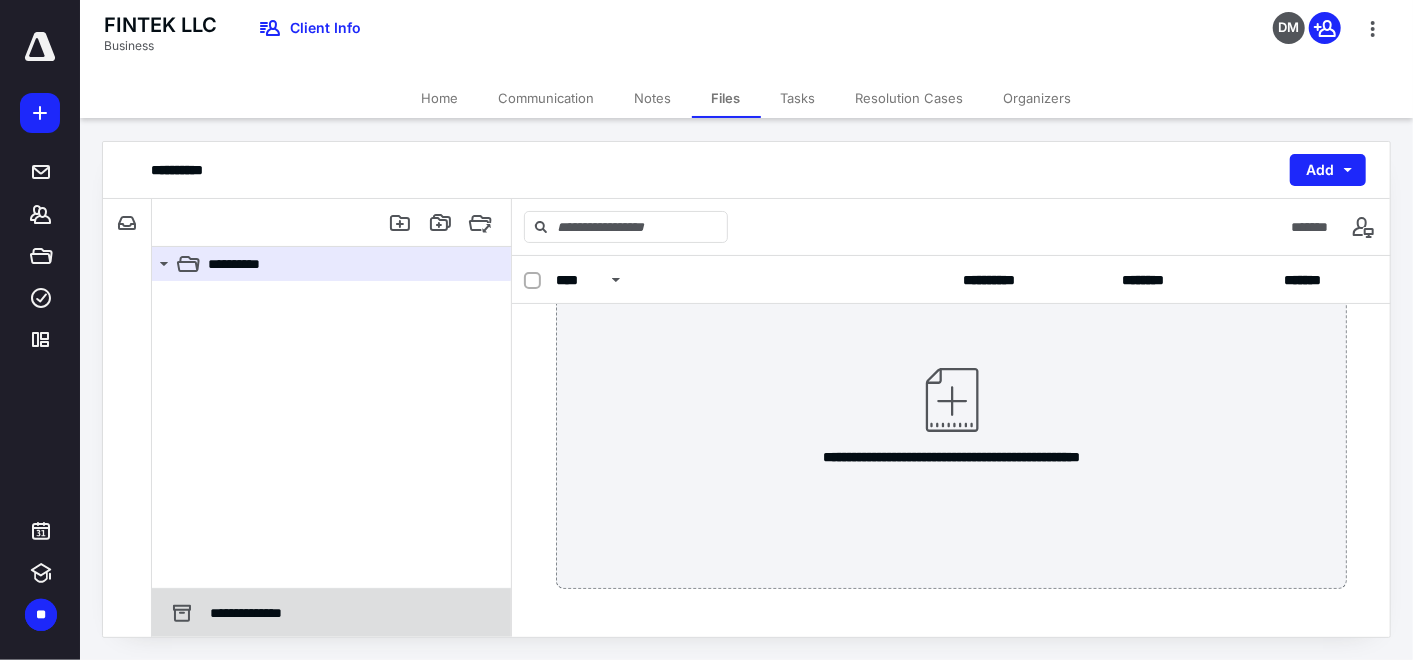 click on "**********" at bounding box center (255, 613) 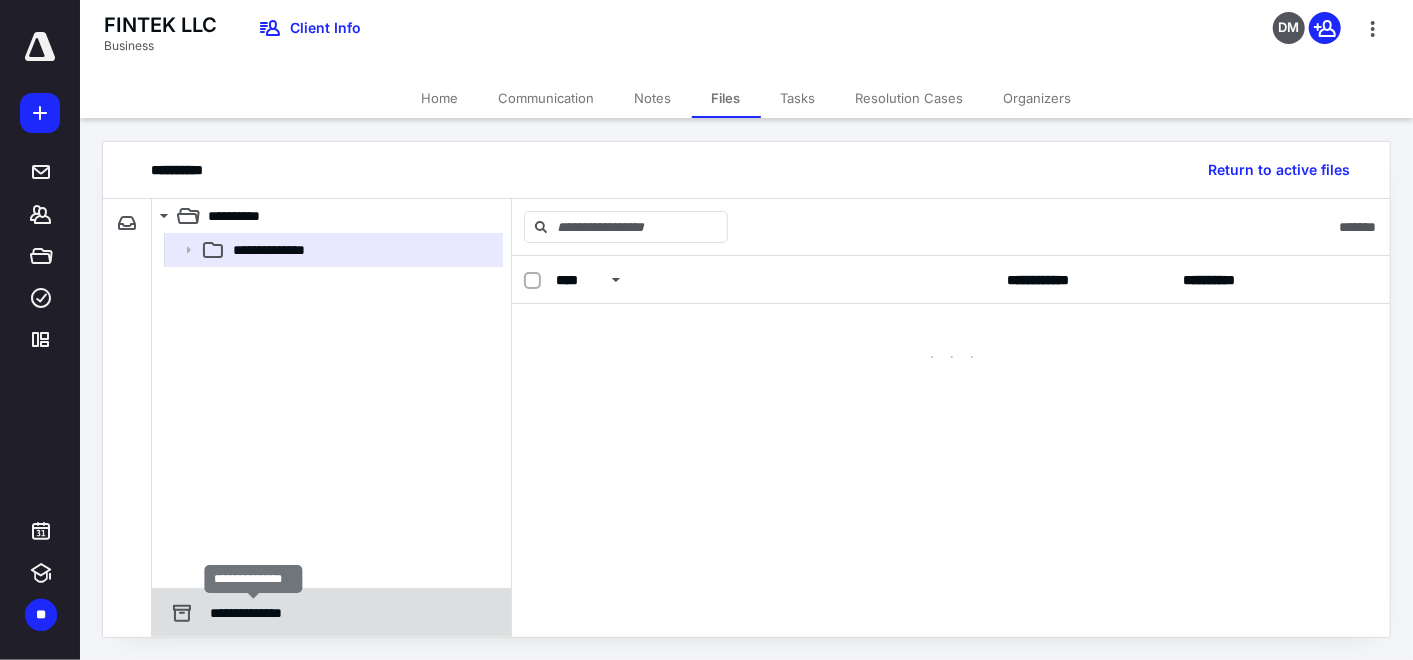 scroll, scrollTop: 0, scrollLeft: 0, axis: both 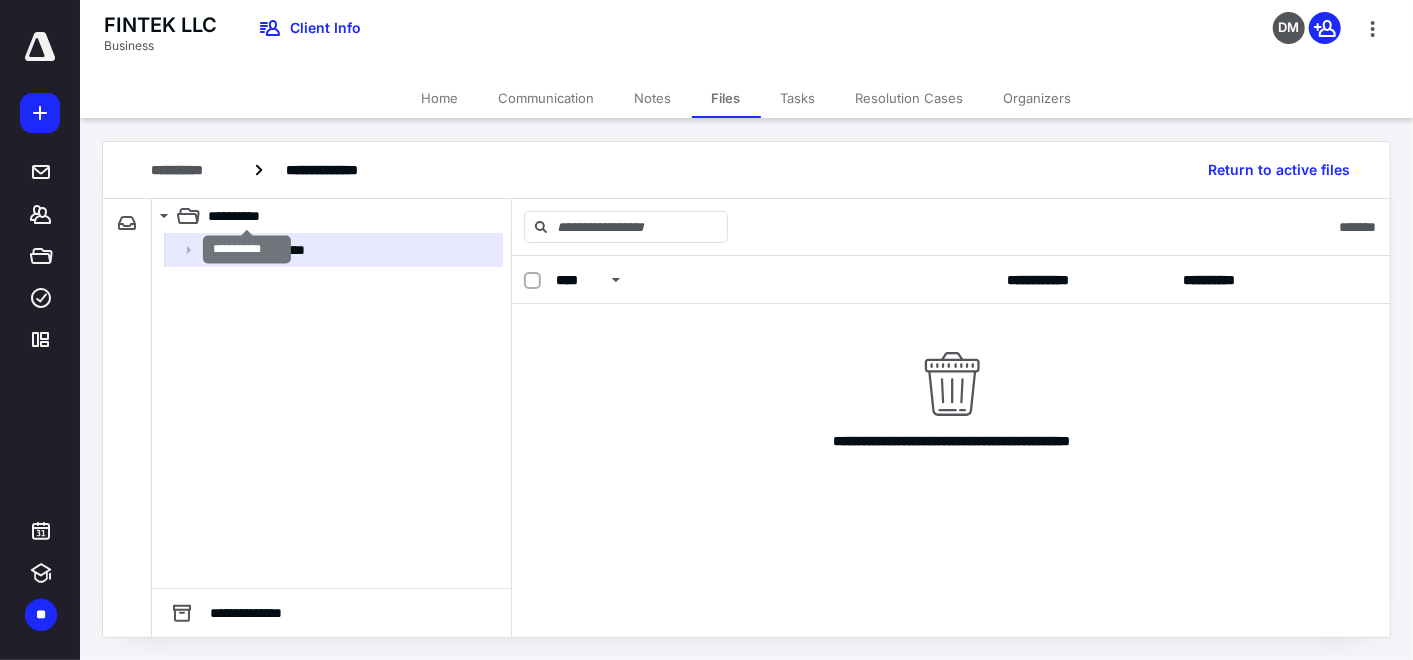 drag, startPoint x: 235, startPoint y: 217, endPoint x: 200, endPoint y: 355, distance: 142.36923 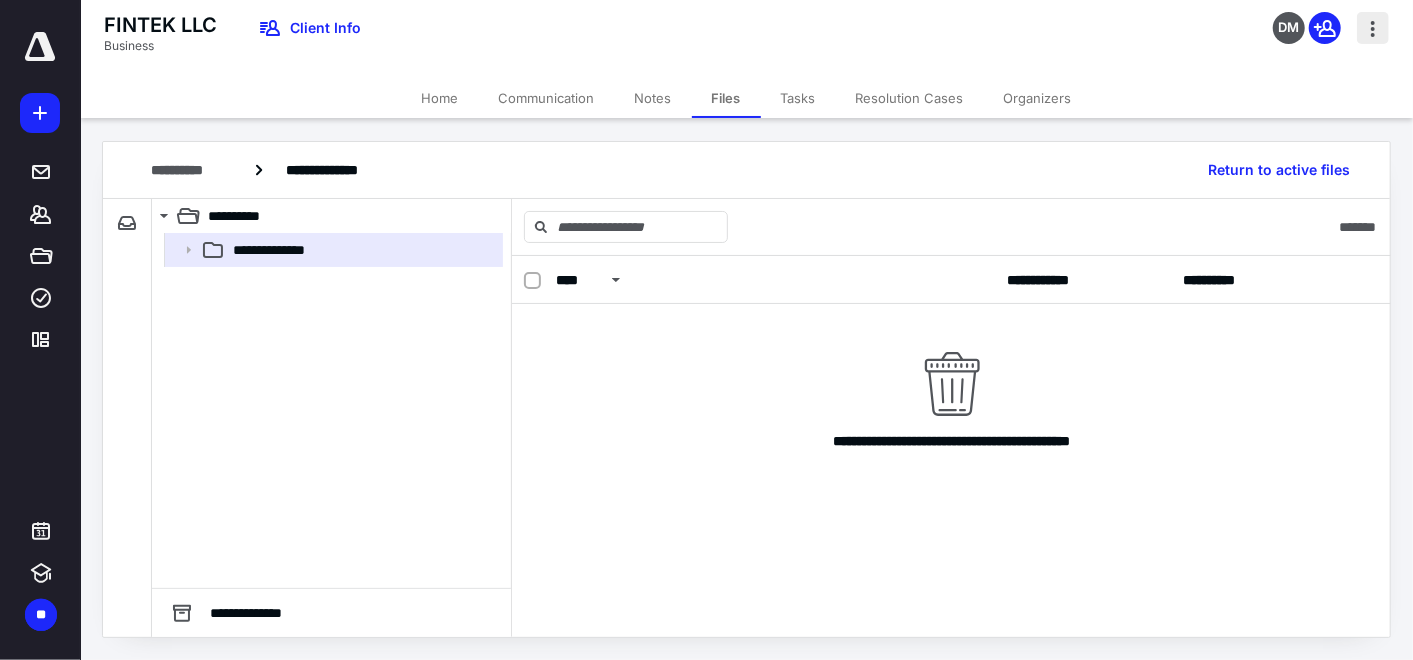 click at bounding box center (1373, 28) 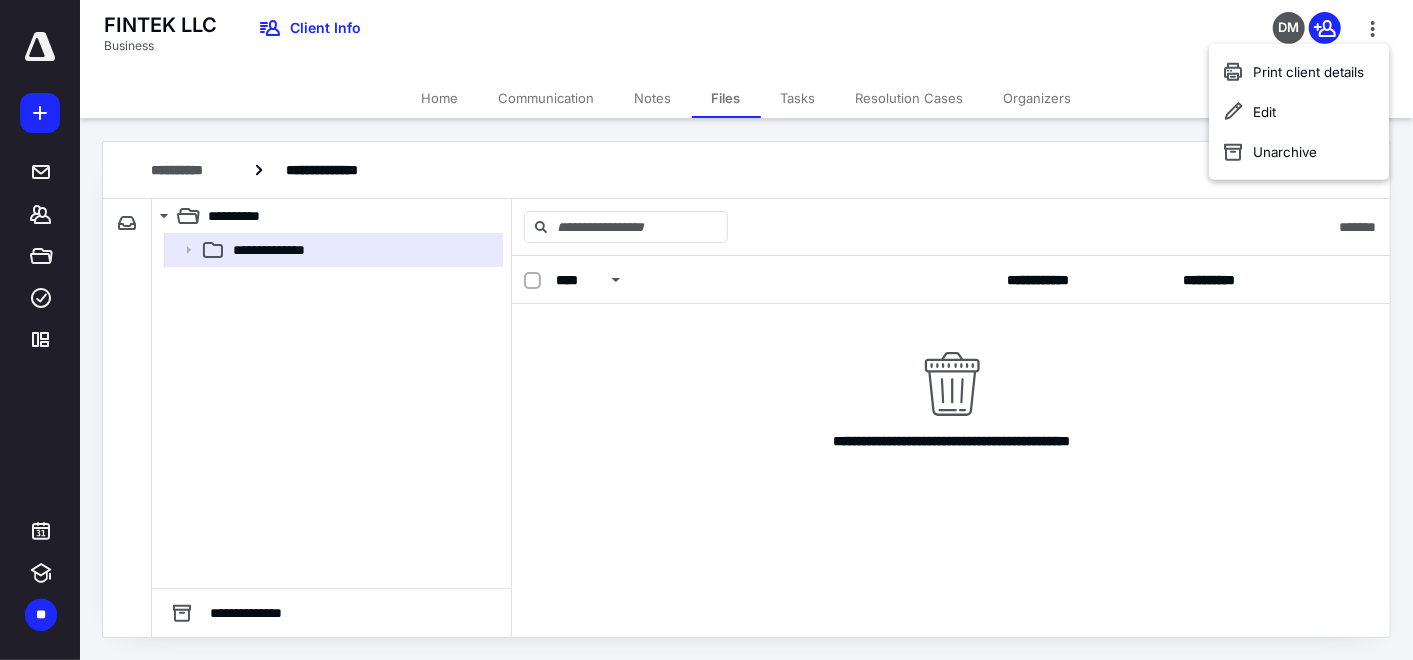 click on "*******" at bounding box center (951, 227) 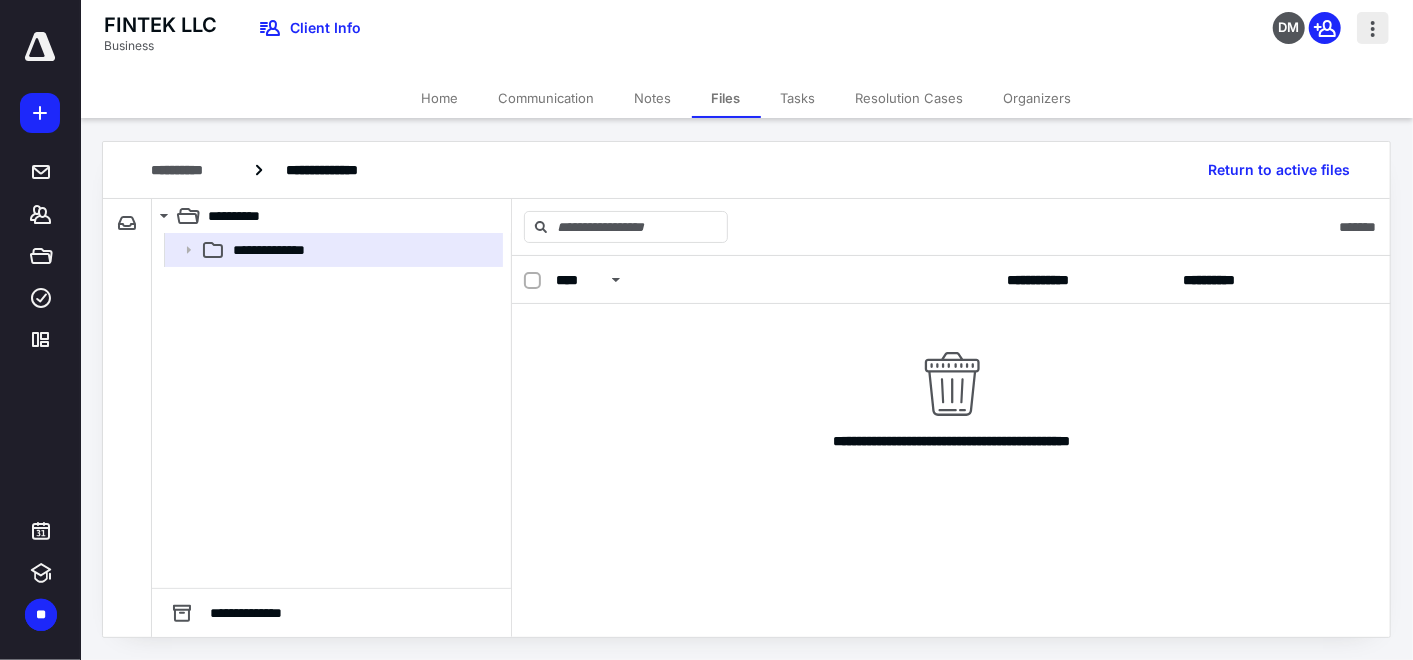 click at bounding box center [1373, 28] 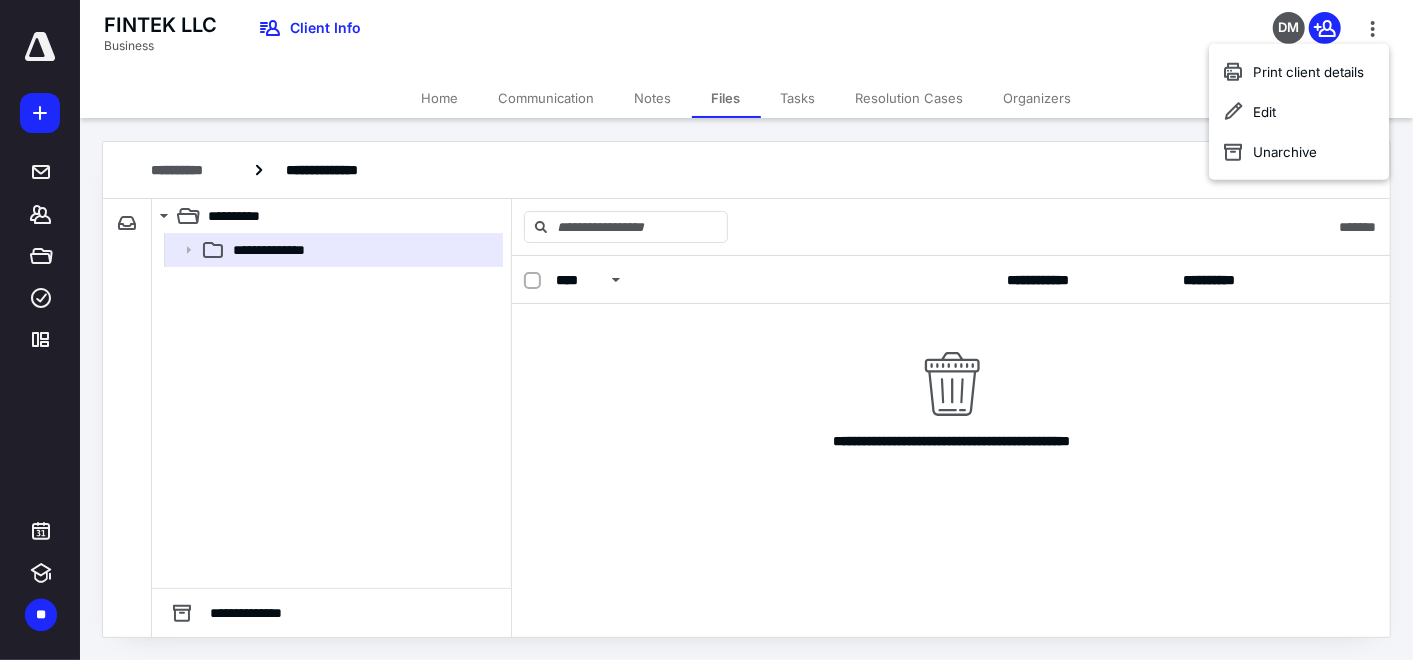 click on "Home" at bounding box center (440, 98) 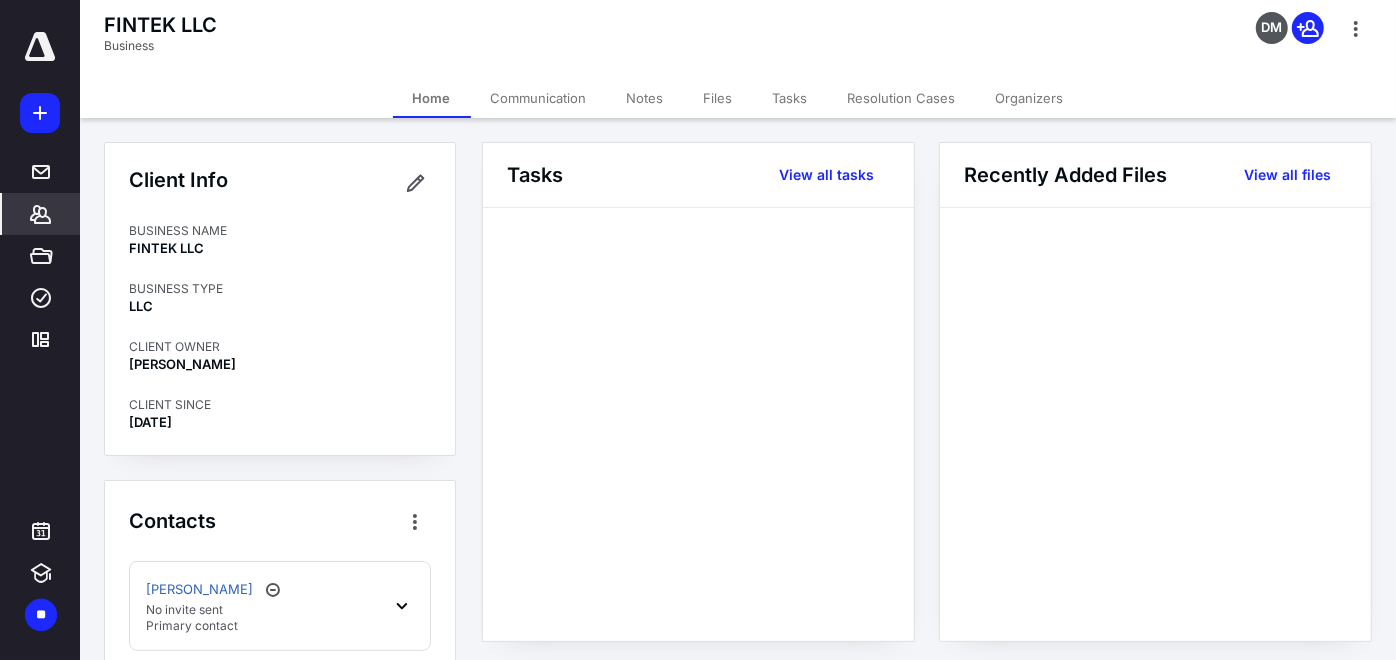 click on "Home" at bounding box center (432, 98) 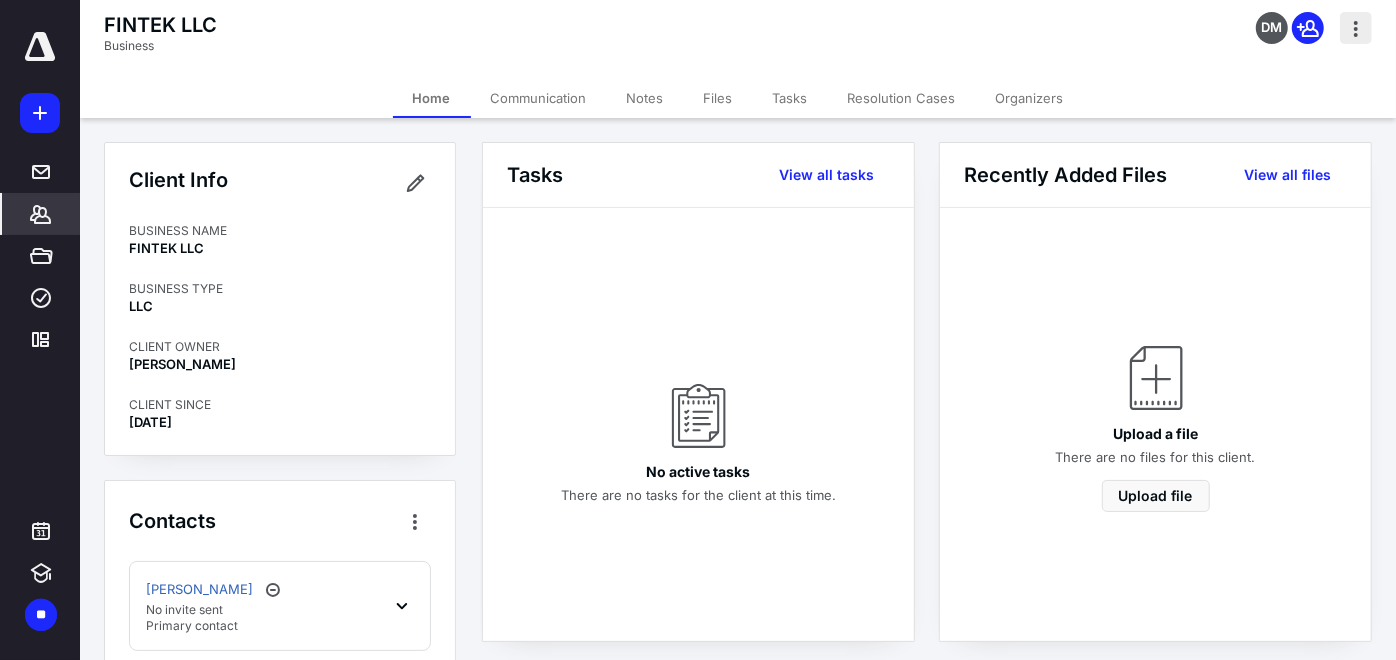 click at bounding box center (1356, 28) 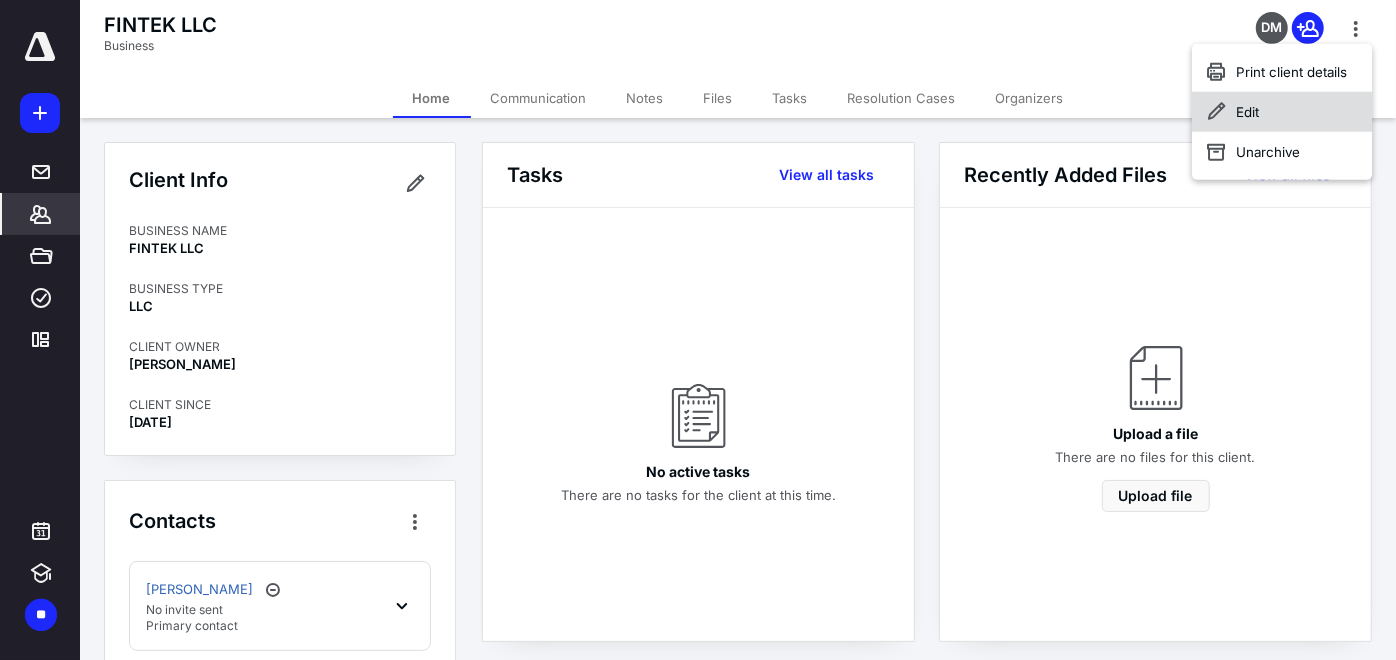 click on "Edit" at bounding box center (1283, 112) 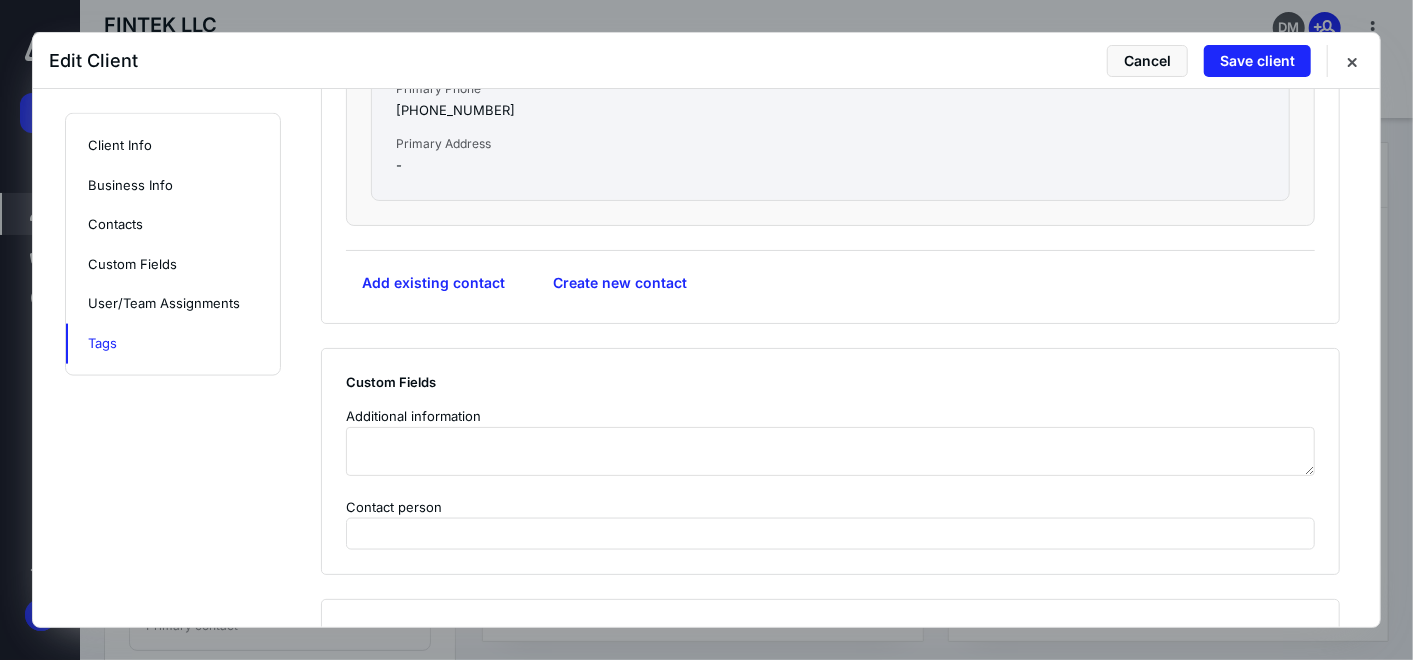scroll, scrollTop: 1686, scrollLeft: 0, axis: vertical 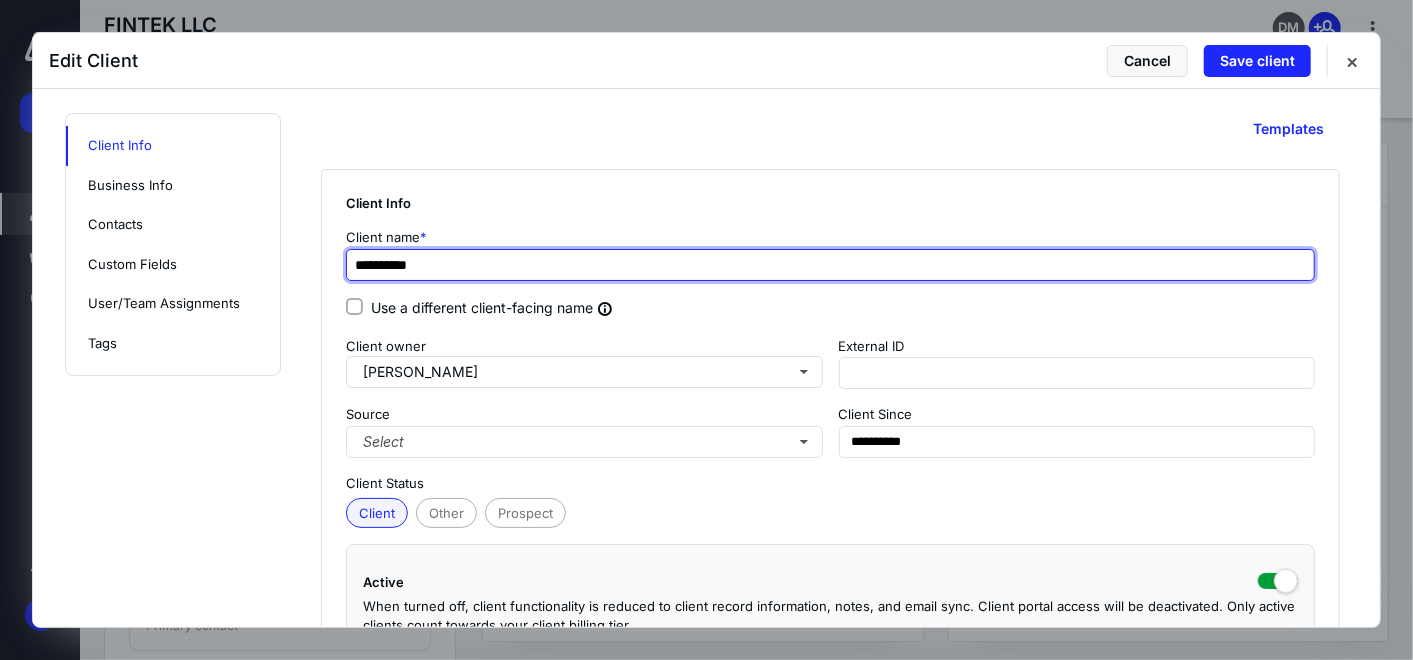 click on "**********" at bounding box center [830, 265] 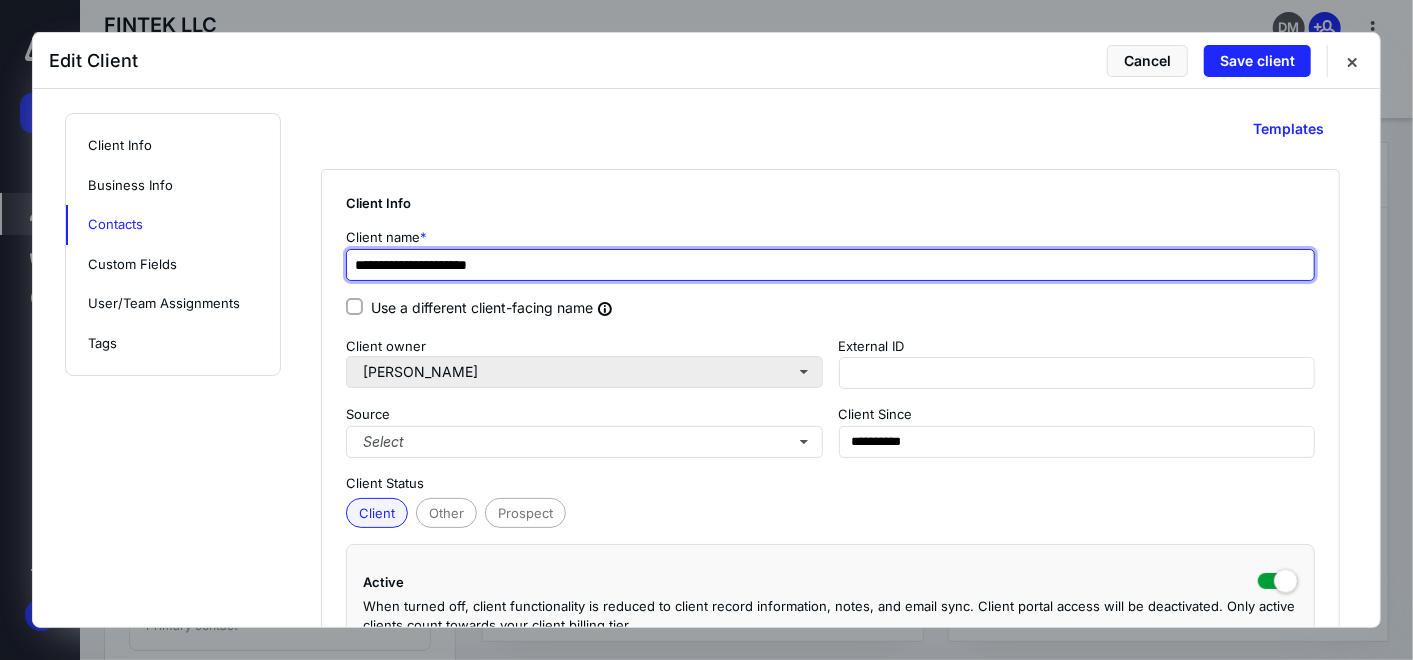 scroll, scrollTop: 888, scrollLeft: 0, axis: vertical 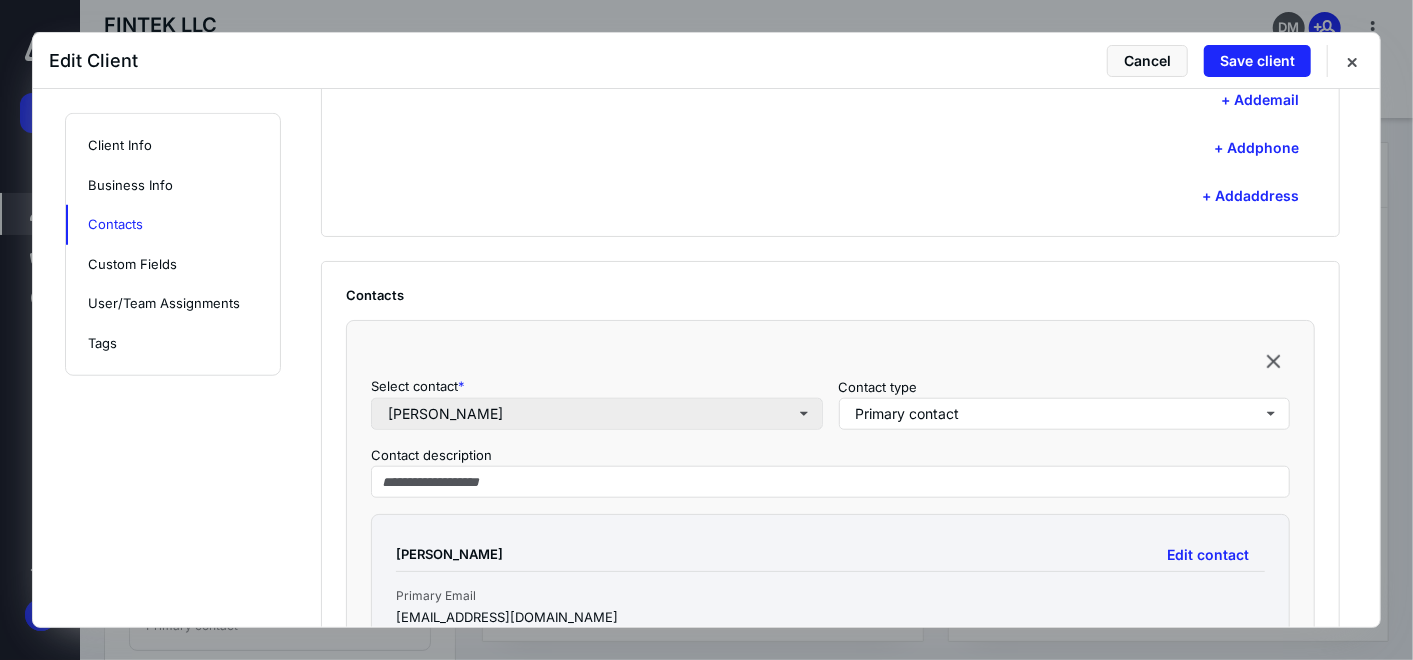 type on "**********" 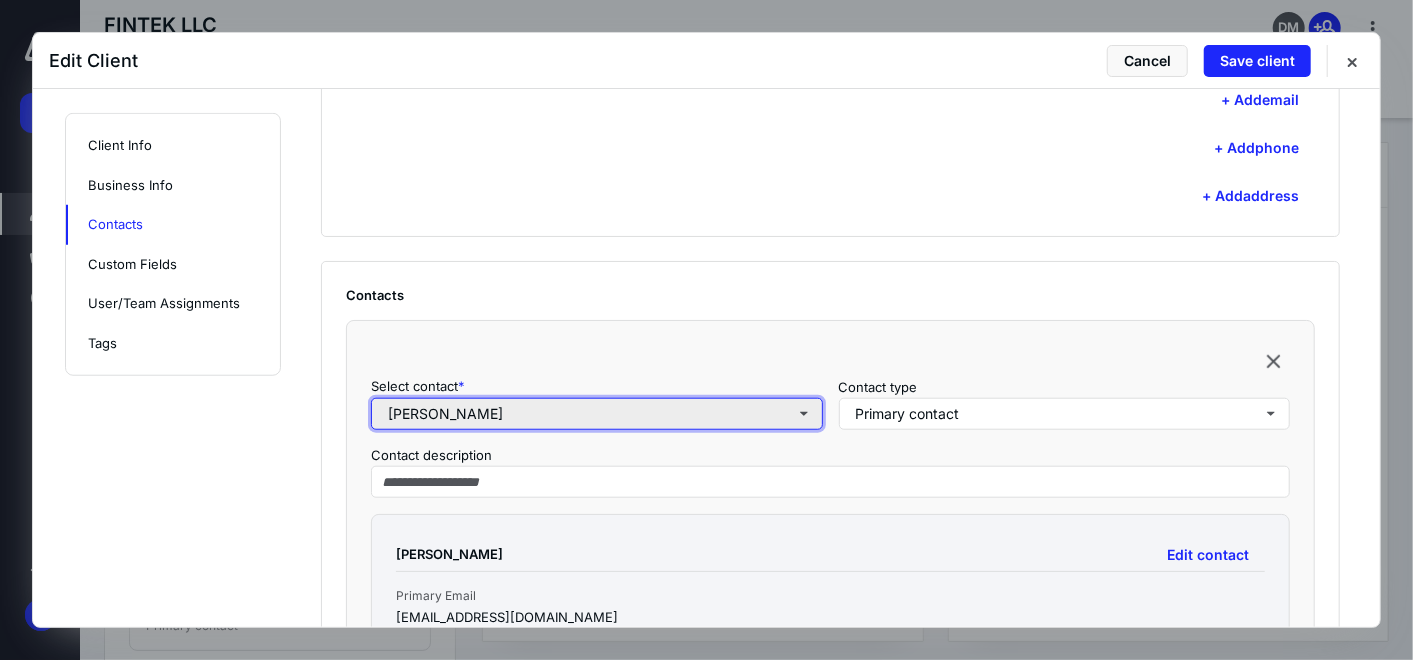 click on "[PERSON_NAME]" at bounding box center (597, 414) 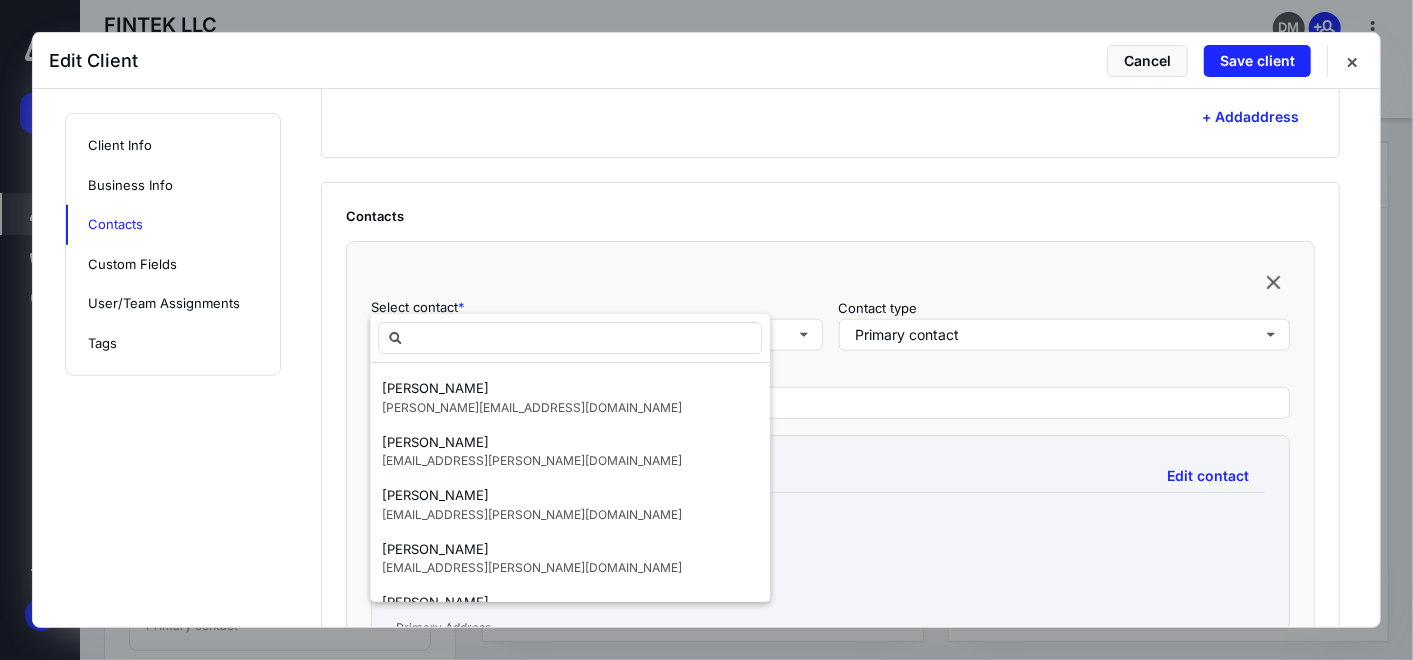 scroll, scrollTop: 1000, scrollLeft: 0, axis: vertical 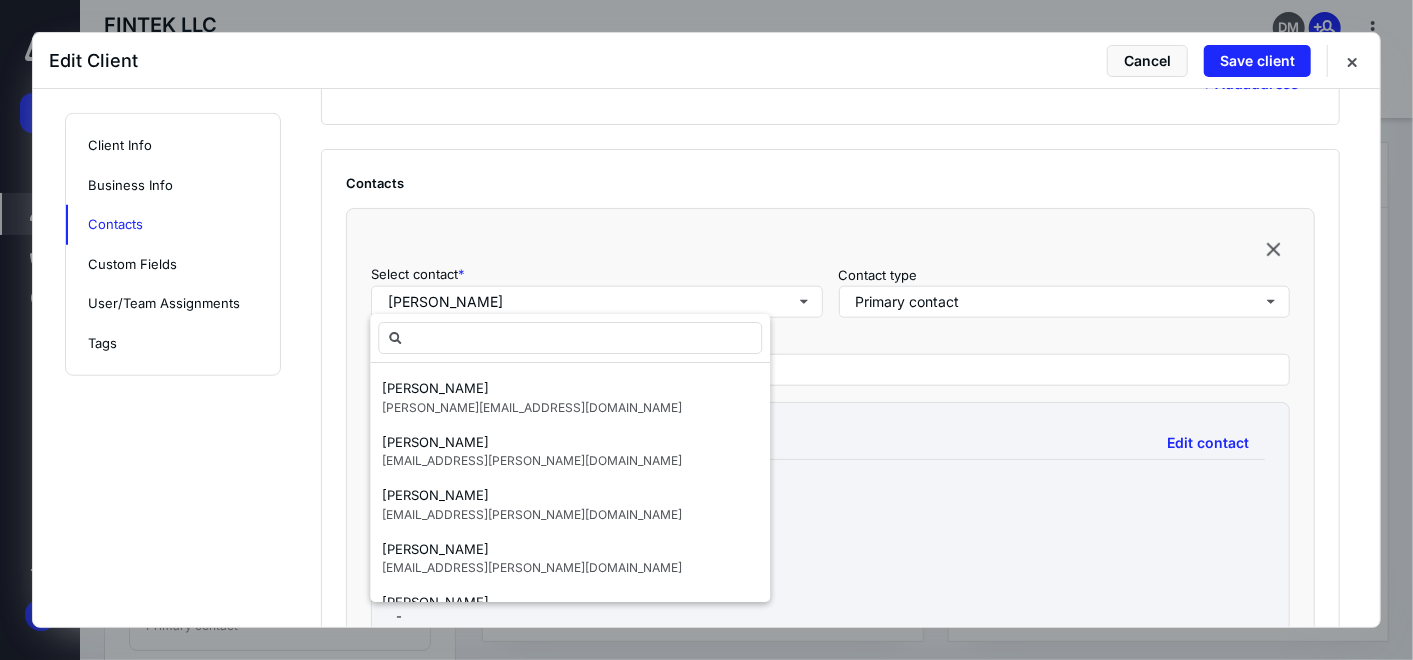 click on "[PERSON_NAME] Edit contact" at bounding box center [830, 443] 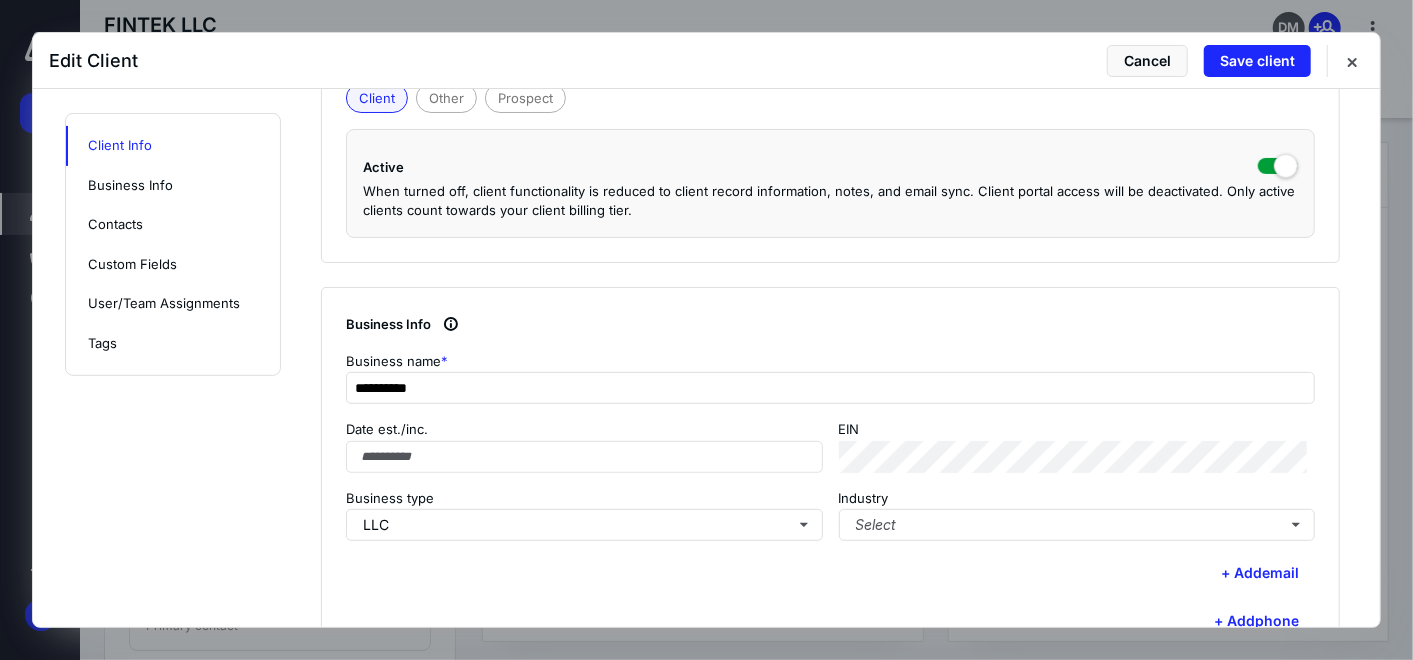 scroll, scrollTop: 555, scrollLeft: 0, axis: vertical 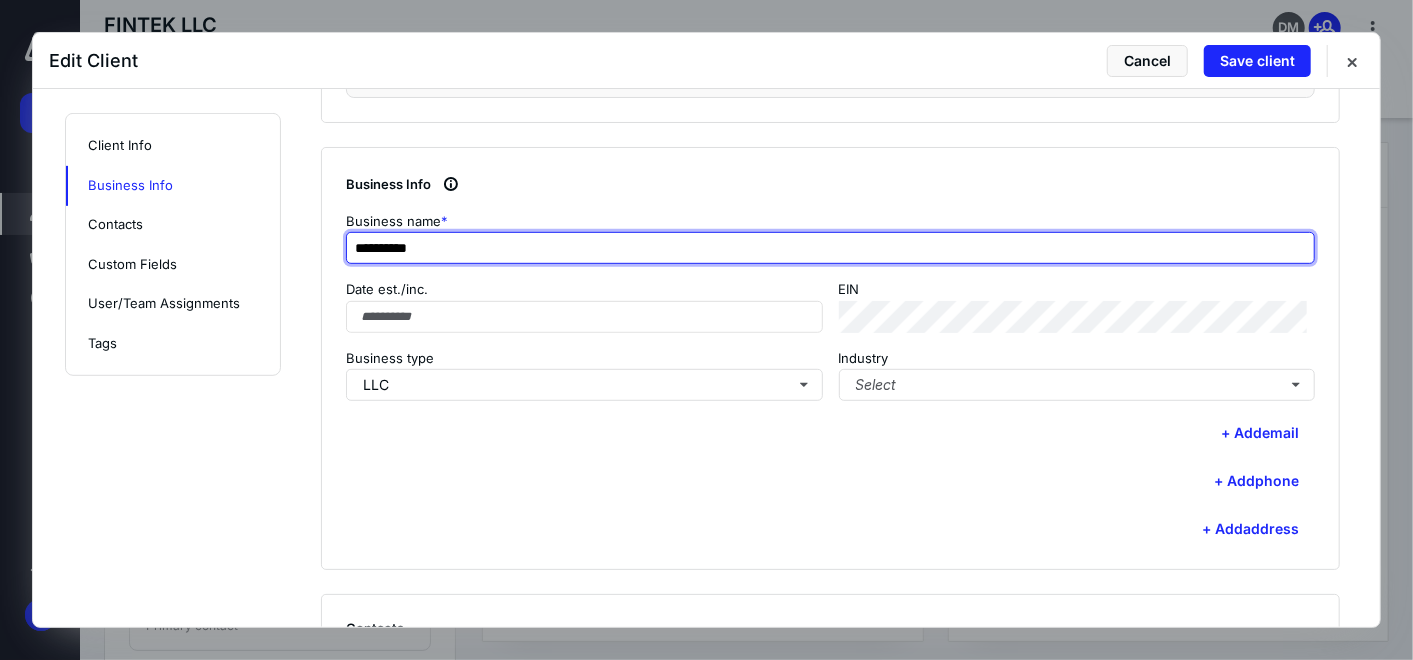 drag, startPoint x: 524, startPoint y: 254, endPoint x: 302, endPoint y: 233, distance: 222.99103 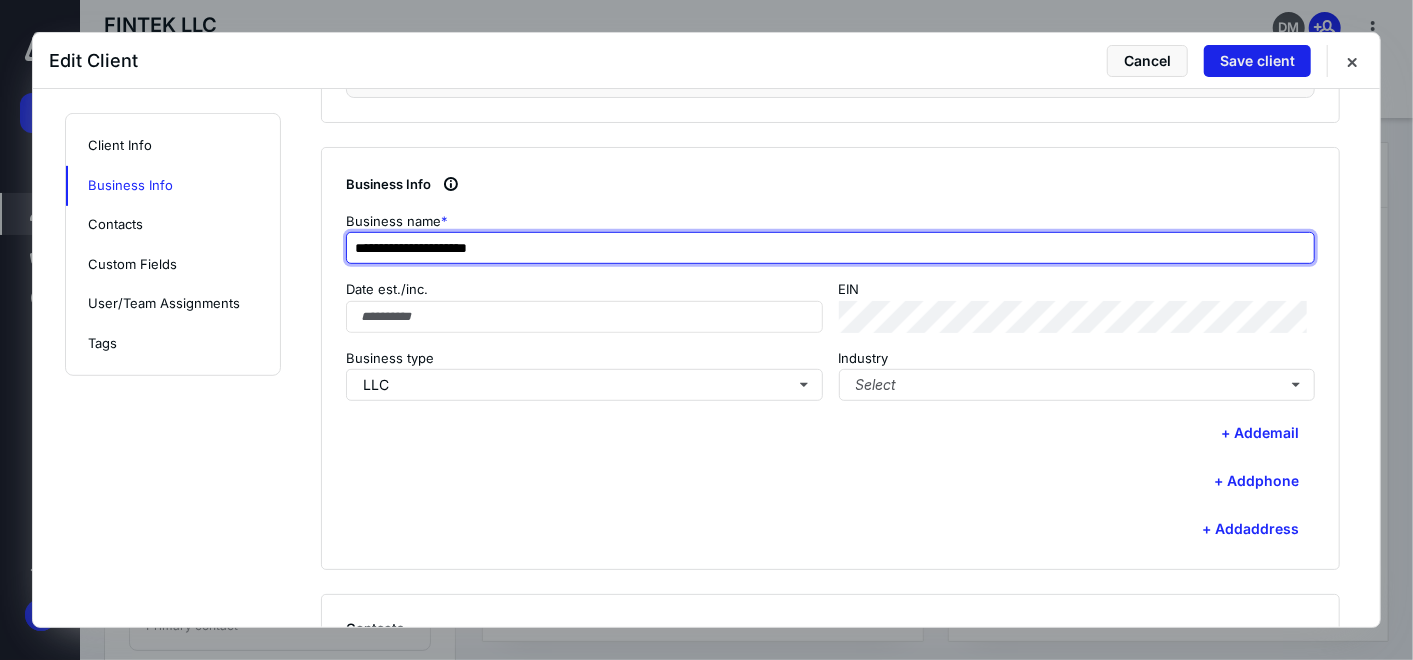 type on "**********" 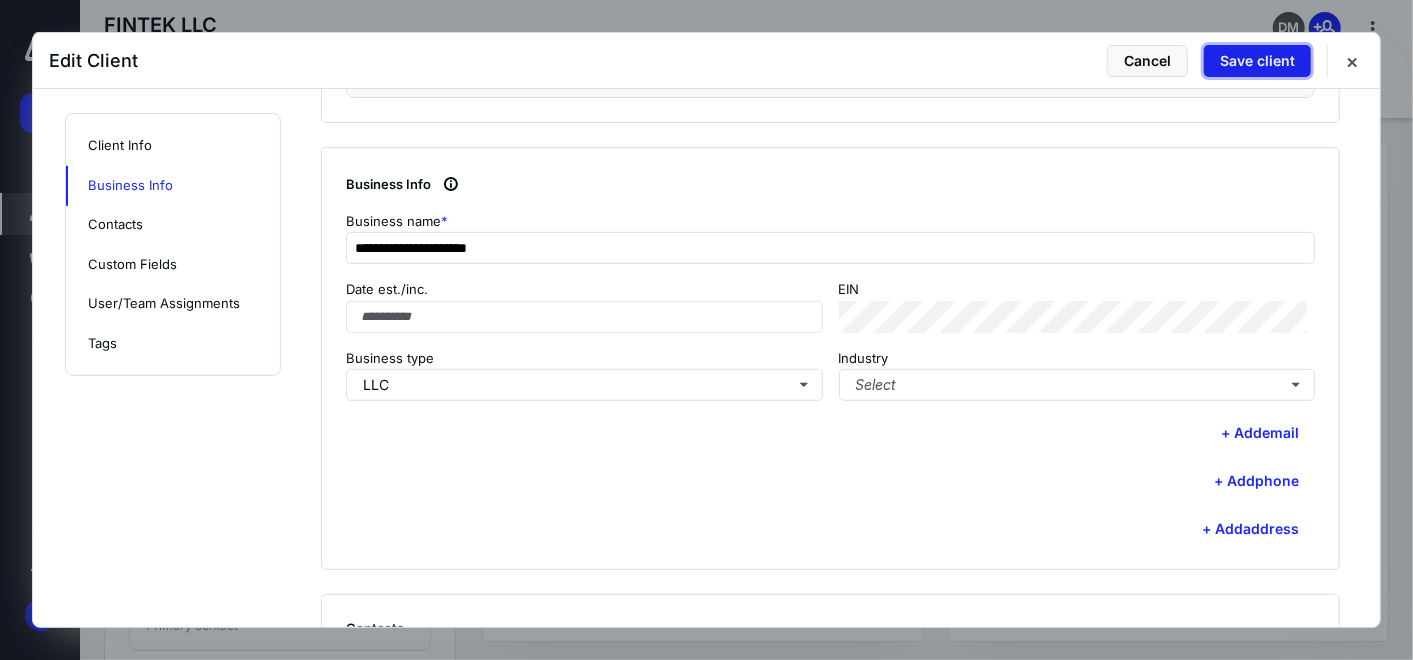 click on "Save client" at bounding box center [1257, 61] 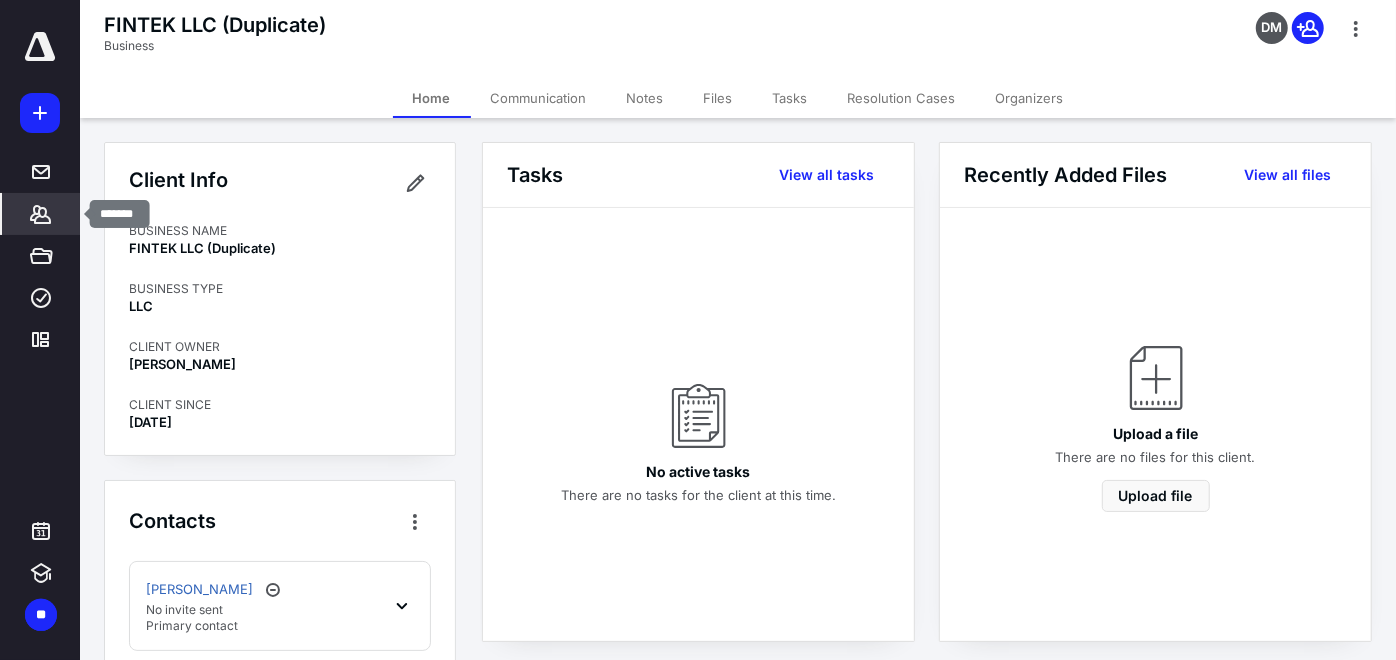 click 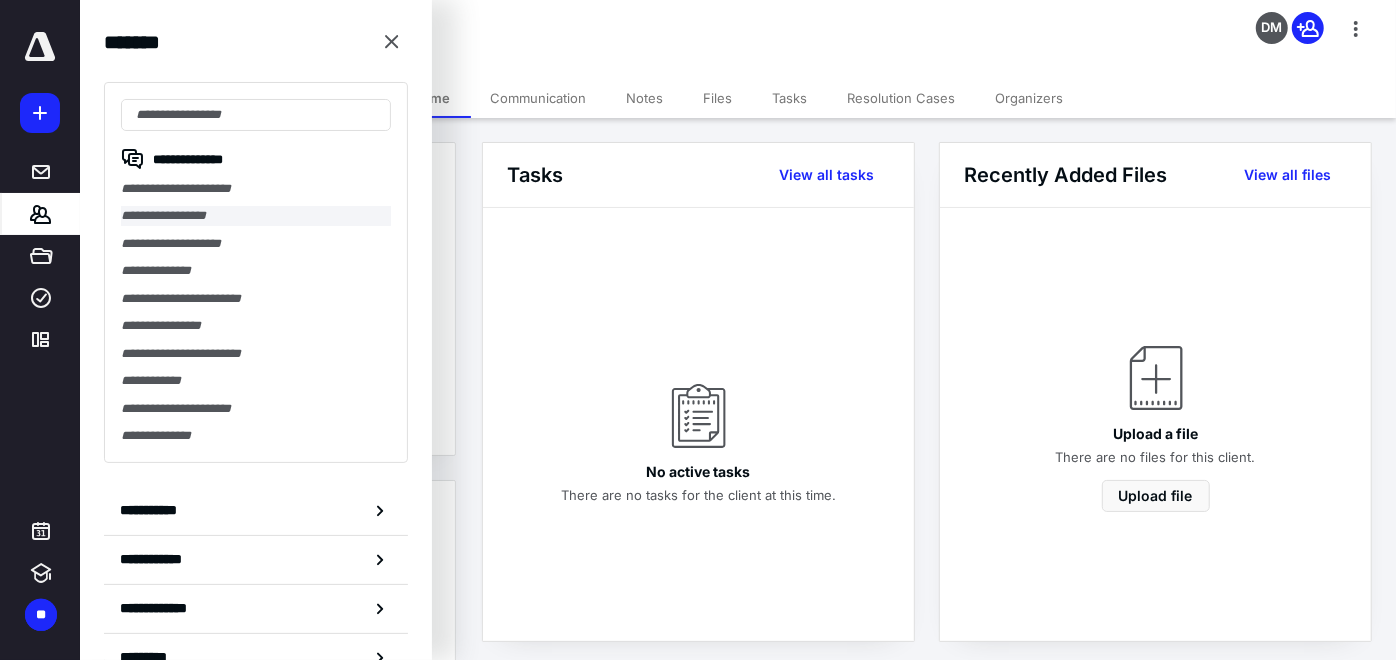 click on "**********" at bounding box center (256, 215) 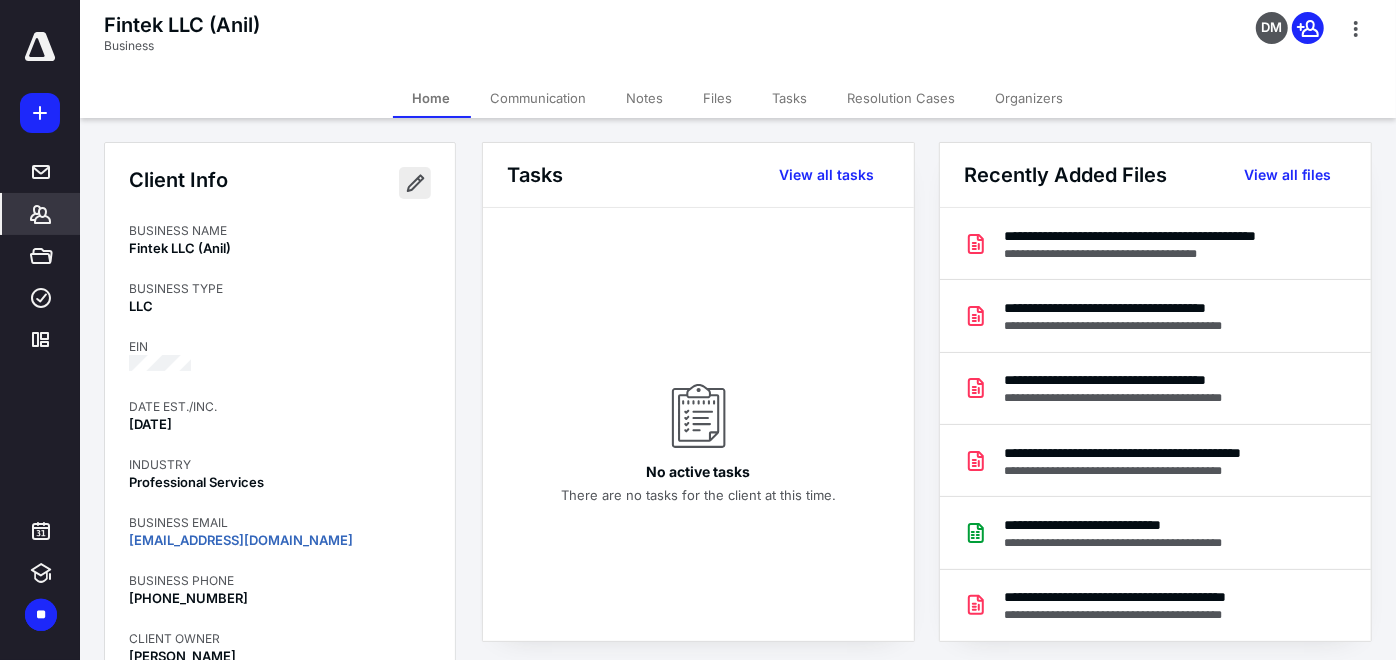 click at bounding box center (415, 183) 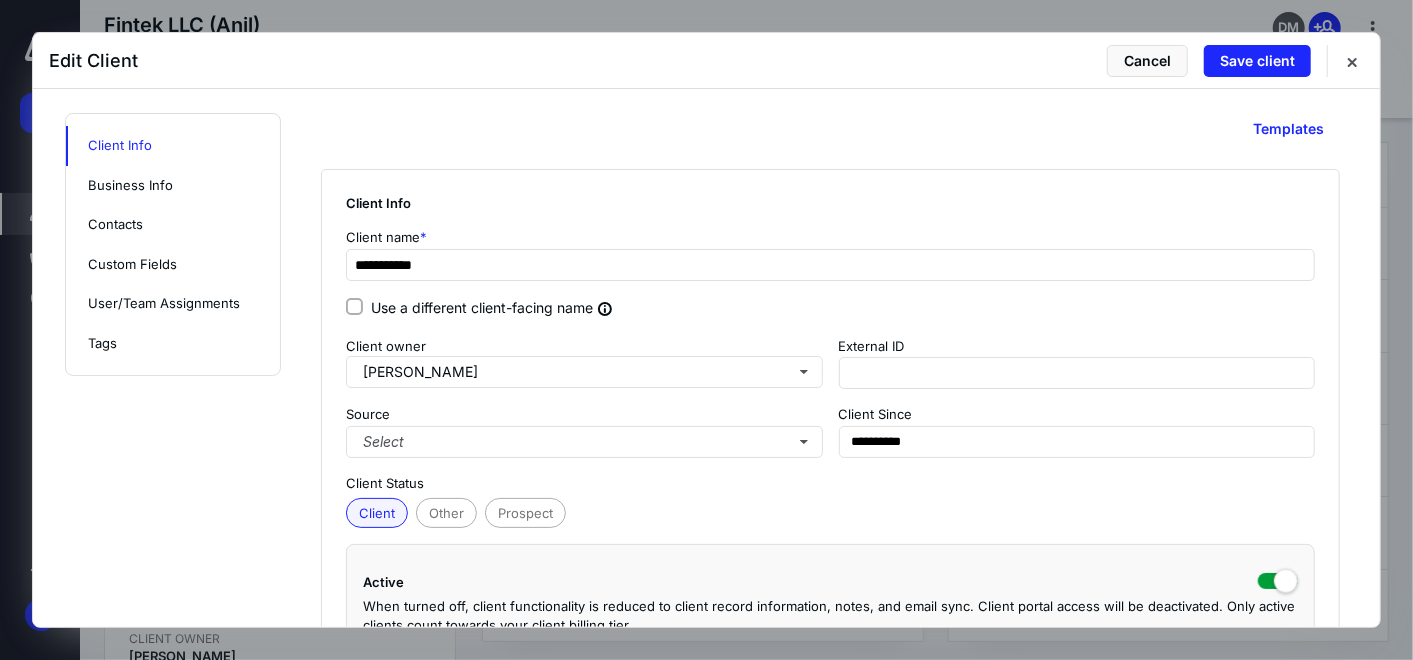 type on "**********" 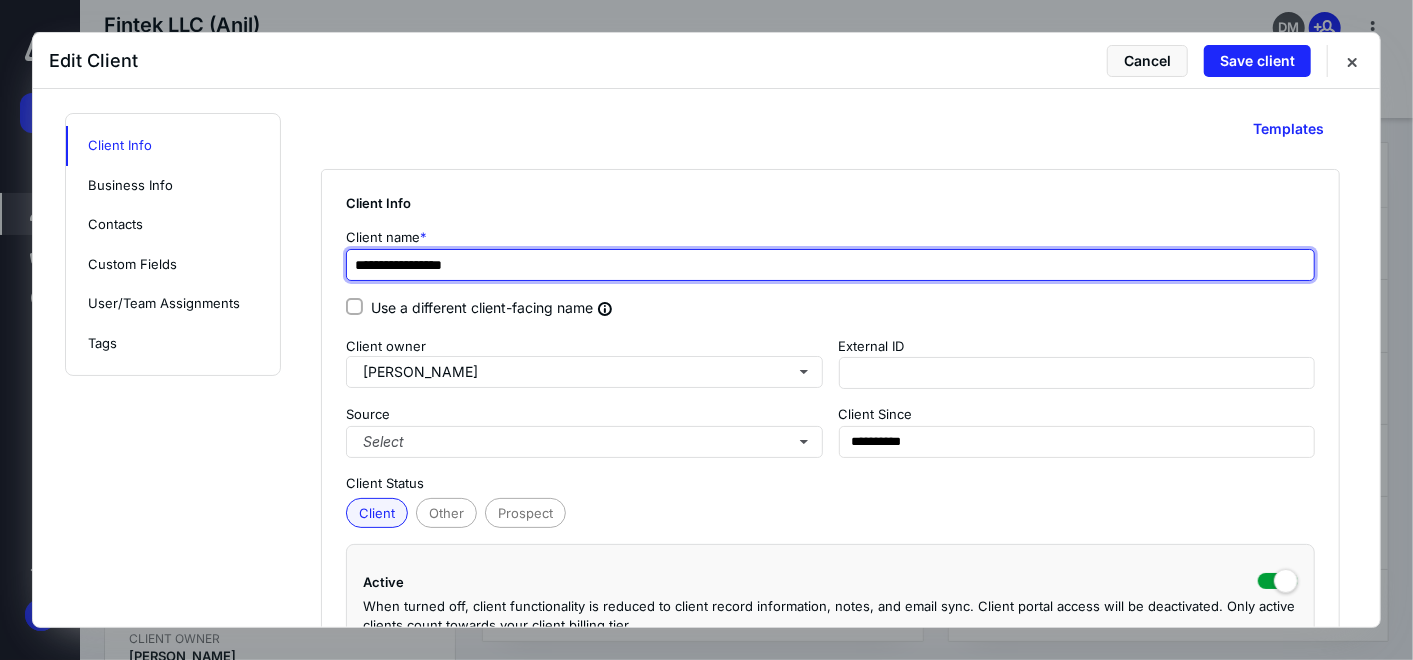 click on "**********" at bounding box center [830, 265] 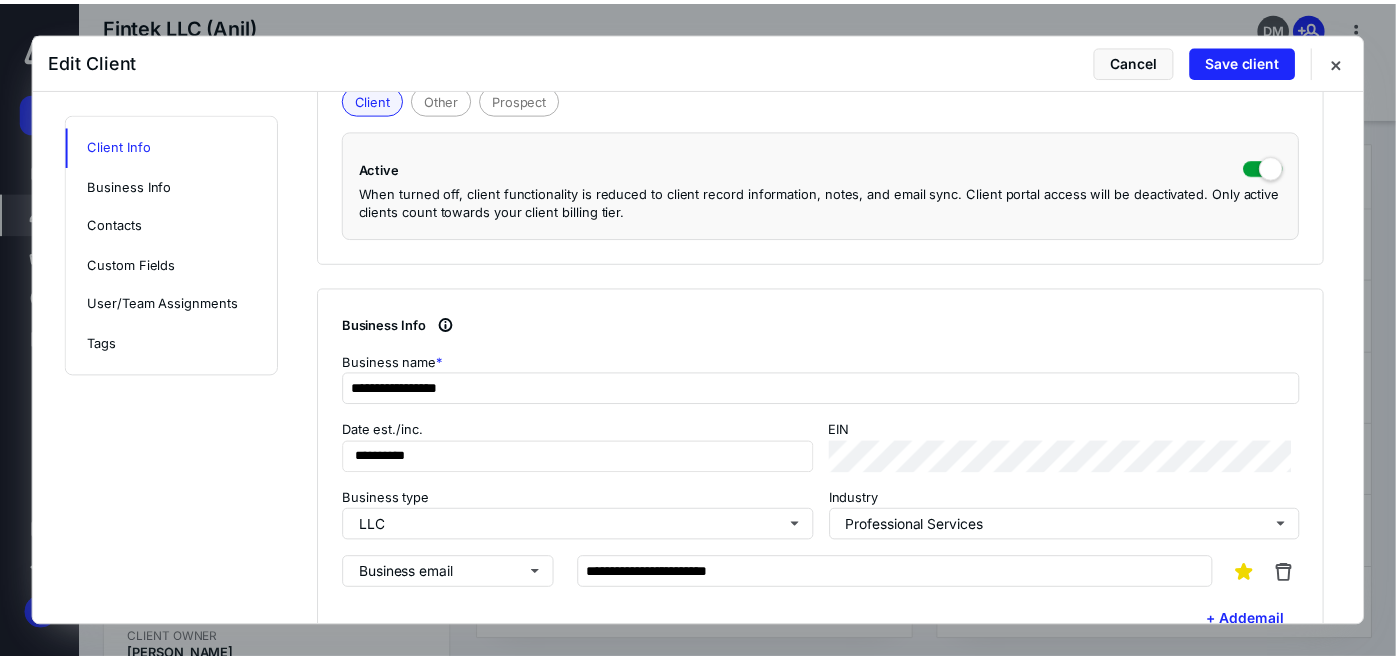 scroll, scrollTop: 444, scrollLeft: 0, axis: vertical 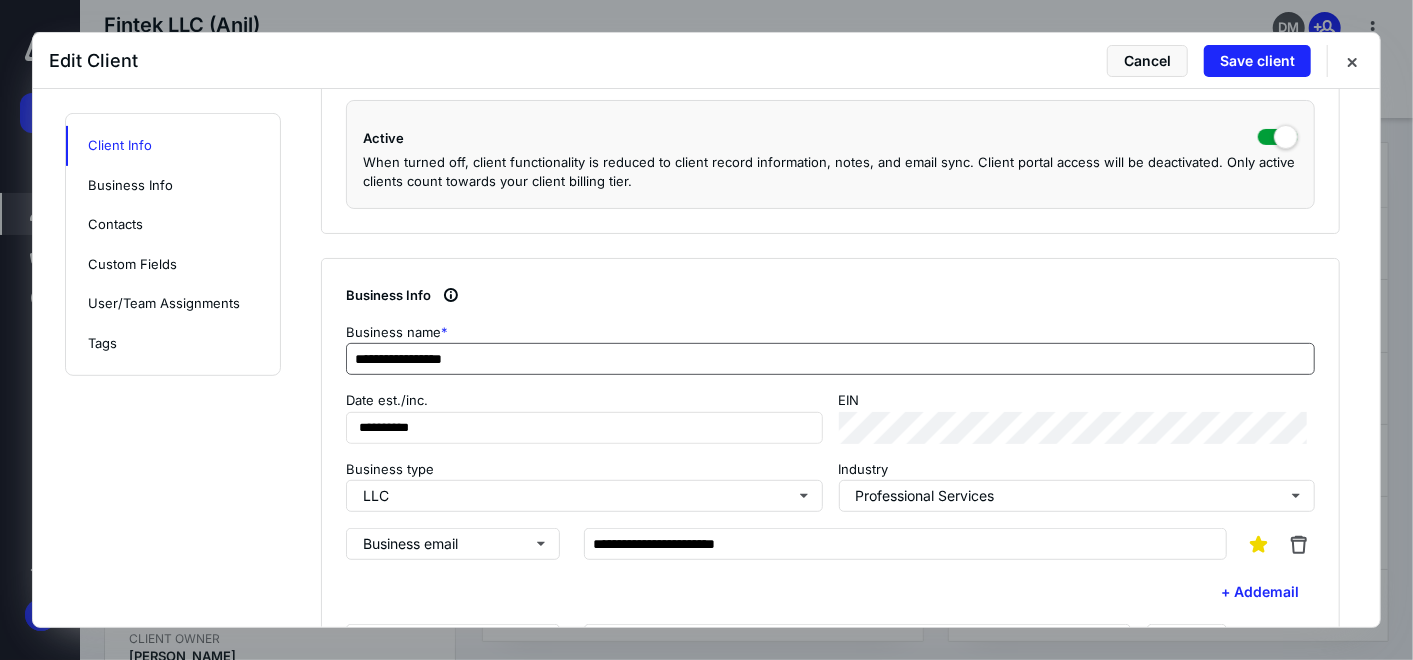 type on "**********" 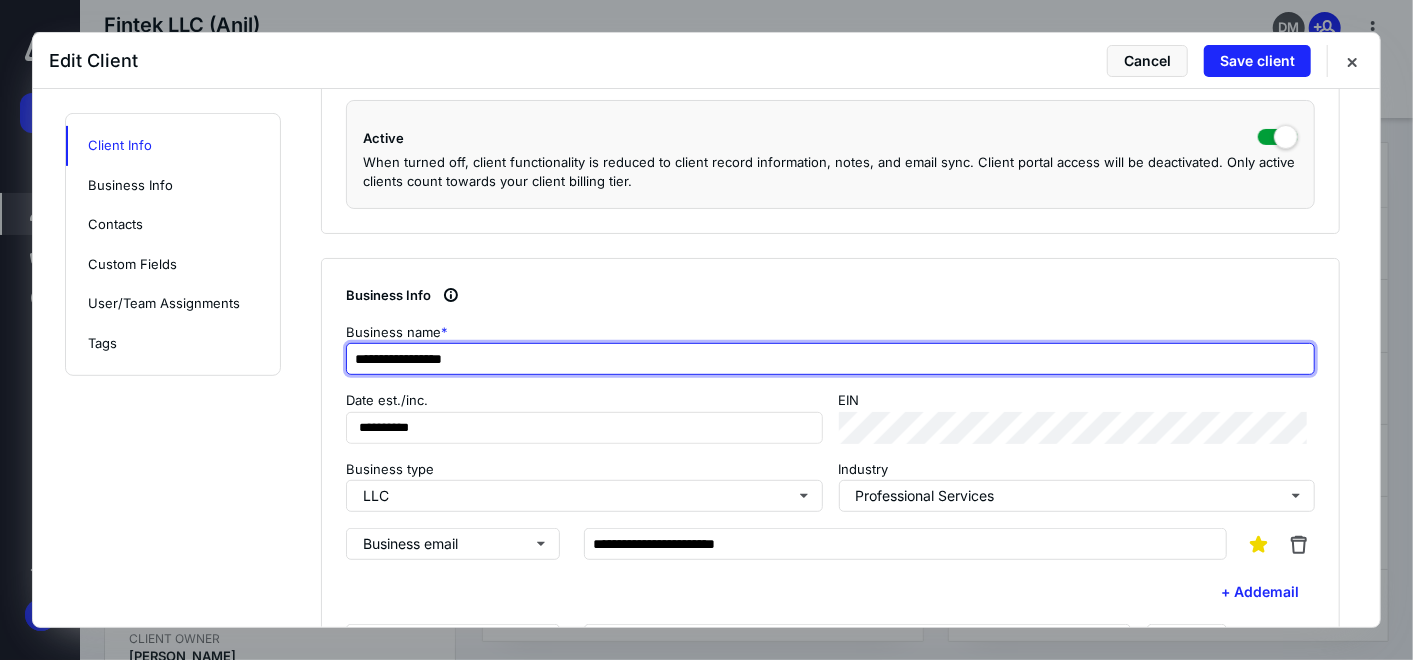 click on "**********" at bounding box center (830, 359) 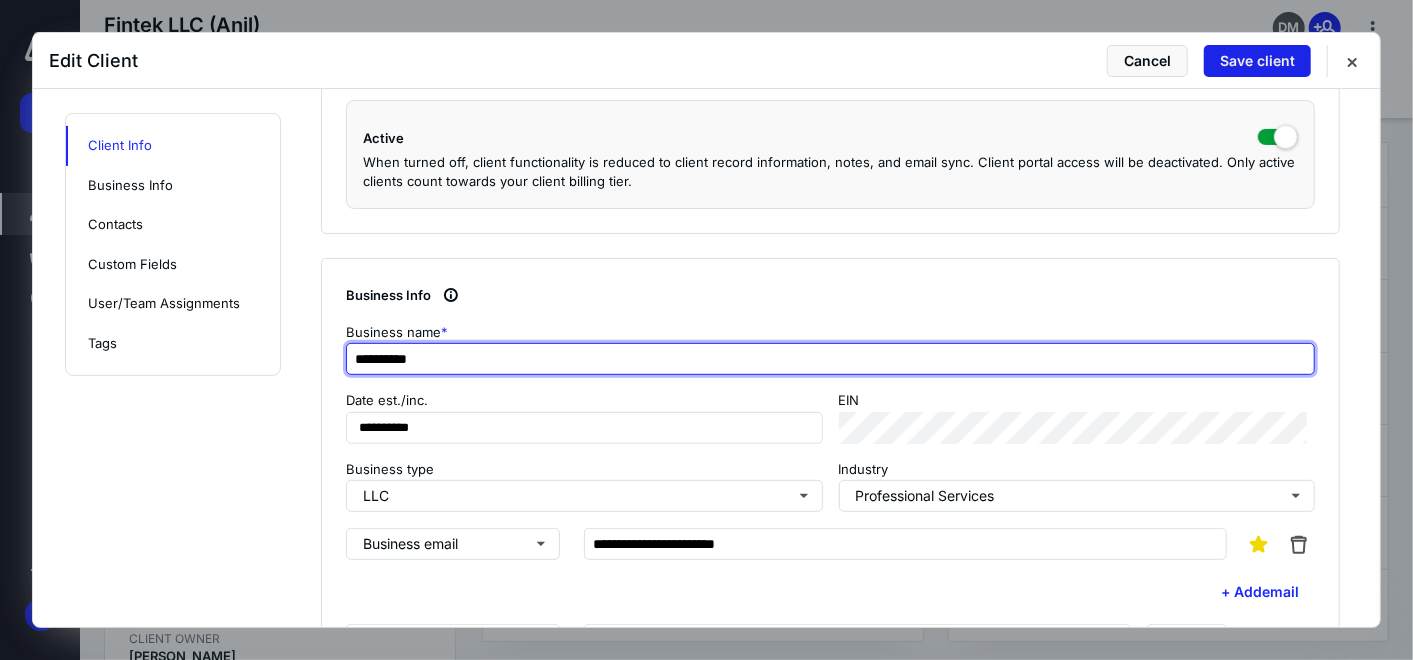 type on "**********" 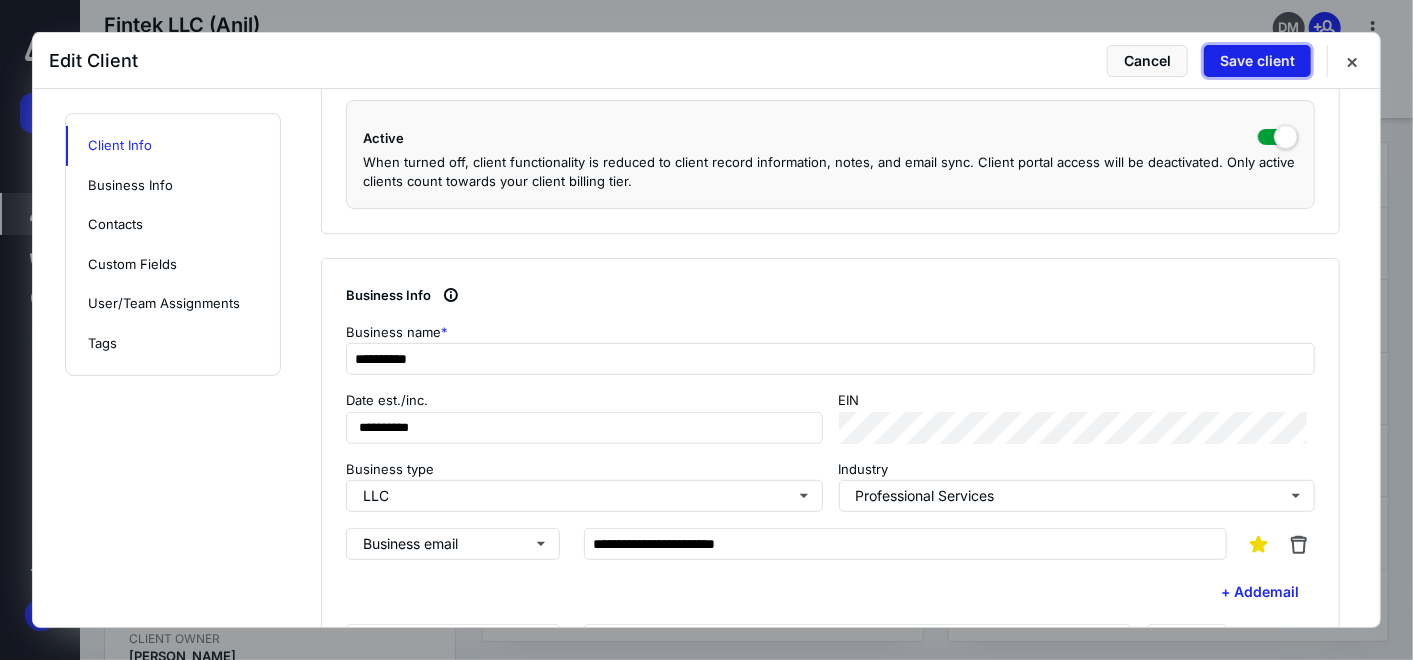 click on "Save client" at bounding box center (1257, 61) 